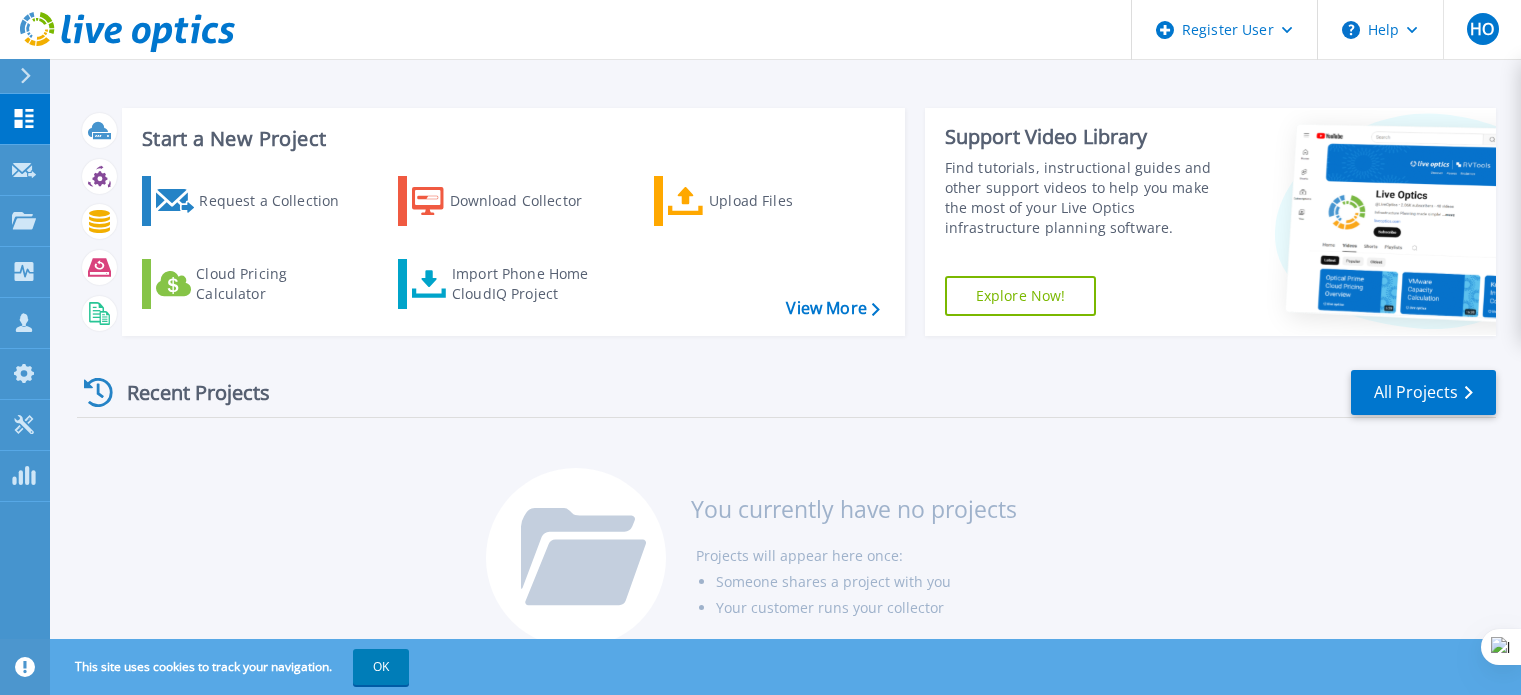 scroll, scrollTop: 0, scrollLeft: 0, axis: both 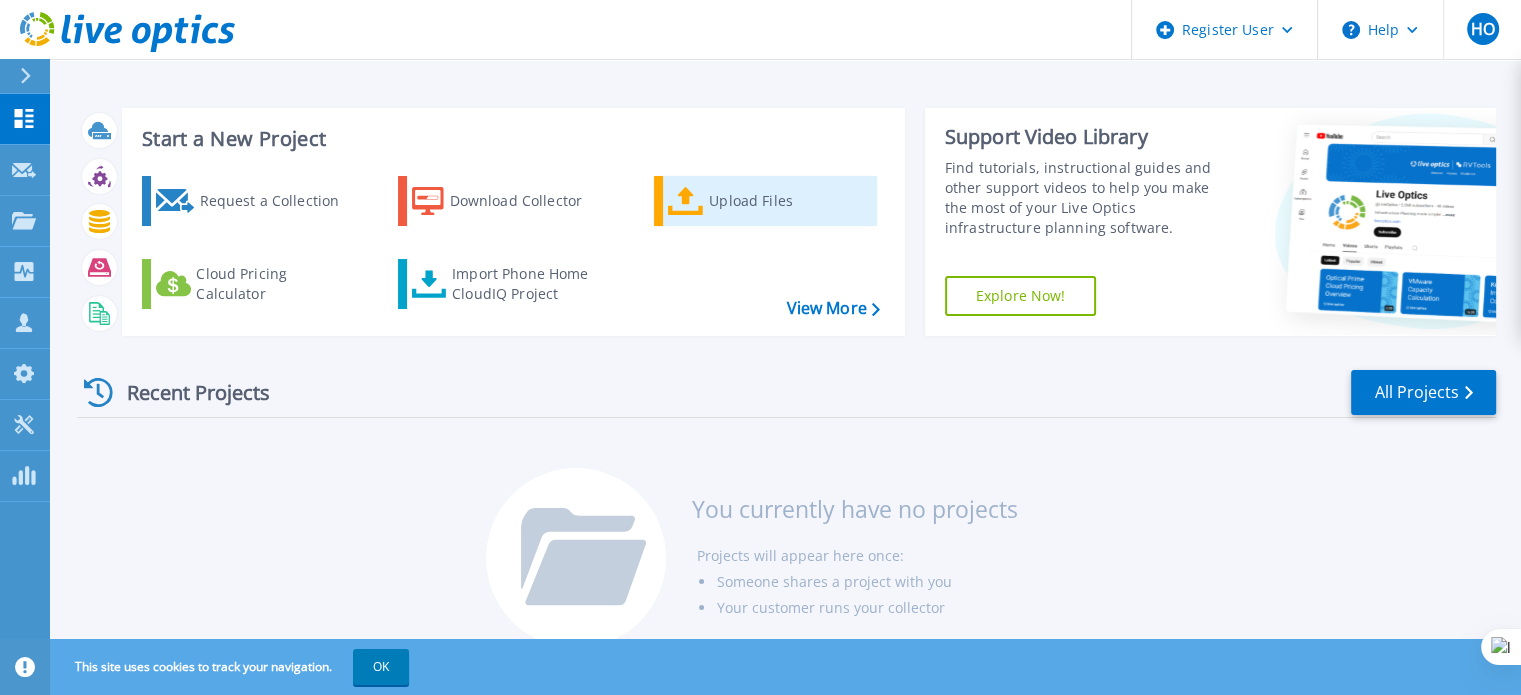 click on "Upload Files" at bounding box center (789, 201) 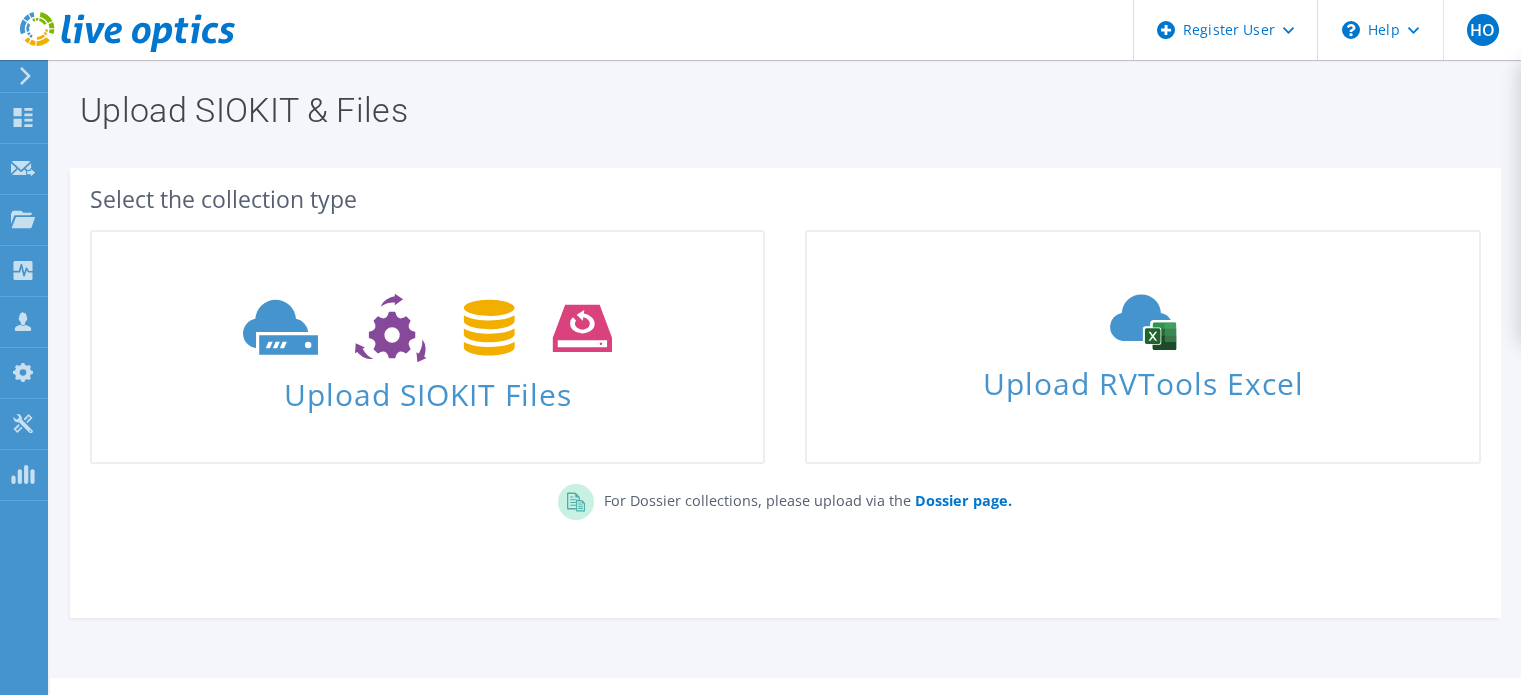 scroll, scrollTop: 0, scrollLeft: 0, axis: both 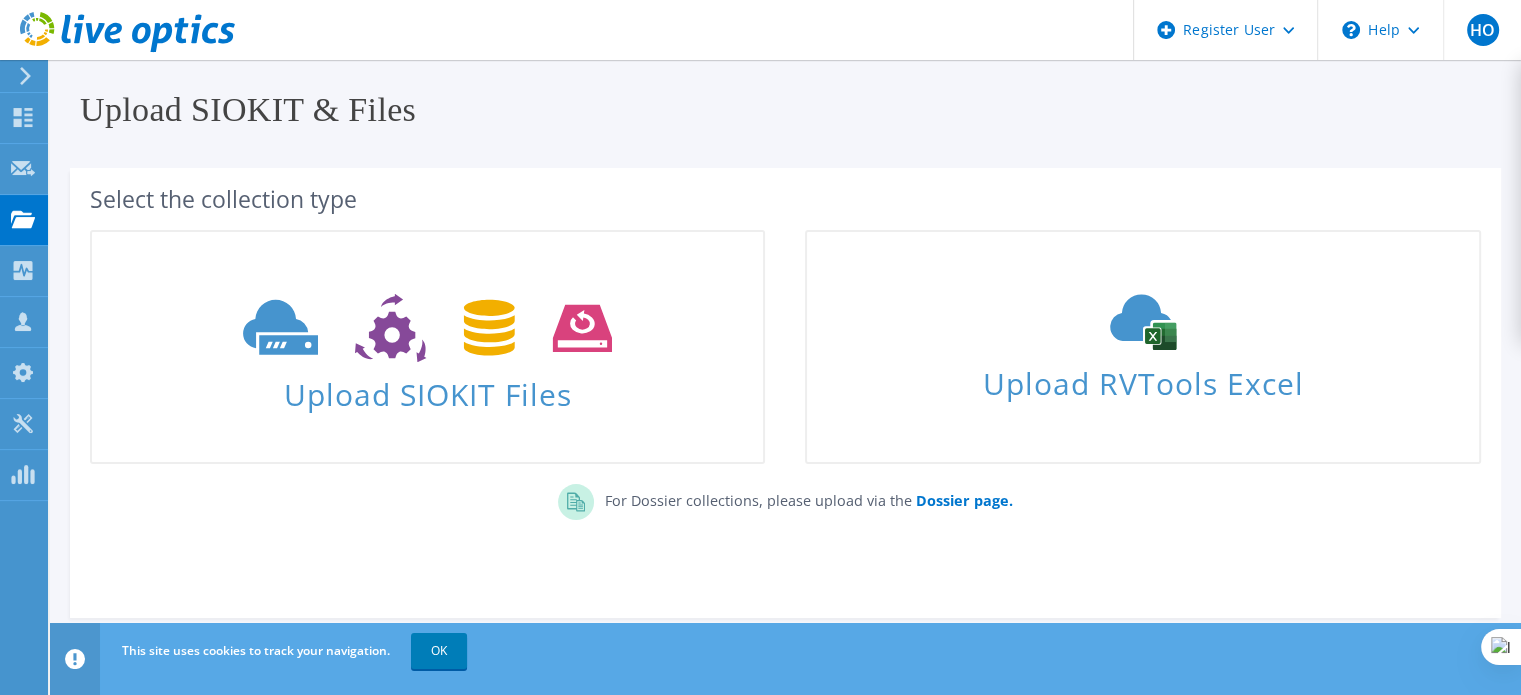 click at bounding box center [-78, 76] 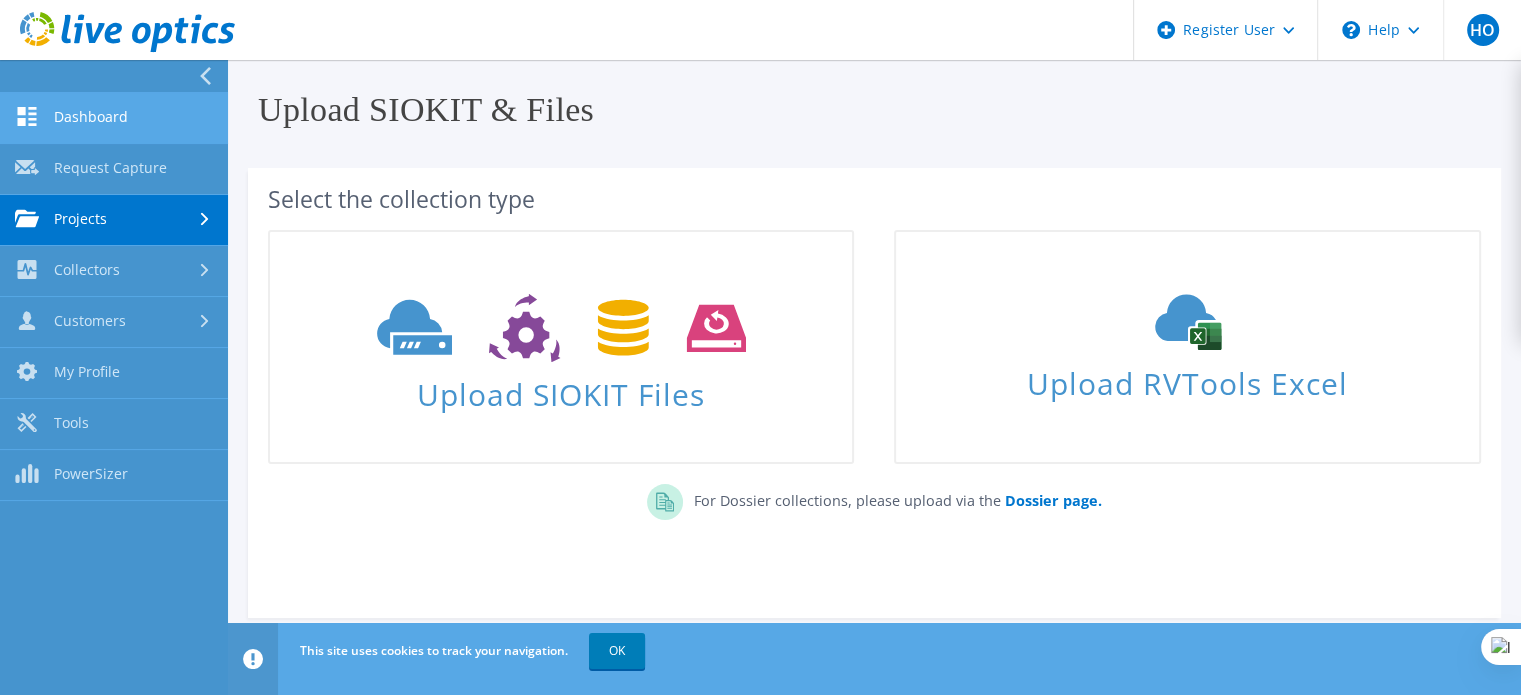 click on "Dashboard" at bounding box center [114, 118] 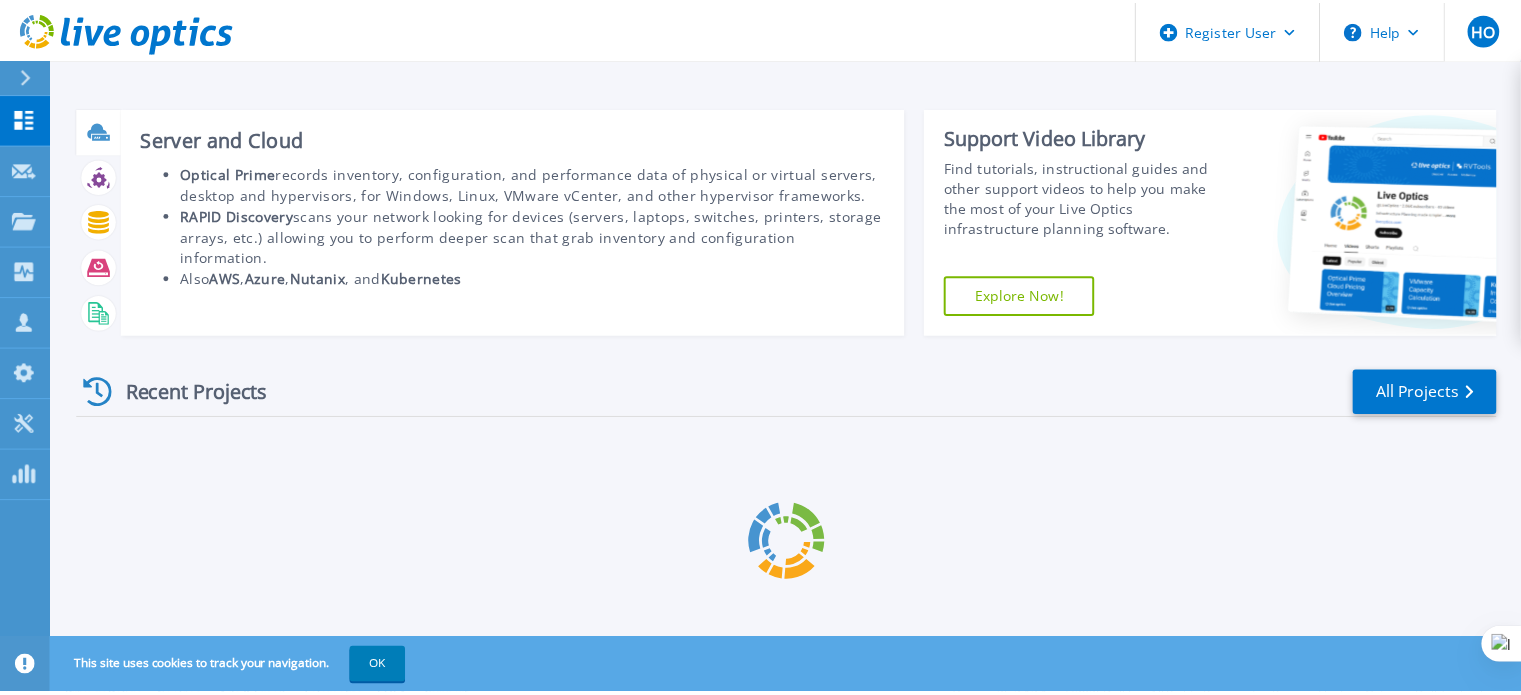scroll, scrollTop: 0, scrollLeft: 0, axis: both 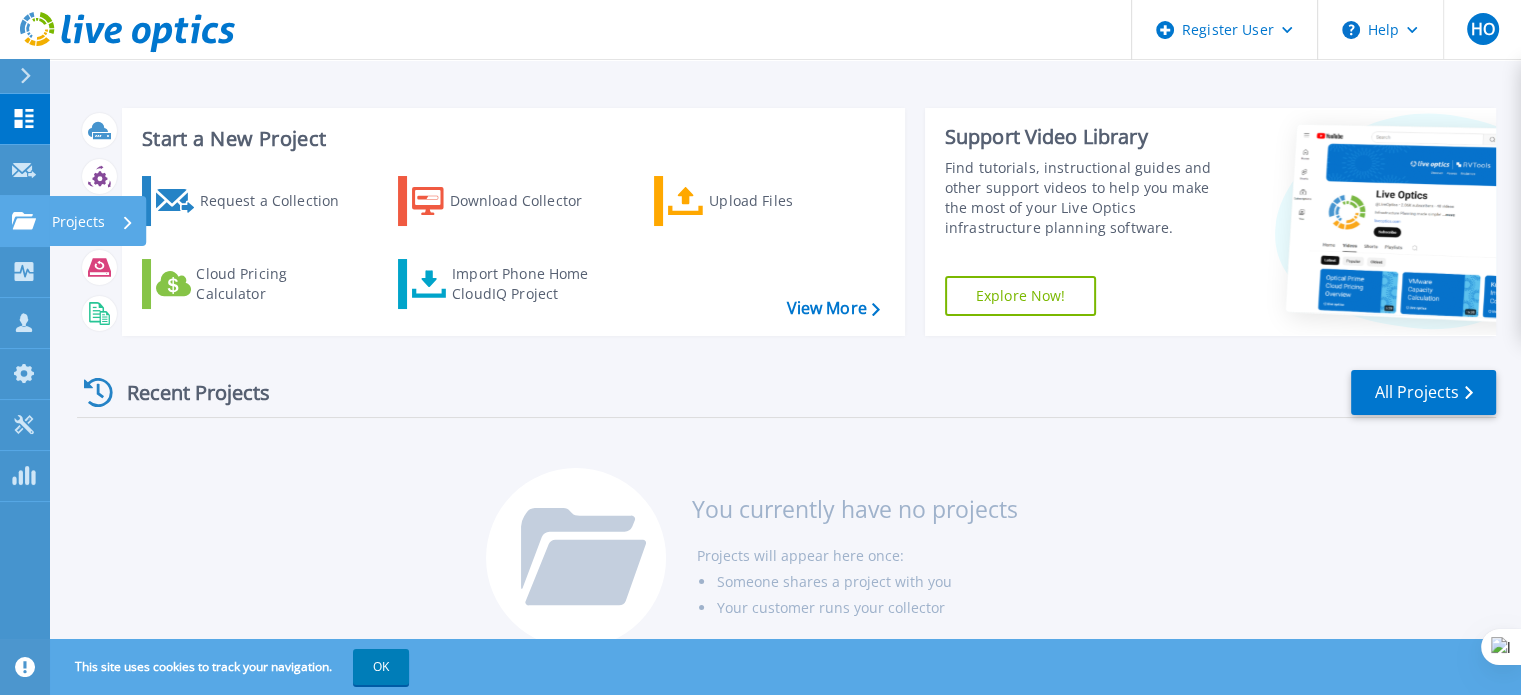 click on "Projects" at bounding box center (58, 221) 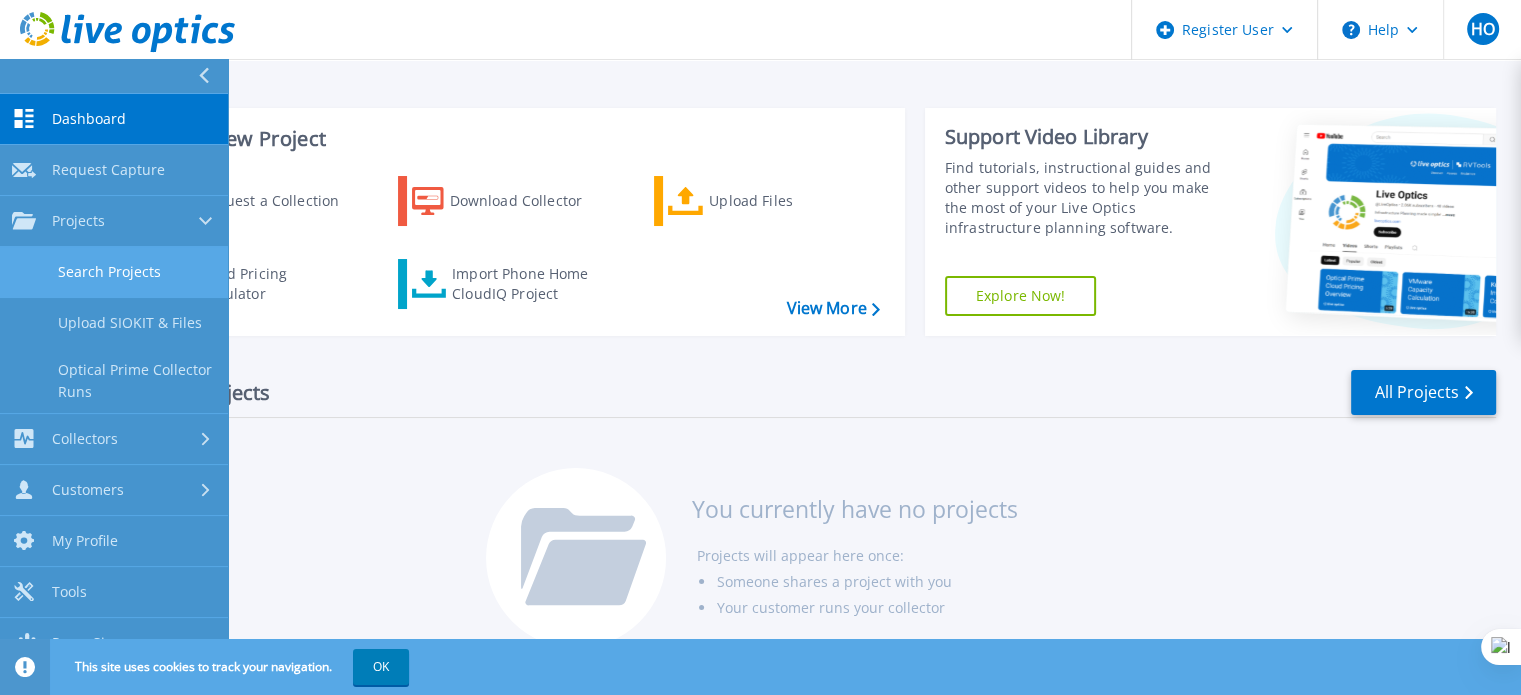 click on "Search Projects" at bounding box center [114, 272] 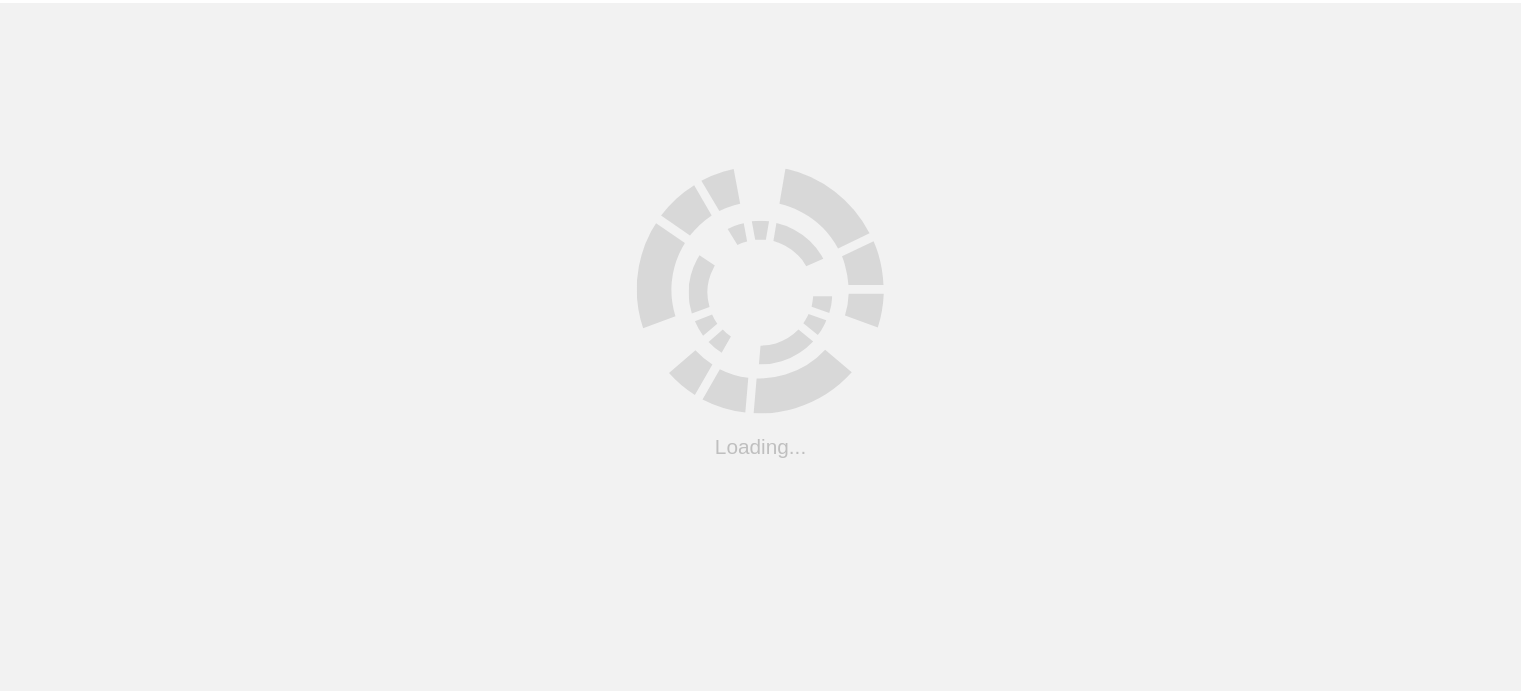 scroll, scrollTop: 0, scrollLeft: 0, axis: both 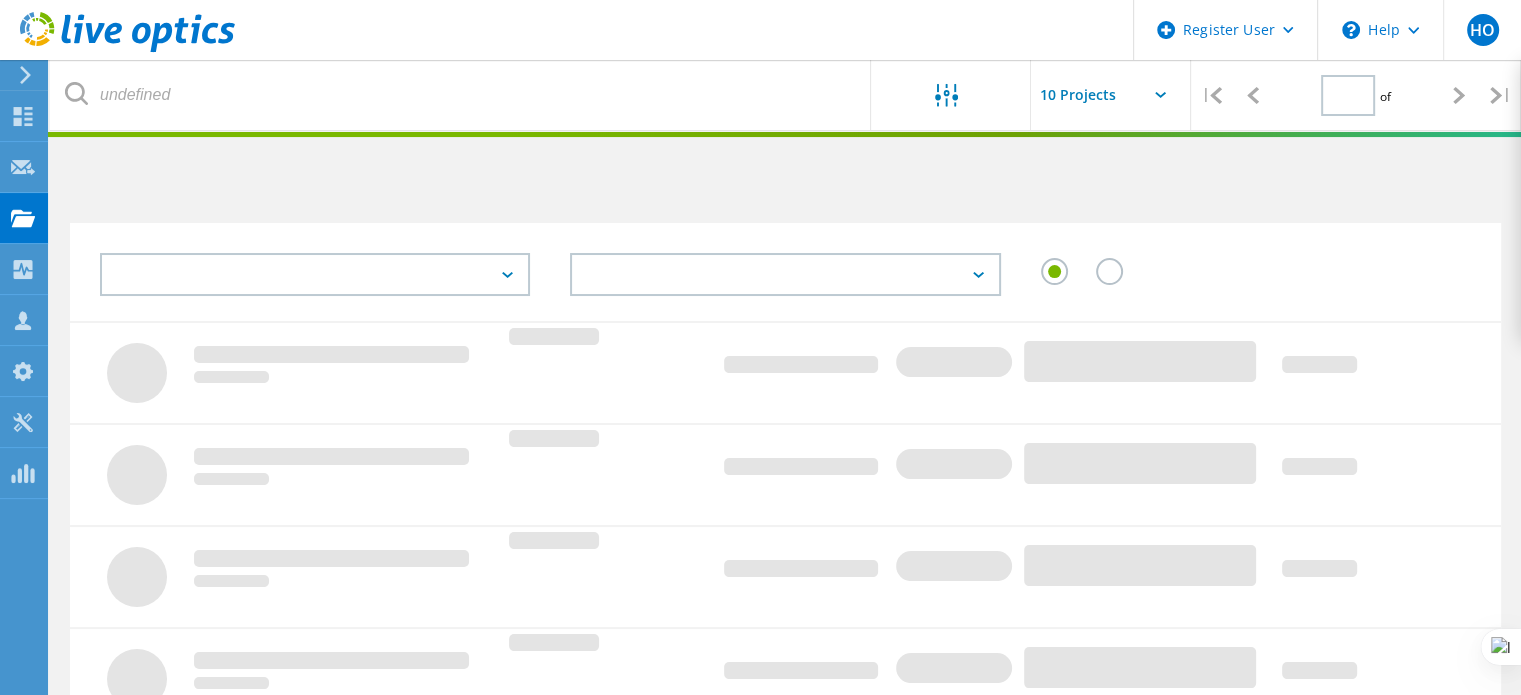 type on "1" 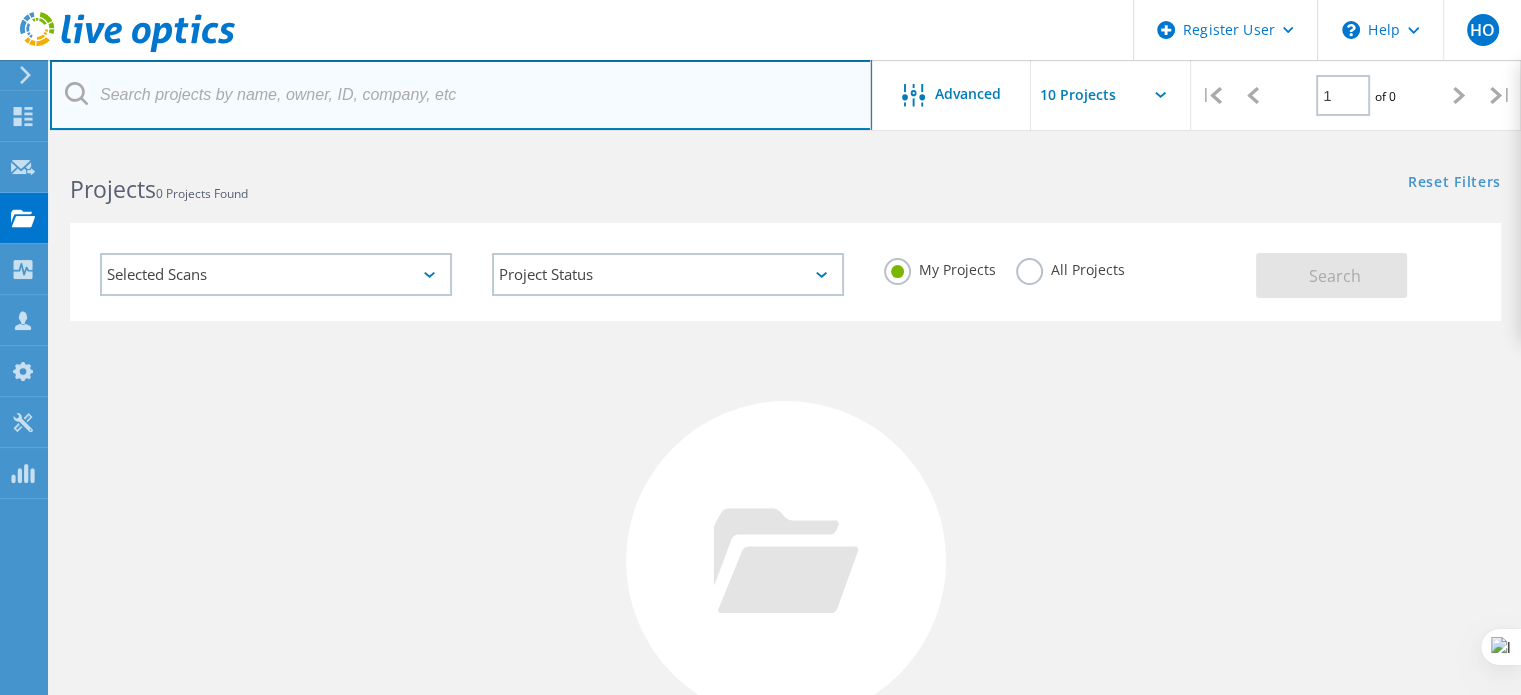 click at bounding box center (461, 95) 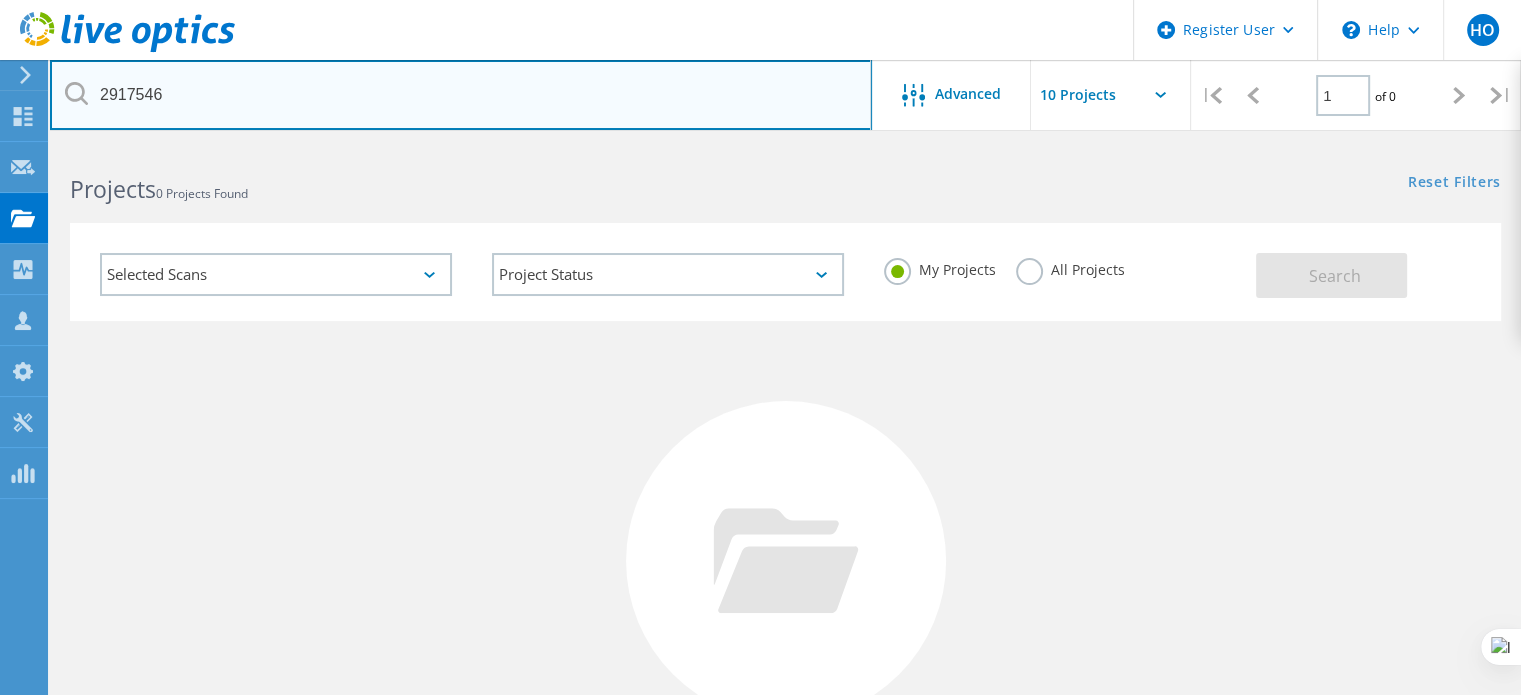 click on "2917546" at bounding box center (461, 95) 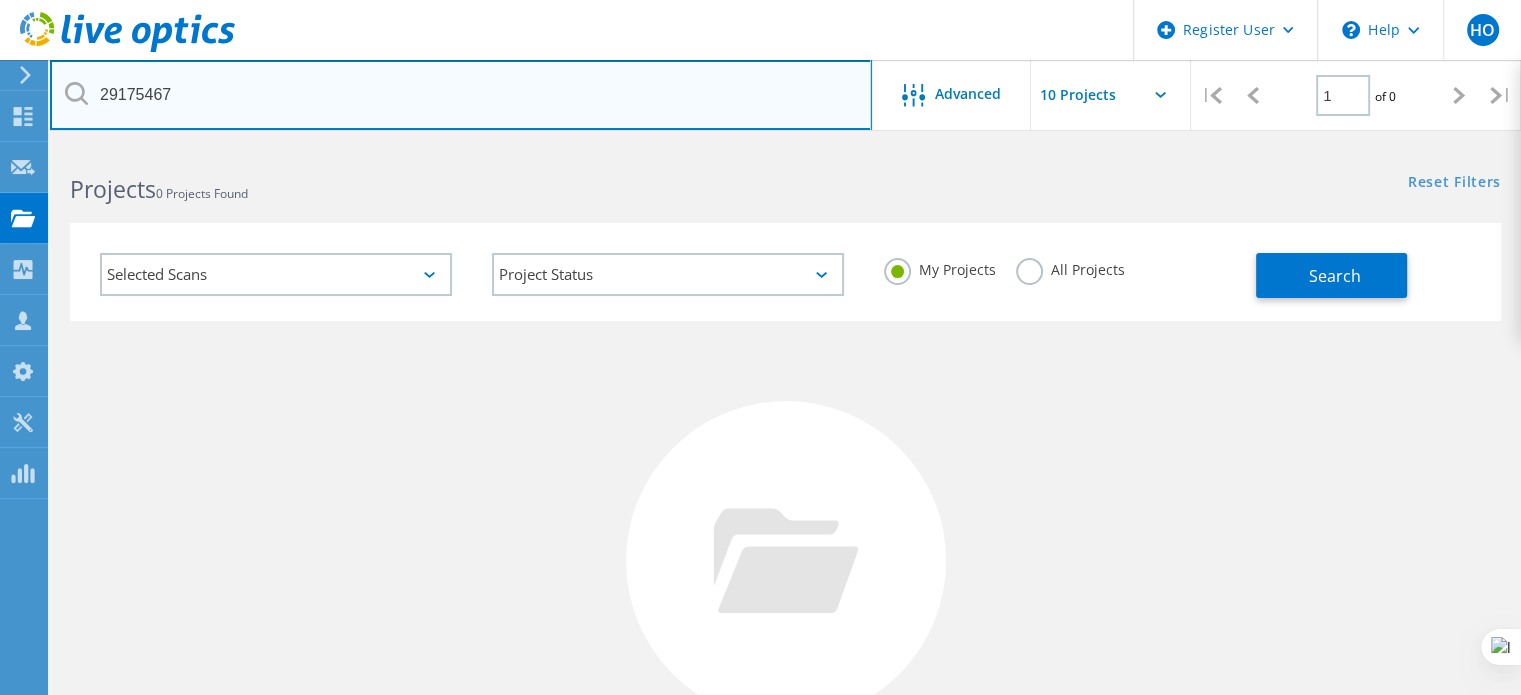 type on "29175467" 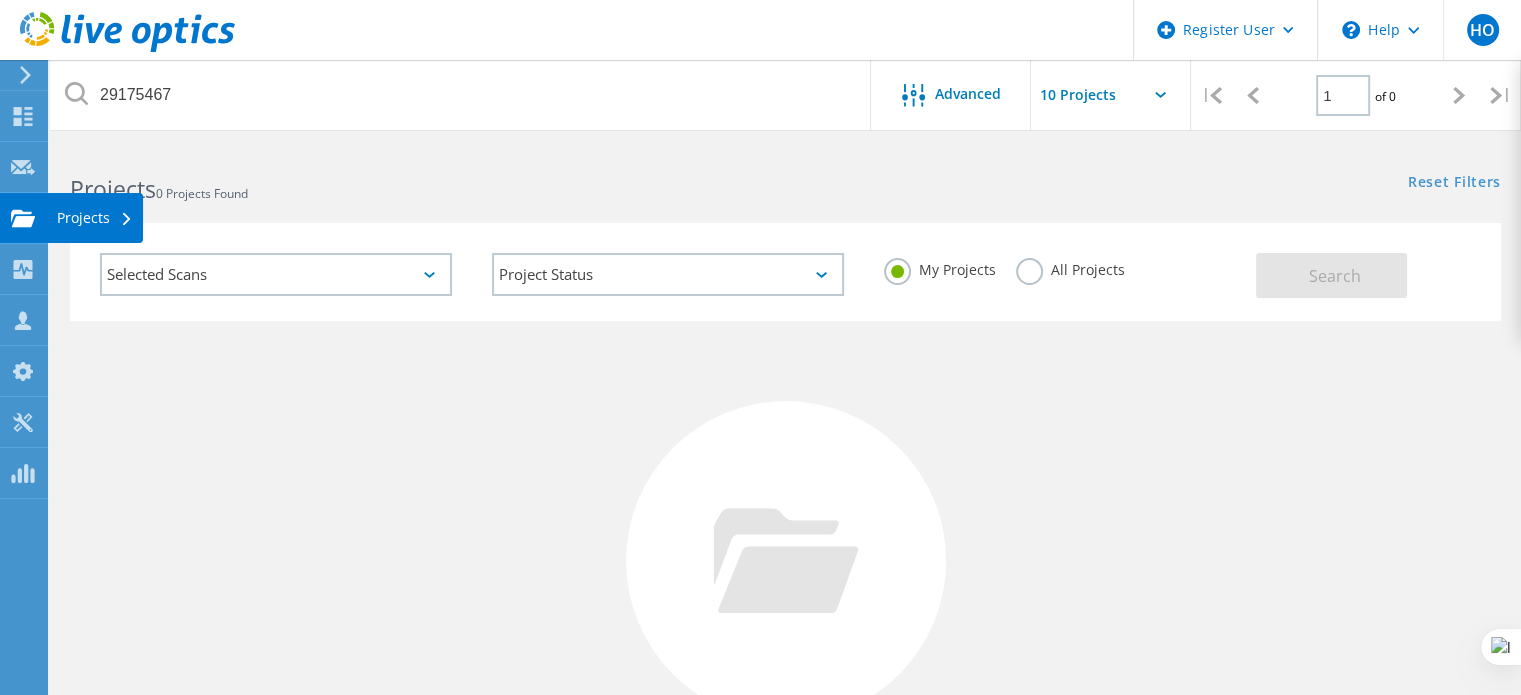click on "Projects" at bounding box center [95, 218] 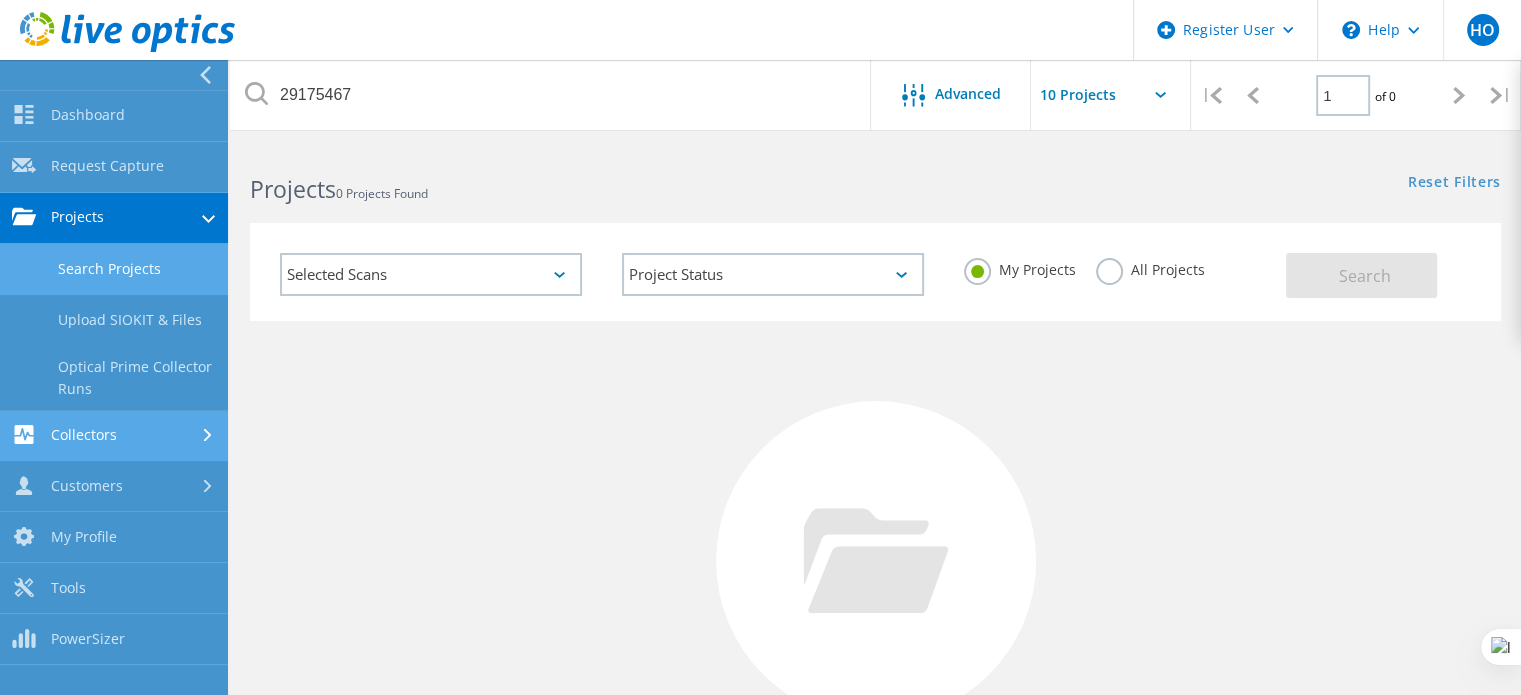 click on "Collectors" at bounding box center (114, 436) 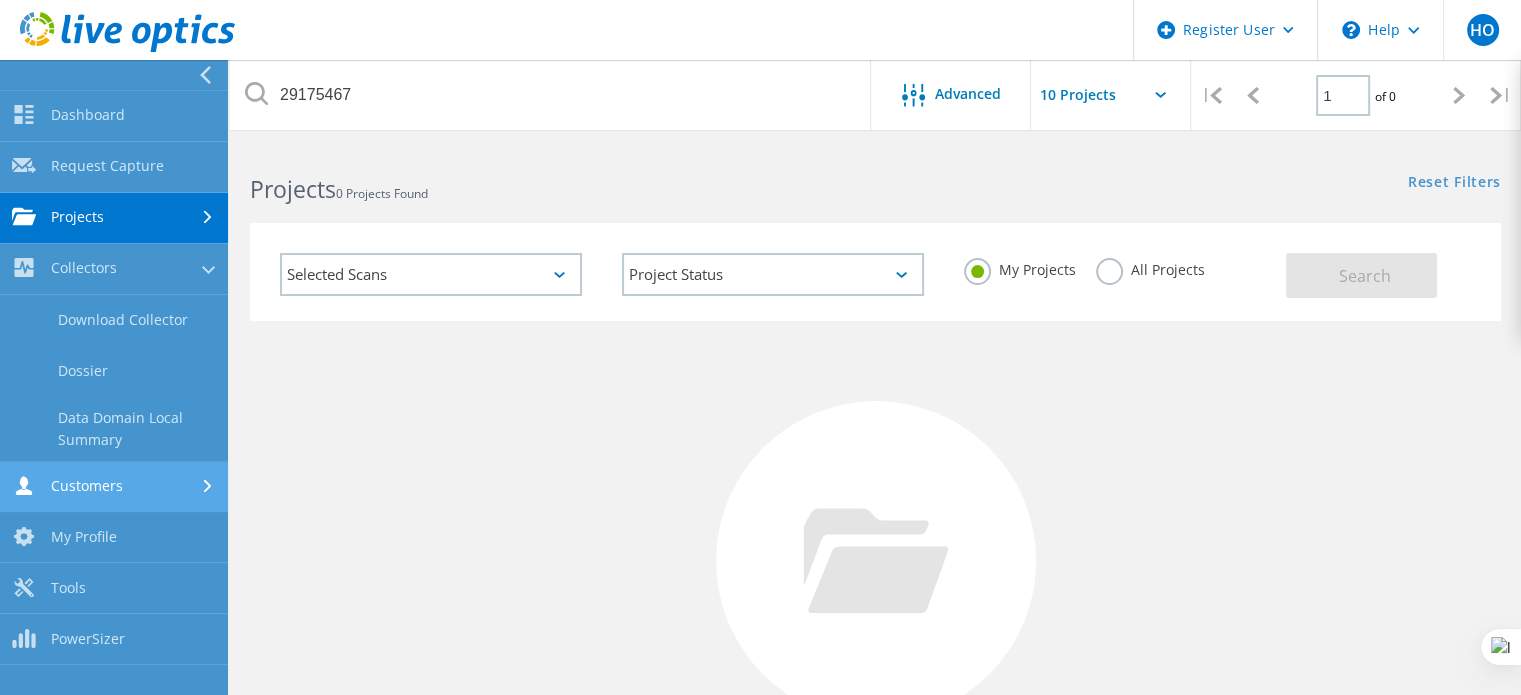 click on "Customers" at bounding box center [114, 487] 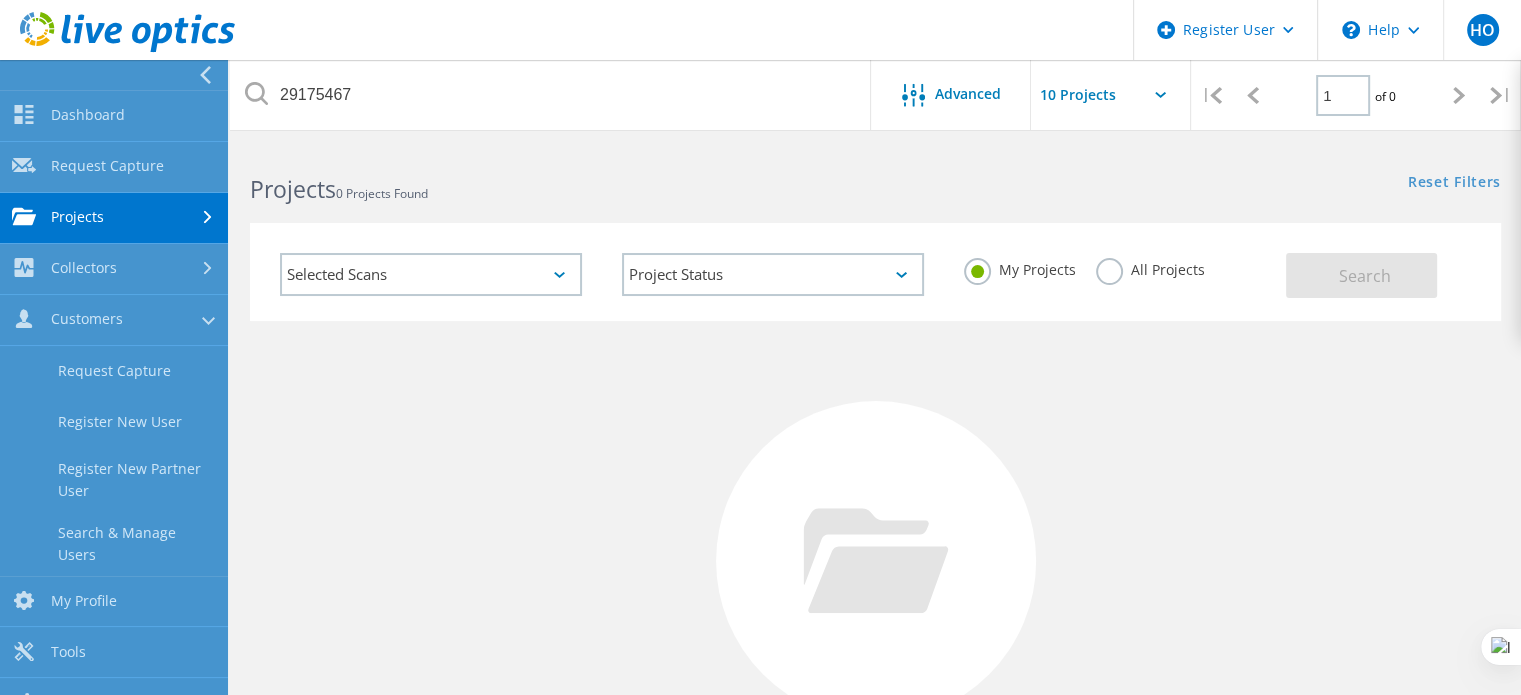 scroll, scrollTop: 0, scrollLeft: 0, axis: both 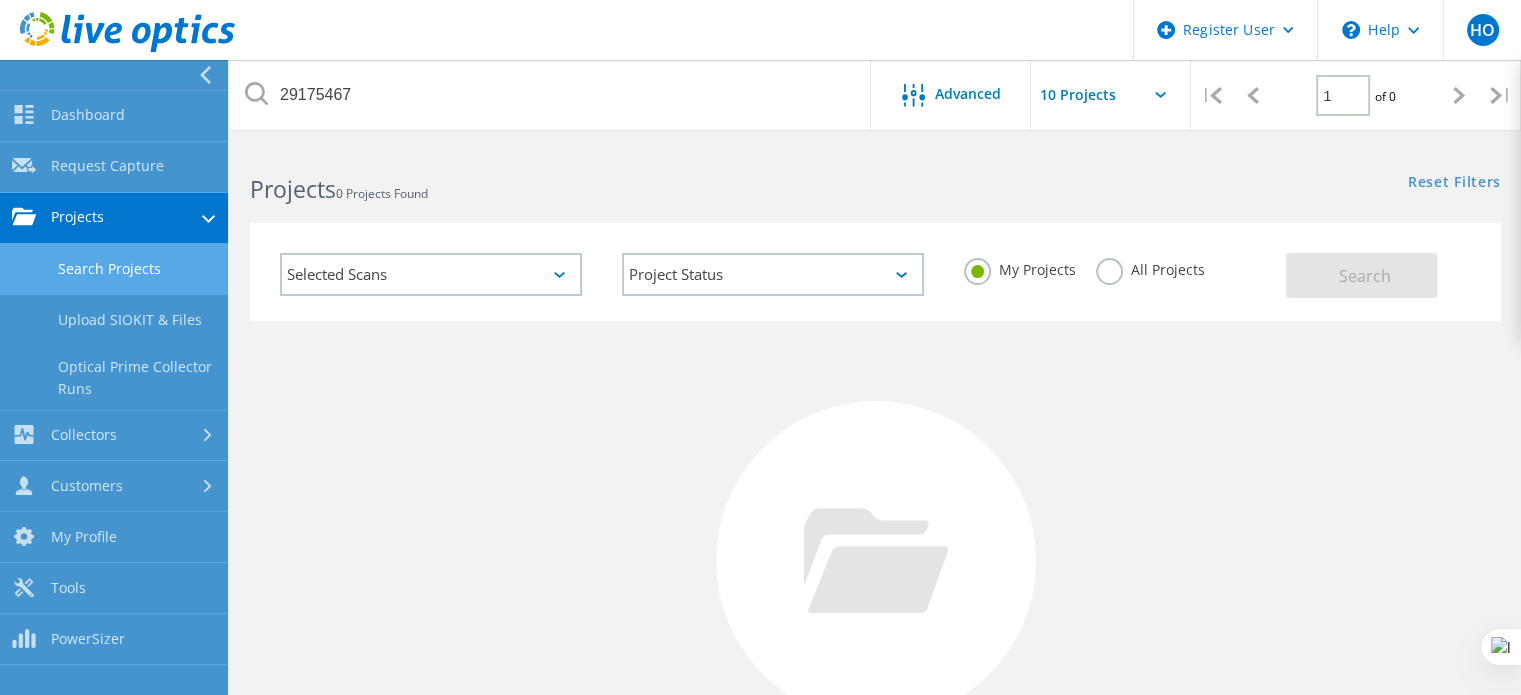 click on "Search Projects" at bounding box center [114, 269] 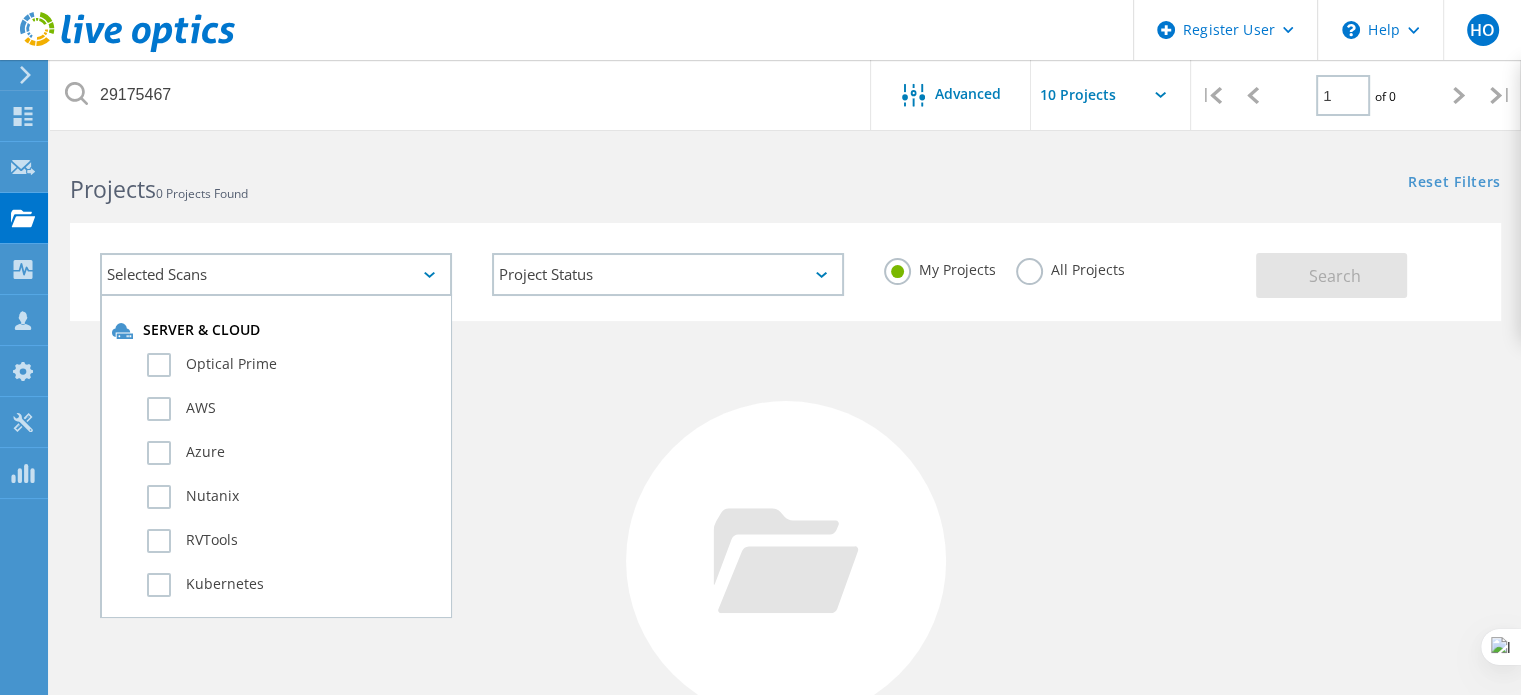 click on "All Projects" 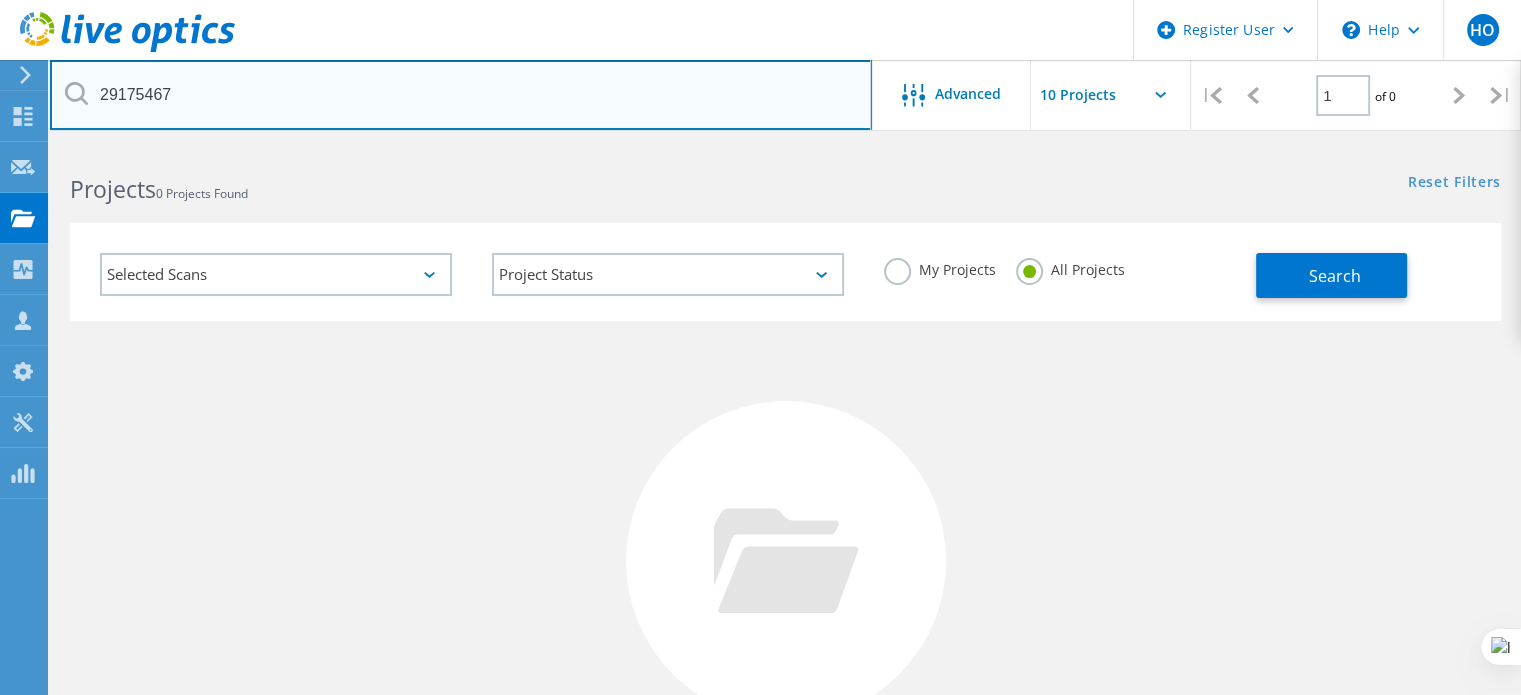drag, startPoint x: 451, startPoint y: 91, endPoint x: 456, endPoint y: 81, distance: 11.18034 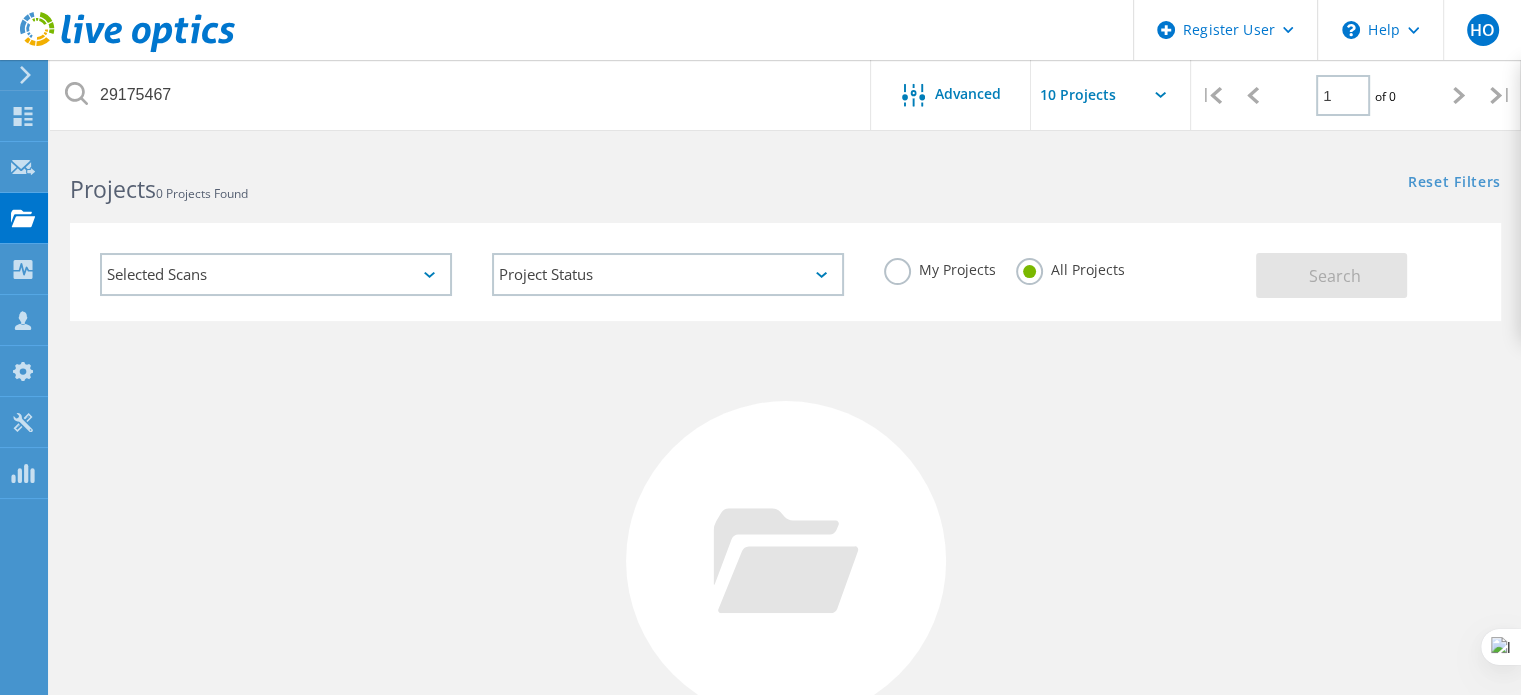 click 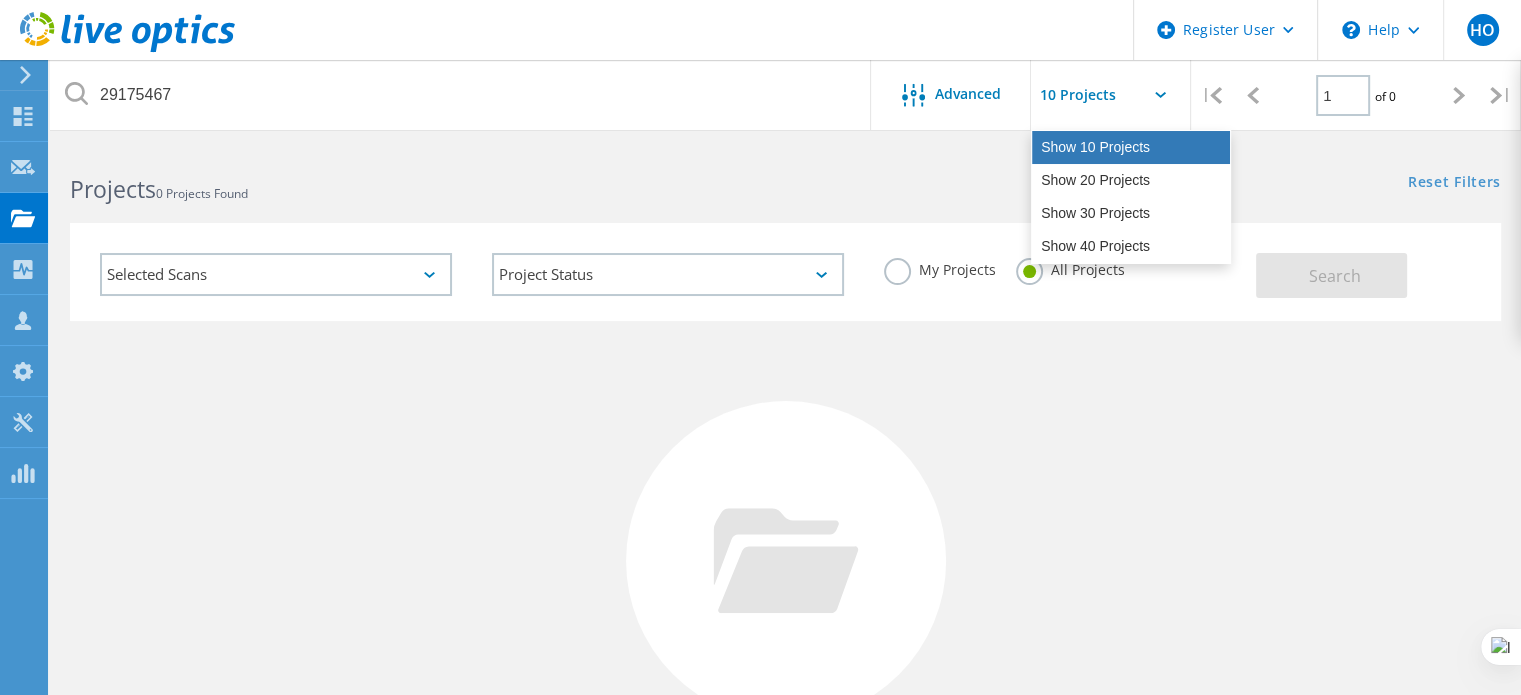 click on "Show 10 Projects" at bounding box center [1131, 147] 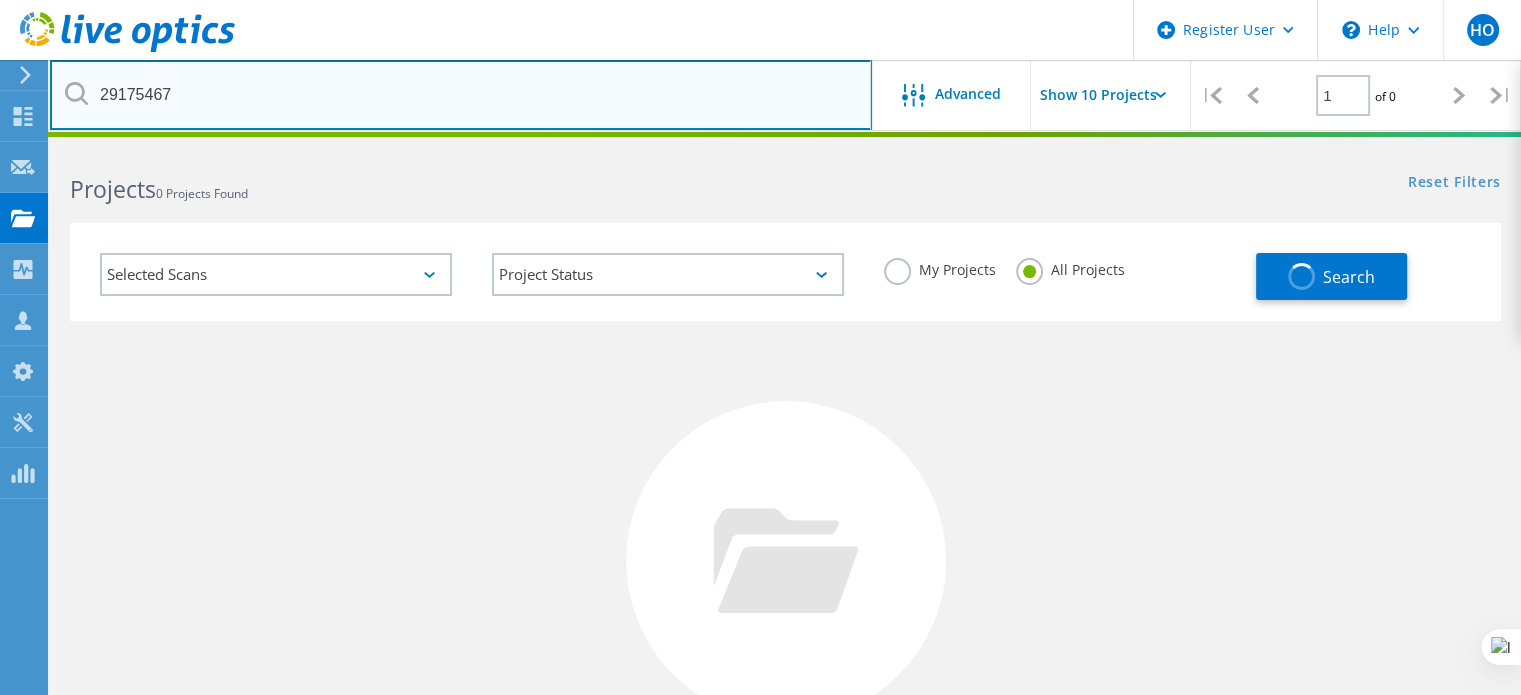 click on "29175467" at bounding box center (461, 95) 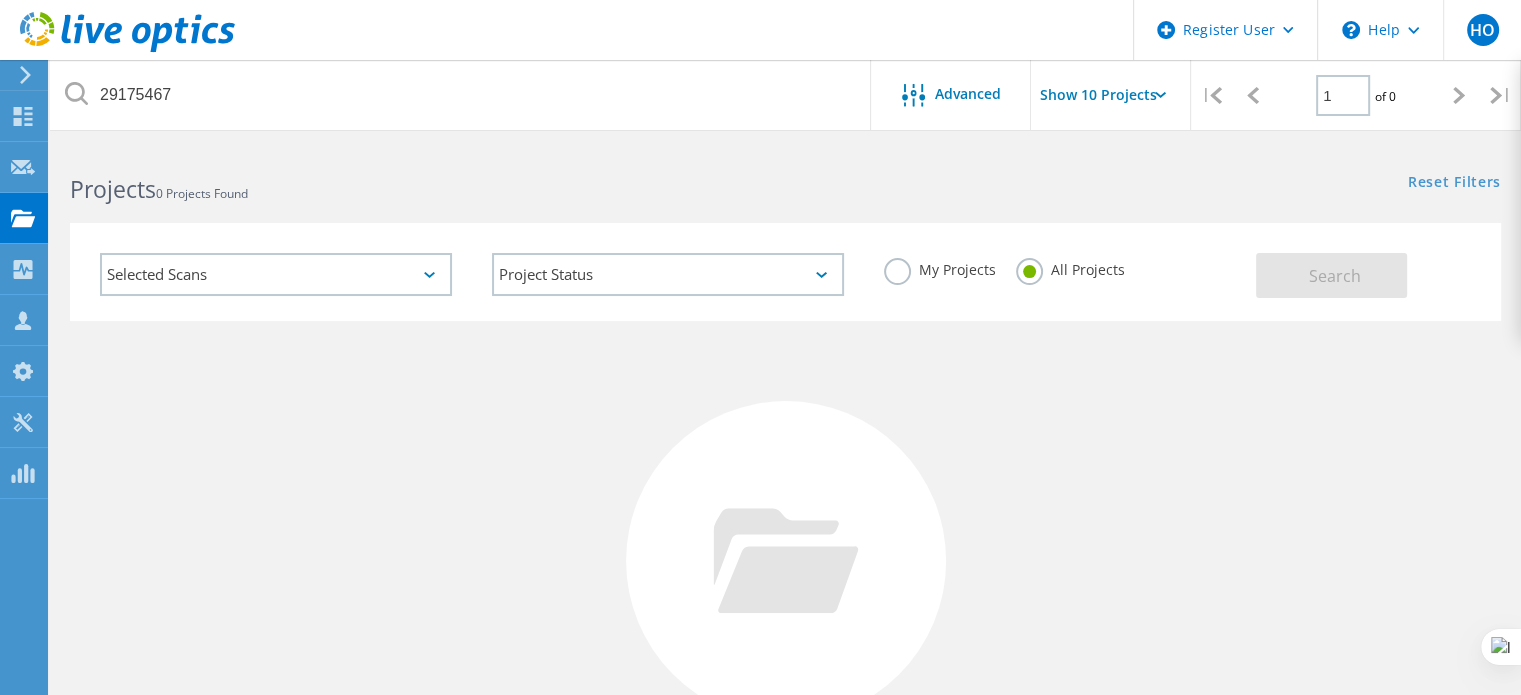 click 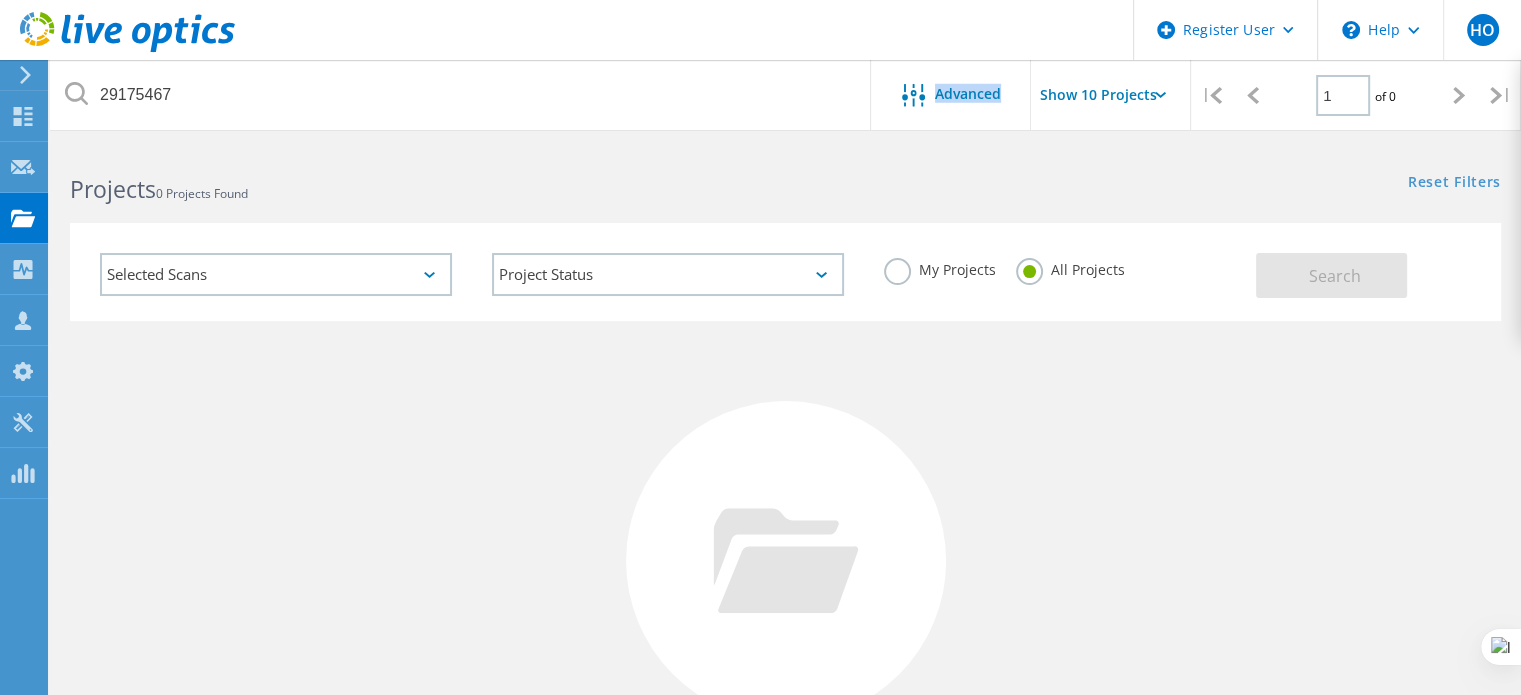 click 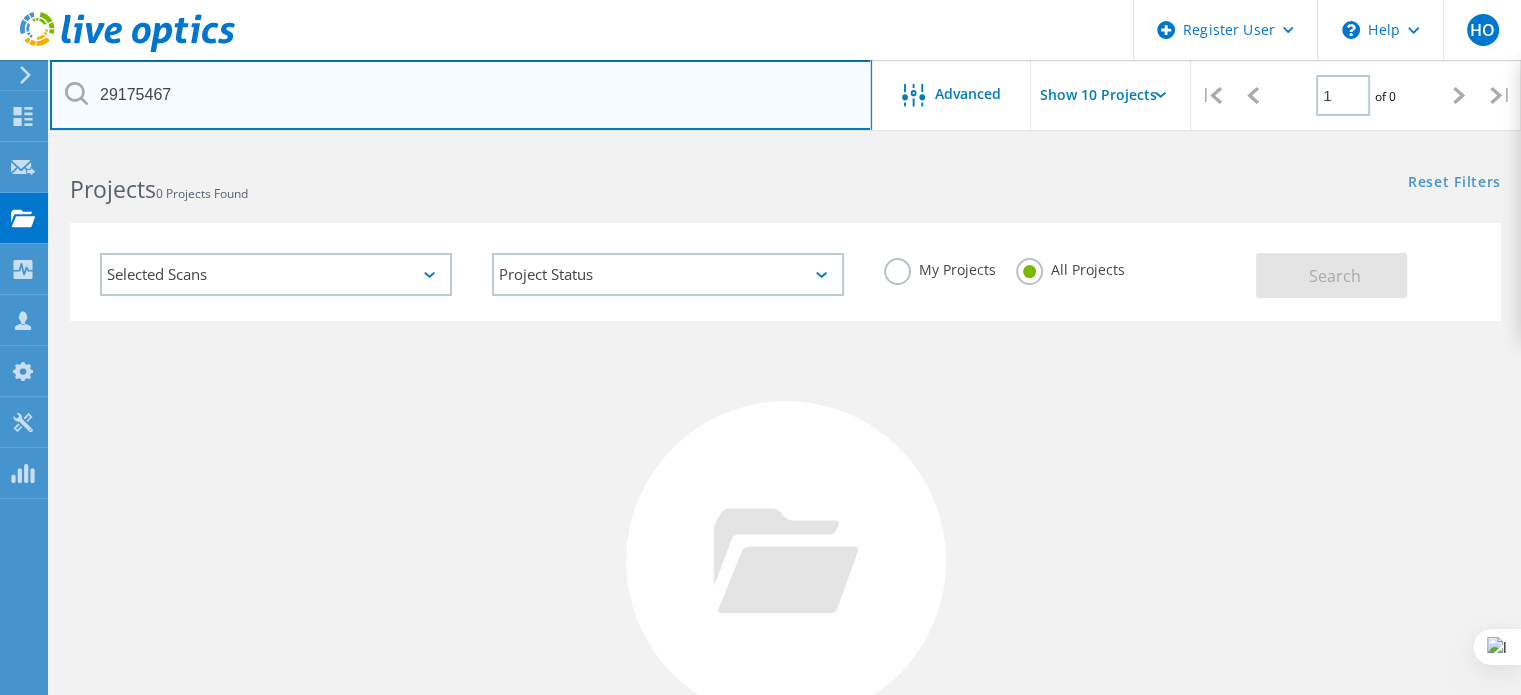 click on "29175467" at bounding box center (461, 95) 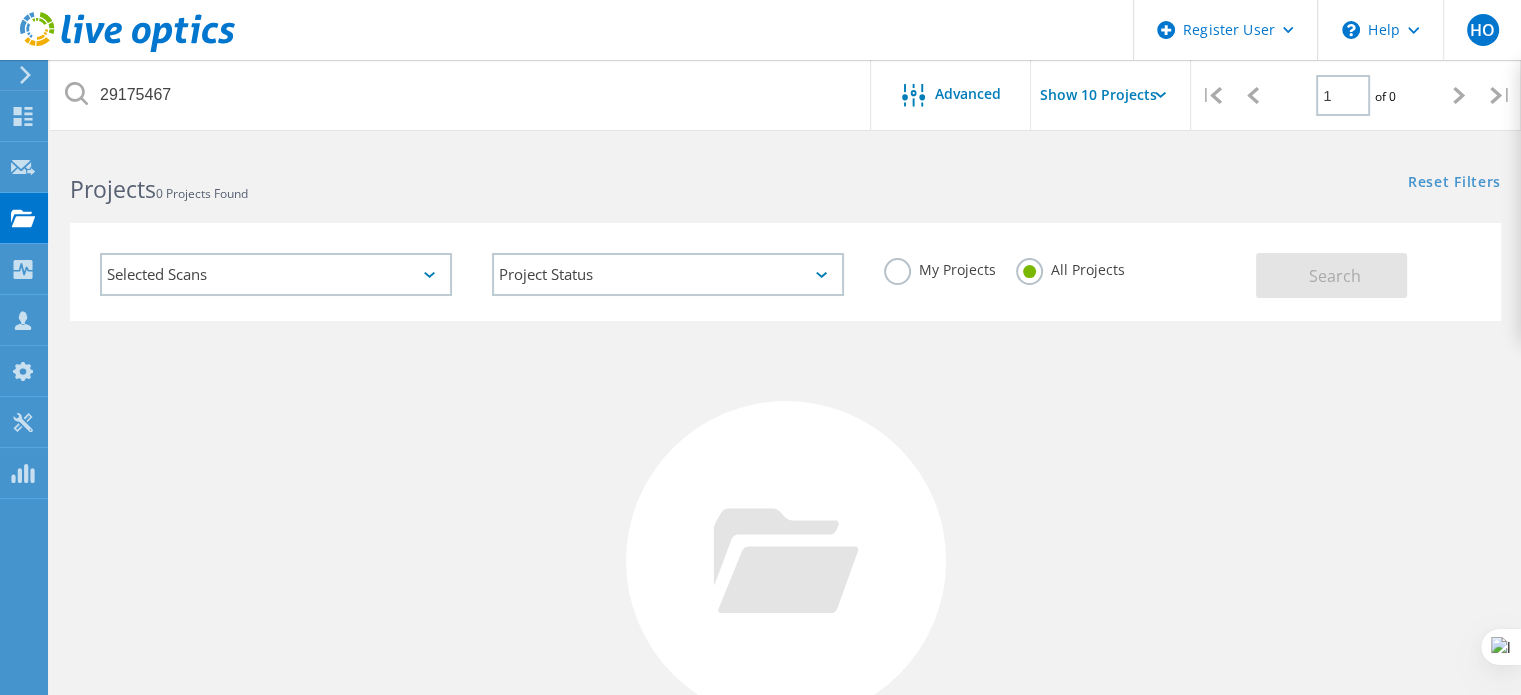 click 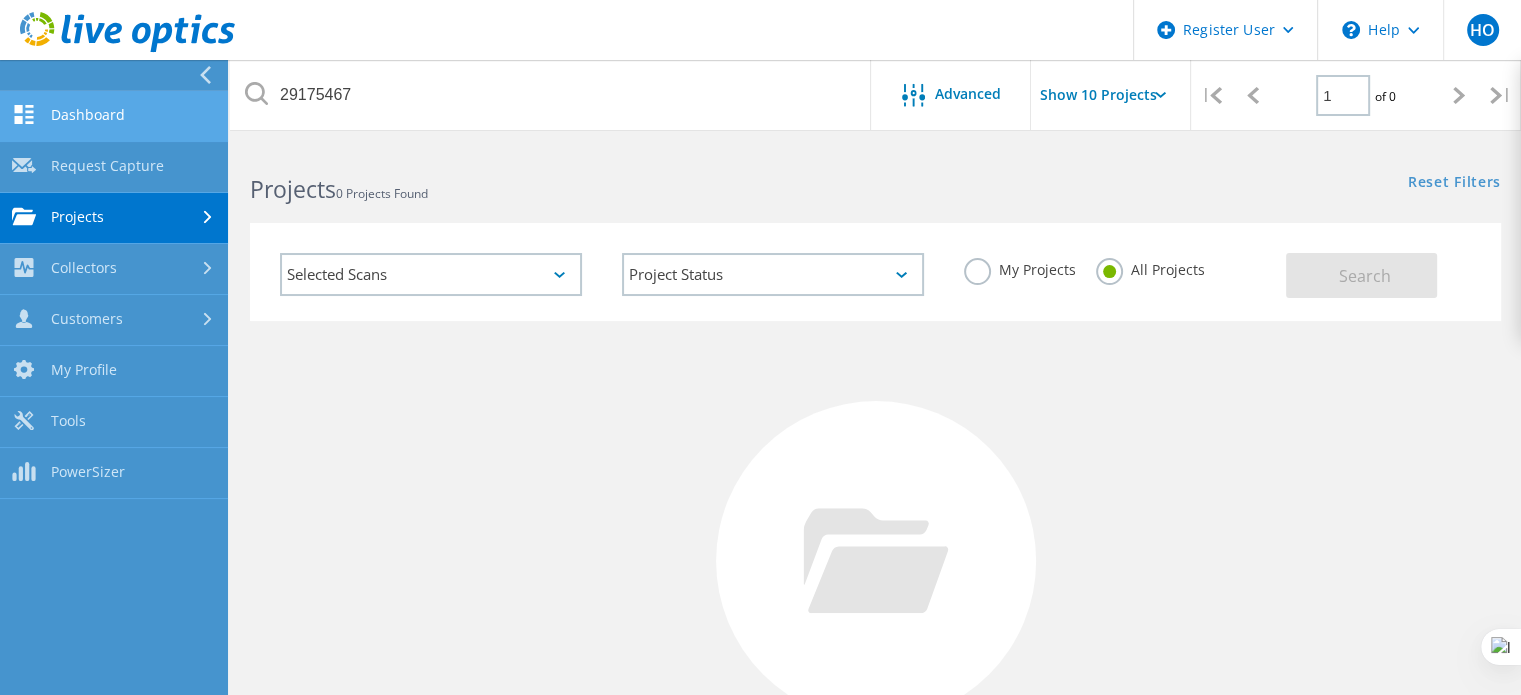 click on "Dashboard" at bounding box center (114, 116) 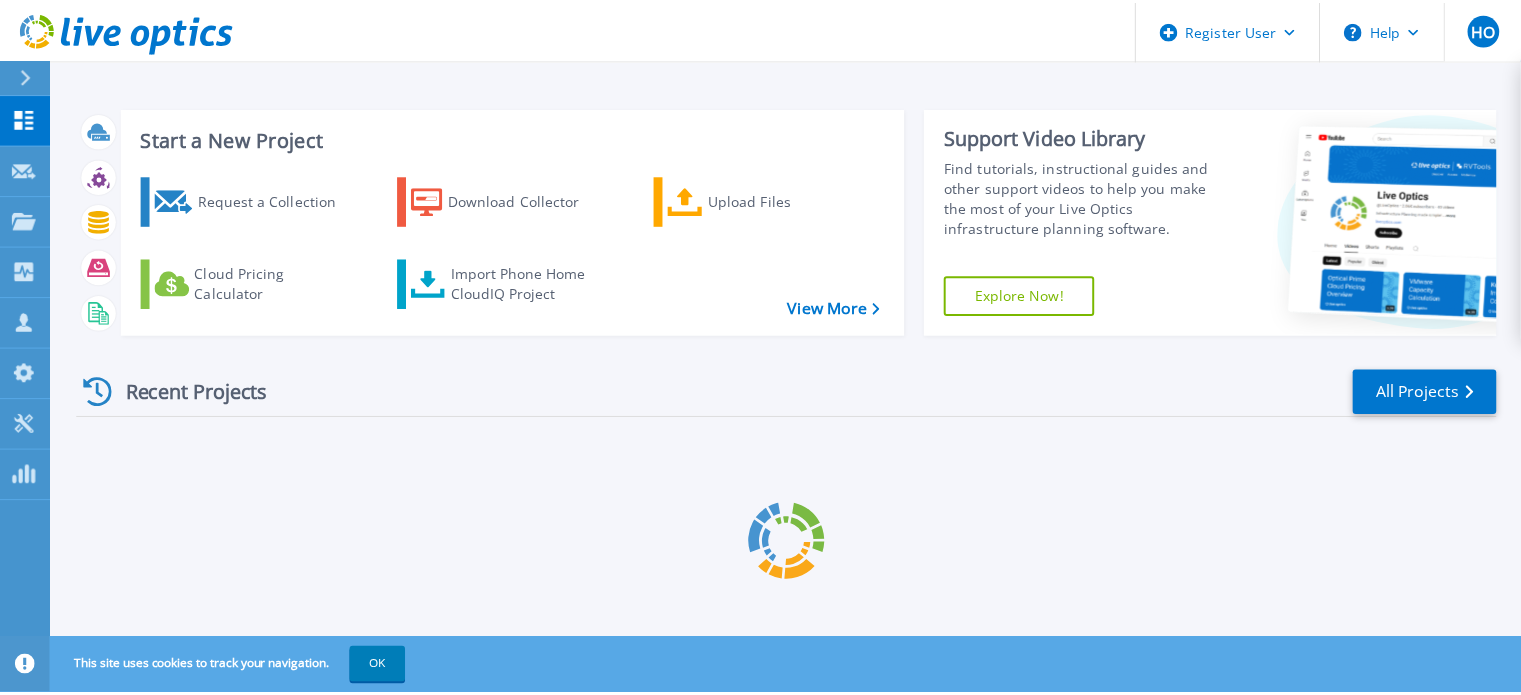 scroll, scrollTop: 0, scrollLeft: 0, axis: both 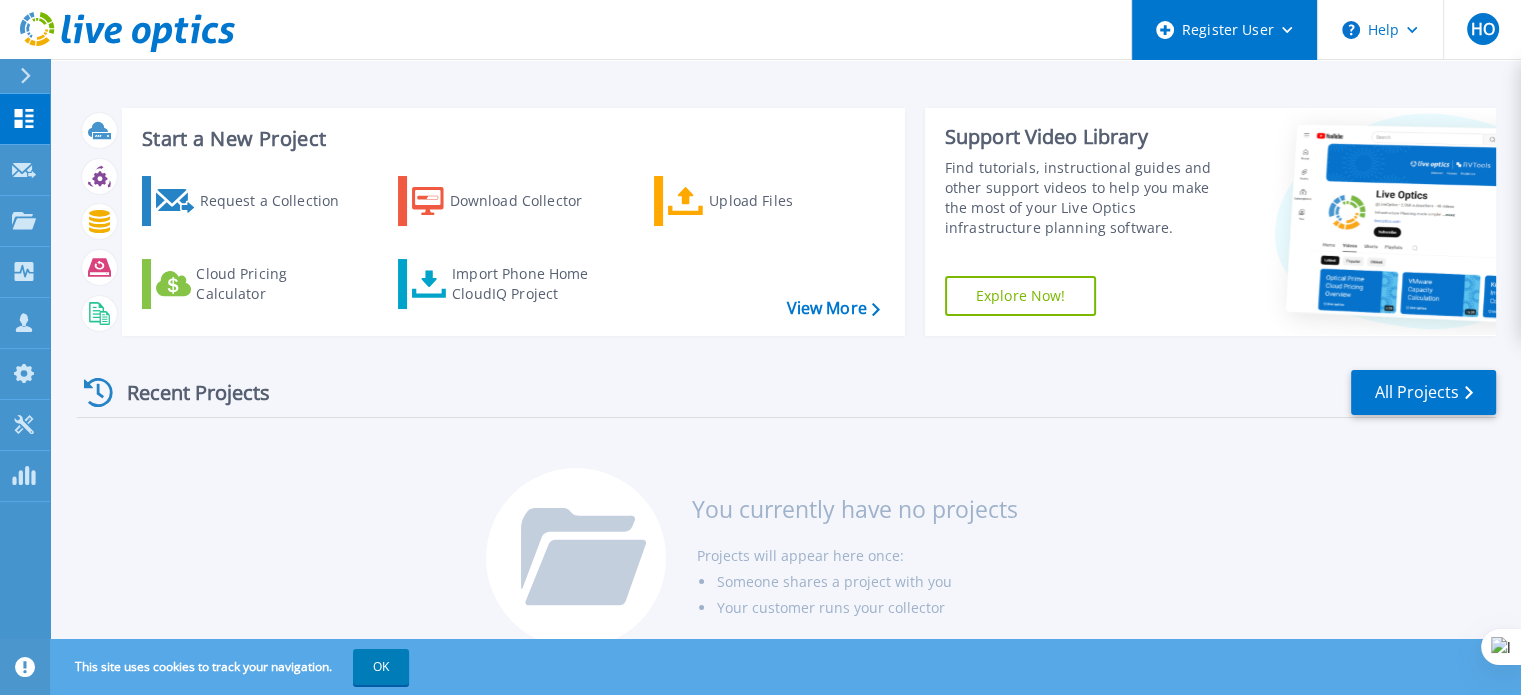 click on "Register User" at bounding box center (1224, 30) 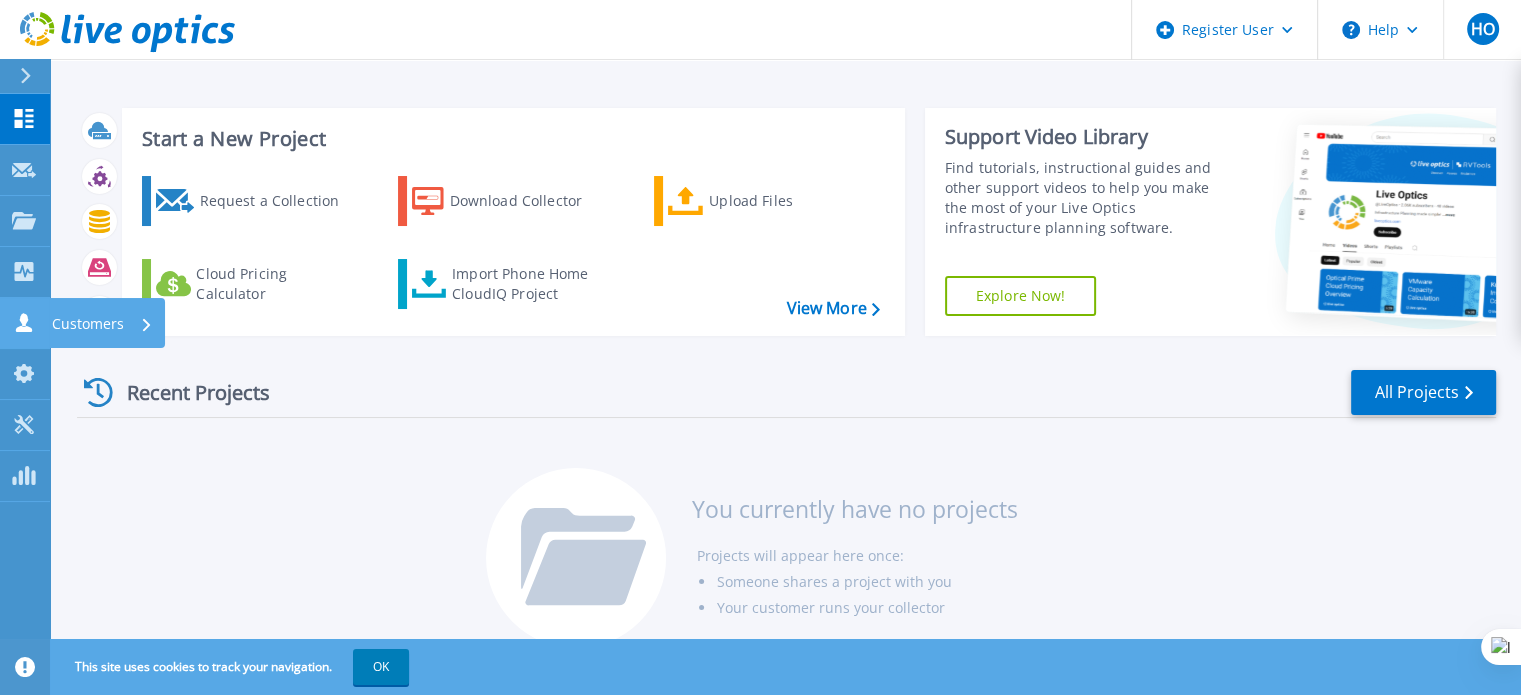 click 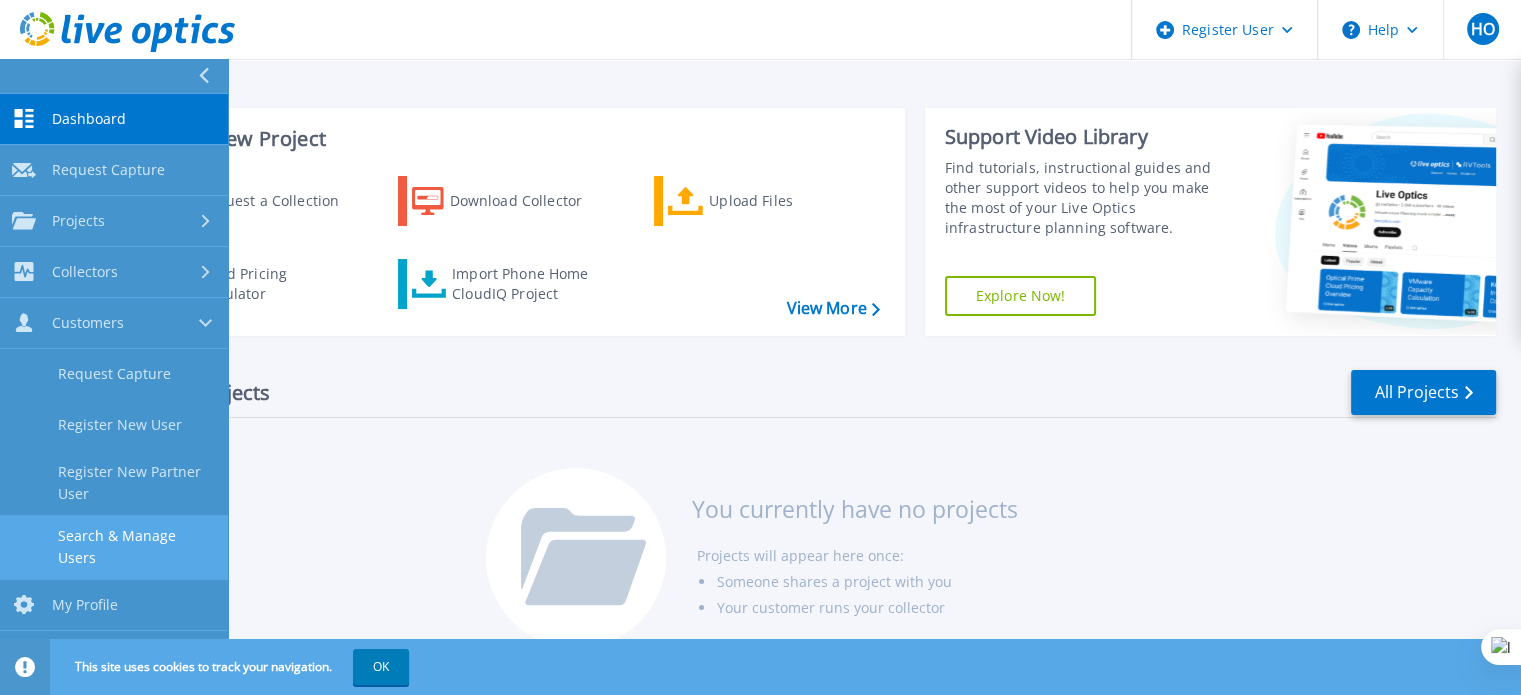 click on "Search & Manage Users" at bounding box center (114, 547) 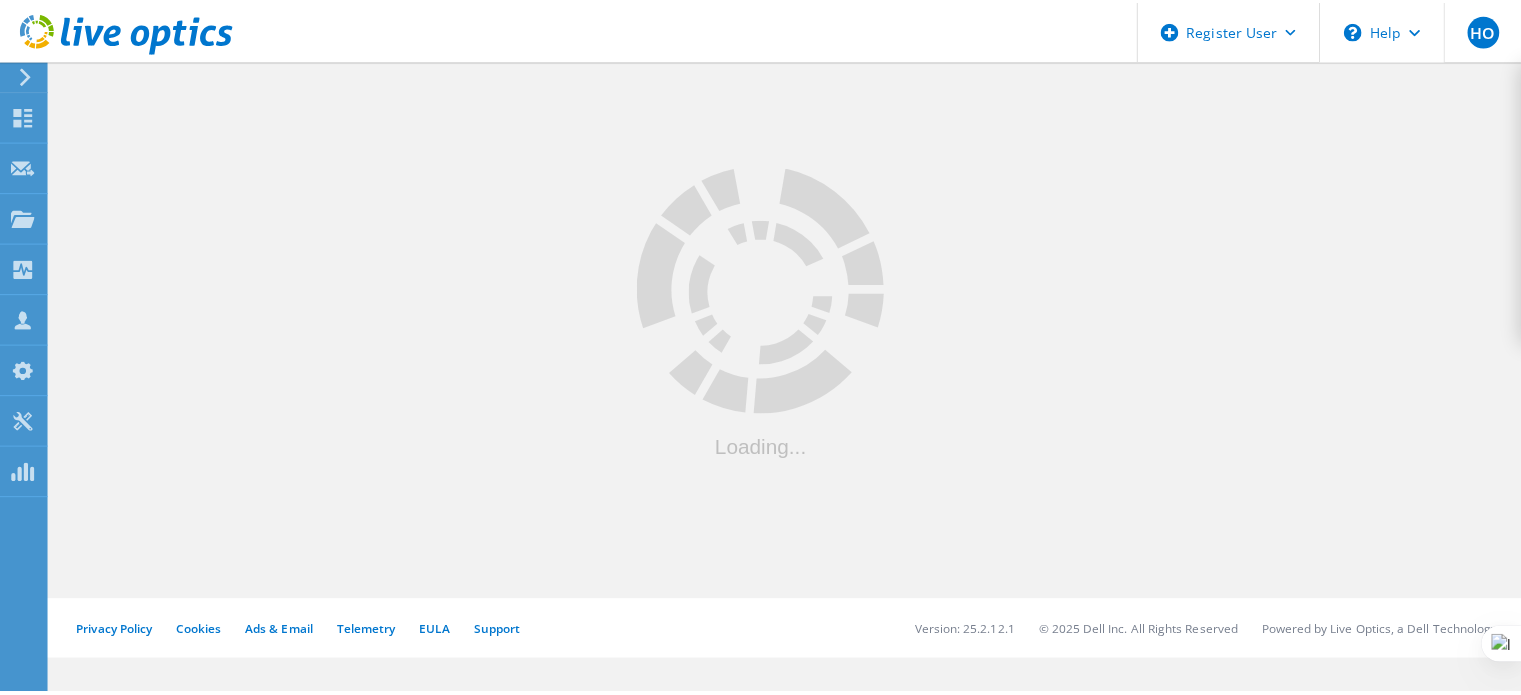 scroll, scrollTop: 0, scrollLeft: 0, axis: both 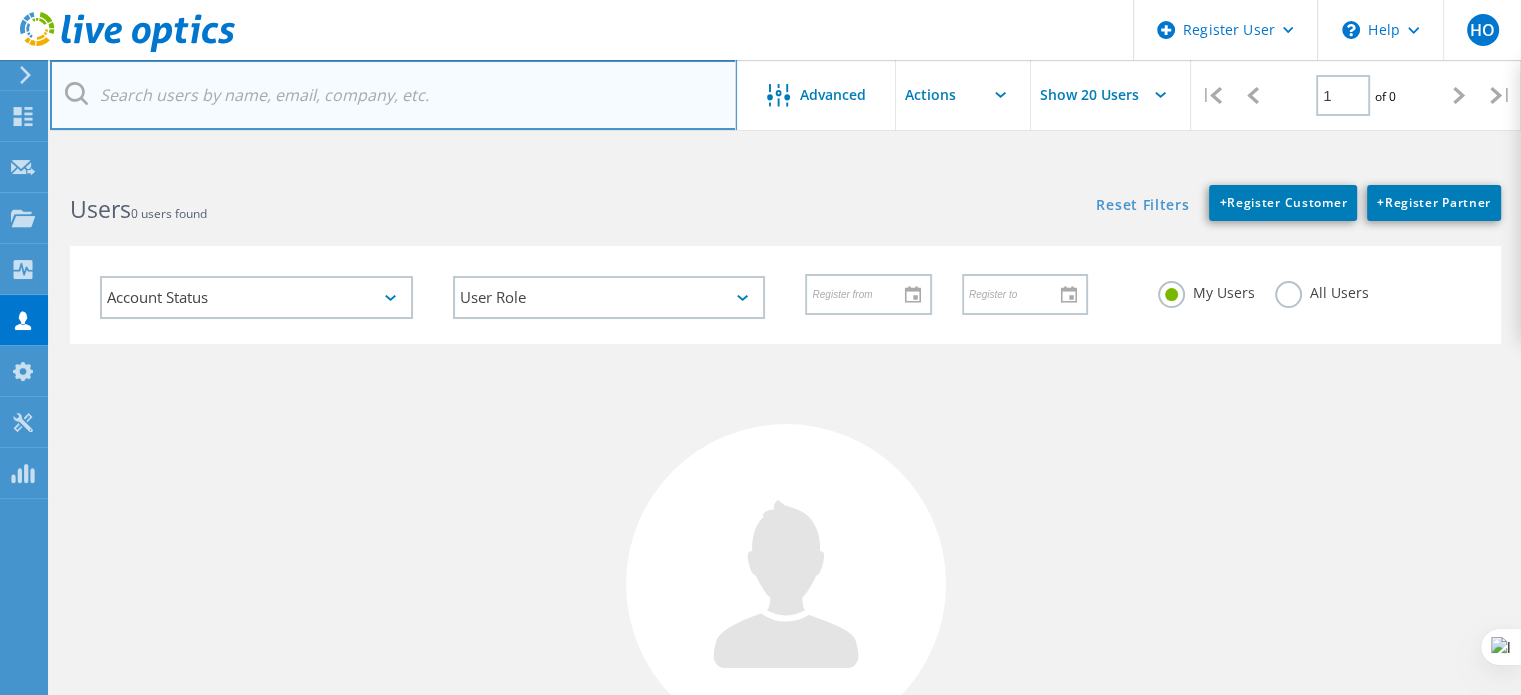 click at bounding box center (393, 95) 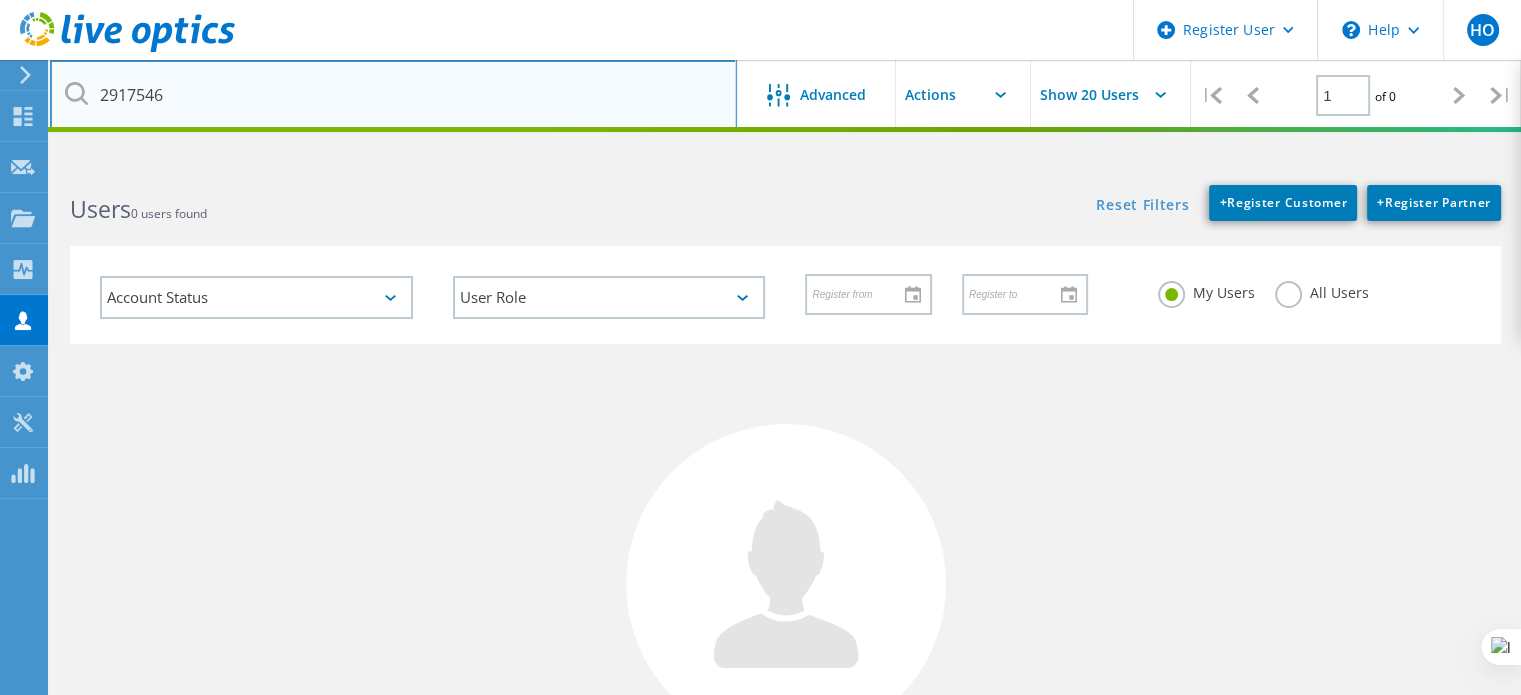 type on "2917546" 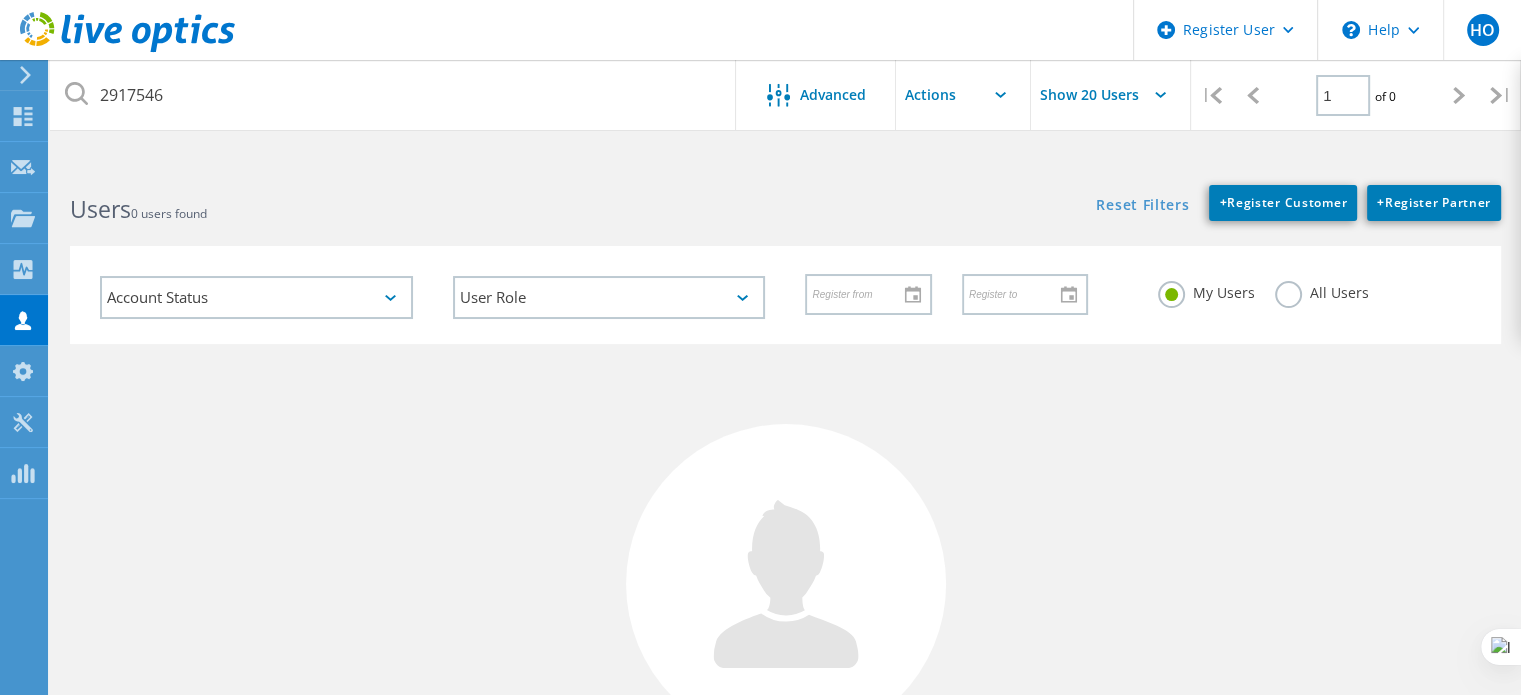 click at bounding box center [22, 75] 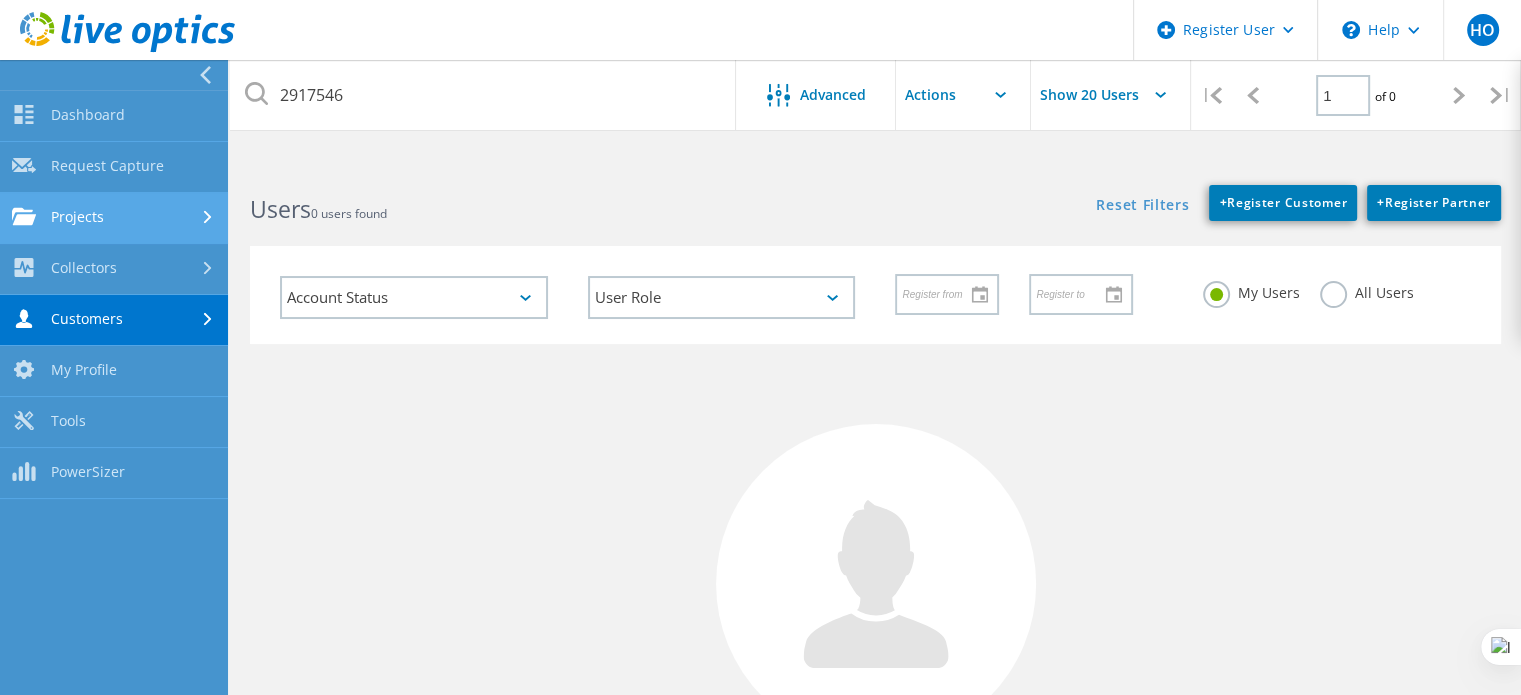click on "Projects" at bounding box center [114, 218] 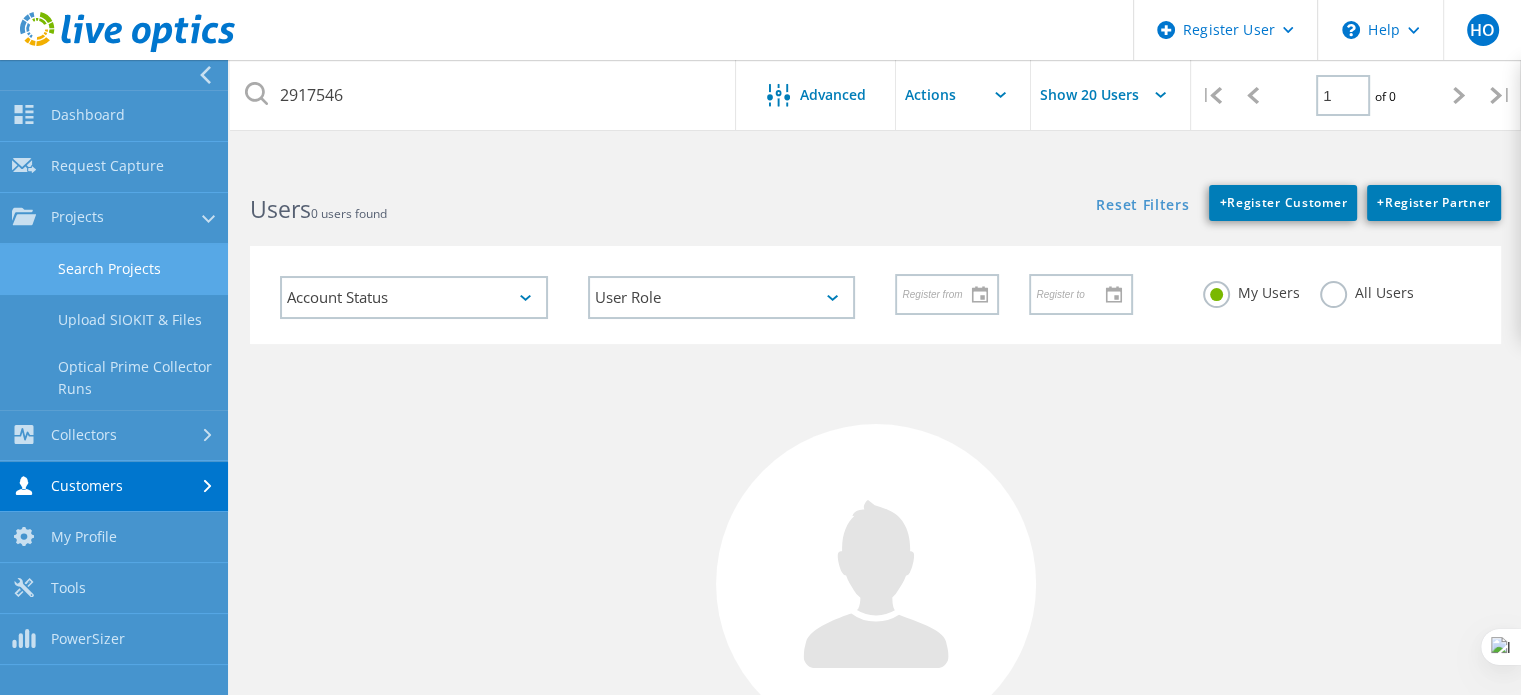 click on "Search Projects" at bounding box center [114, 269] 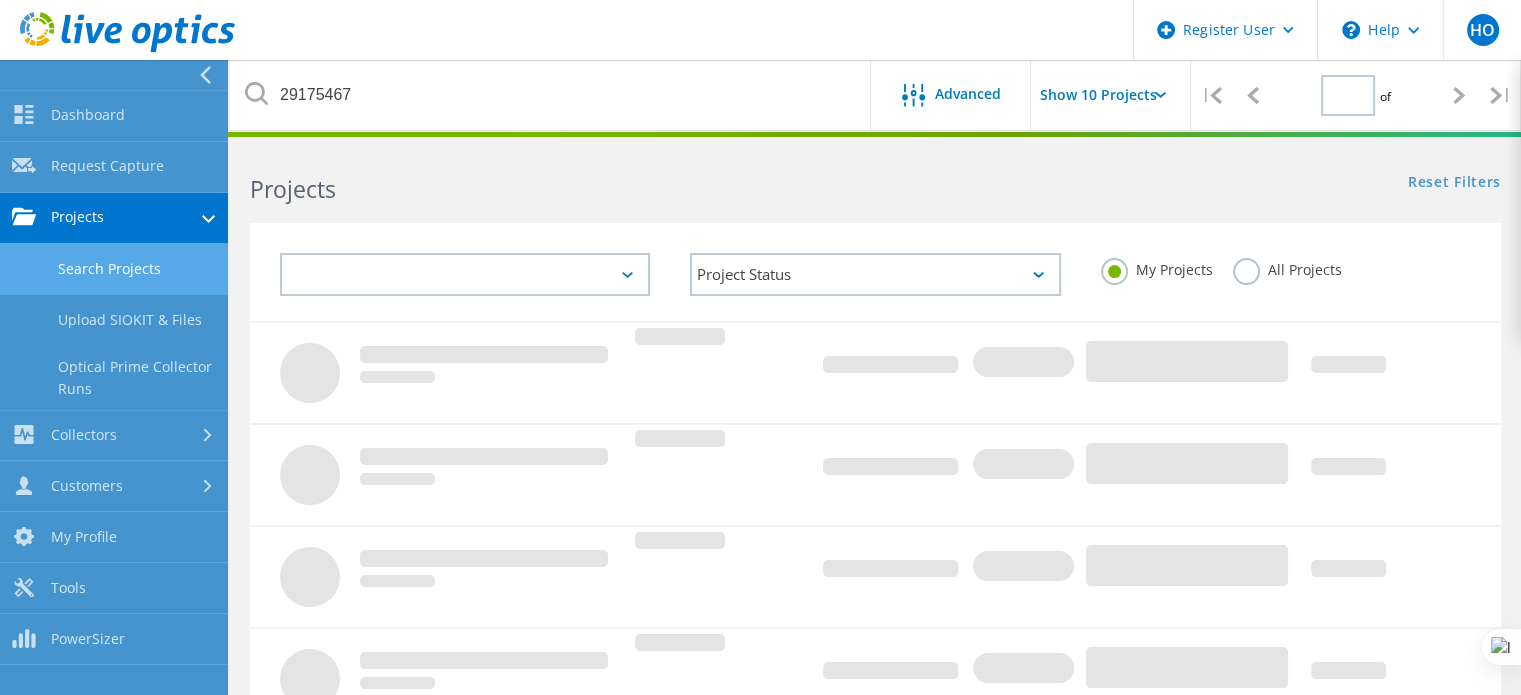 type on "1" 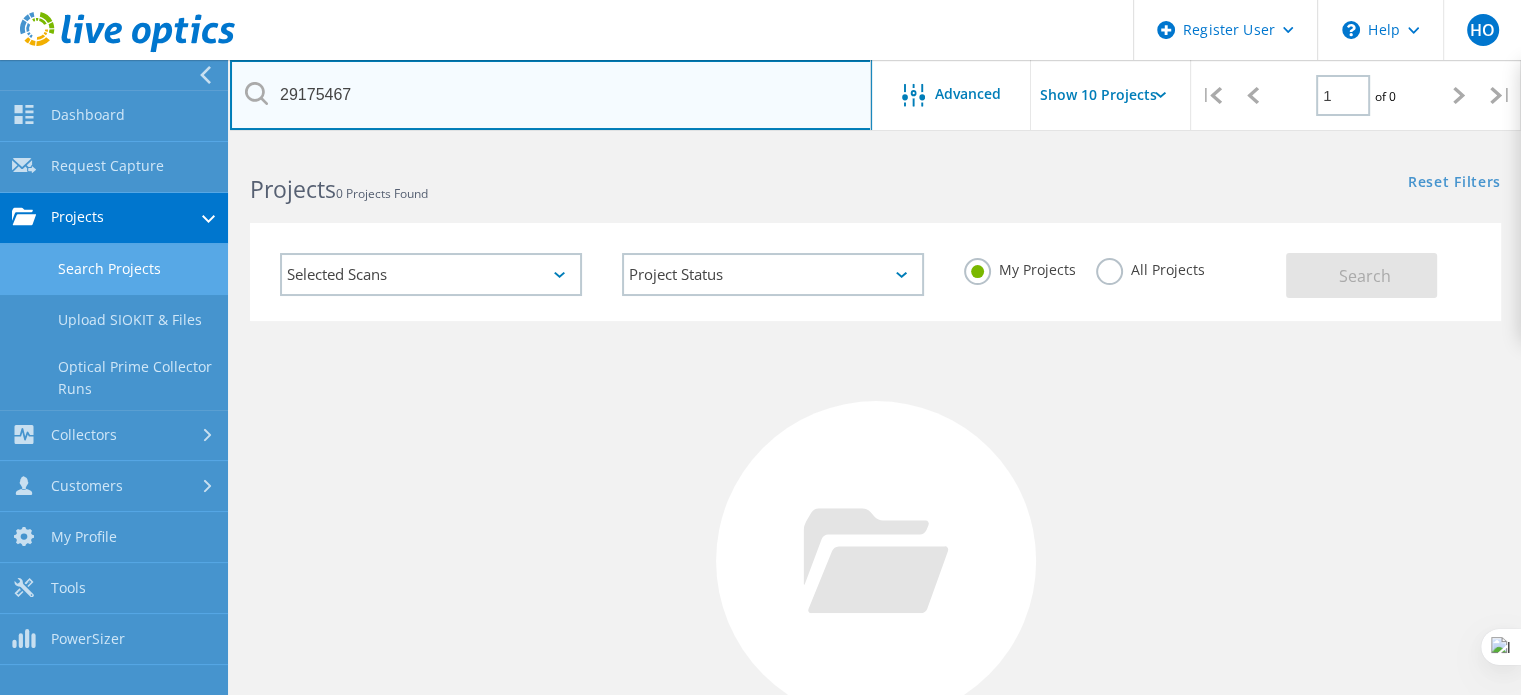 click on "29175467" at bounding box center [551, 95] 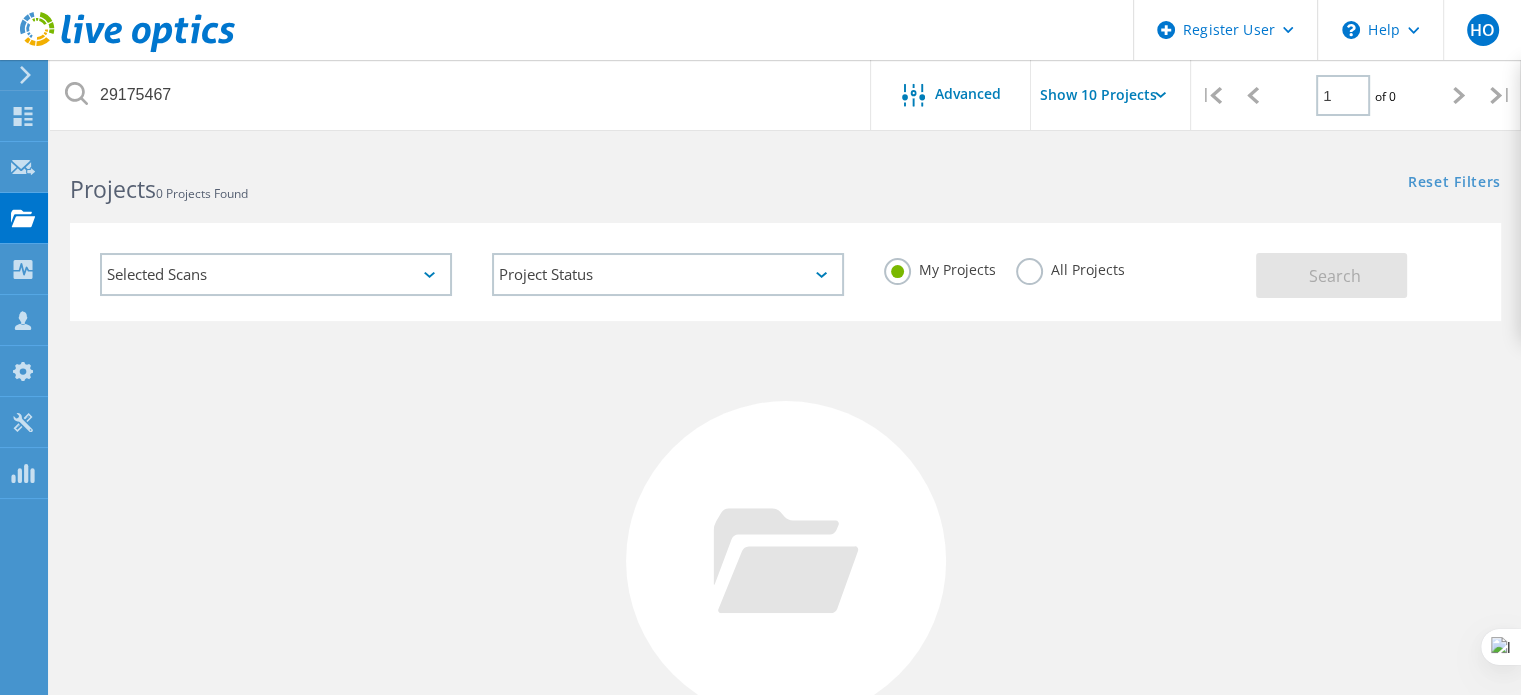 click at bounding box center [-78, 75] 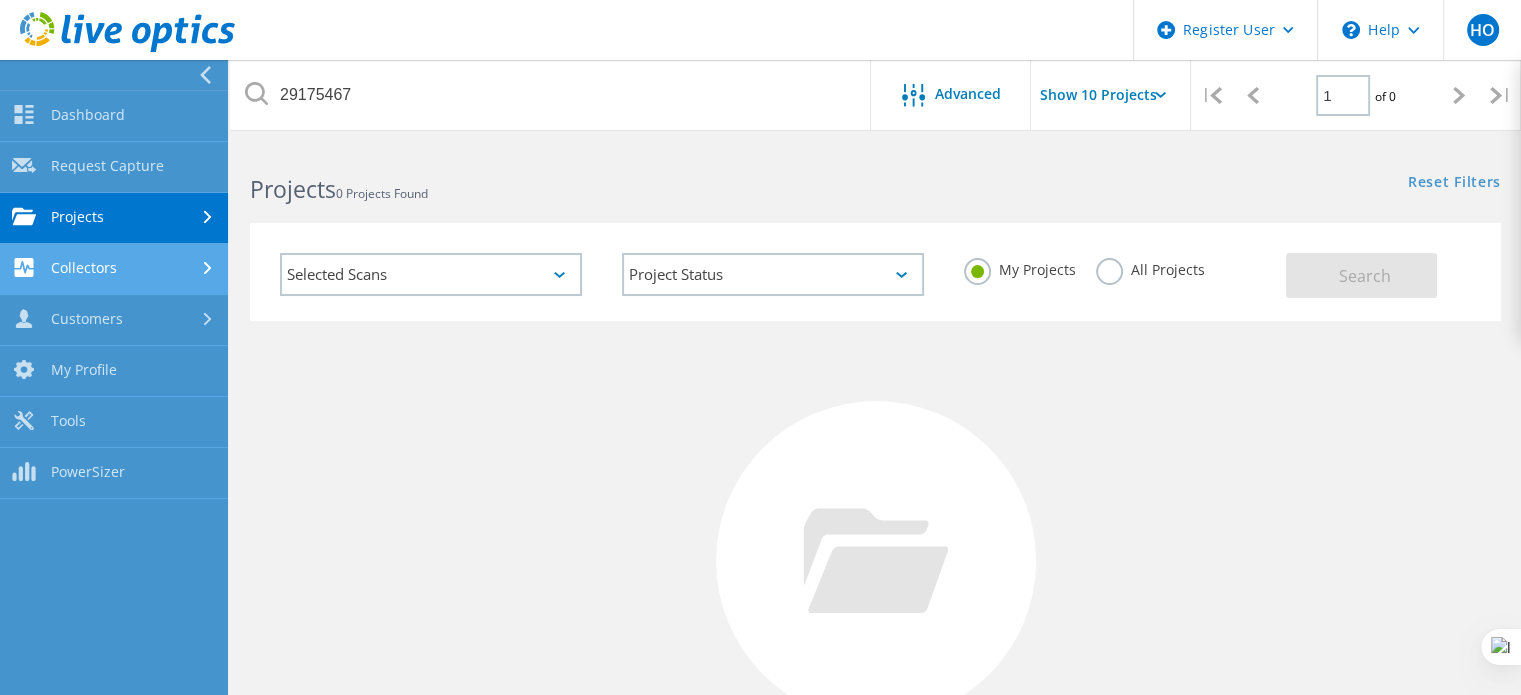 click on "Collectors" at bounding box center (114, 269) 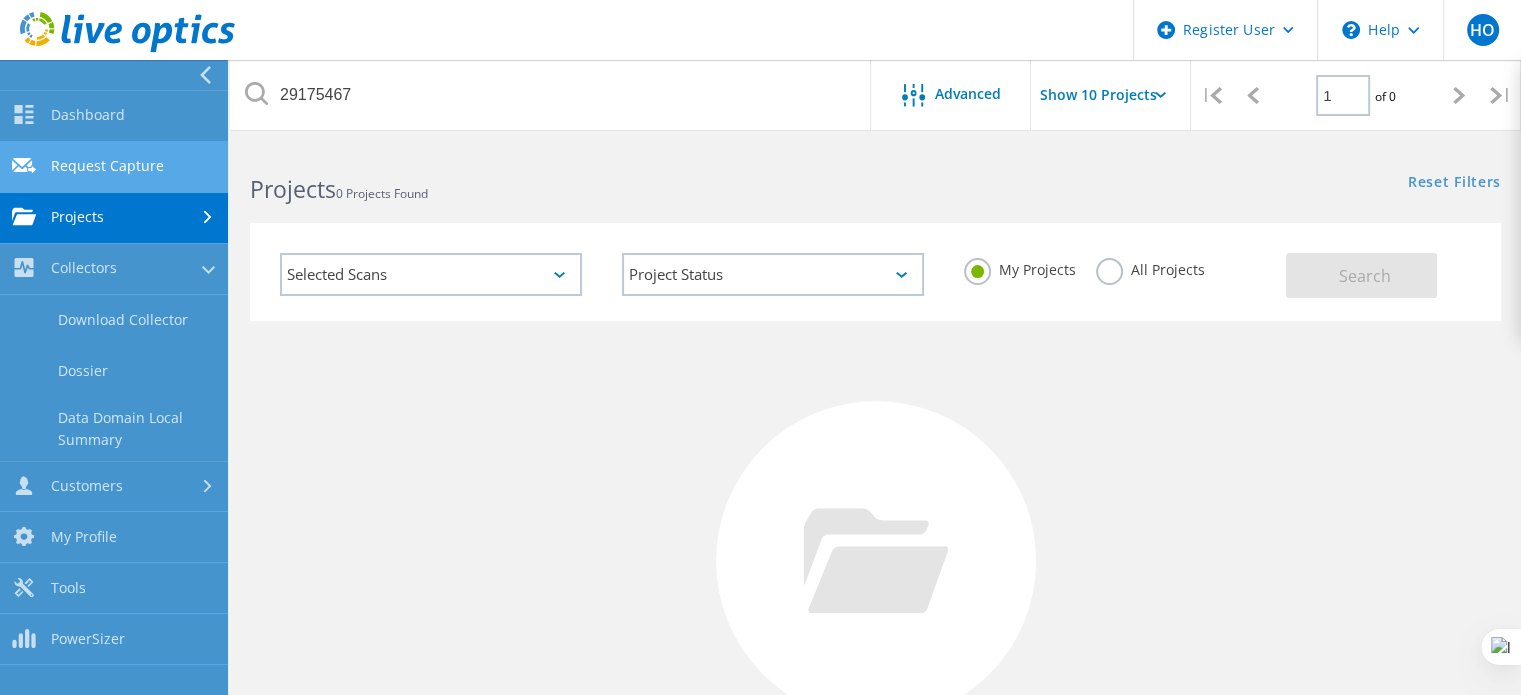 click on "Request Capture" at bounding box center [114, 167] 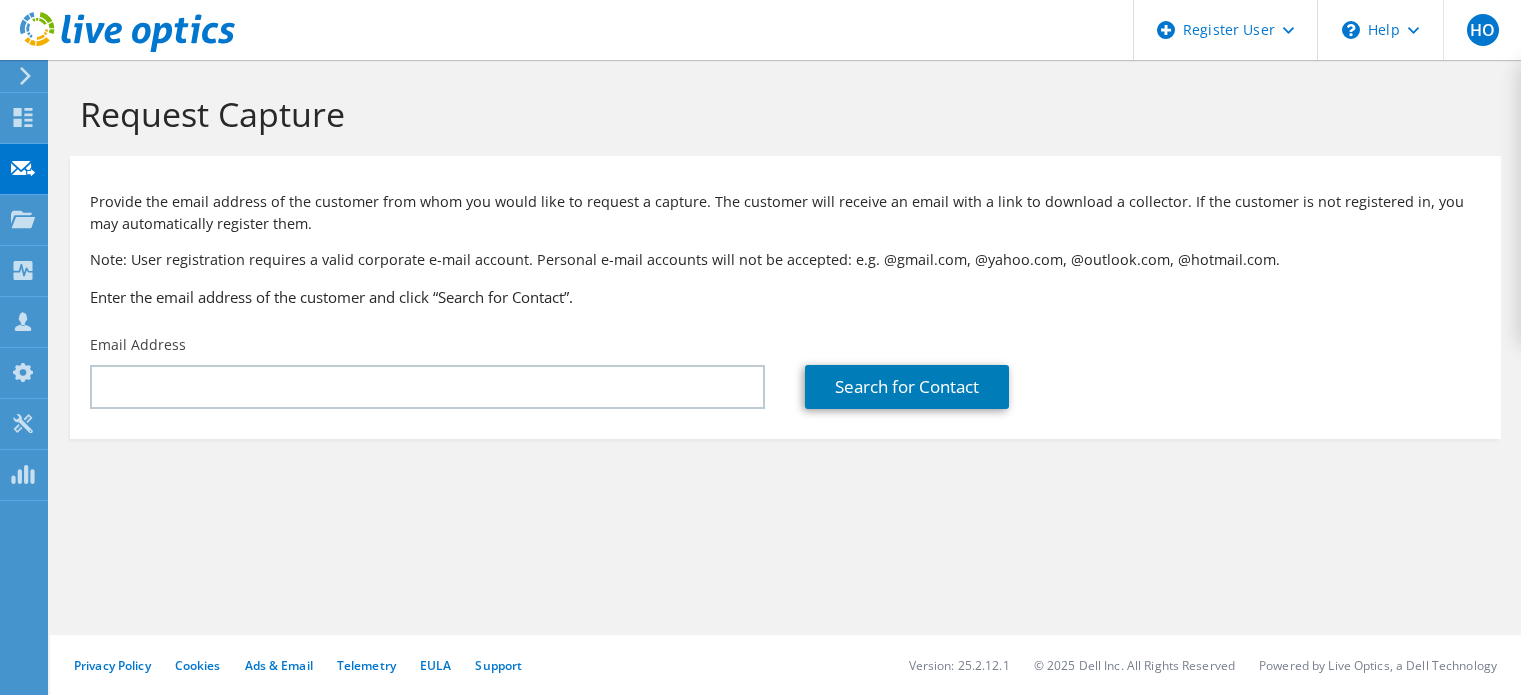 scroll, scrollTop: 0, scrollLeft: 0, axis: both 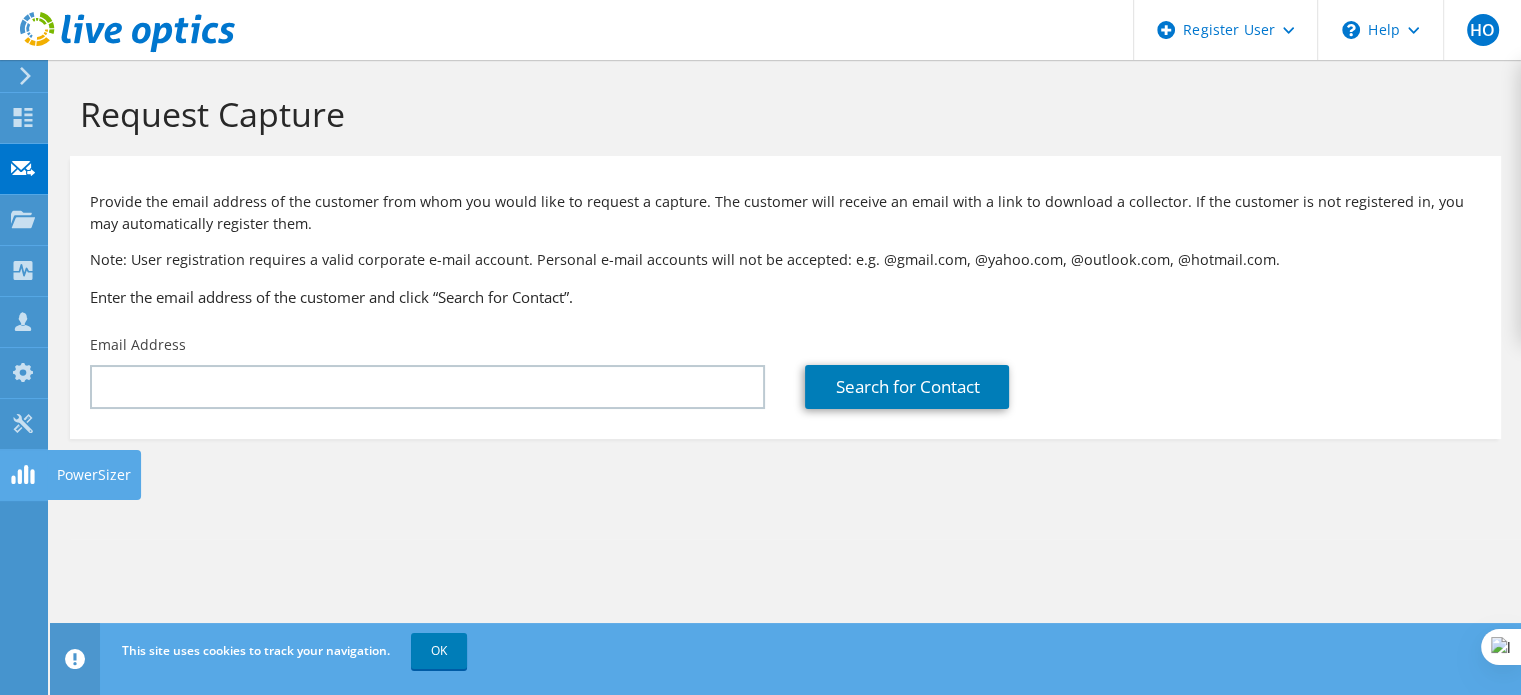 click 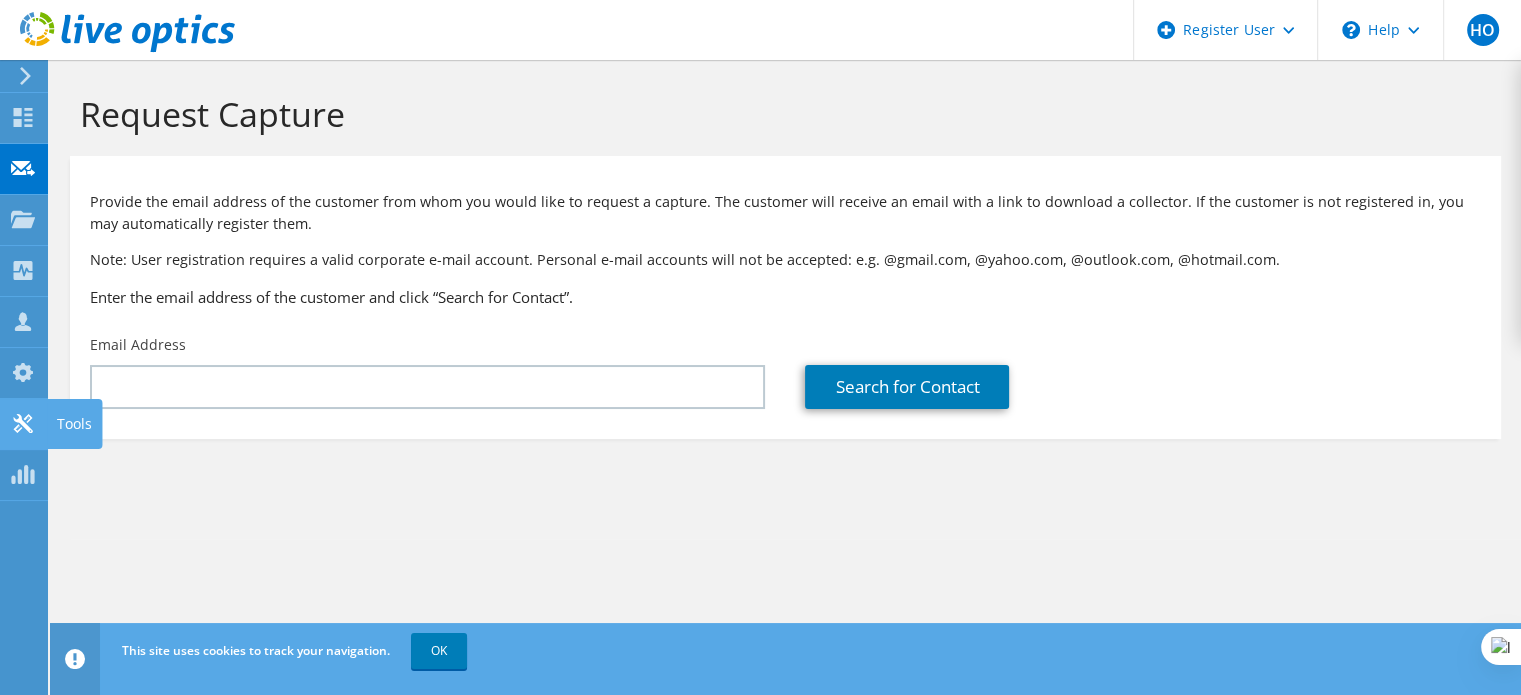 click 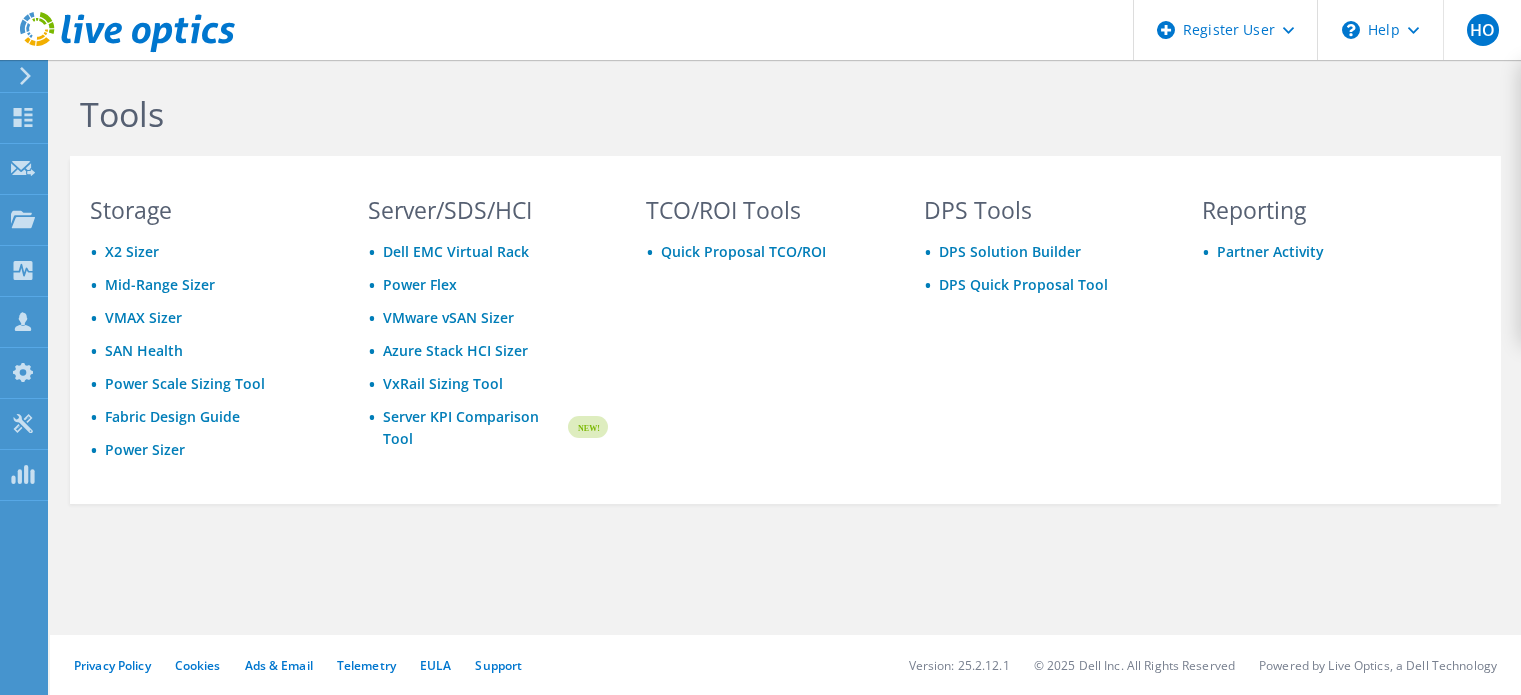 scroll, scrollTop: 0, scrollLeft: 0, axis: both 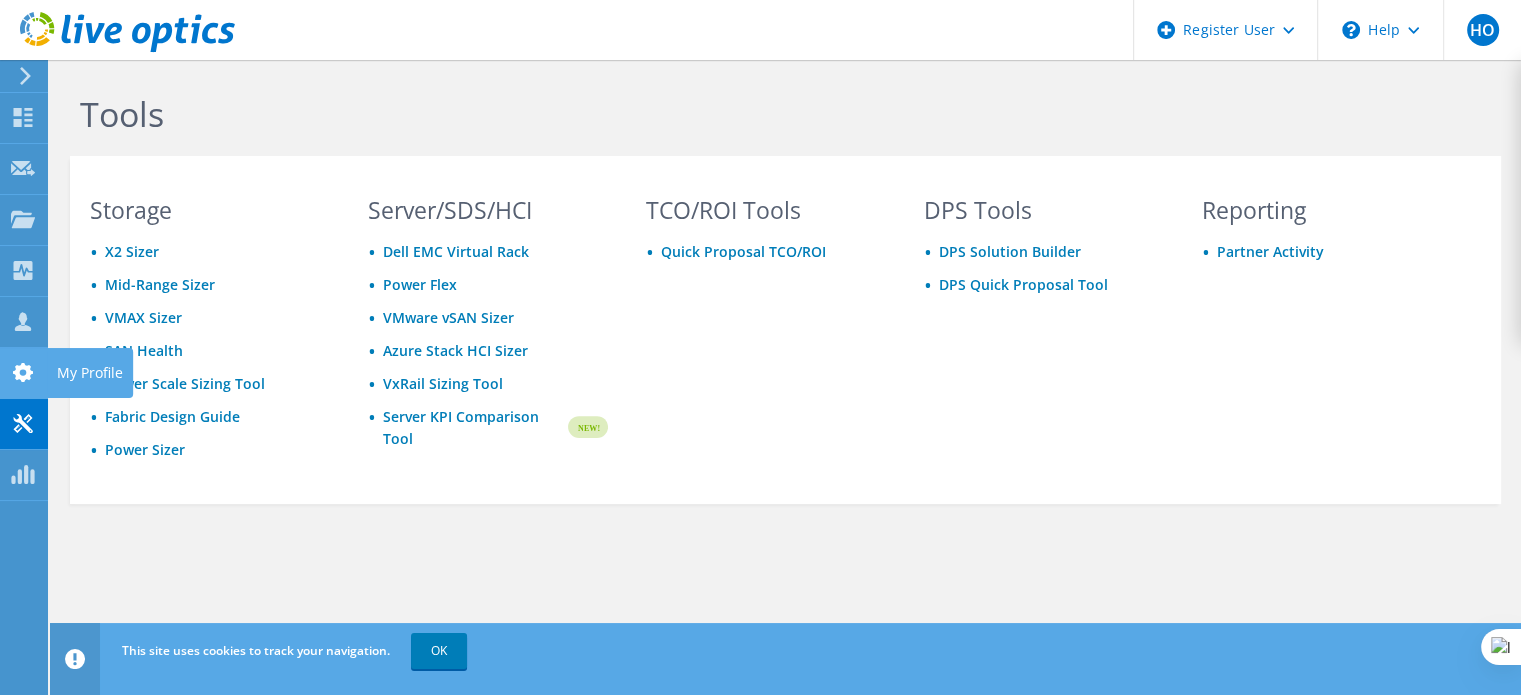 click on "My Profile" at bounding box center [-66, 373] 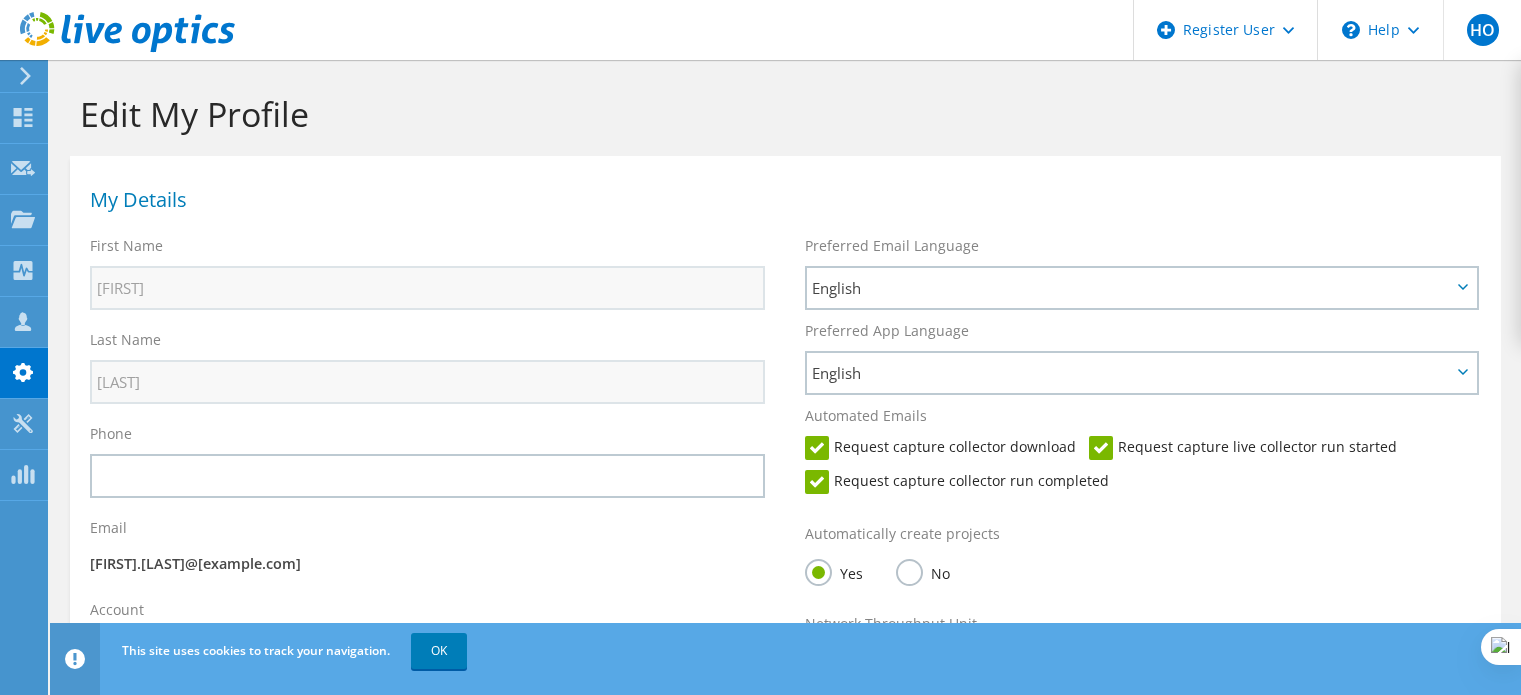 scroll, scrollTop: 0, scrollLeft: 0, axis: both 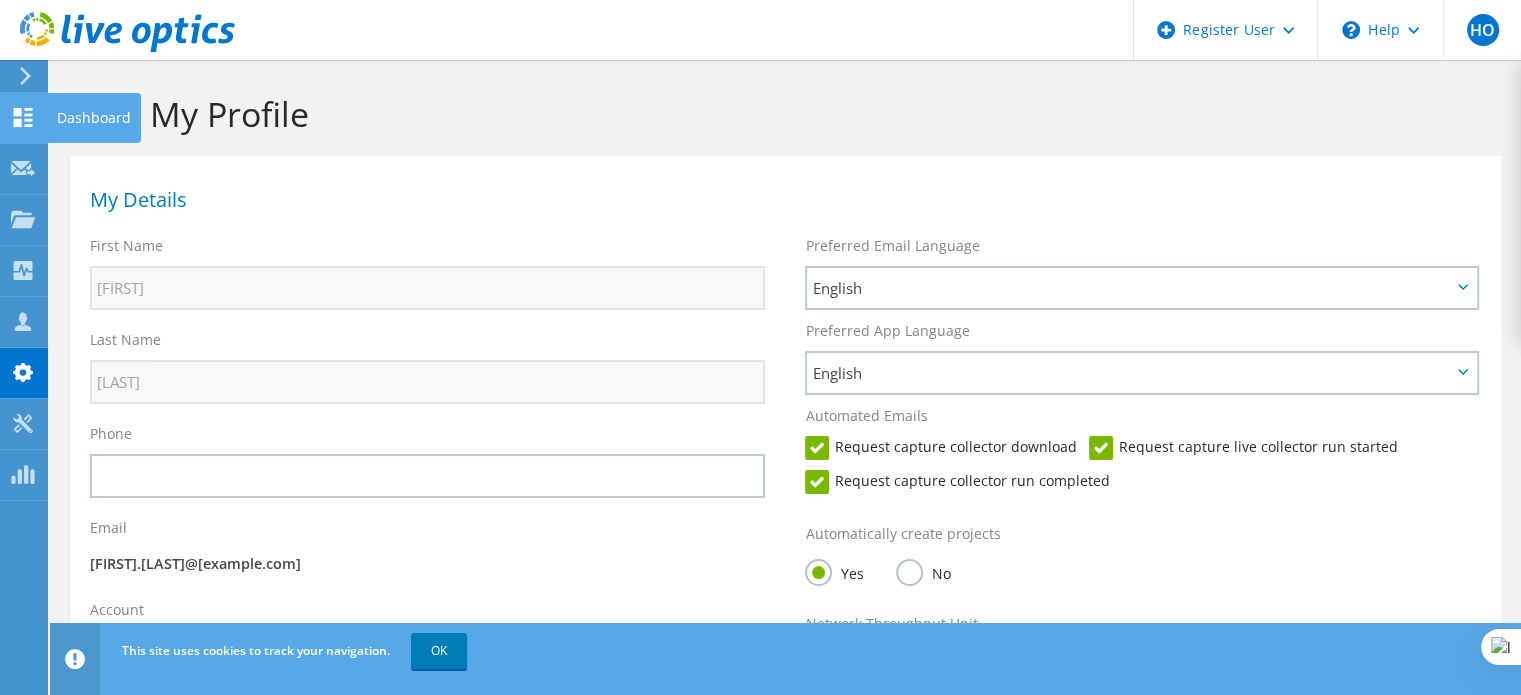 click 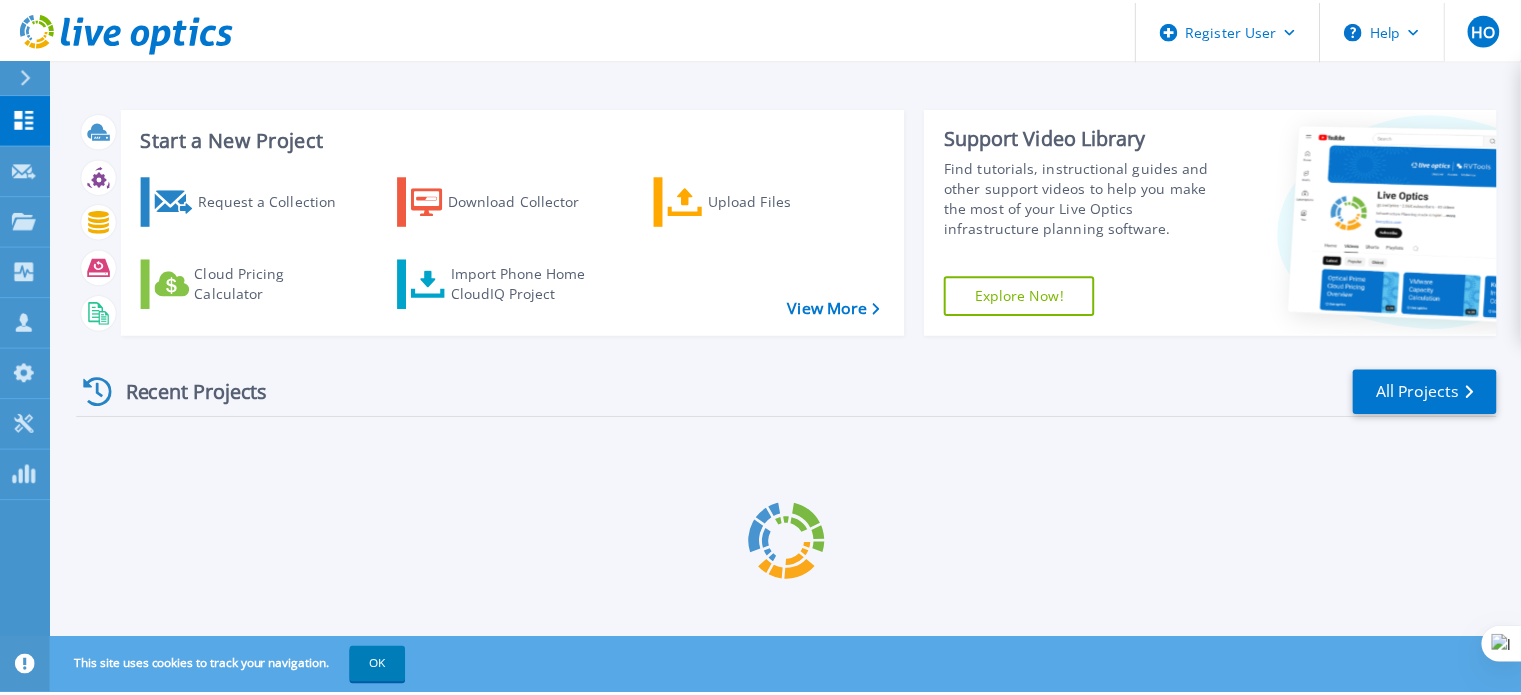 scroll, scrollTop: 0, scrollLeft: 0, axis: both 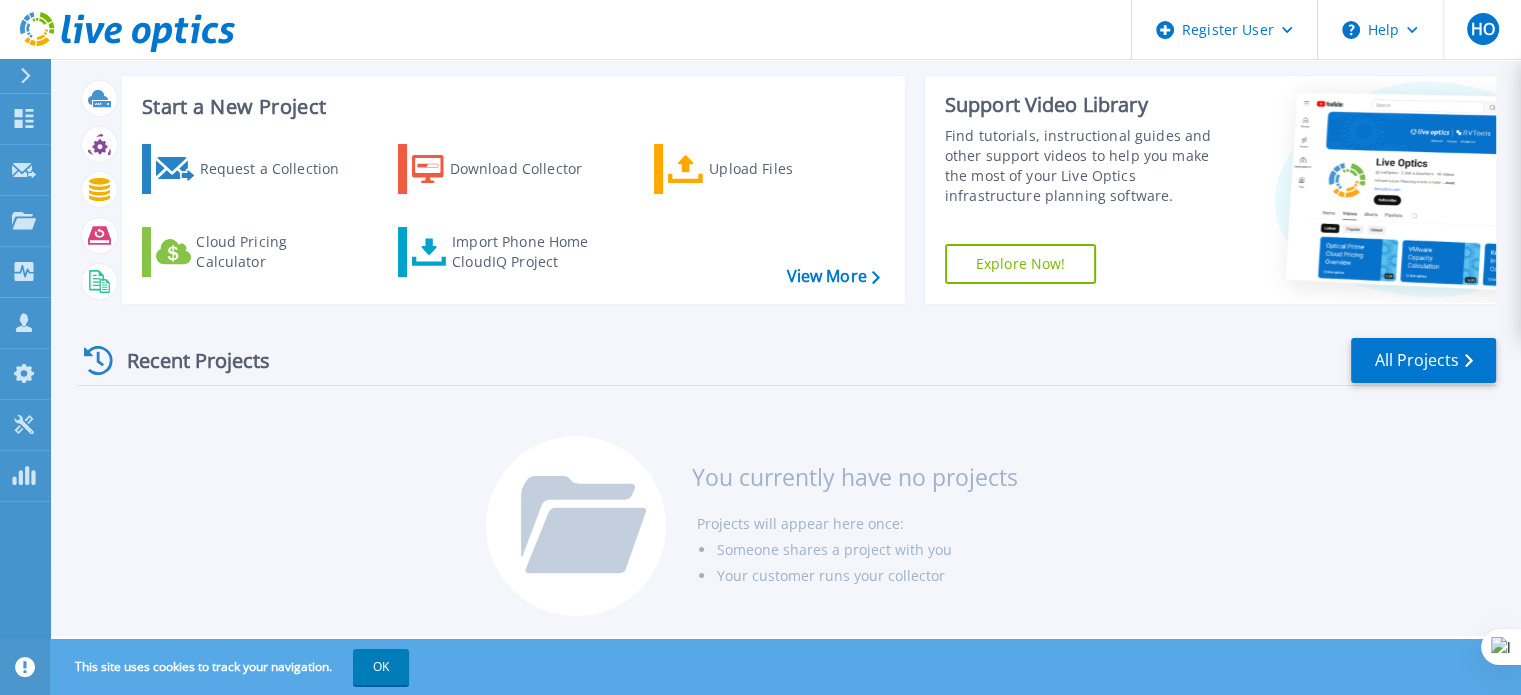 click 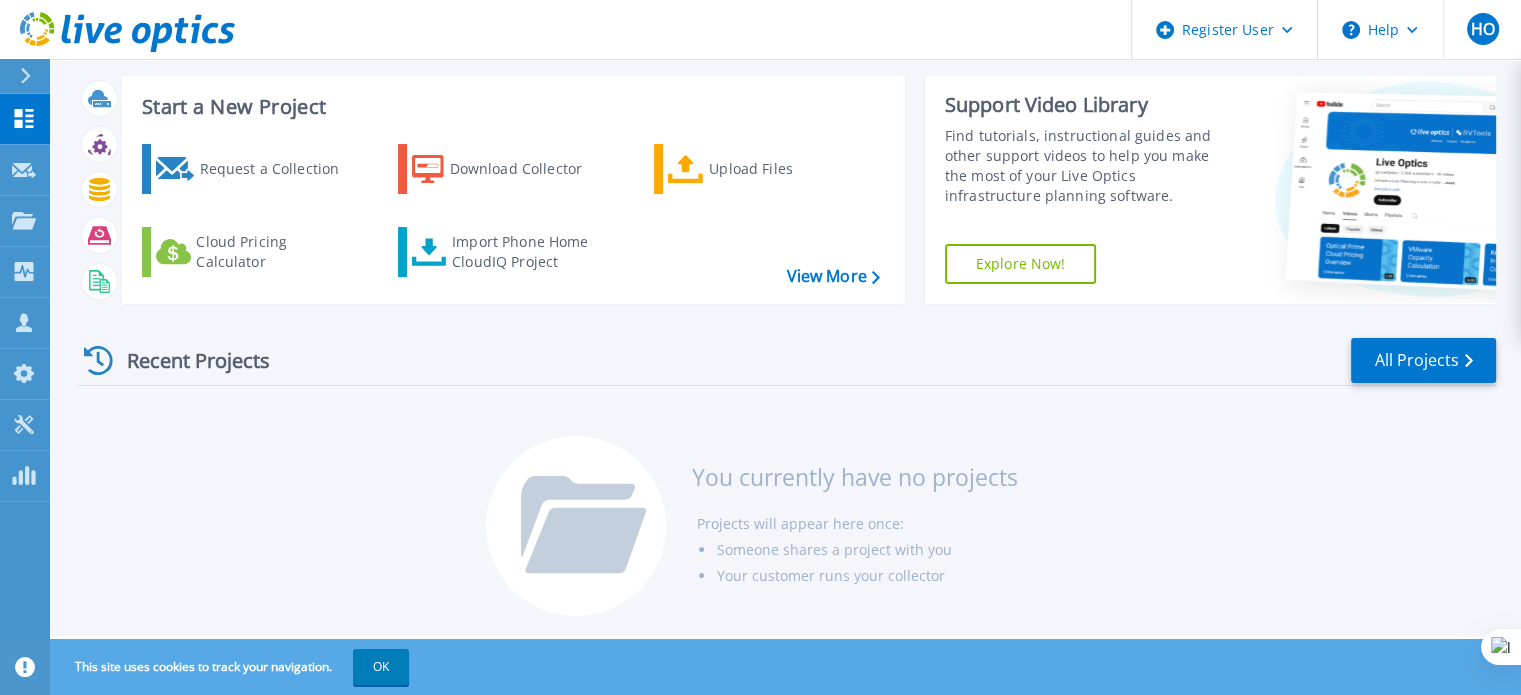 scroll, scrollTop: 32, scrollLeft: 0, axis: vertical 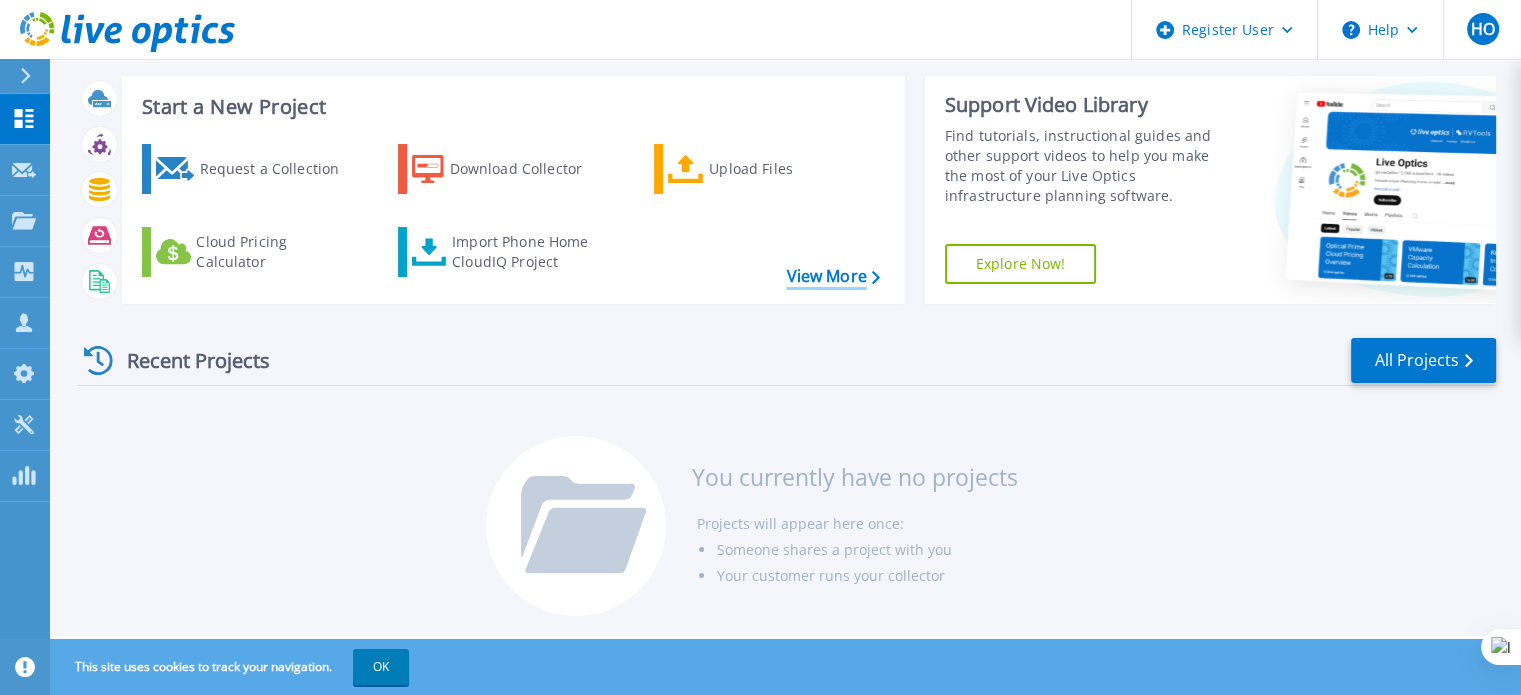 click on "View More" at bounding box center [832, 276] 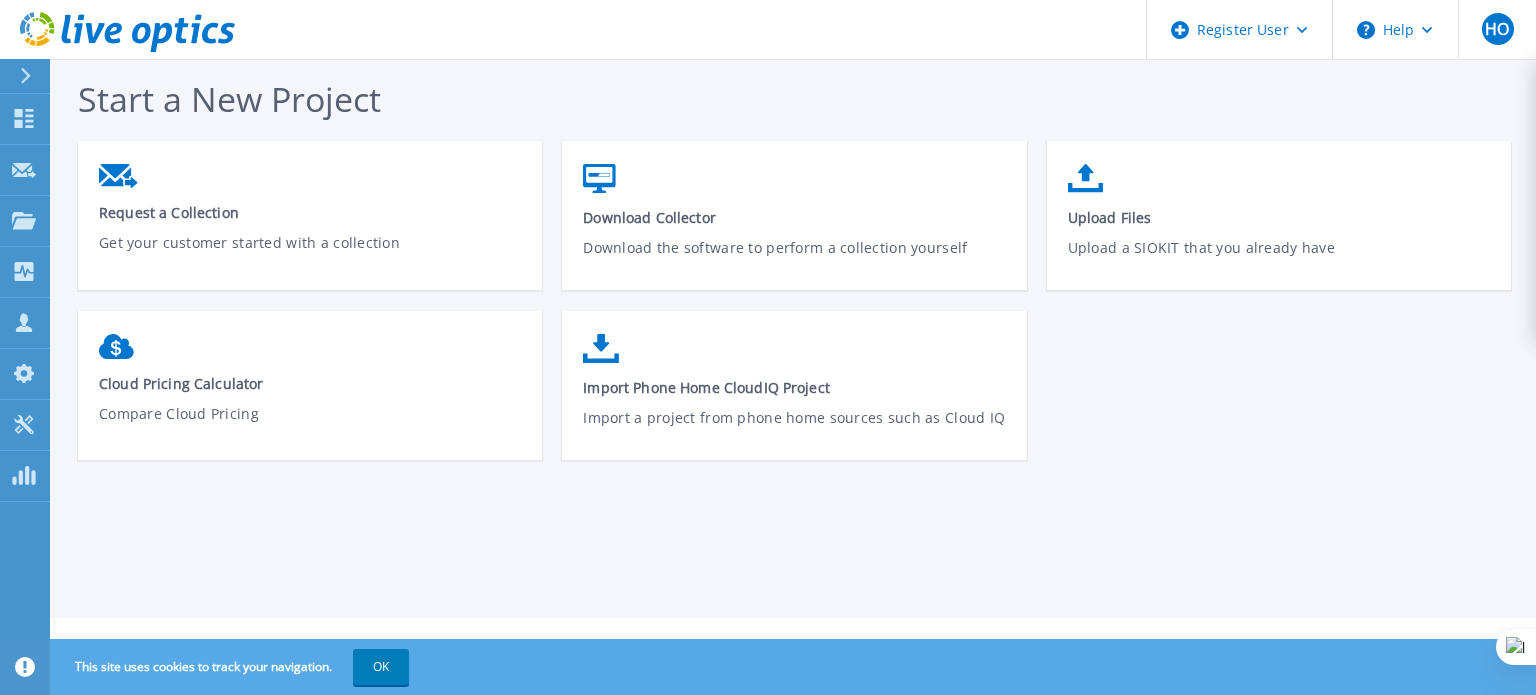 scroll, scrollTop: 0, scrollLeft: 0, axis: both 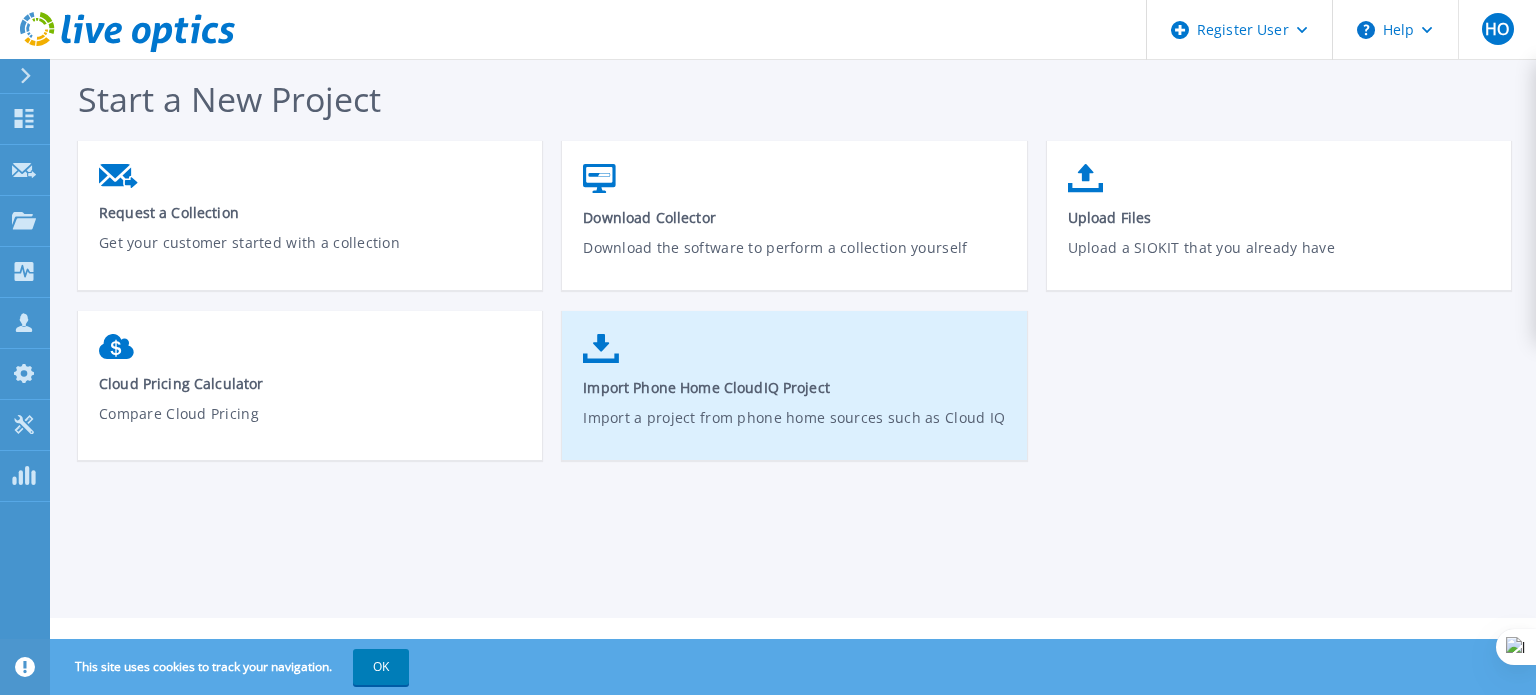 click on "Import Phone Home CloudIQ Project" at bounding box center [794, 387] 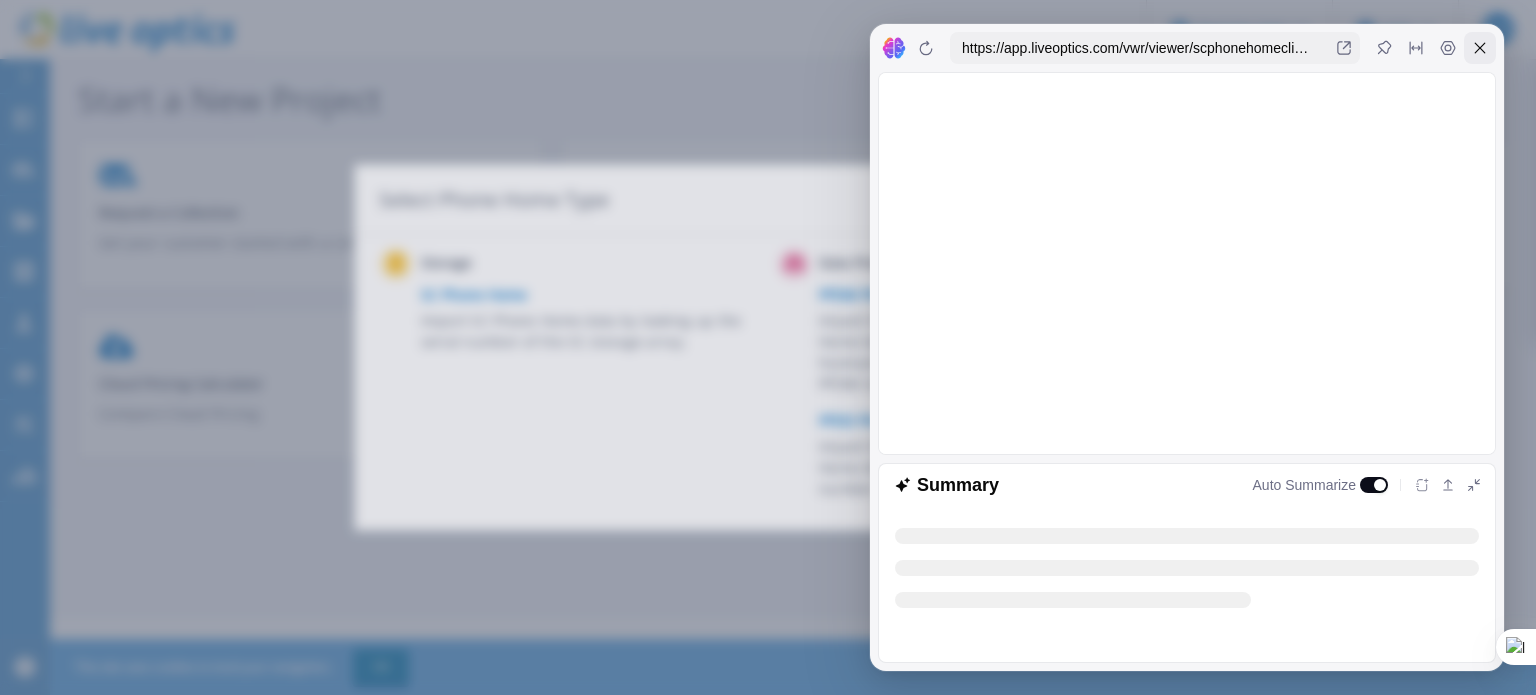 scroll, scrollTop: 0, scrollLeft: 0, axis: both 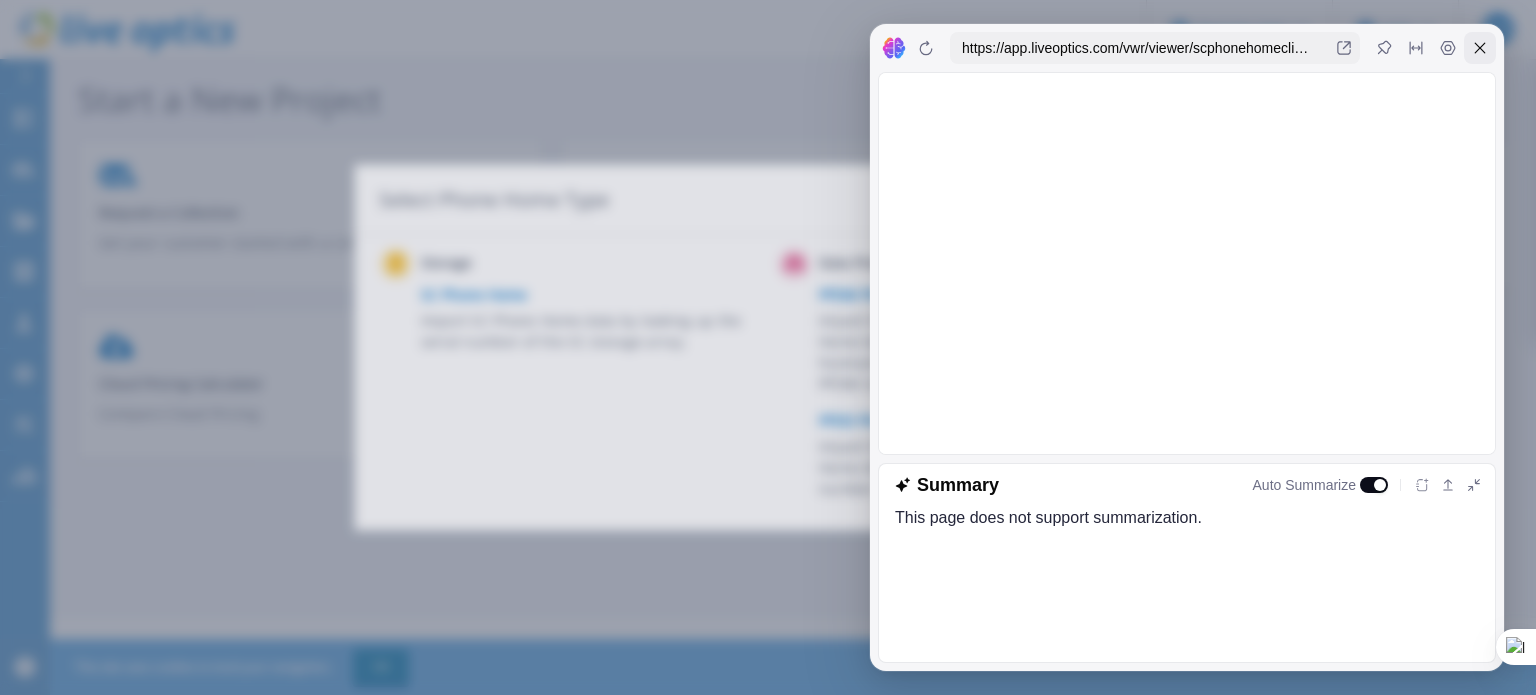 click 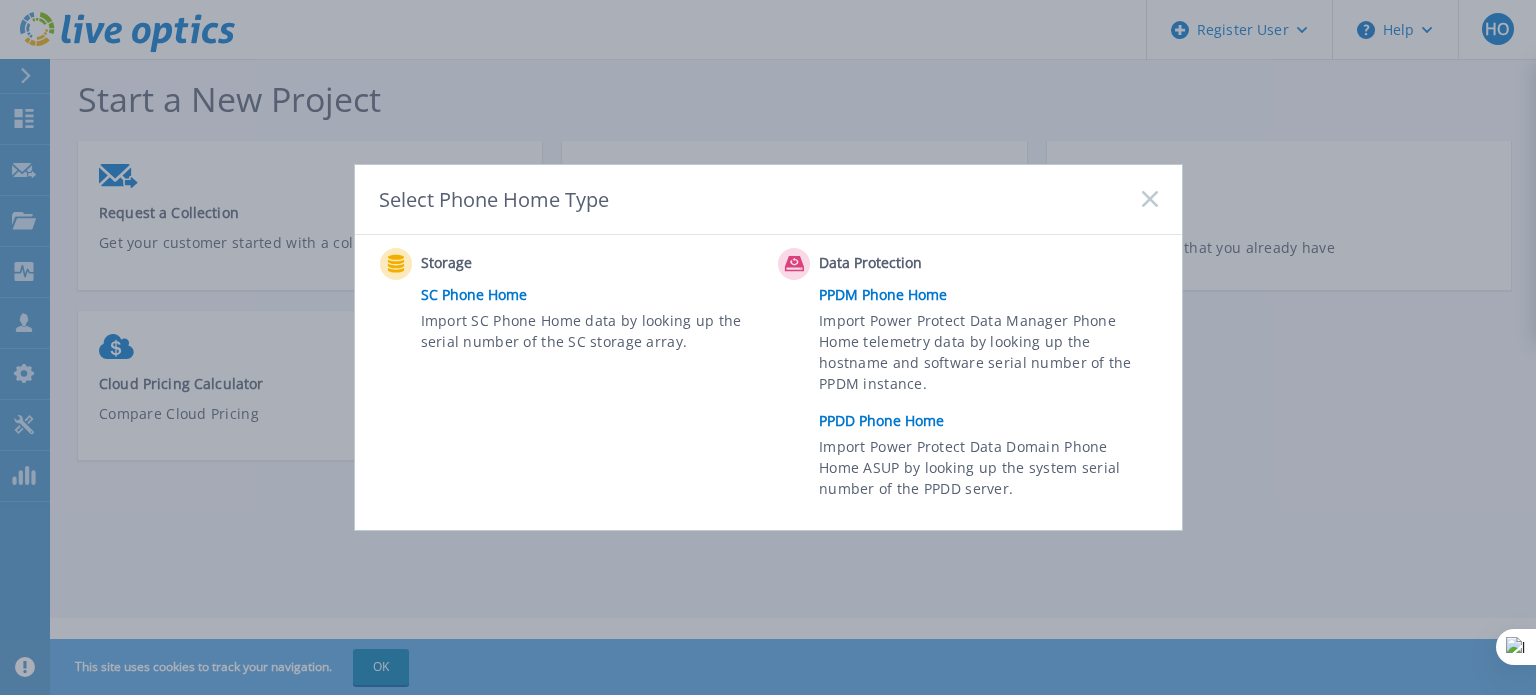 click 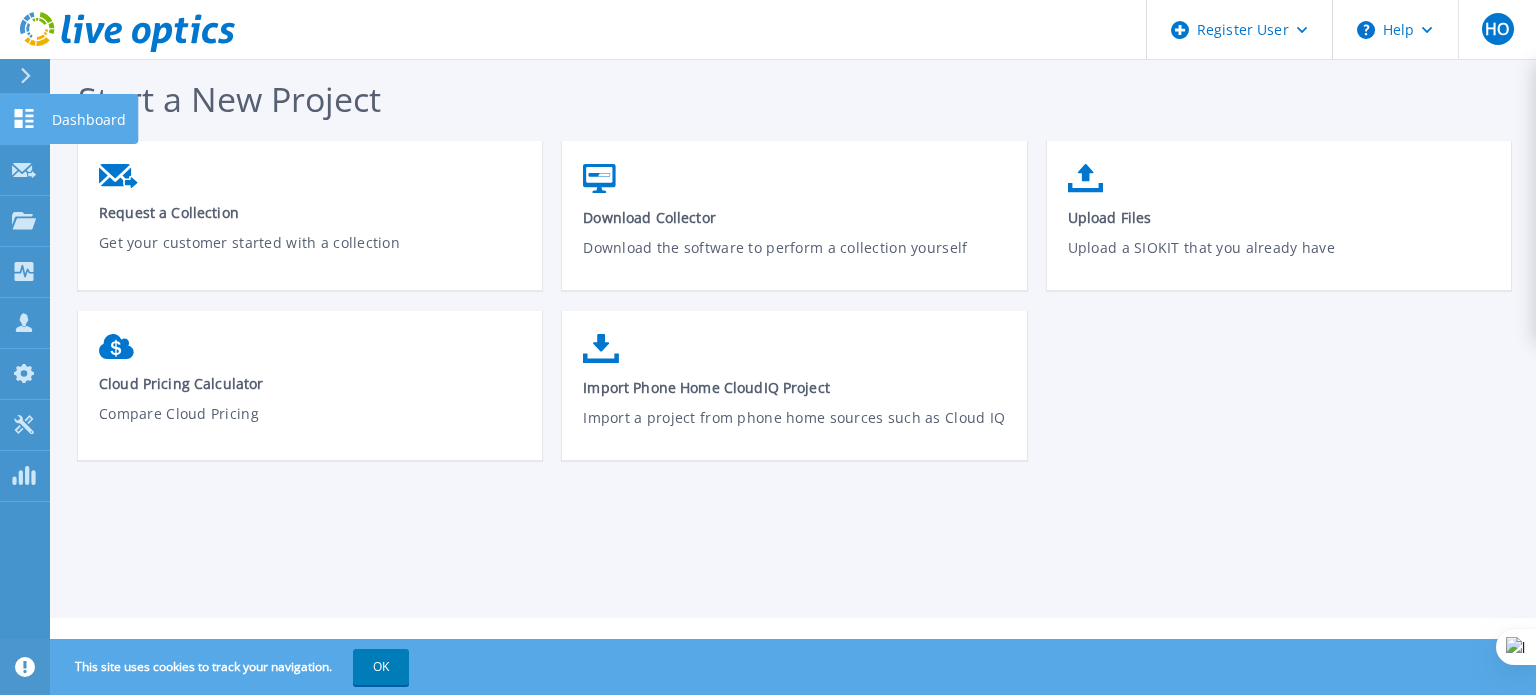 click on "Dashboard Dashboard" at bounding box center [25, 119] 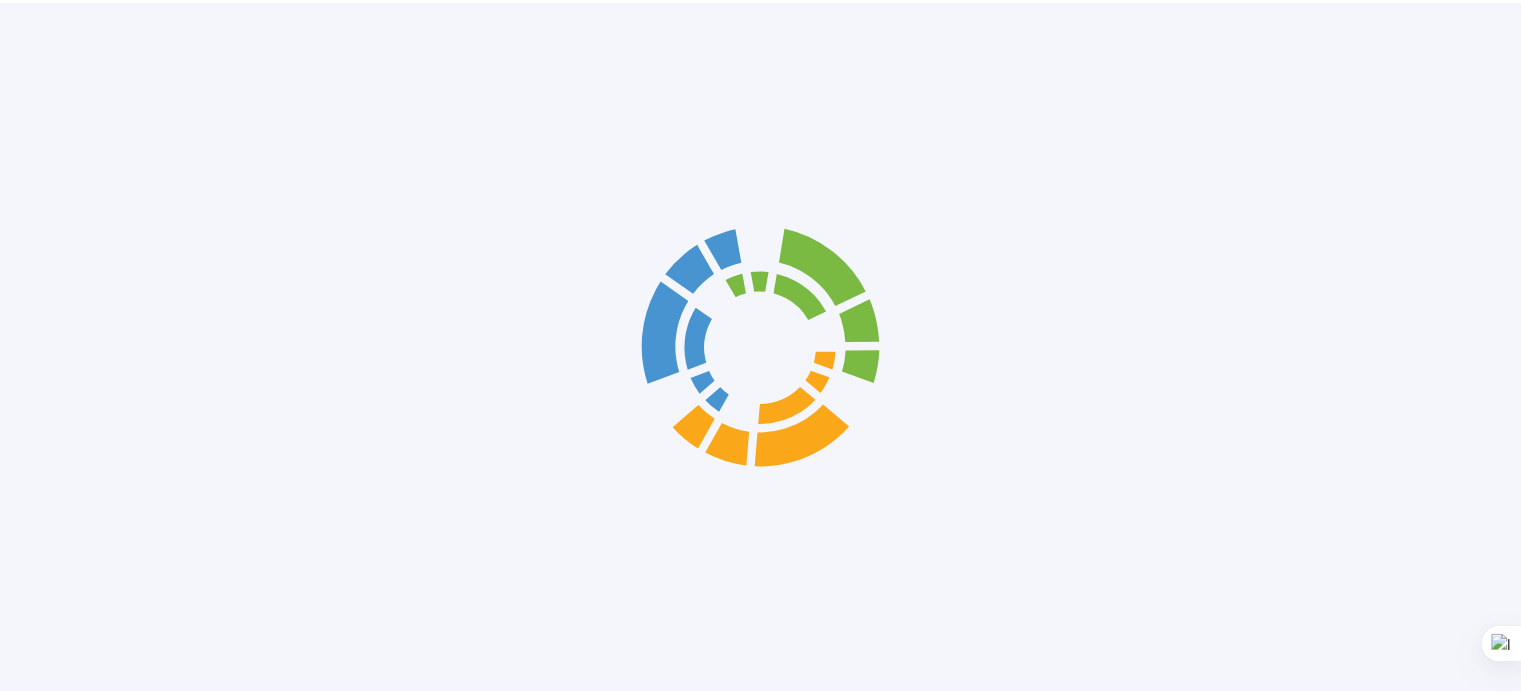 scroll, scrollTop: 0, scrollLeft: 0, axis: both 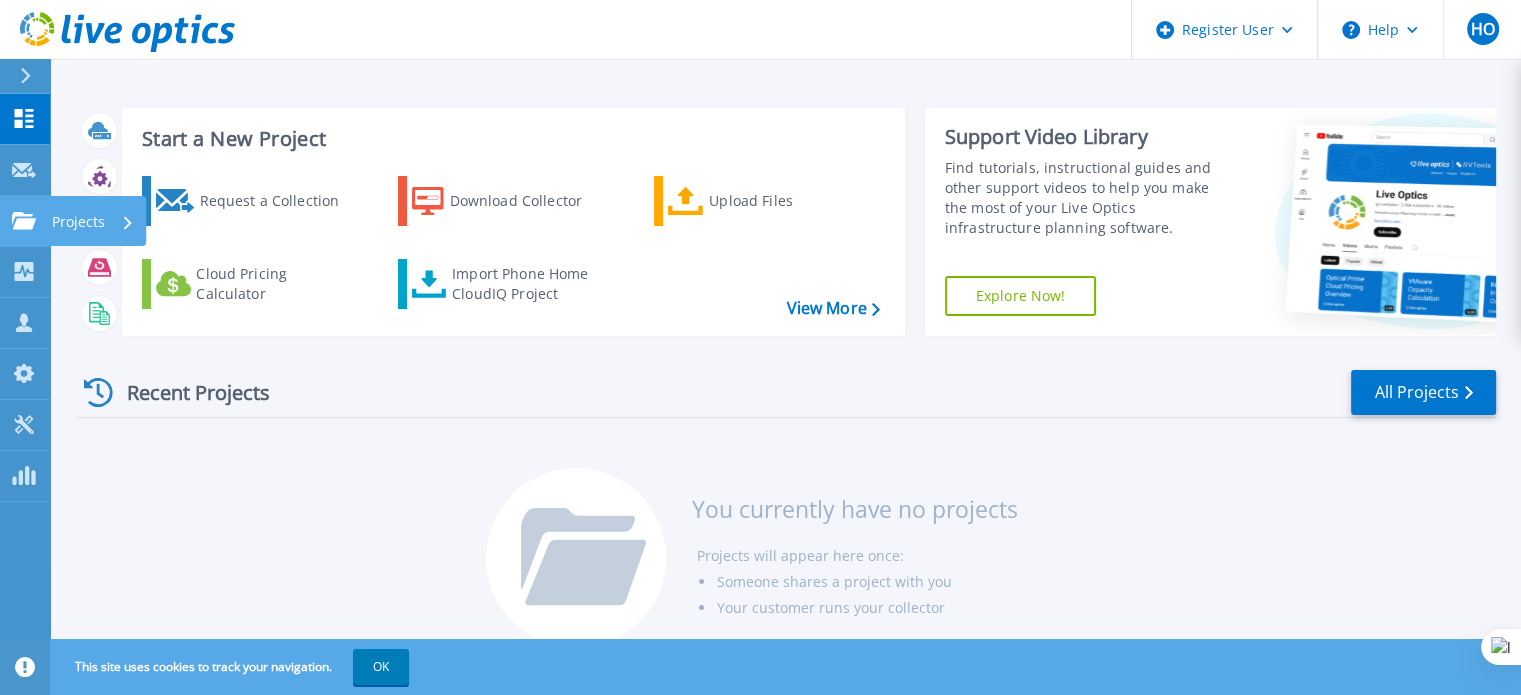 click 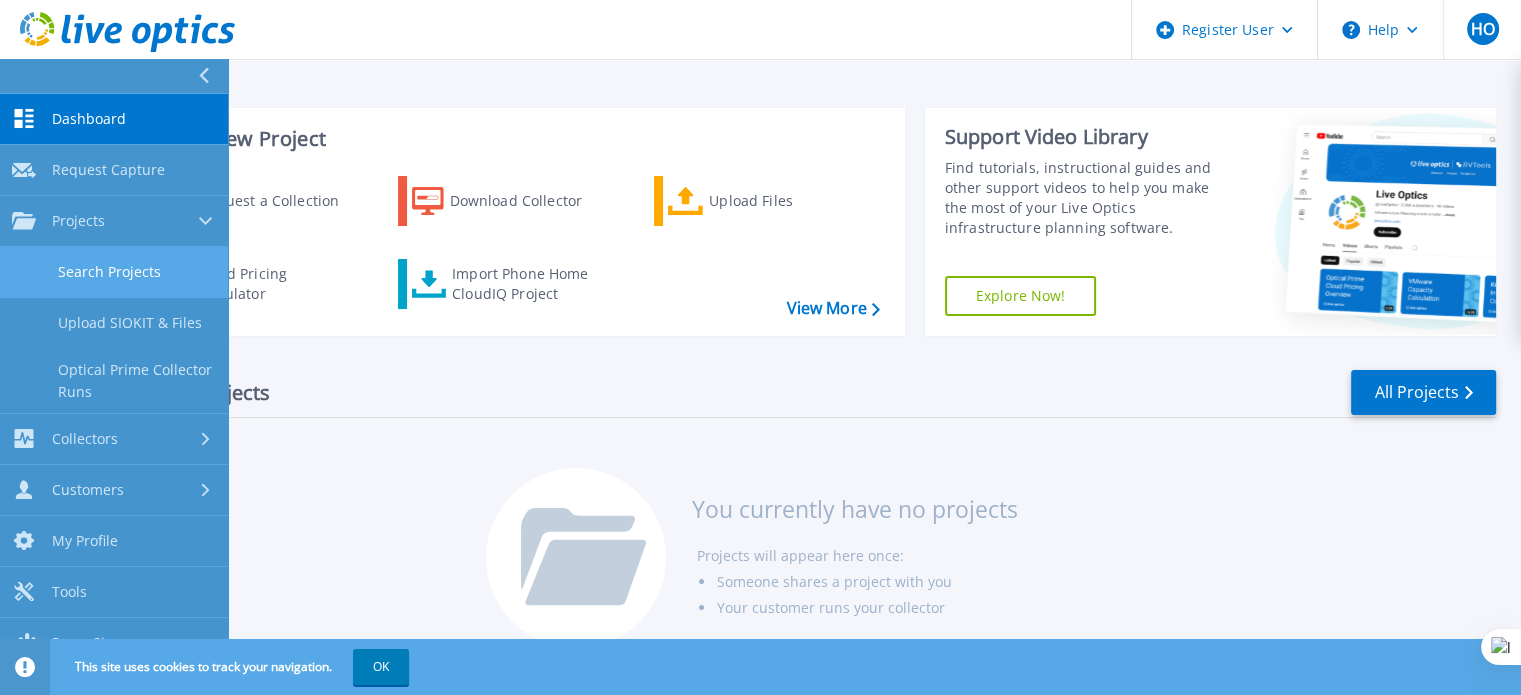 click on "Search Projects" at bounding box center [114, 272] 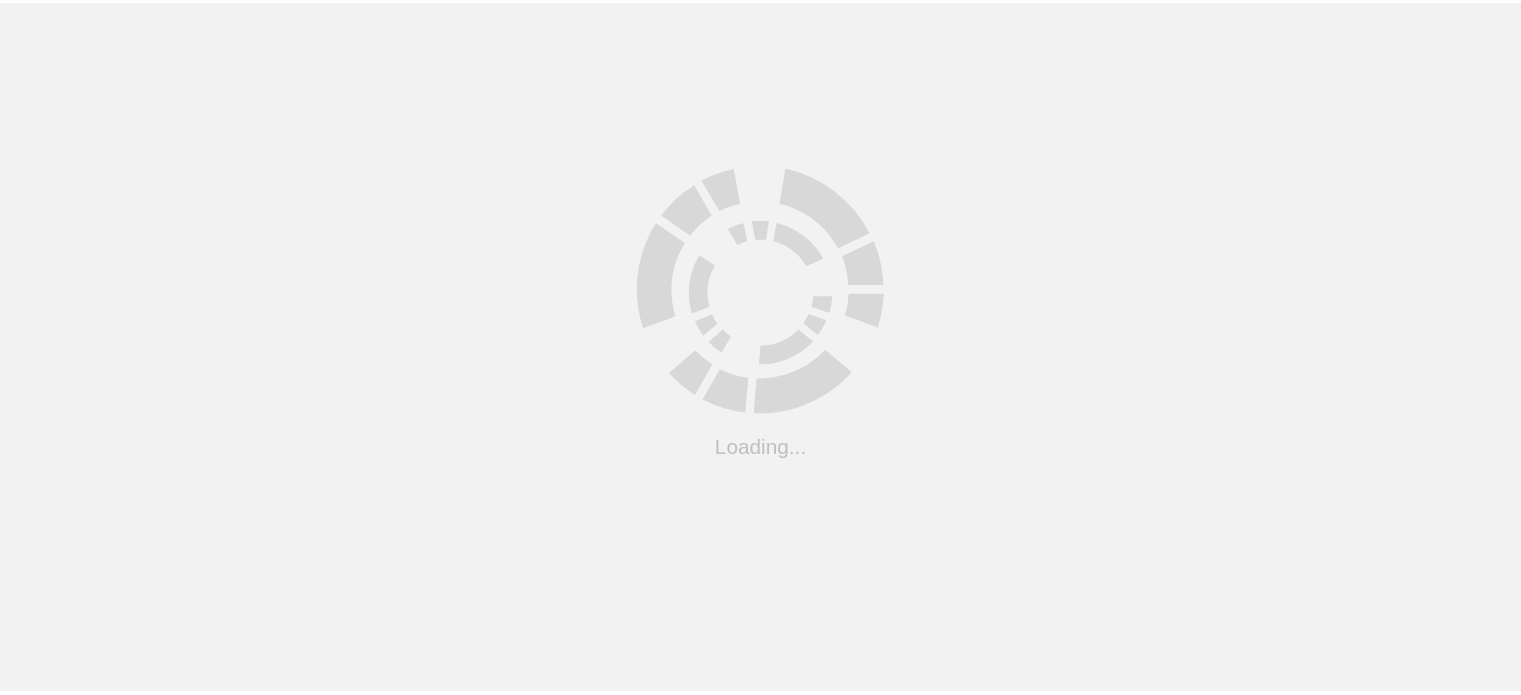 scroll, scrollTop: 0, scrollLeft: 0, axis: both 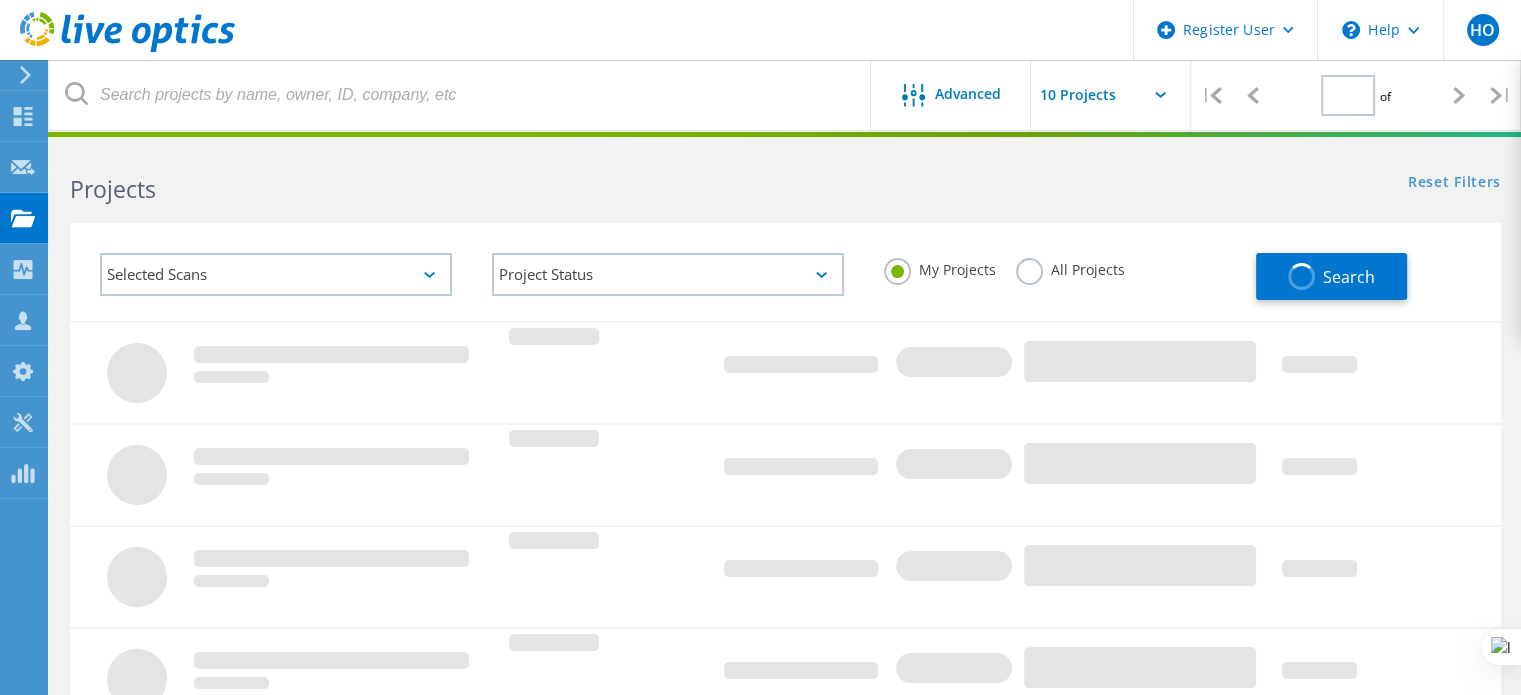 type on "1" 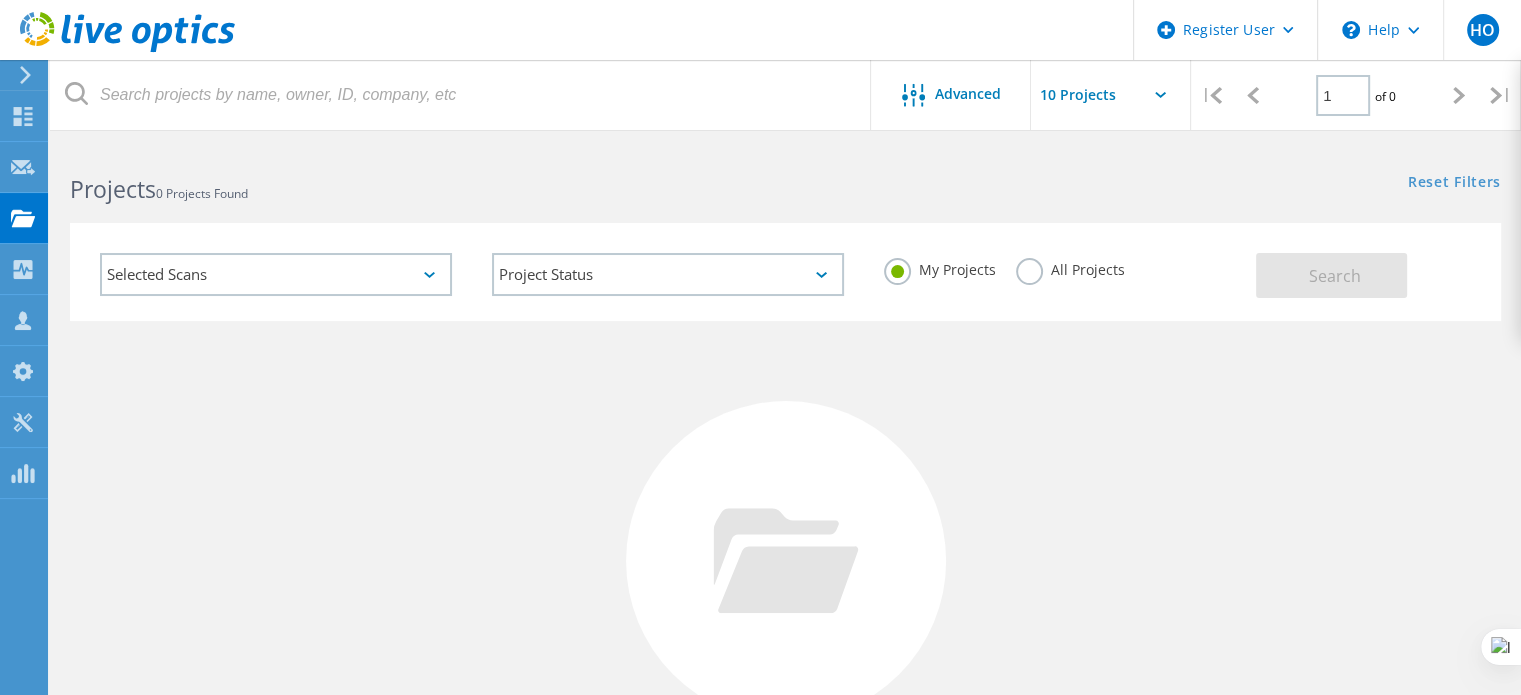 click on "All Projects" 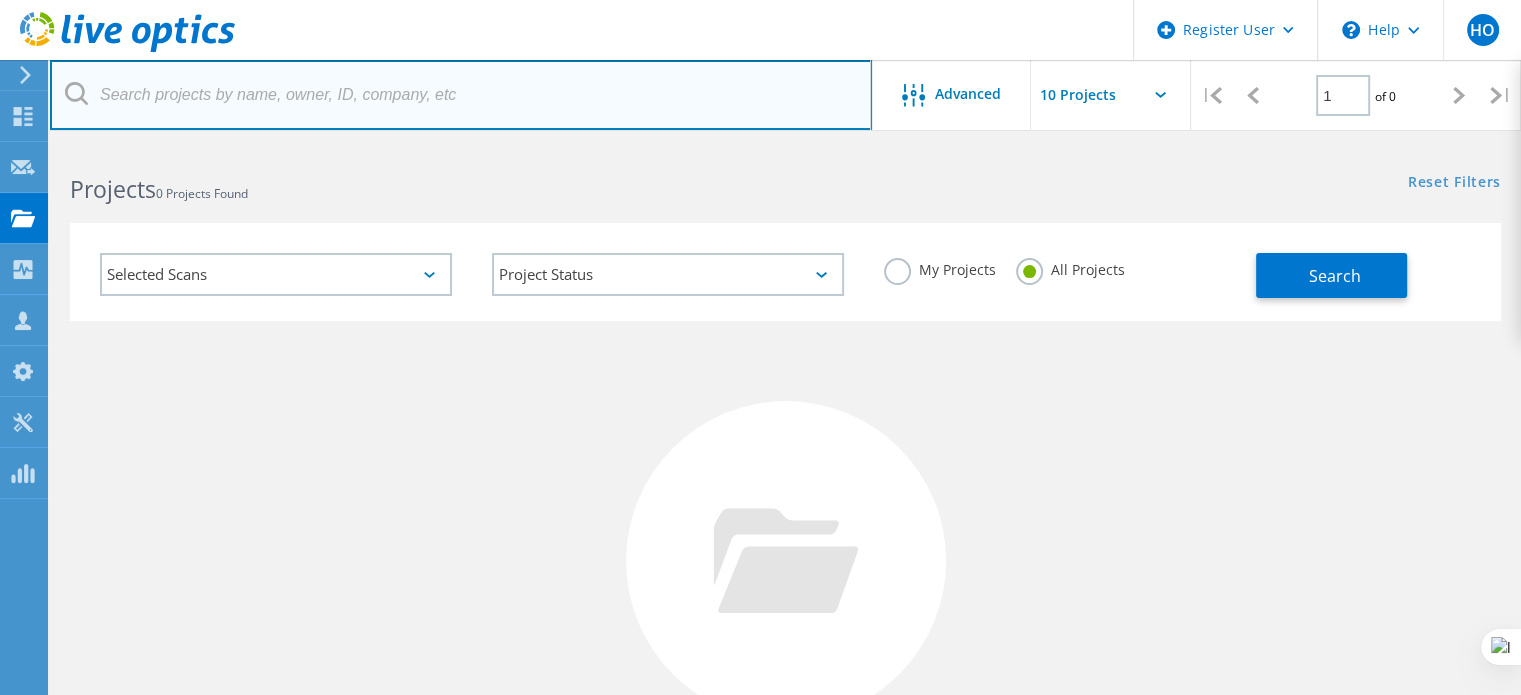 click at bounding box center [461, 95] 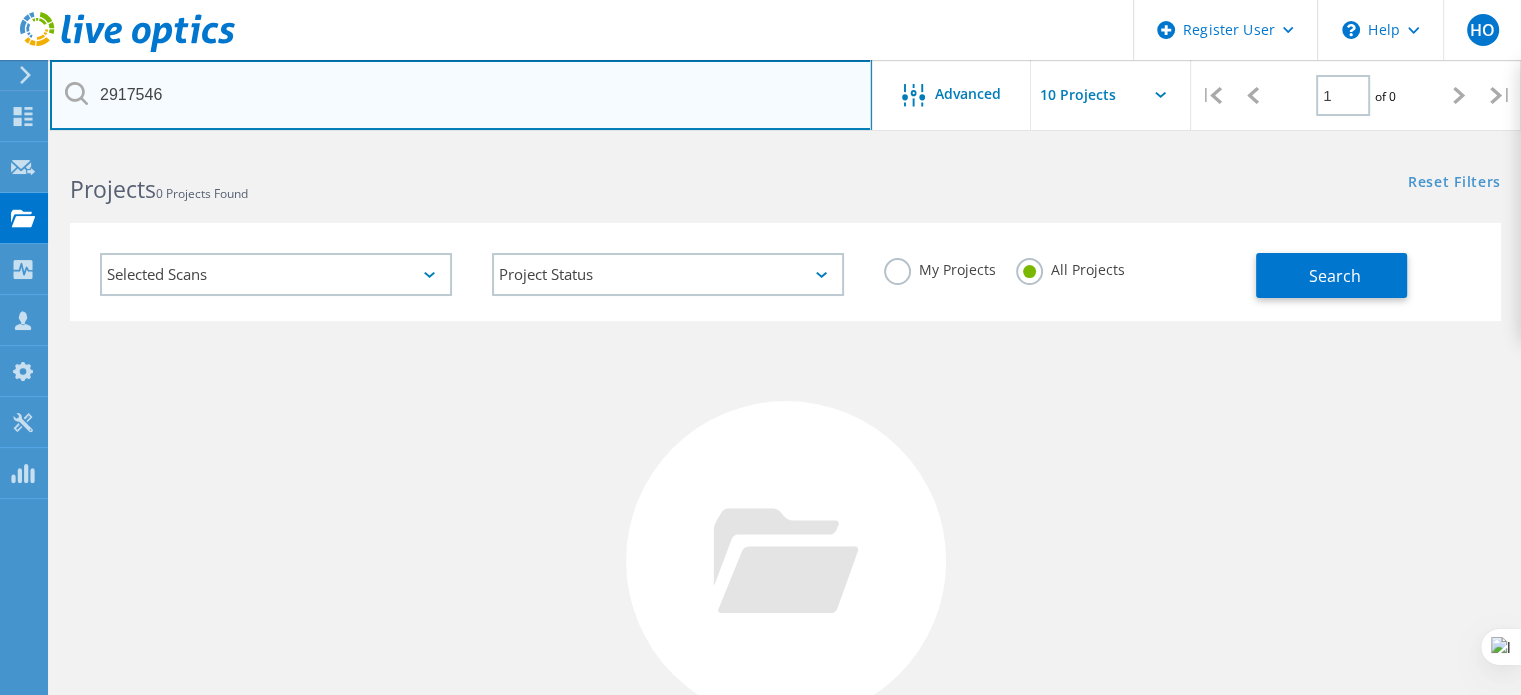 type on "2917546" 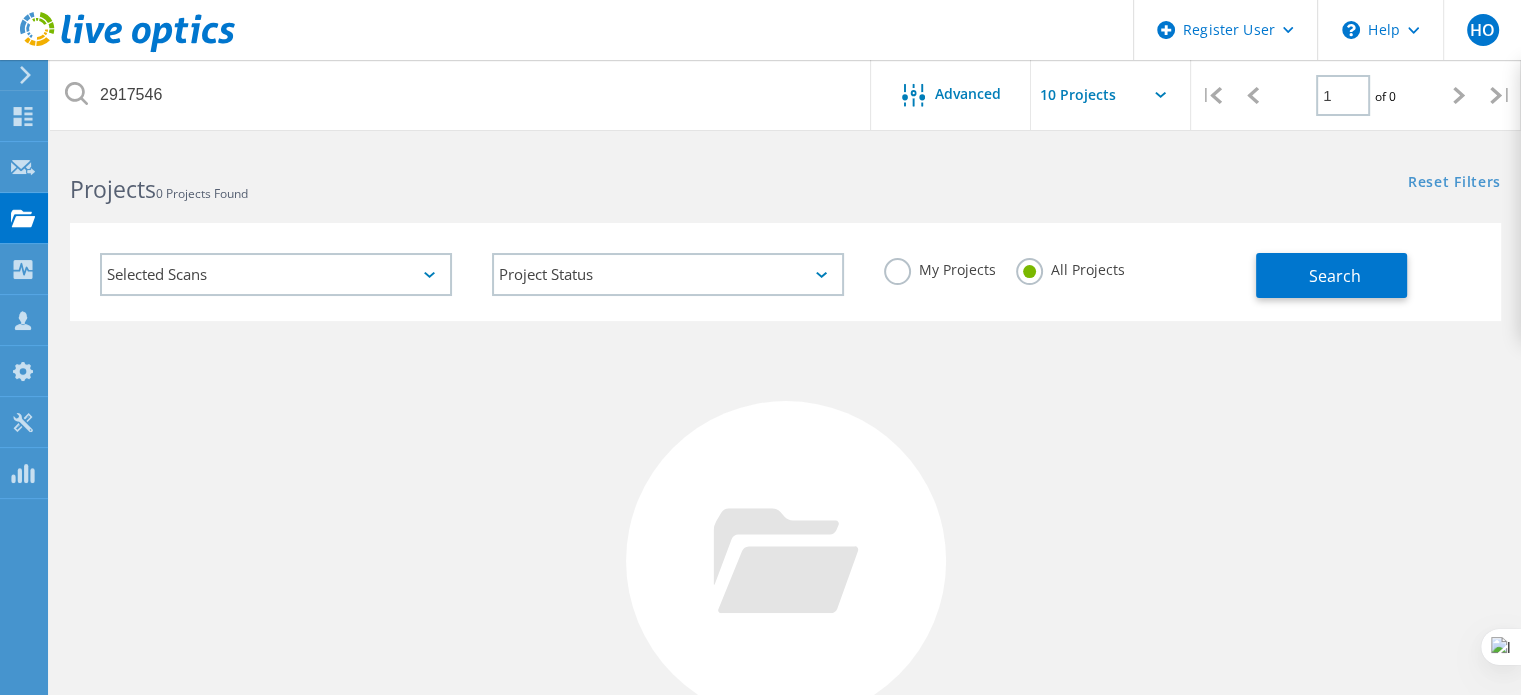 click on "Selected Scans" 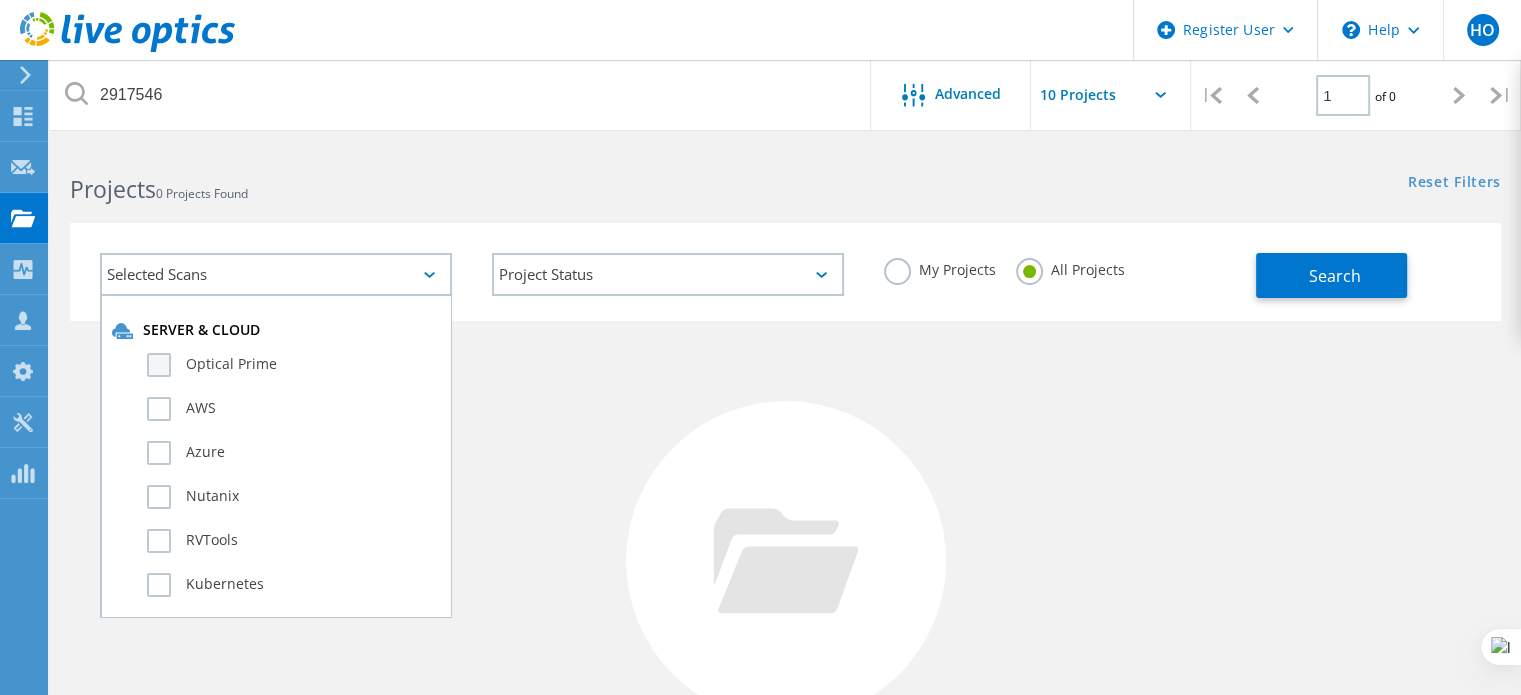 click on "Optical Prime" 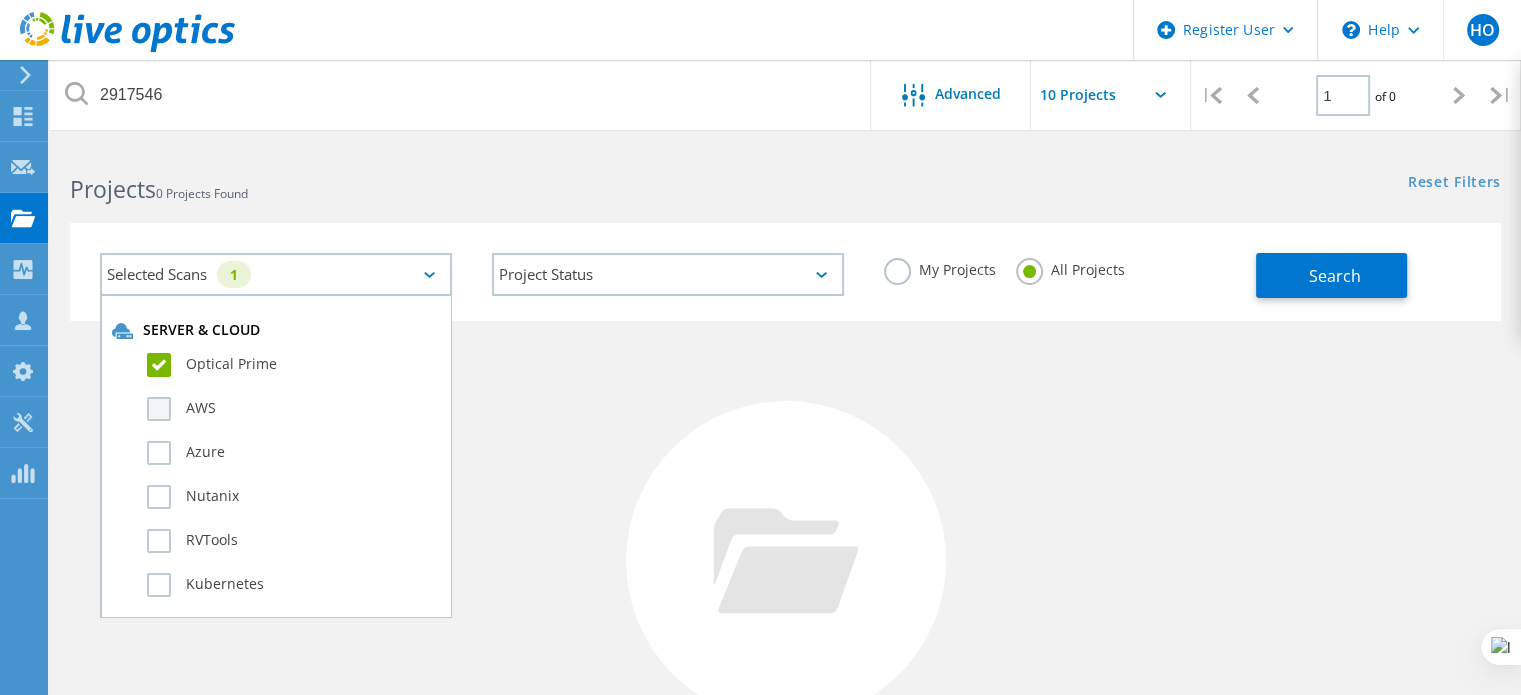 click on "AWS" 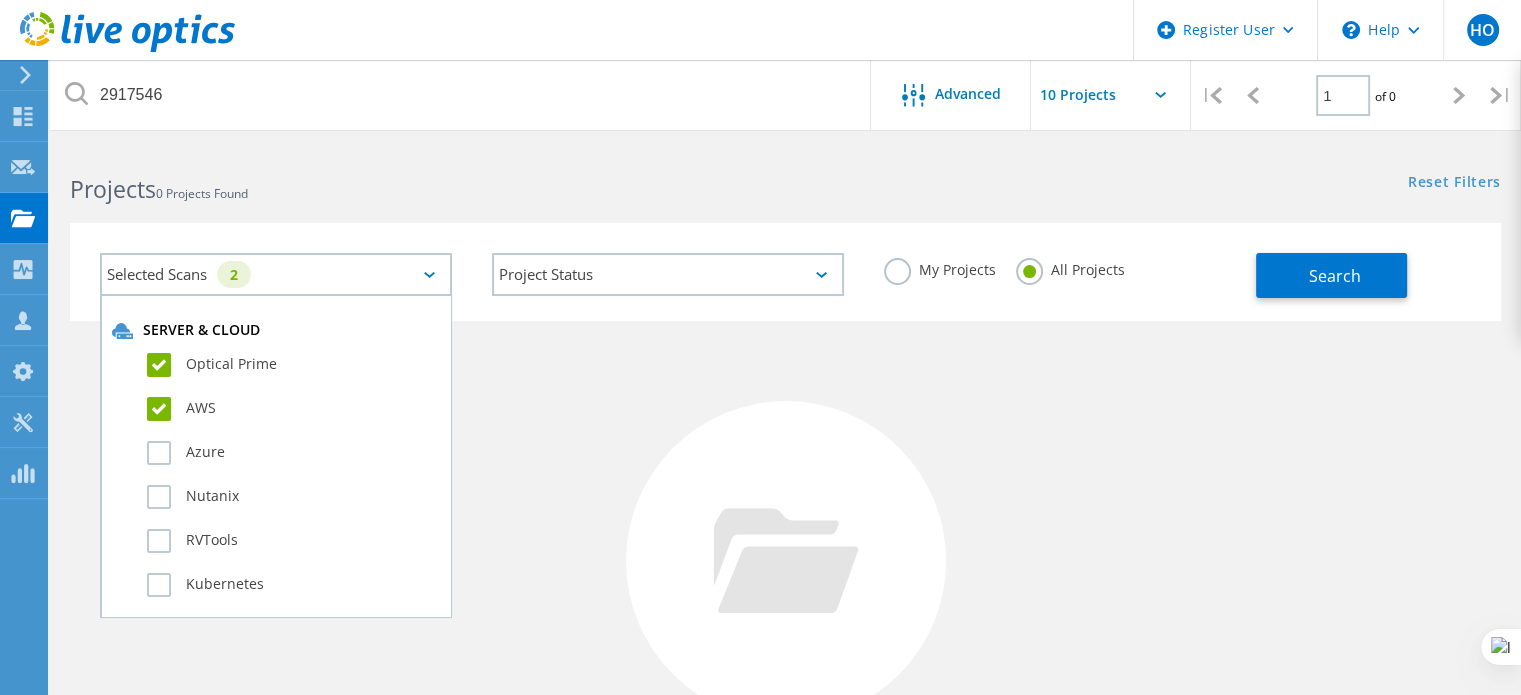 click on "Azure" 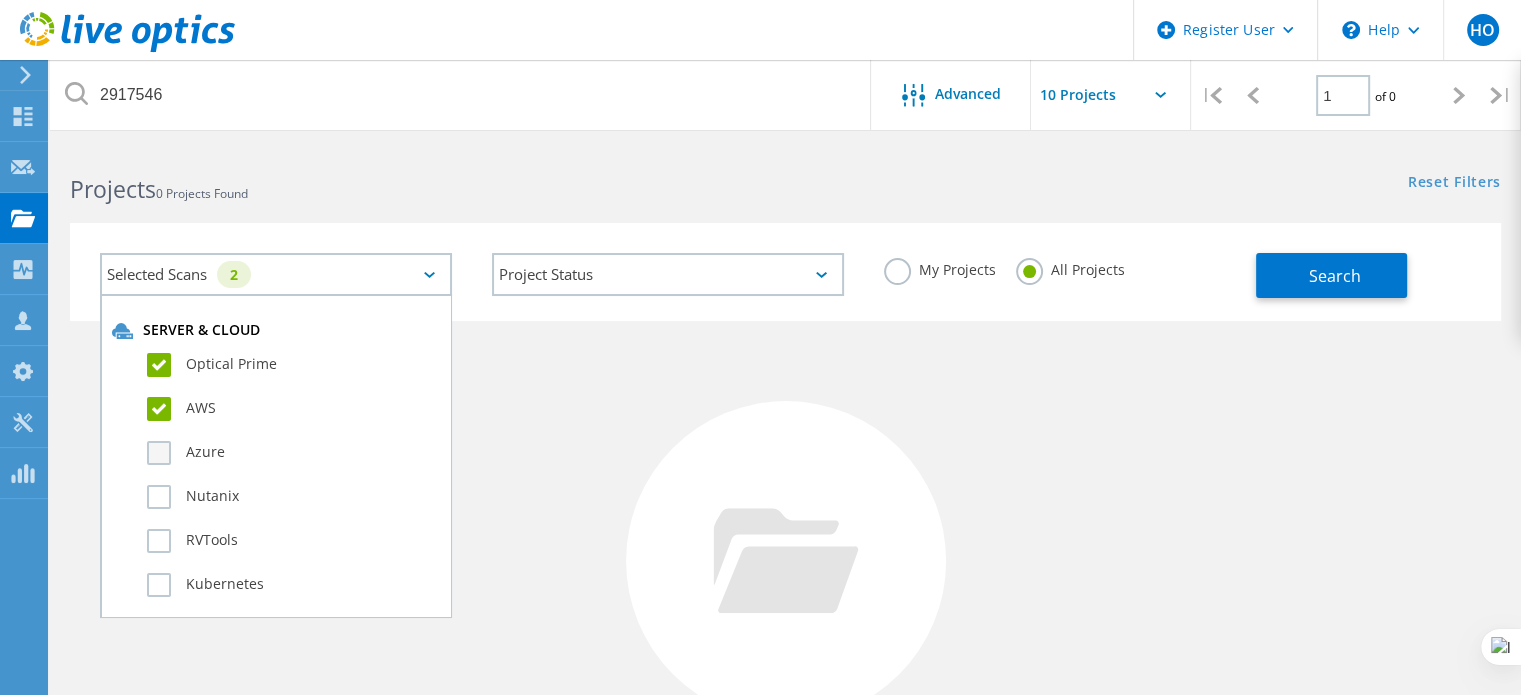 click on "Azure" 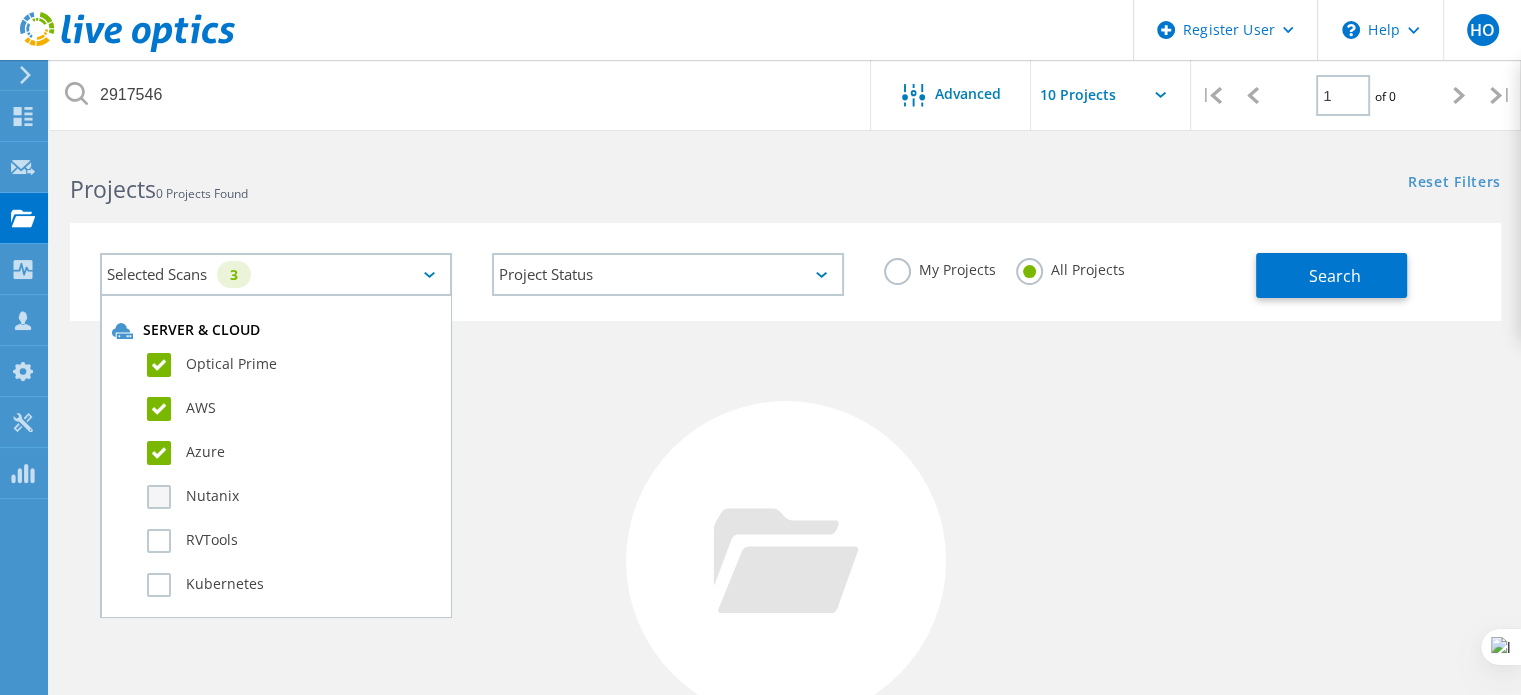 click on "Nutanix" 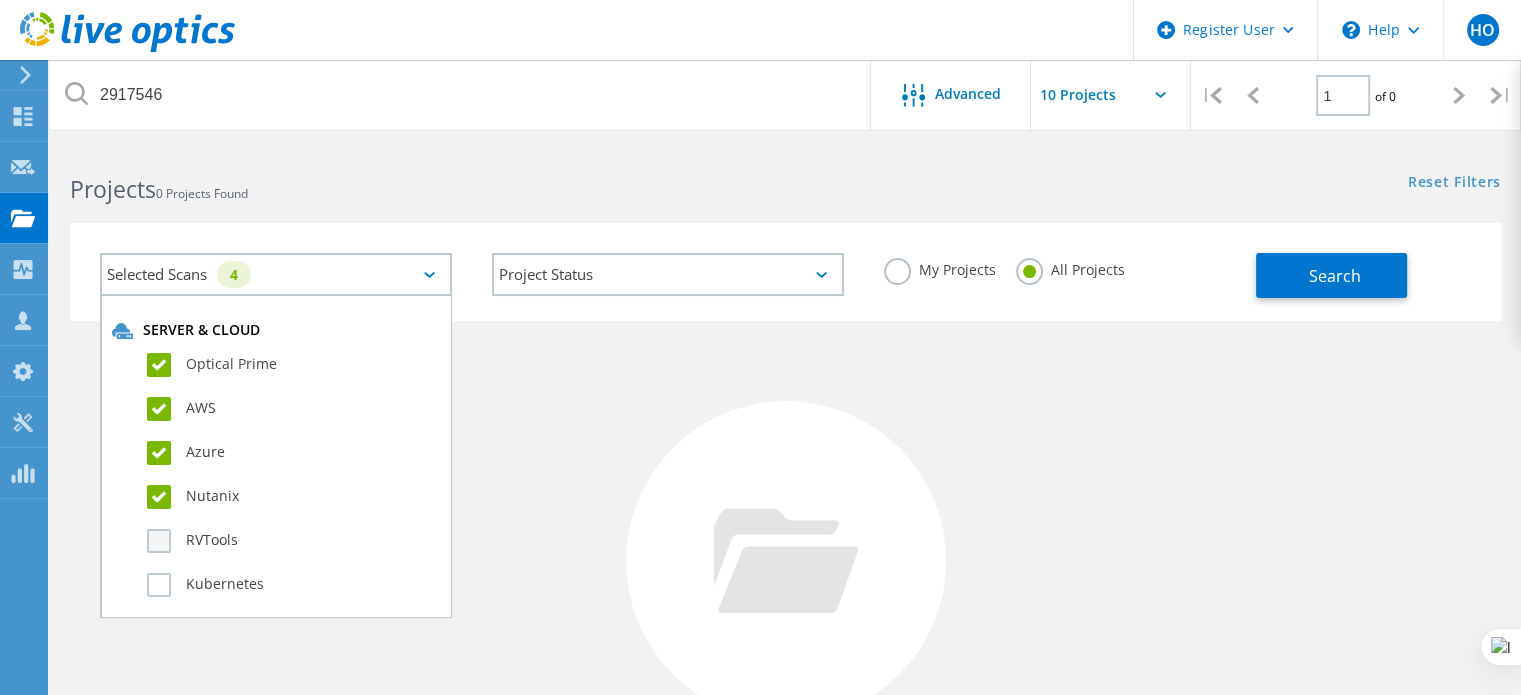 click on "RVTools" 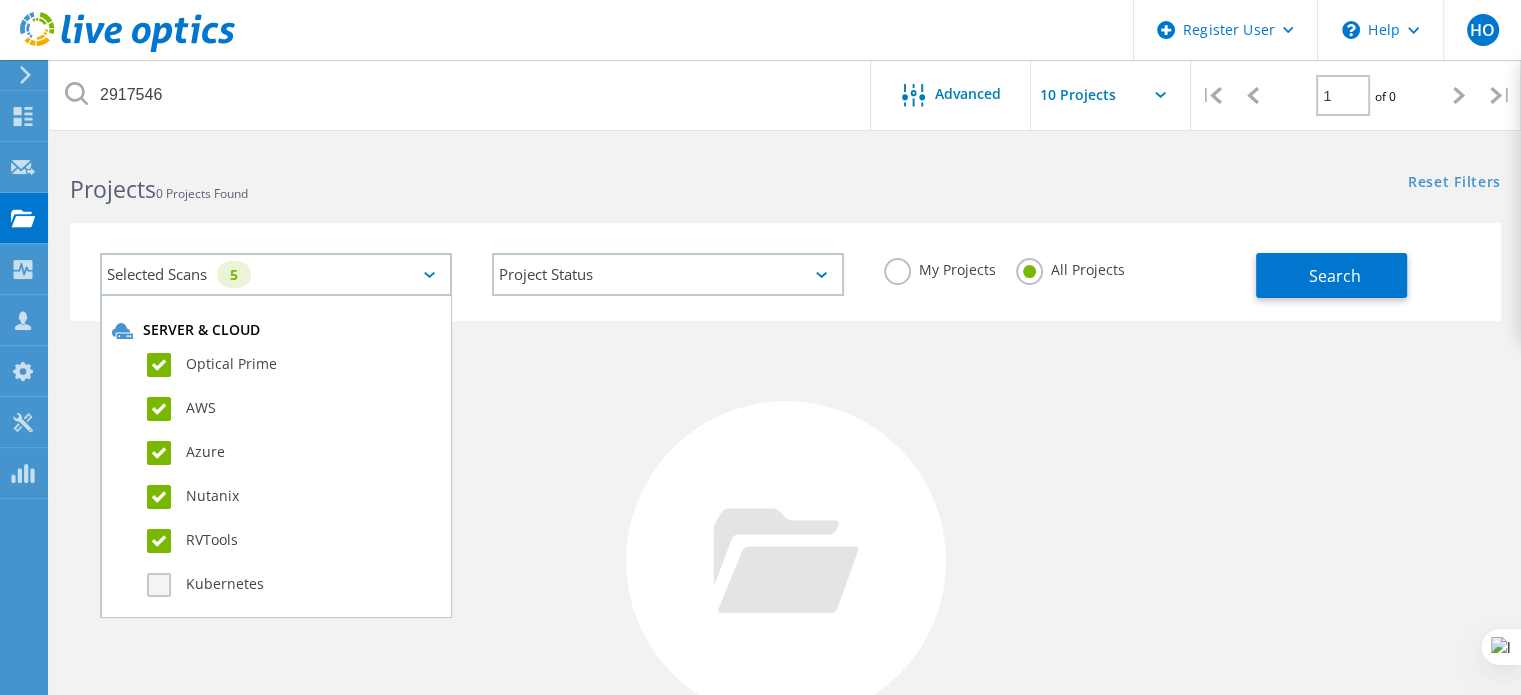 click on "Kubernetes" 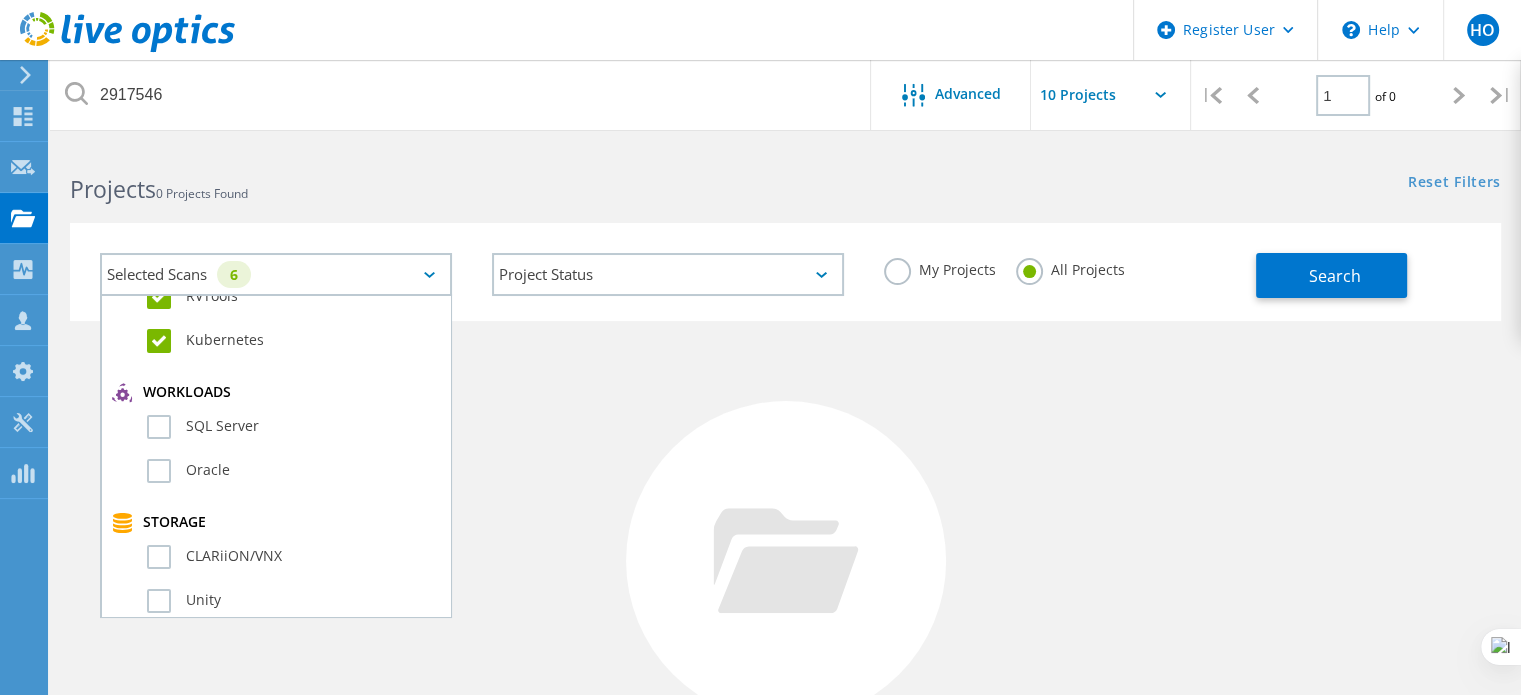 scroll, scrollTop: 244, scrollLeft: 0, axis: vertical 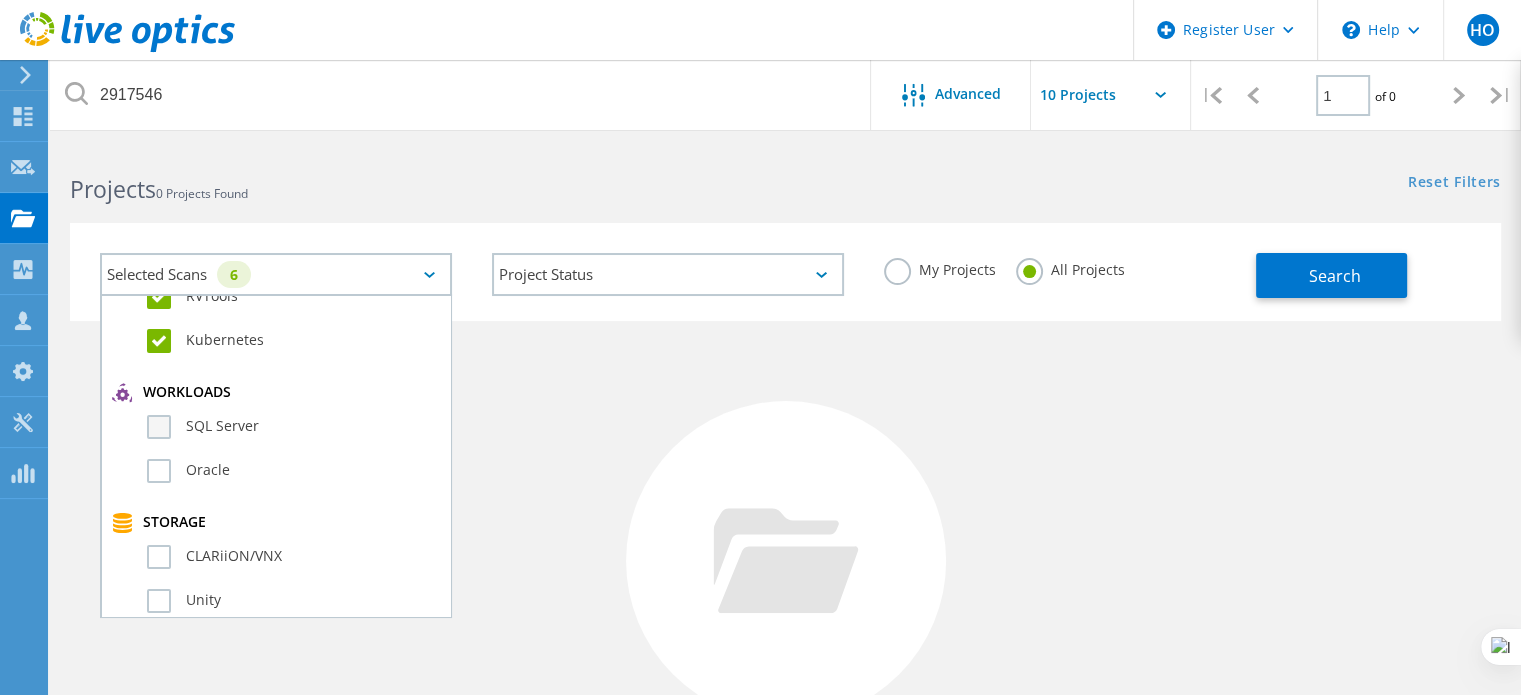 click on "SQL Server" 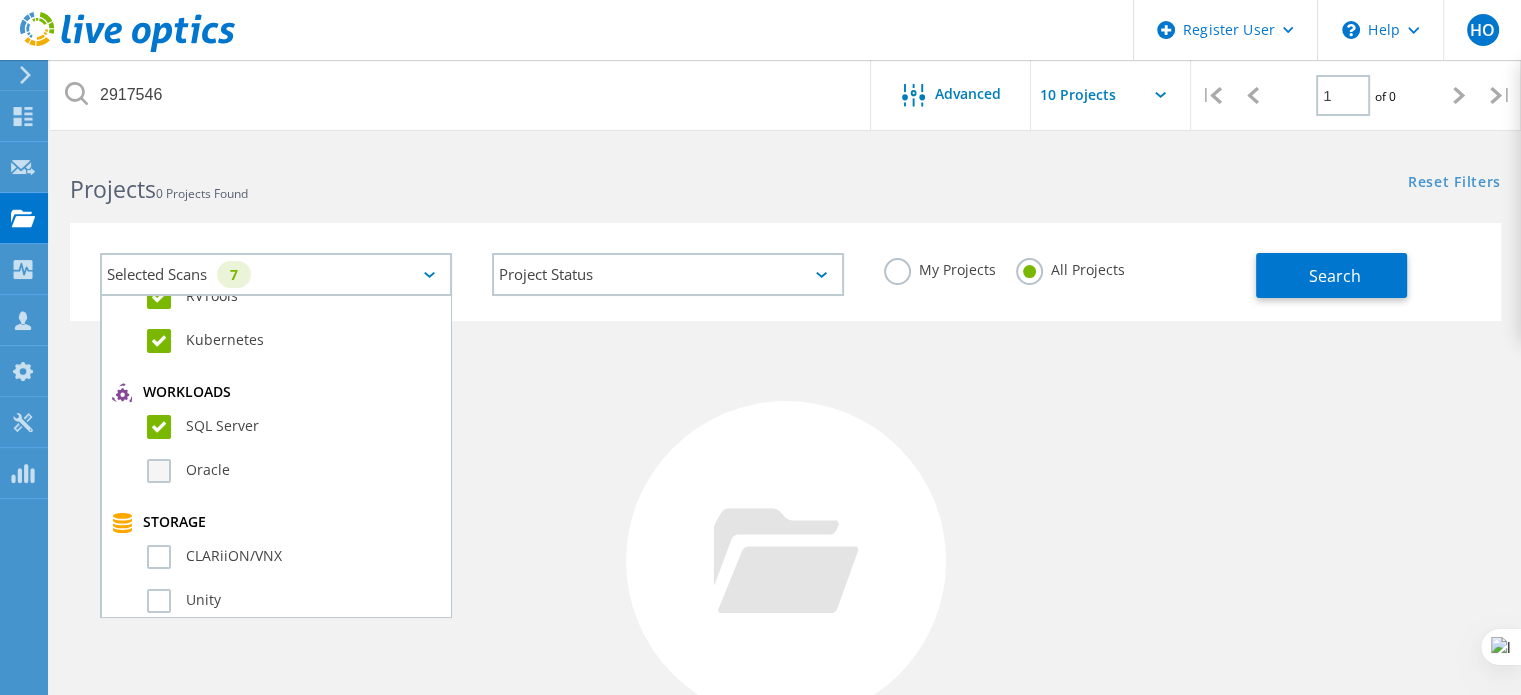 click on "Oracle" 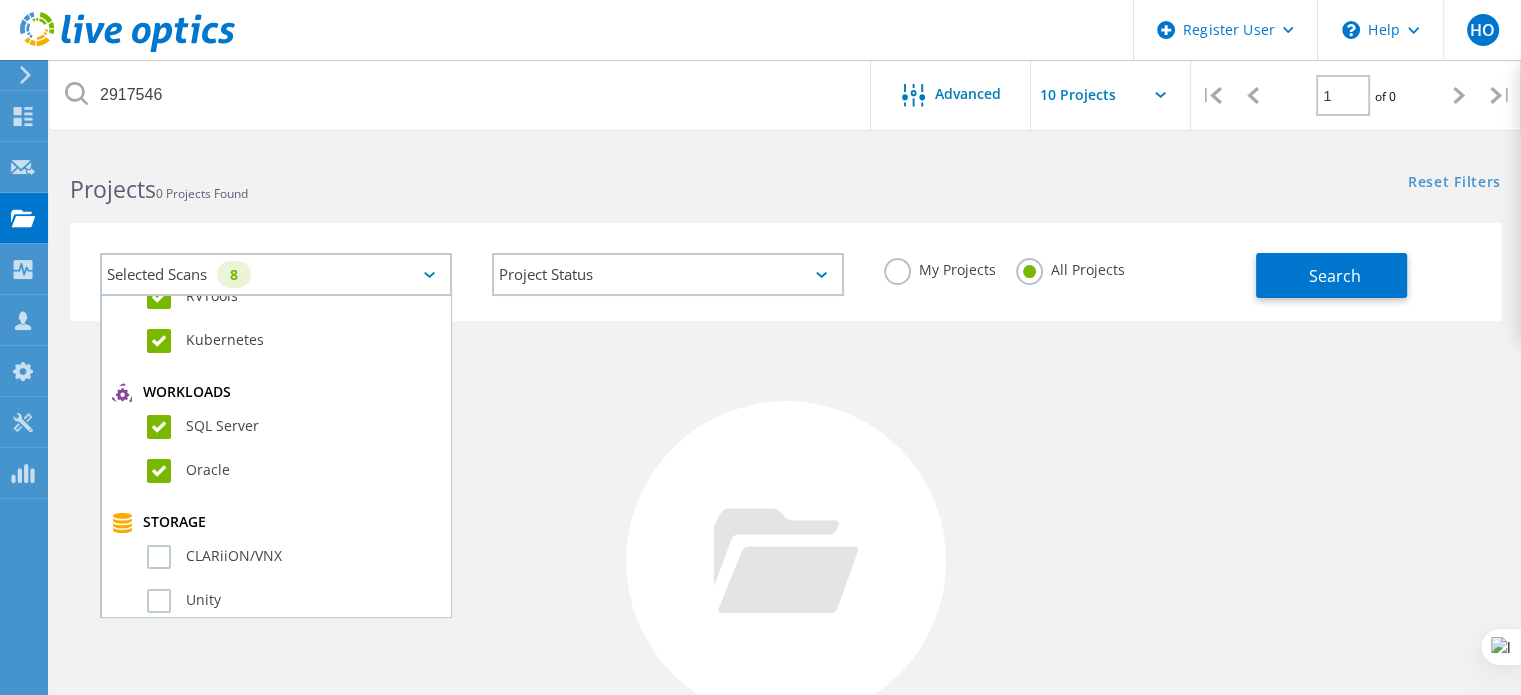 click on "CLARiiON/VNX" 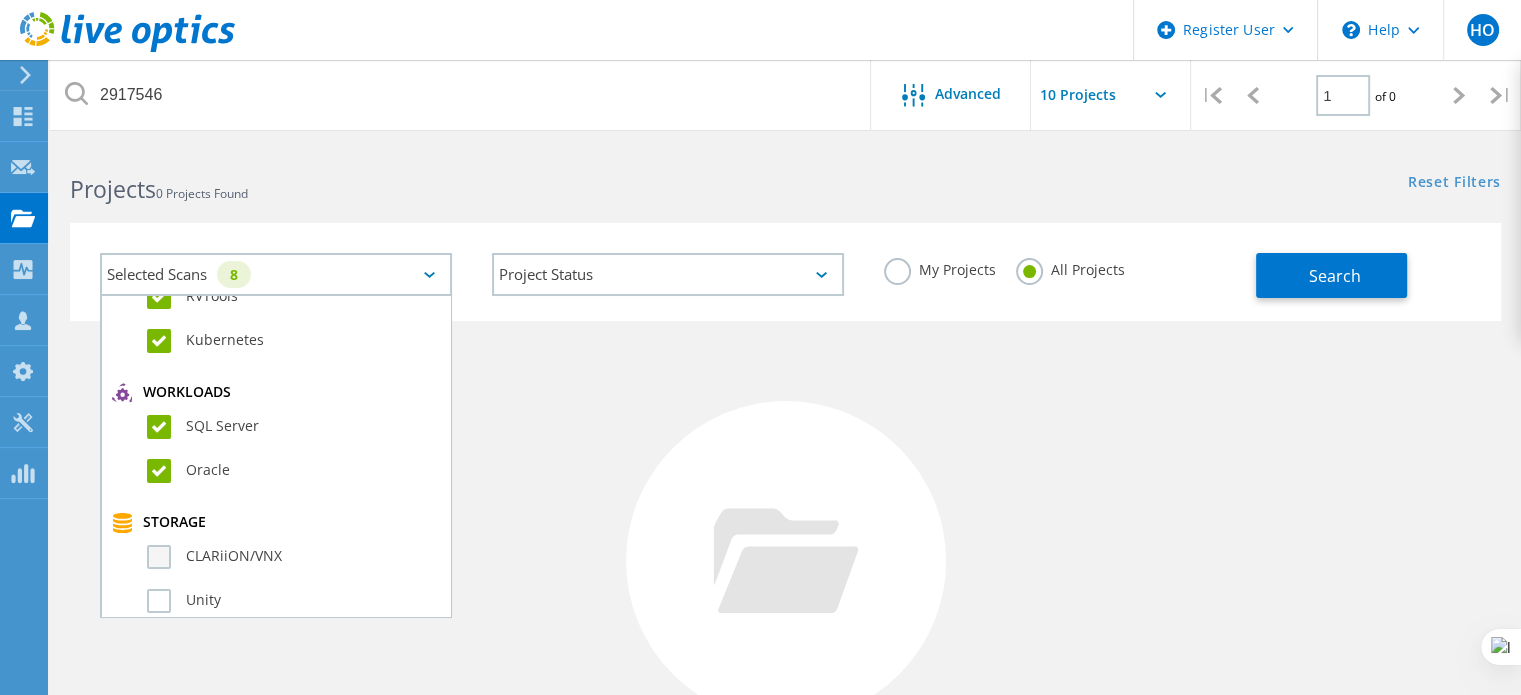 click on "CLARiiON/VNX" 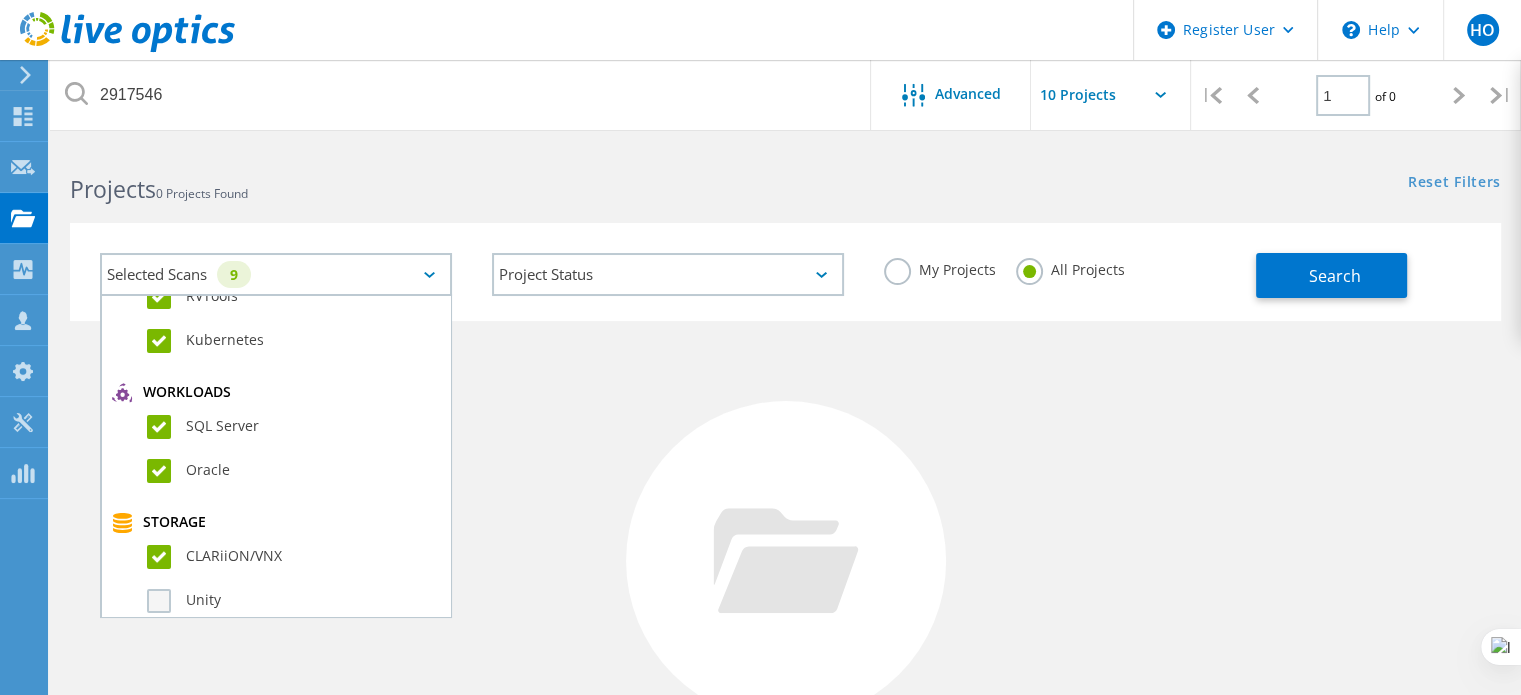 click on "Unity" 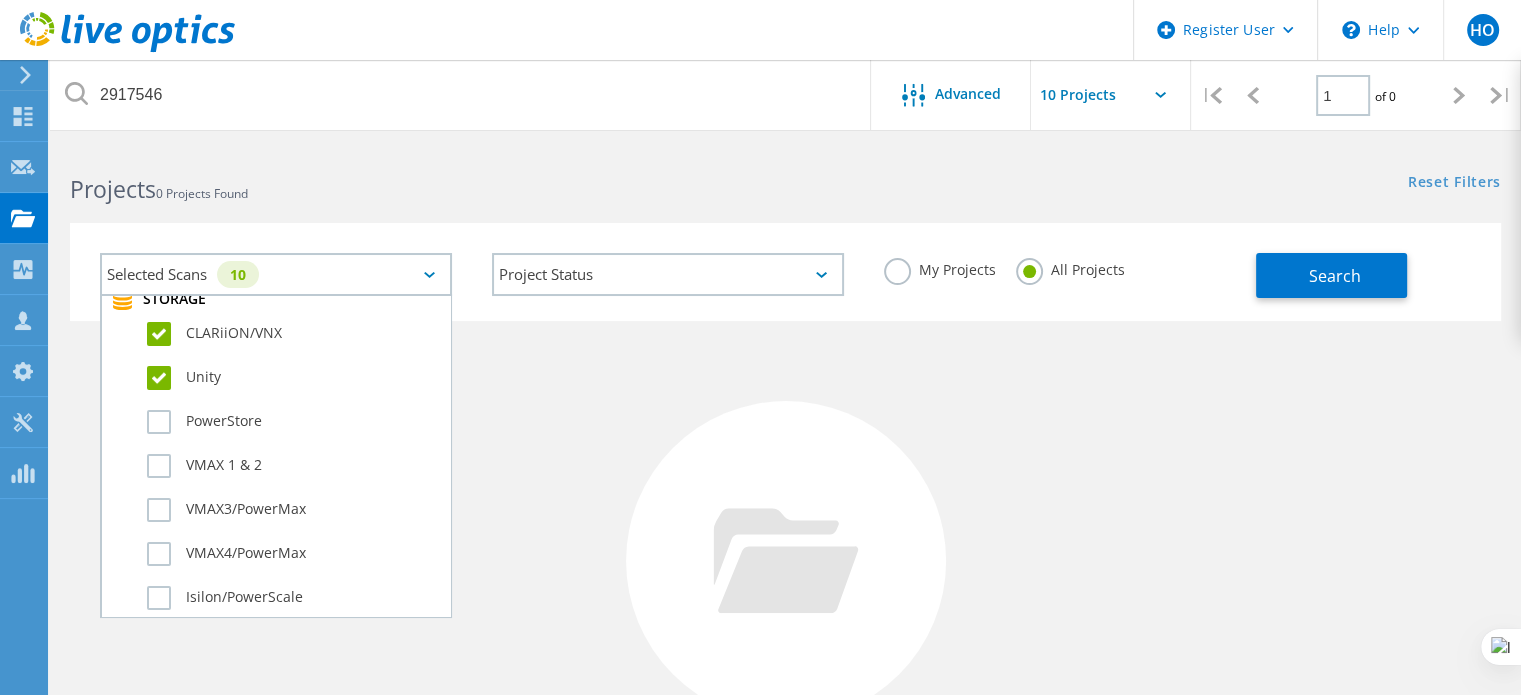 scroll, scrollTop: 474, scrollLeft: 0, axis: vertical 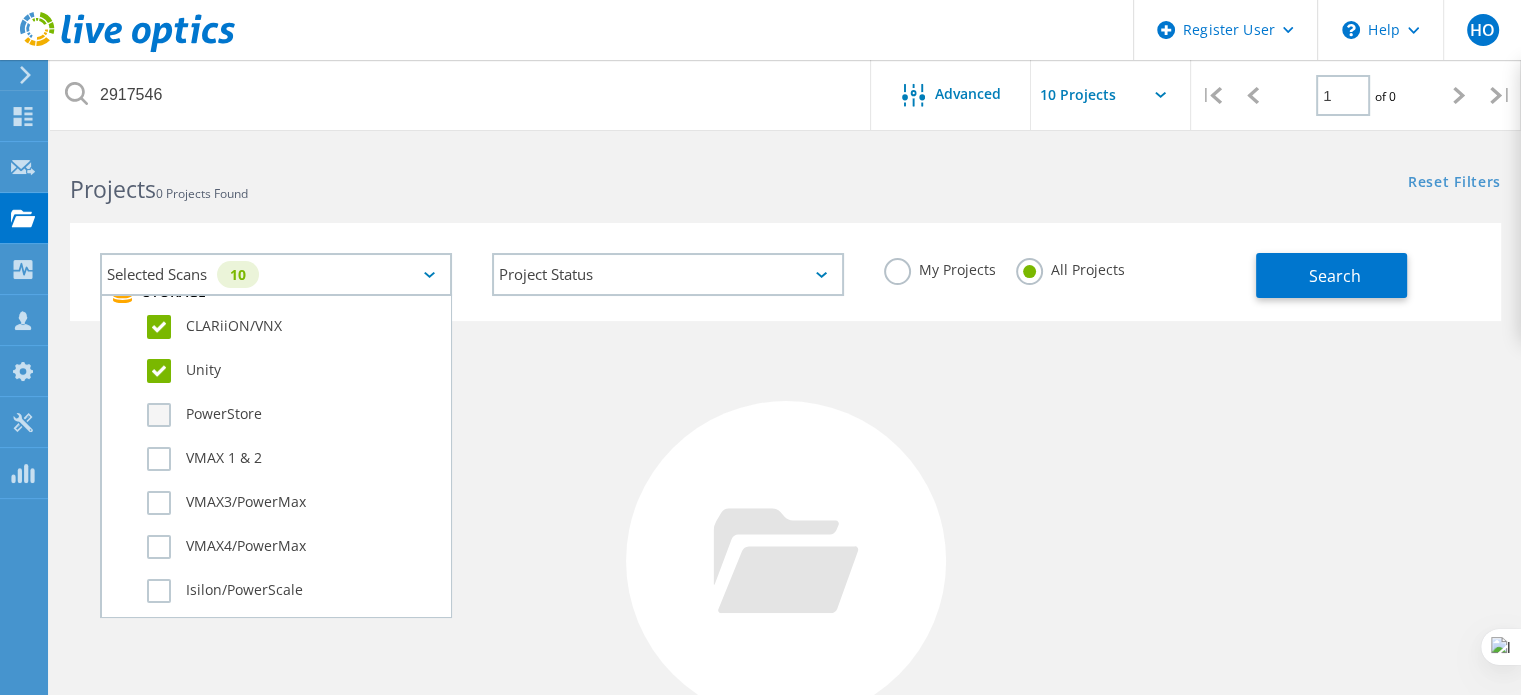 click on "PowerStore" 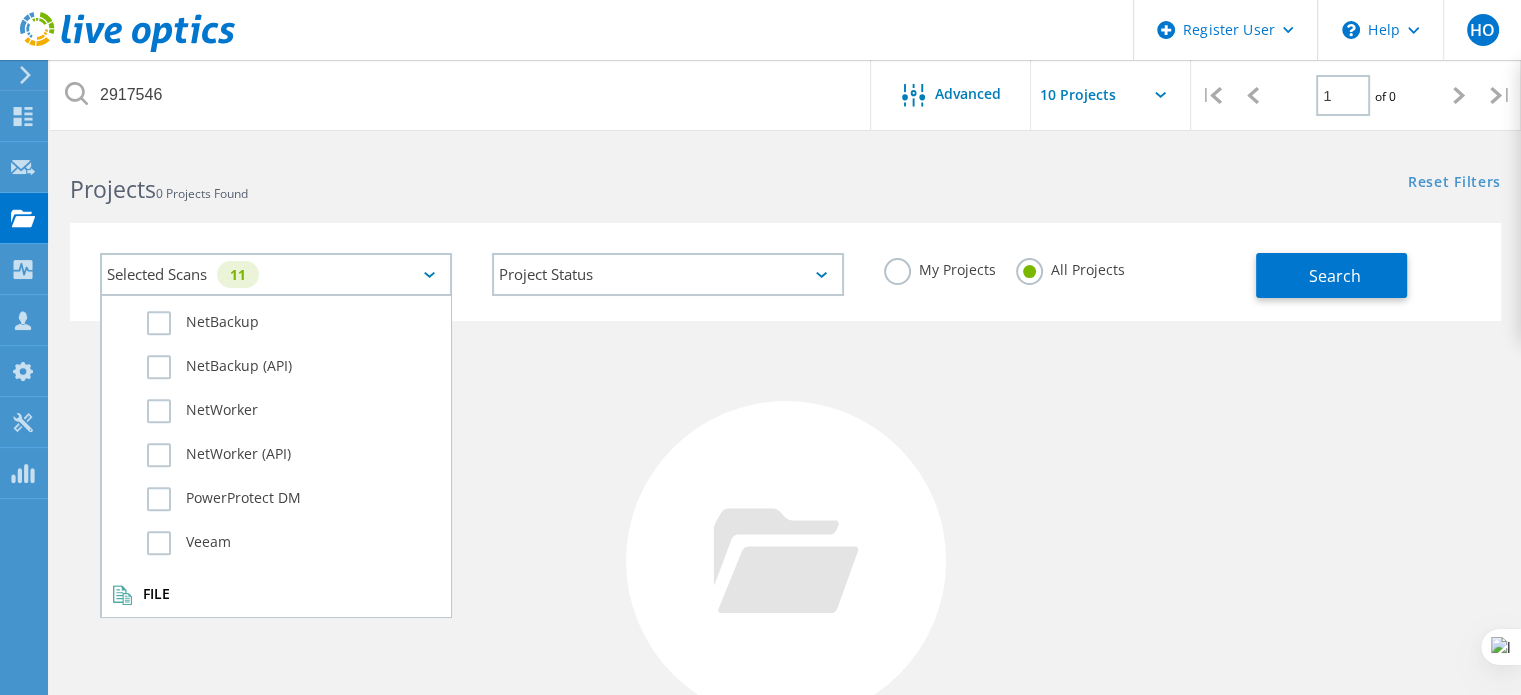 scroll, scrollTop: 1378, scrollLeft: 0, axis: vertical 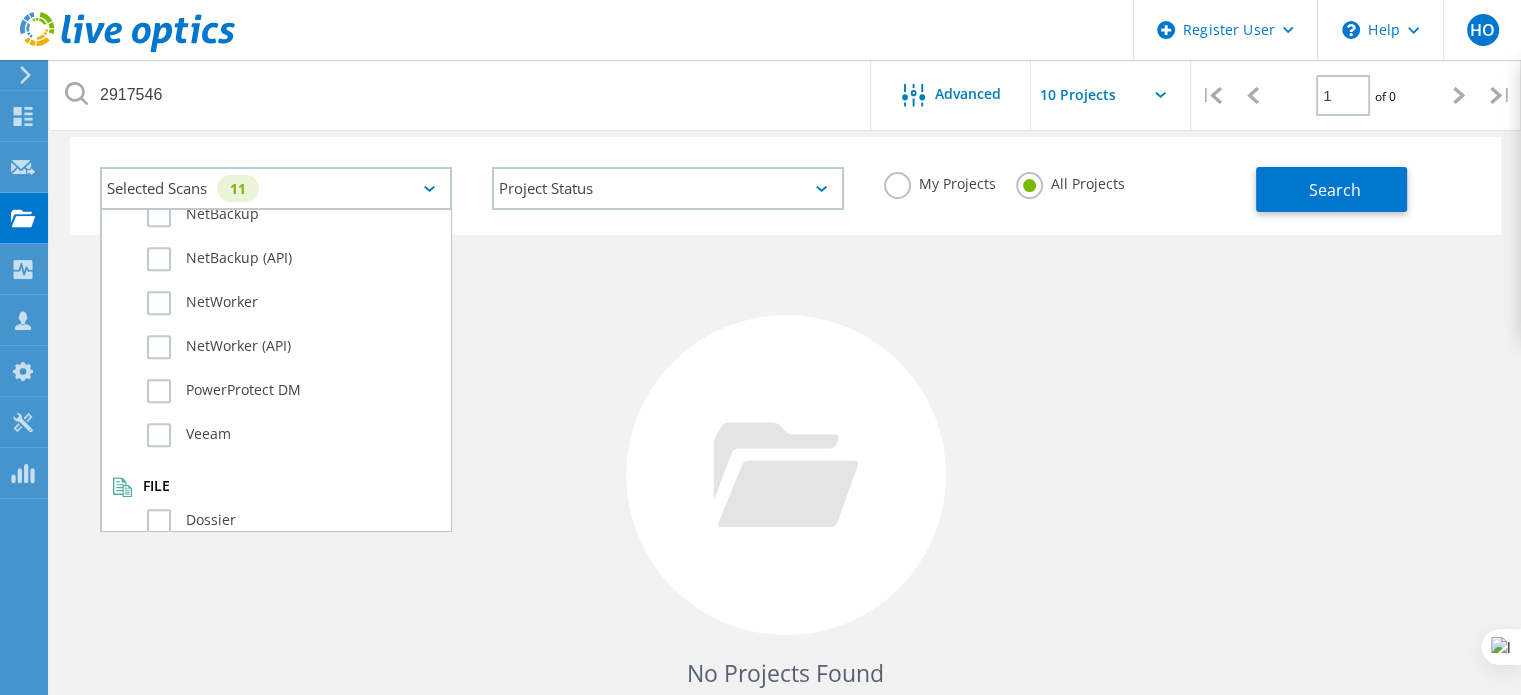 click on "Dossier" 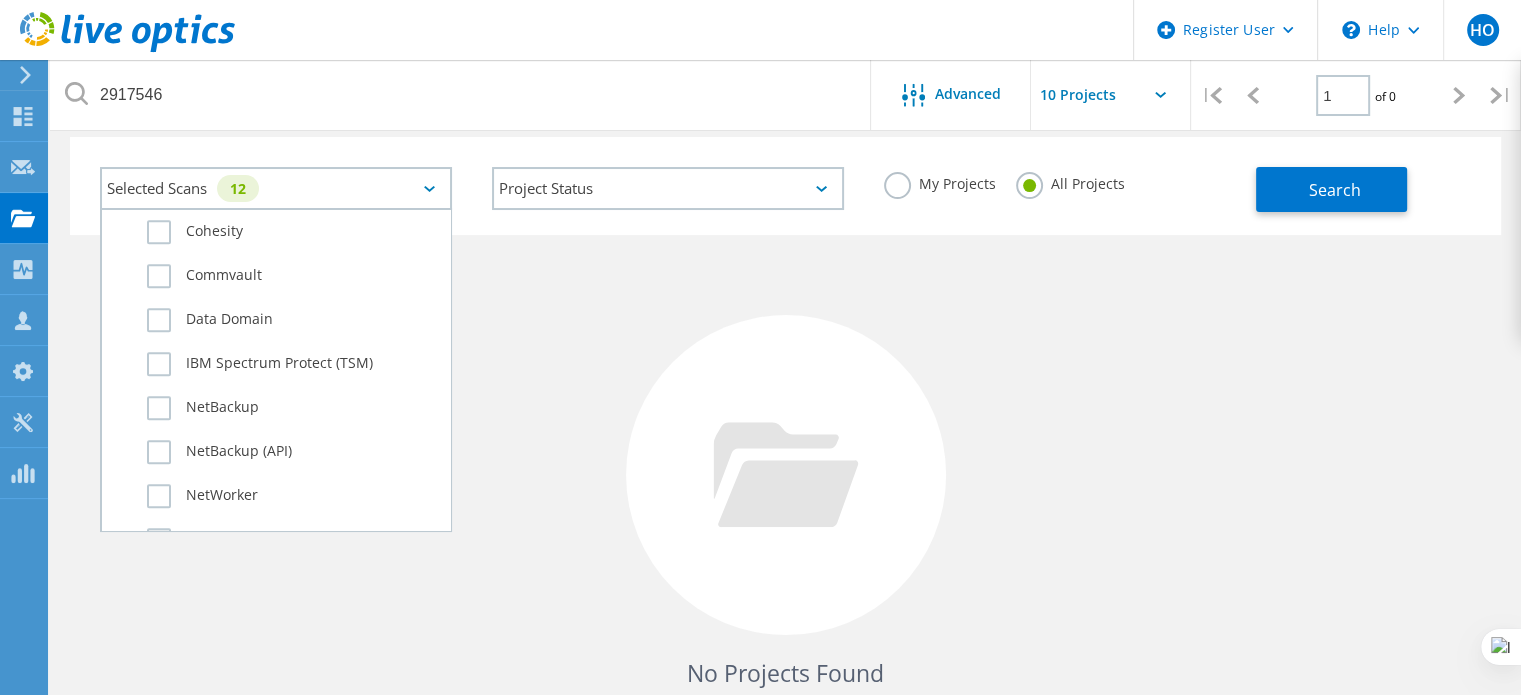 scroll, scrollTop: 1186, scrollLeft: 0, axis: vertical 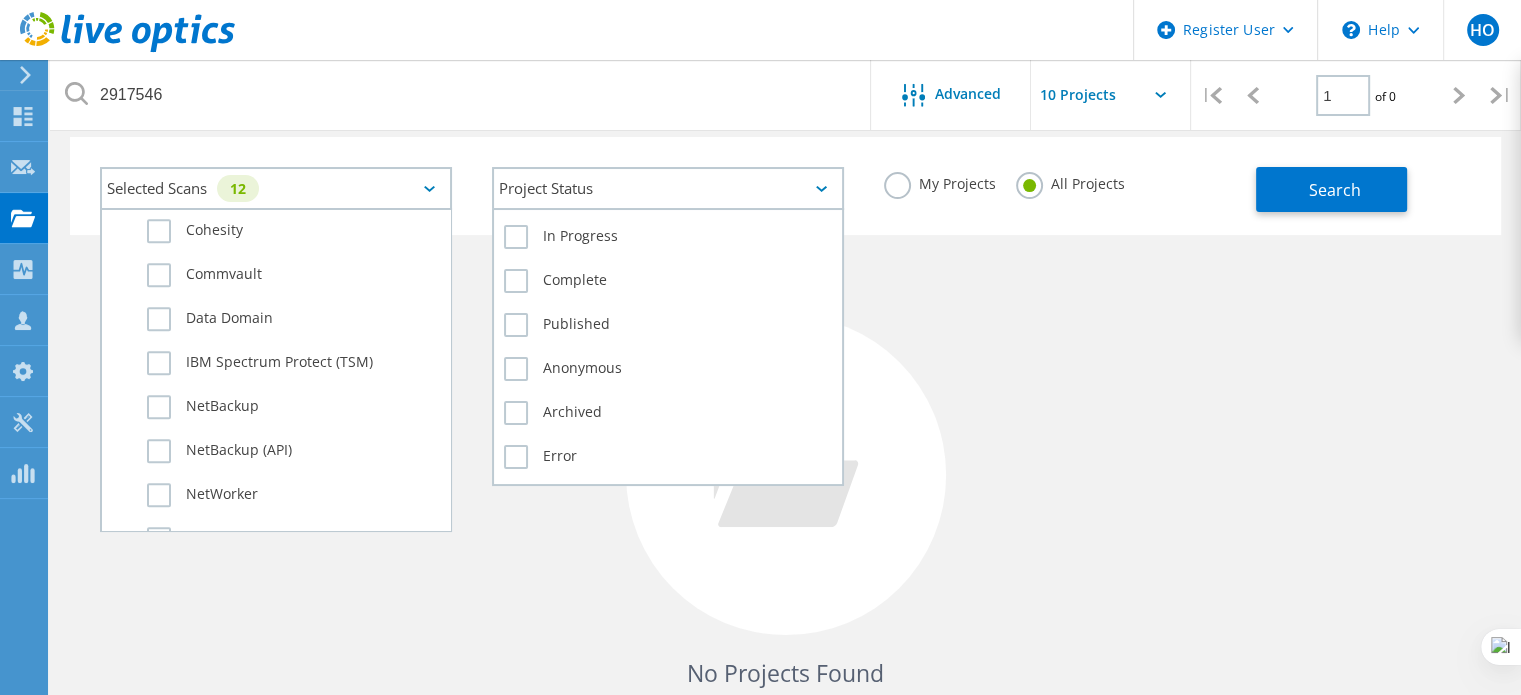 click on "Project Status" 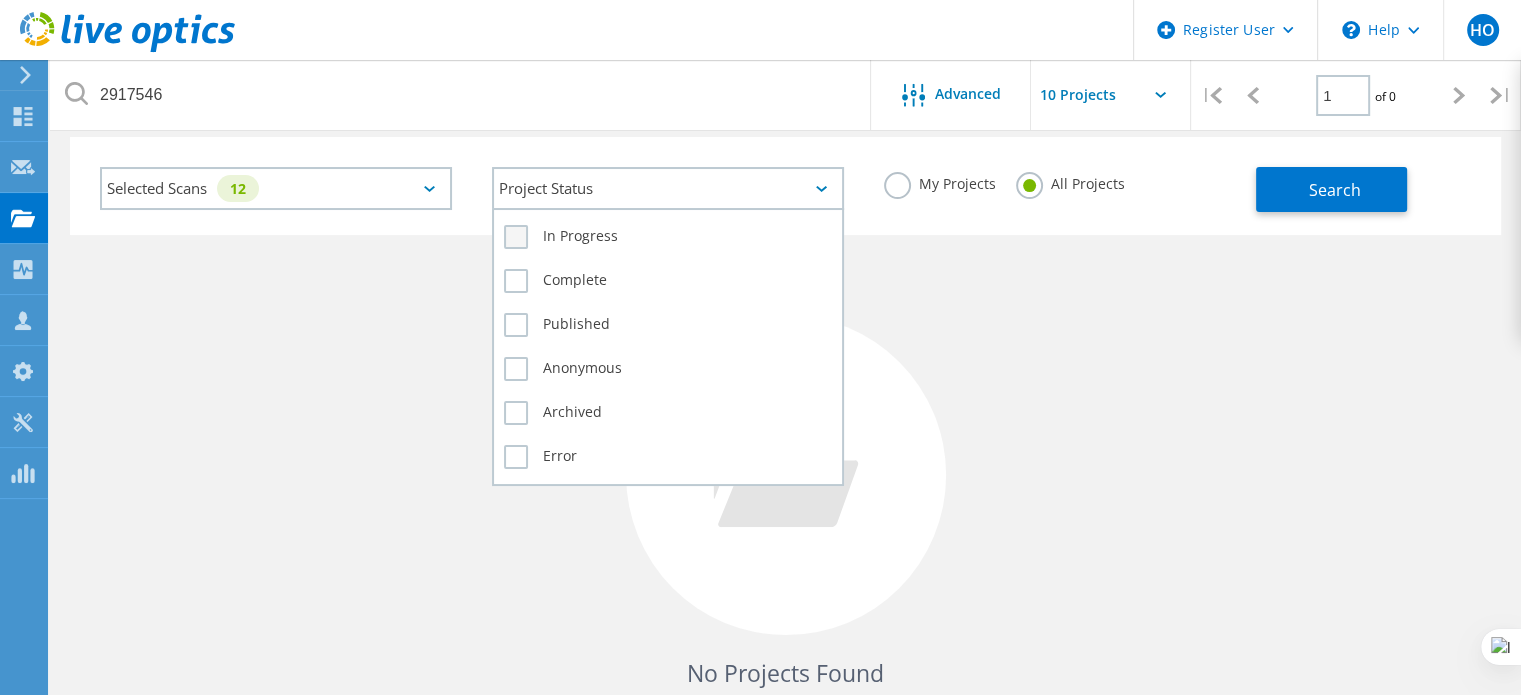 click on "In Progress" 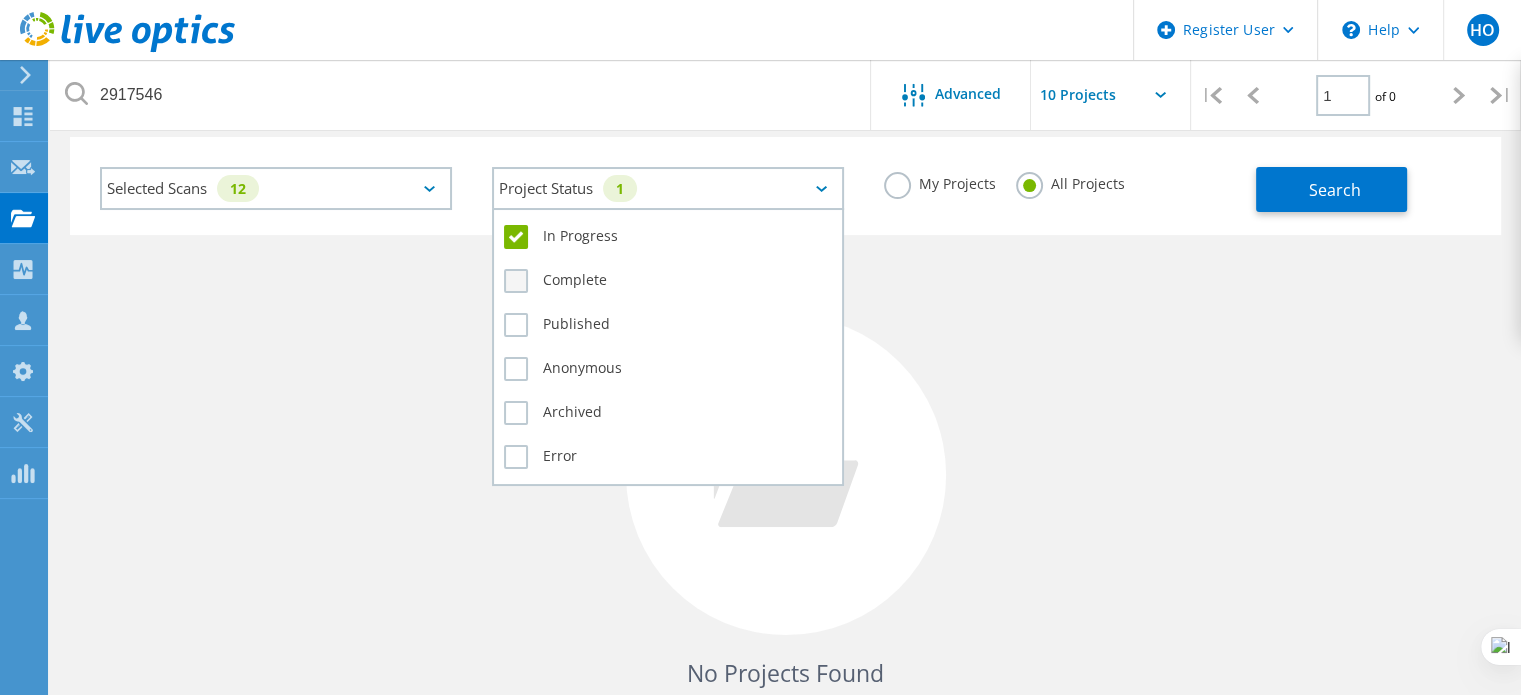 click on "Complete" 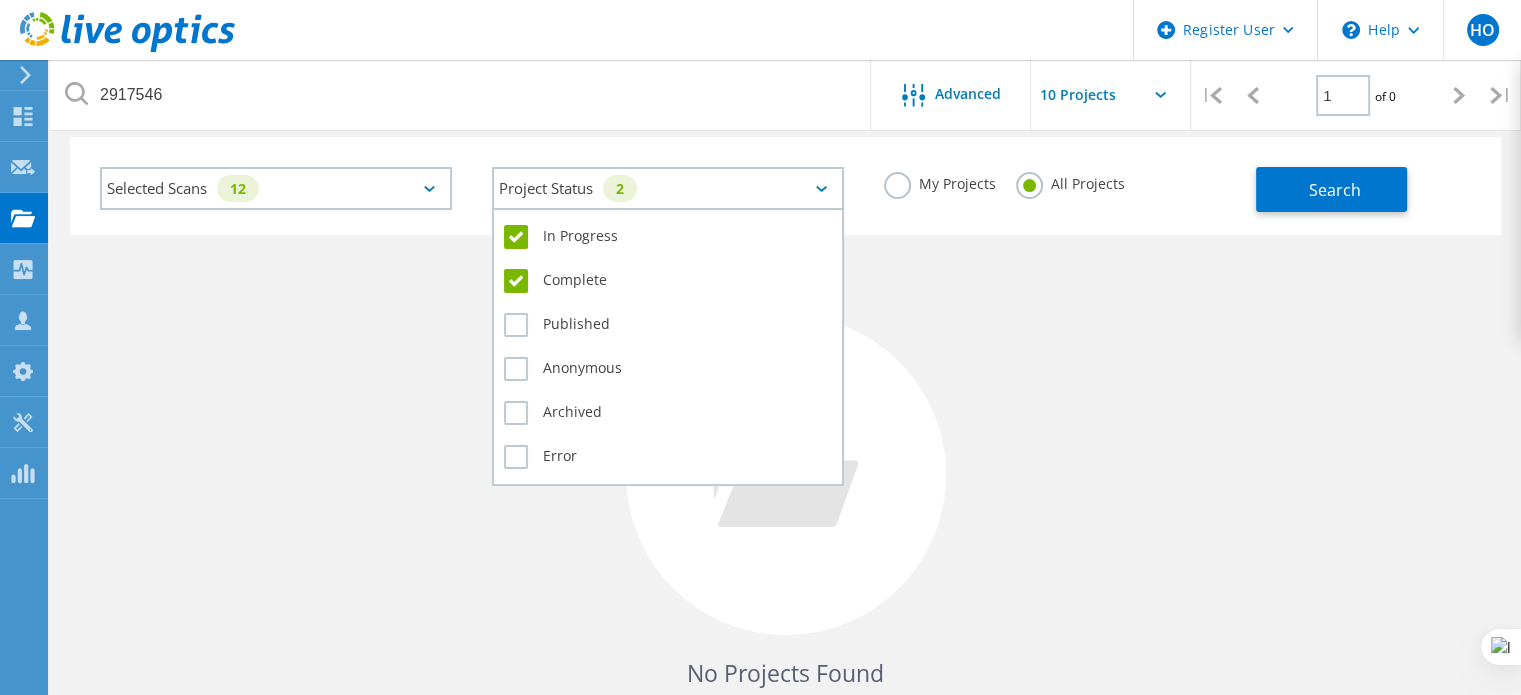 click on "Published" 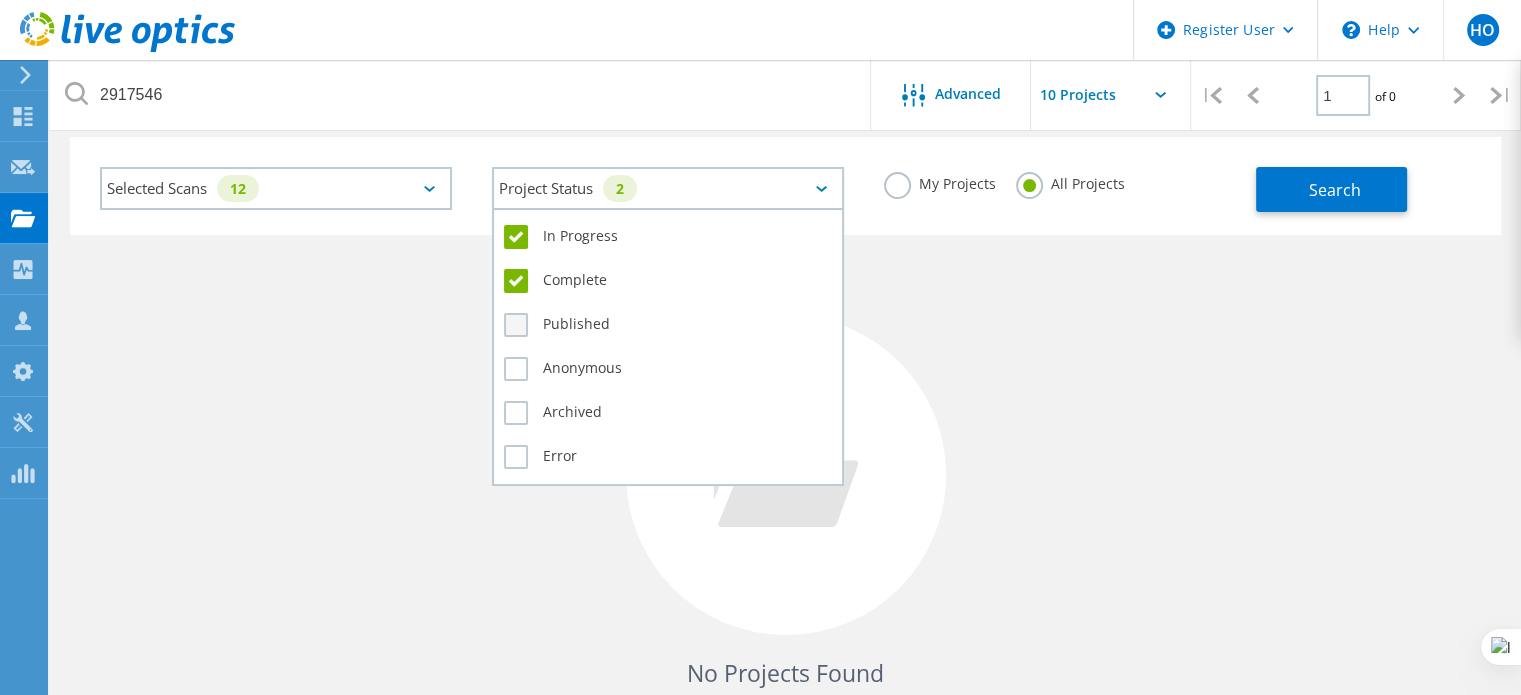 click on "Published" 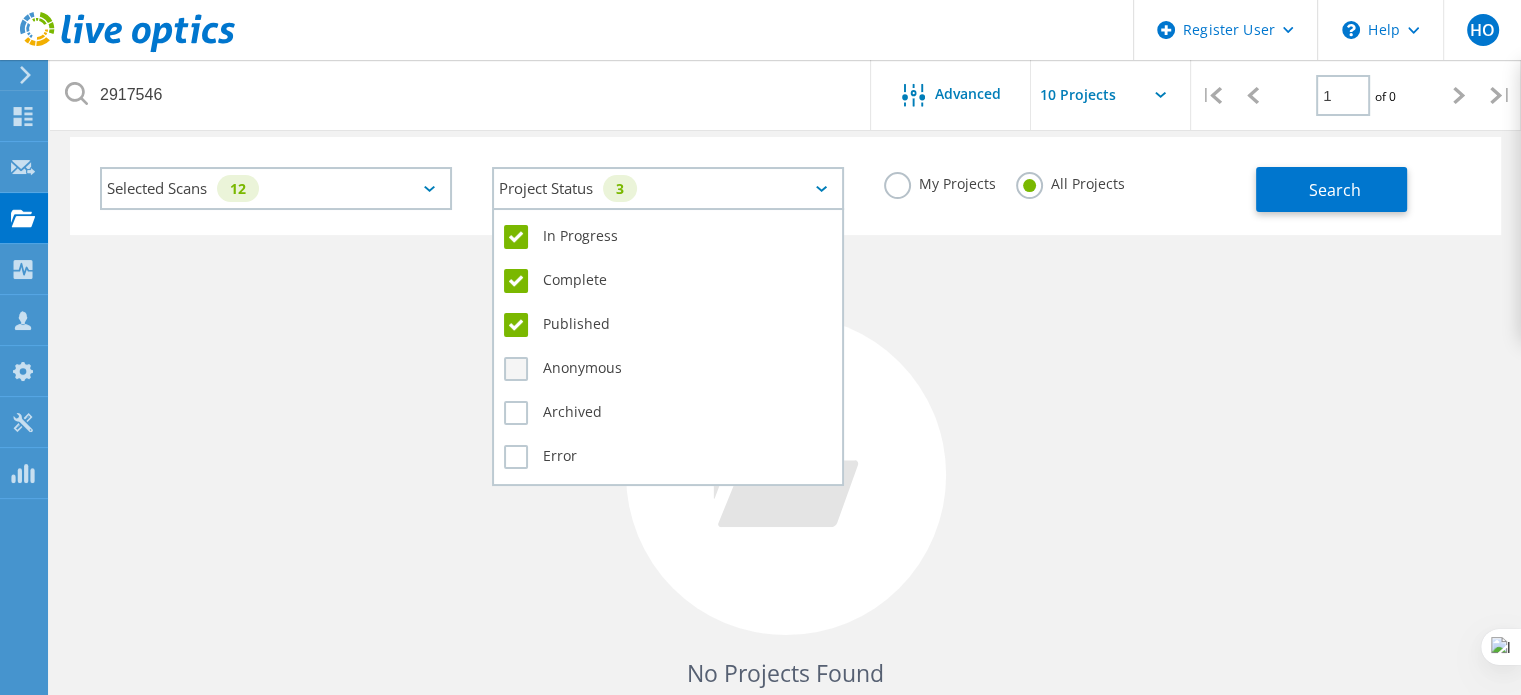 click on "Anonymous" 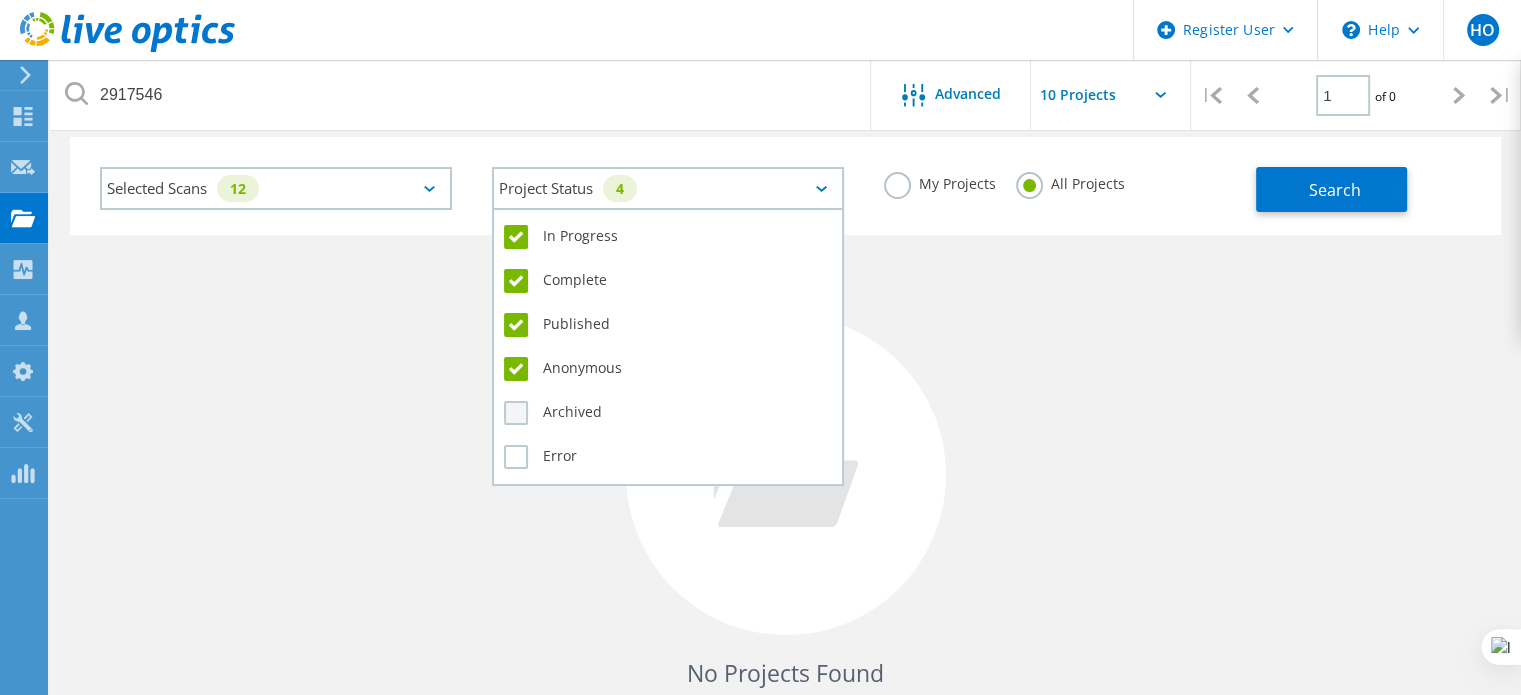 click on "Archived" 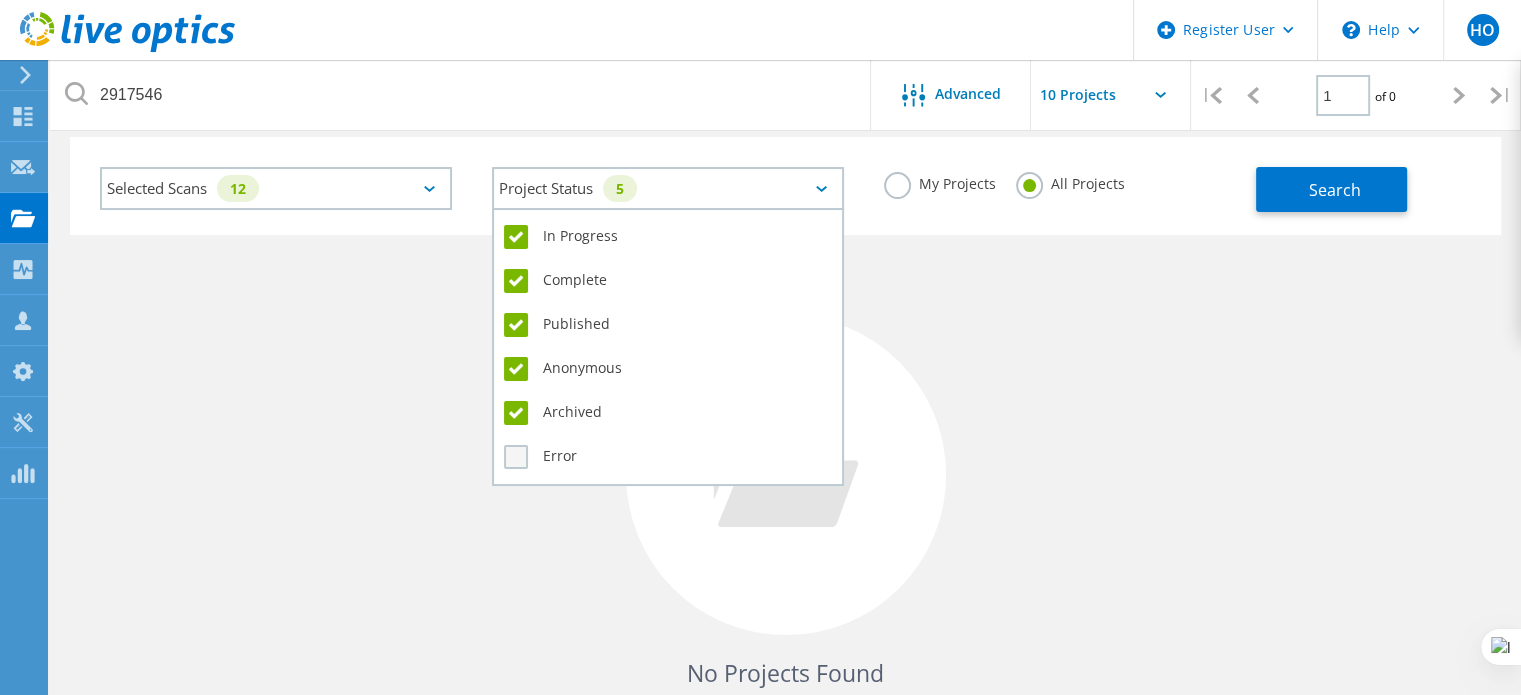 click on "Error" 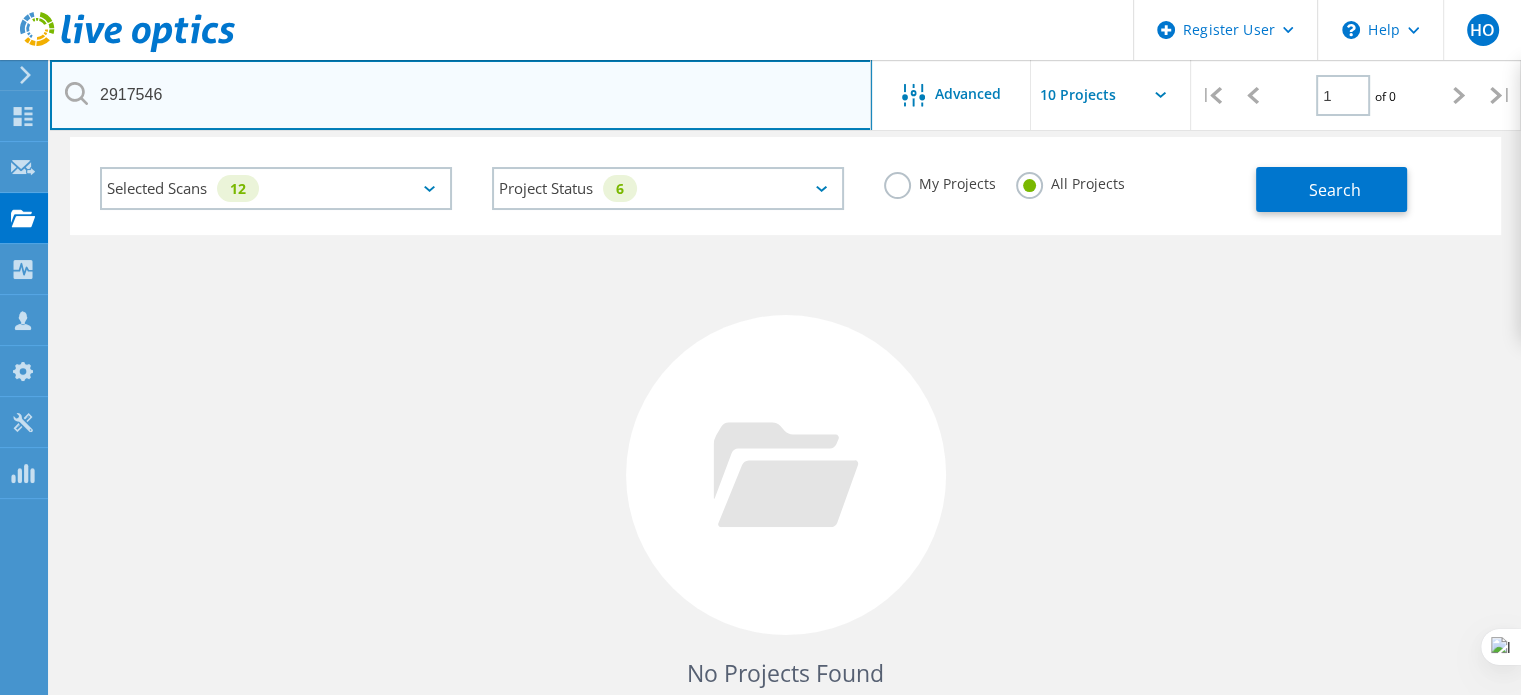 click on "2917546" at bounding box center (461, 95) 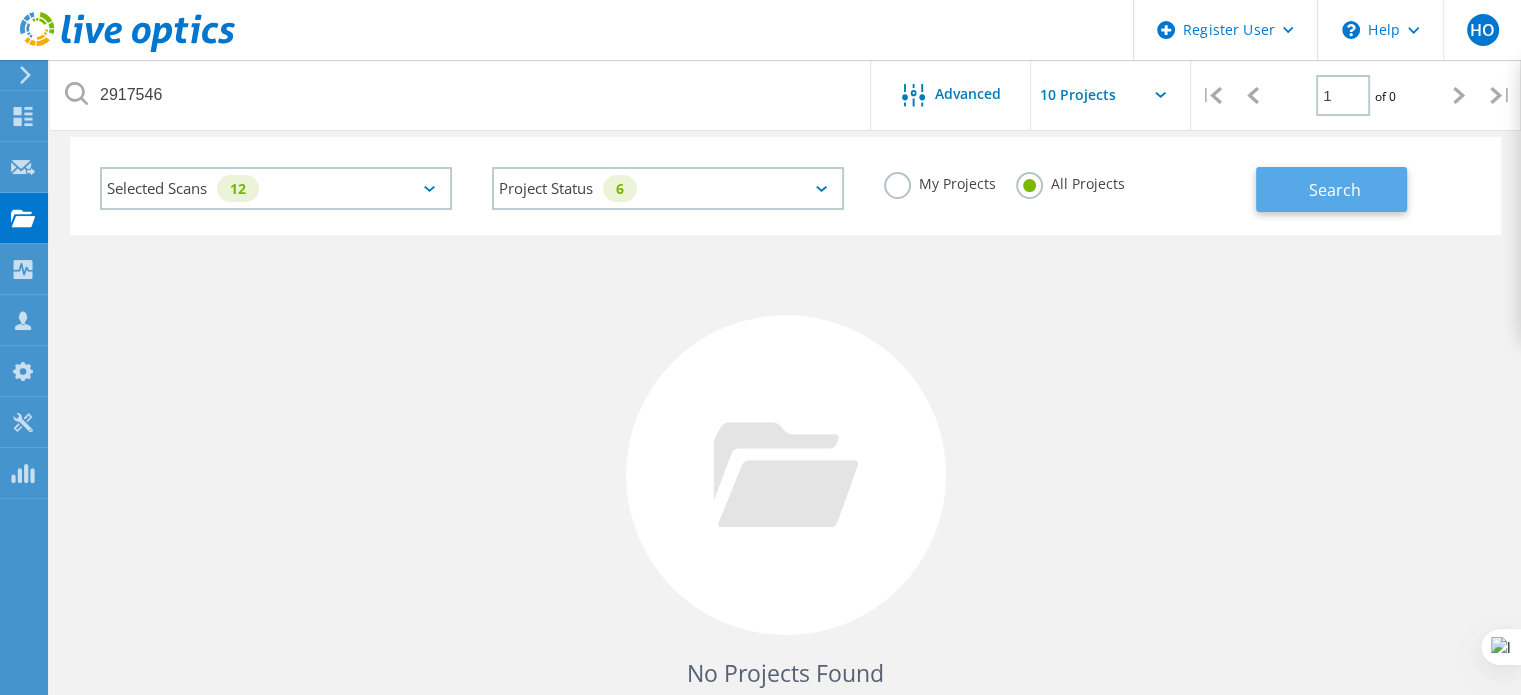click on "Search" 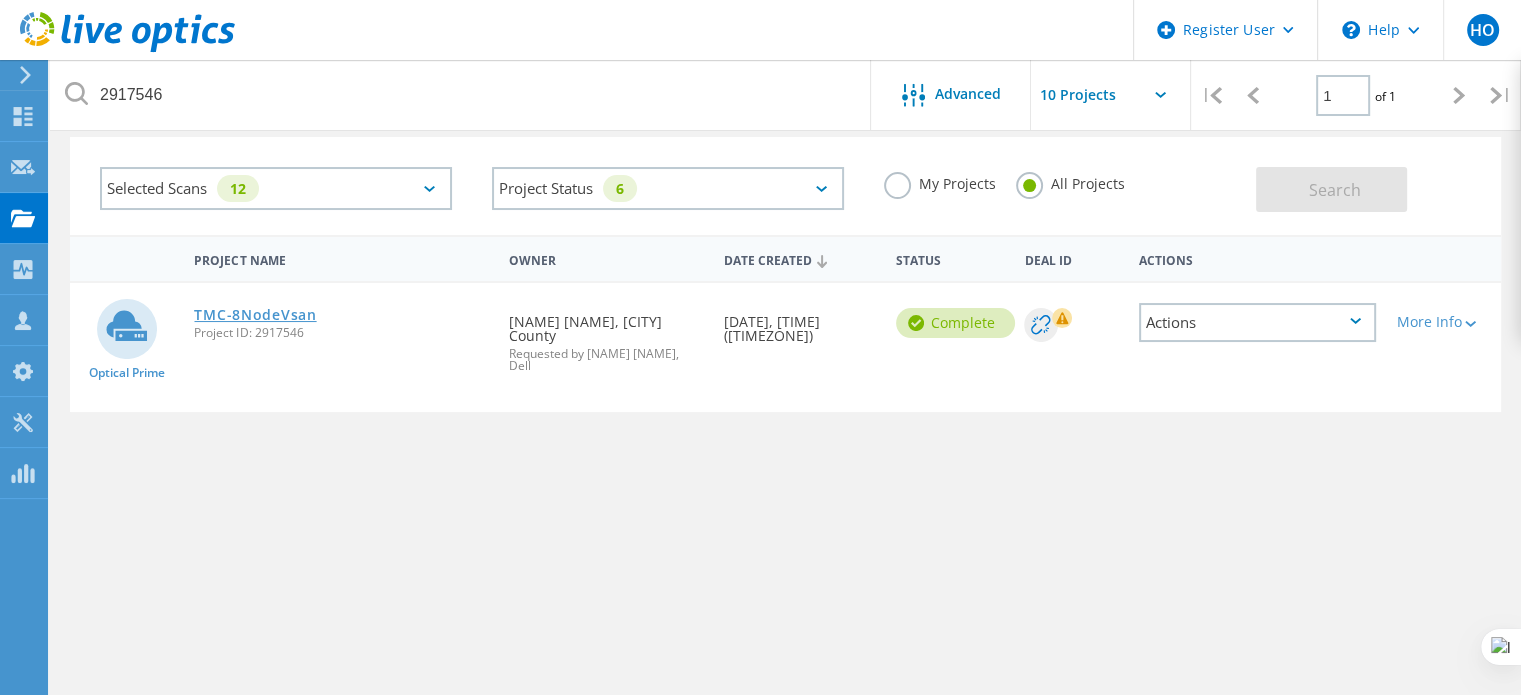click on "TMC-8NodeVsan" 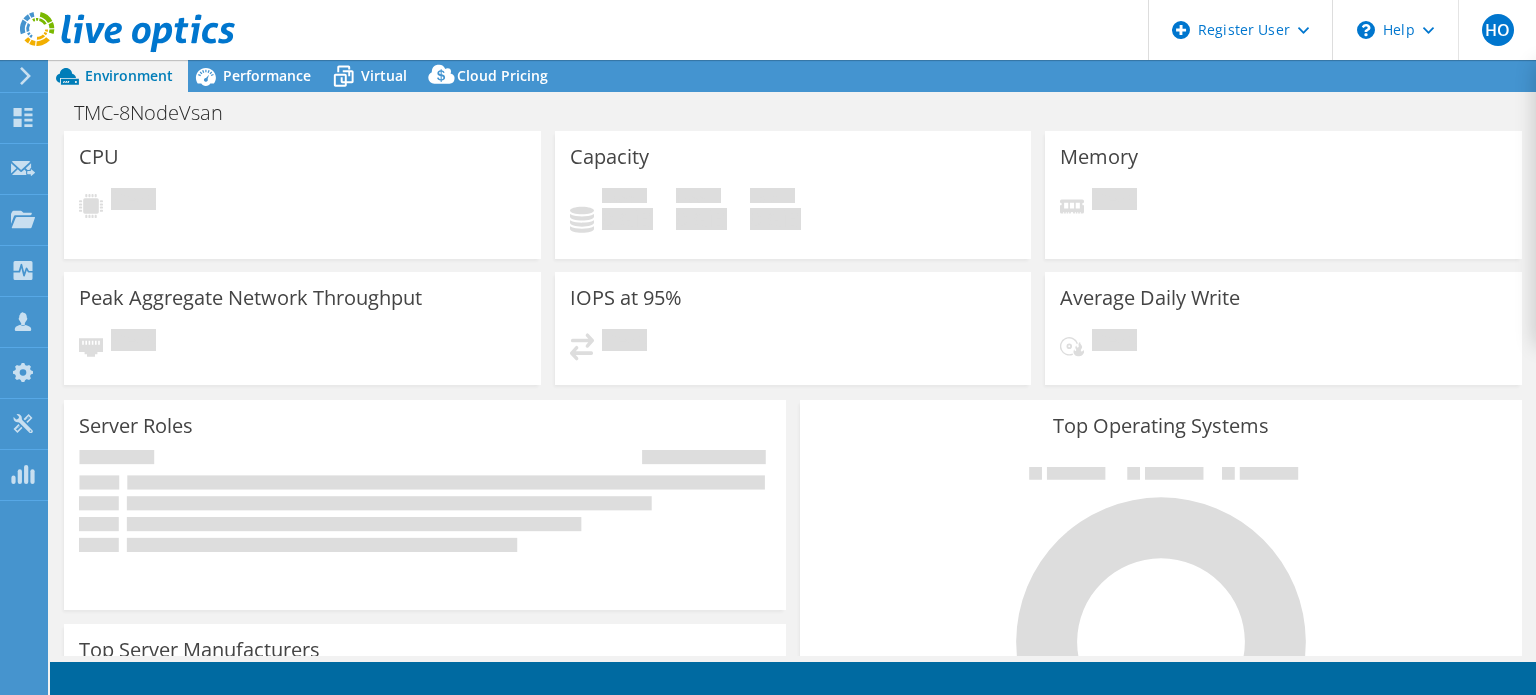 scroll, scrollTop: 0, scrollLeft: 0, axis: both 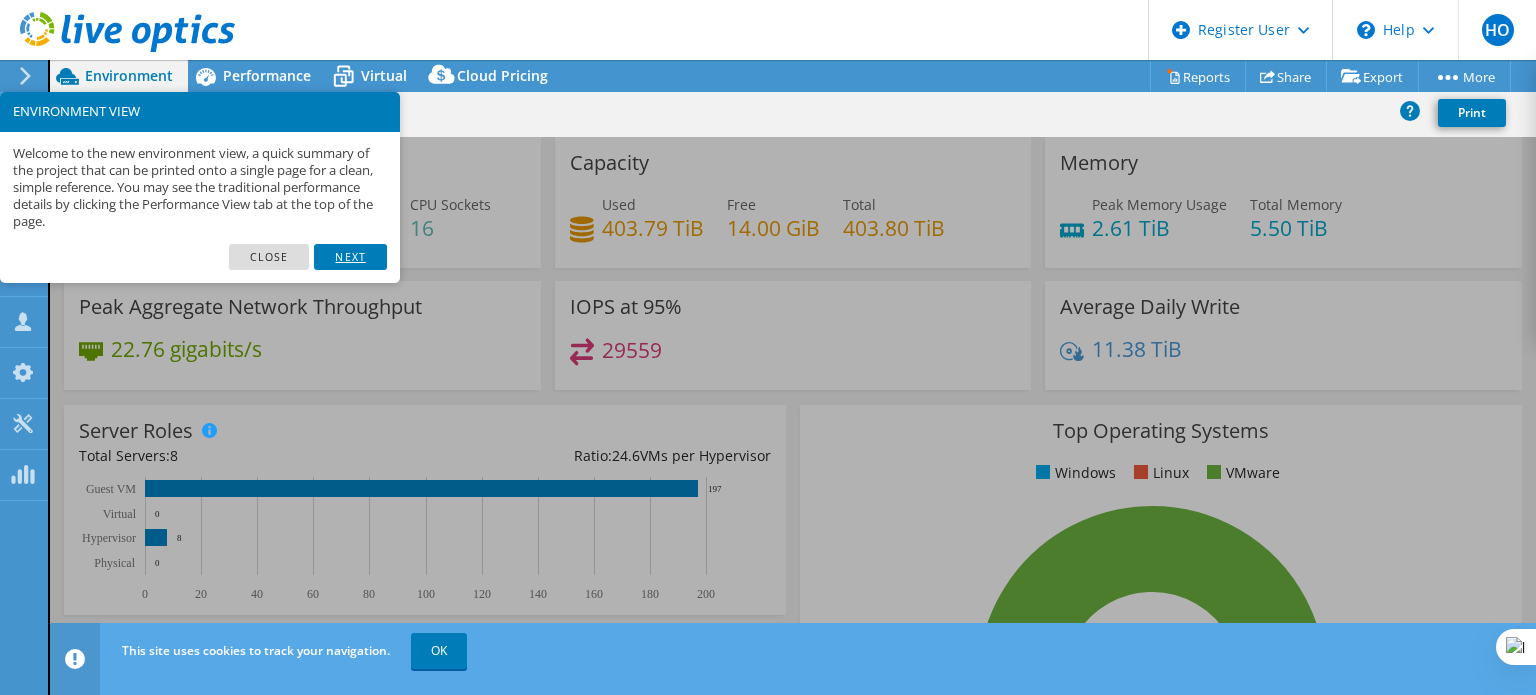 click on "Next" at bounding box center [350, 257] 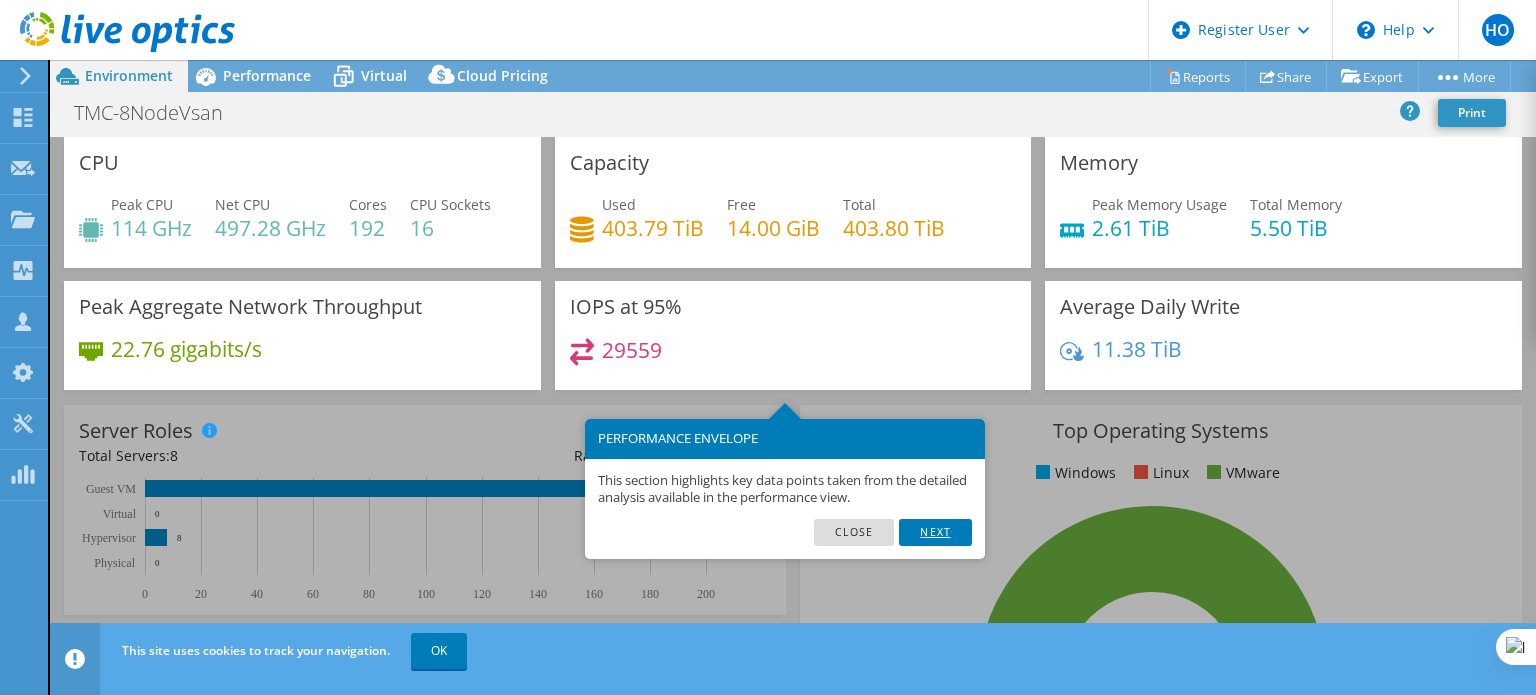 click on "Next" at bounding box center (935, 532) 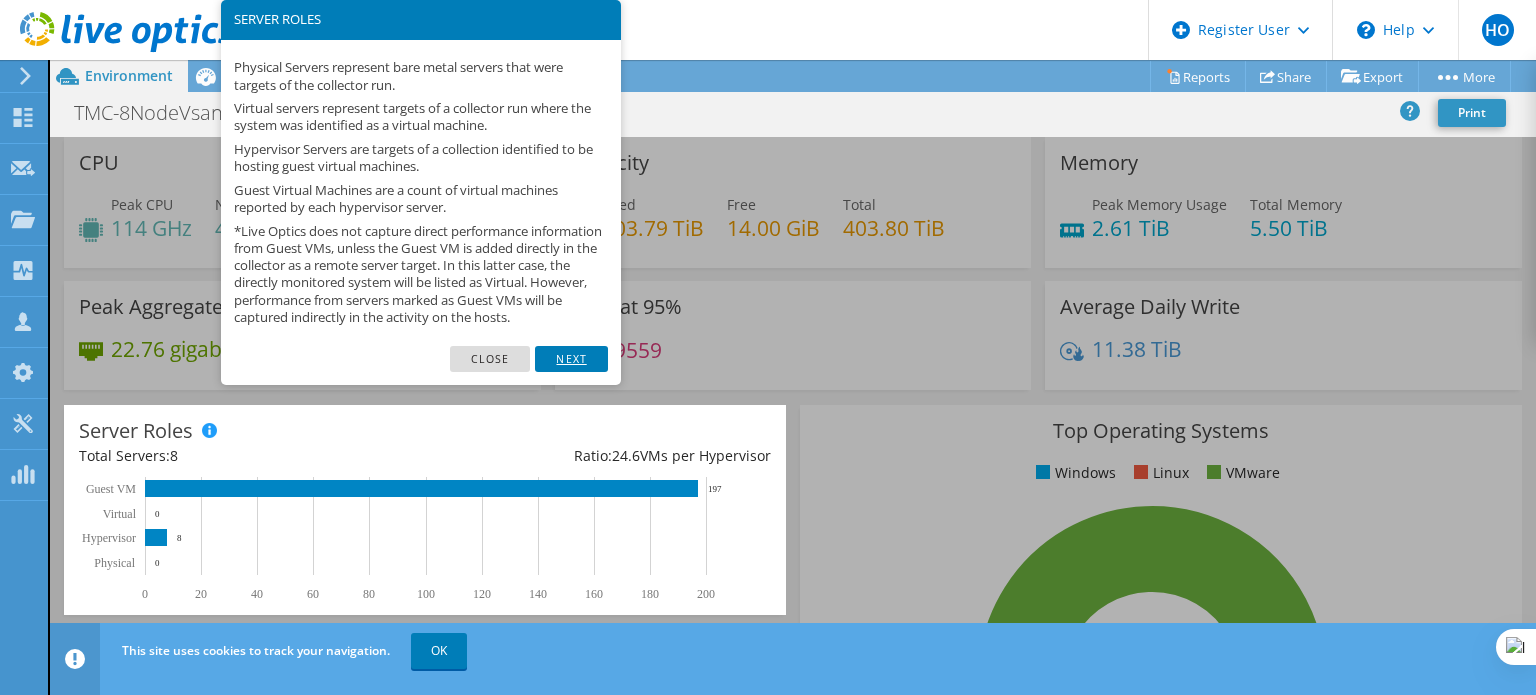 click on "Next" at bounding box center [571, 359] 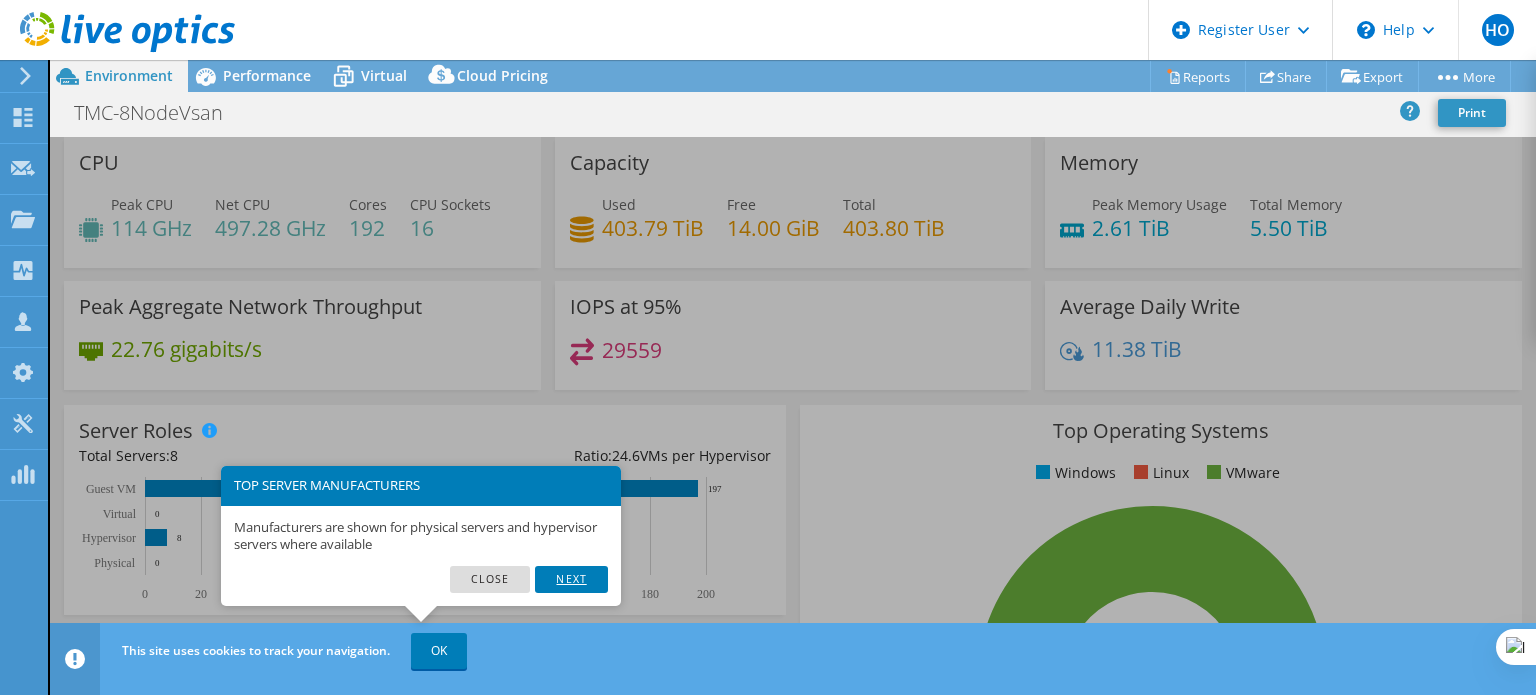 click on "Next" at bounding box center [571, 579] 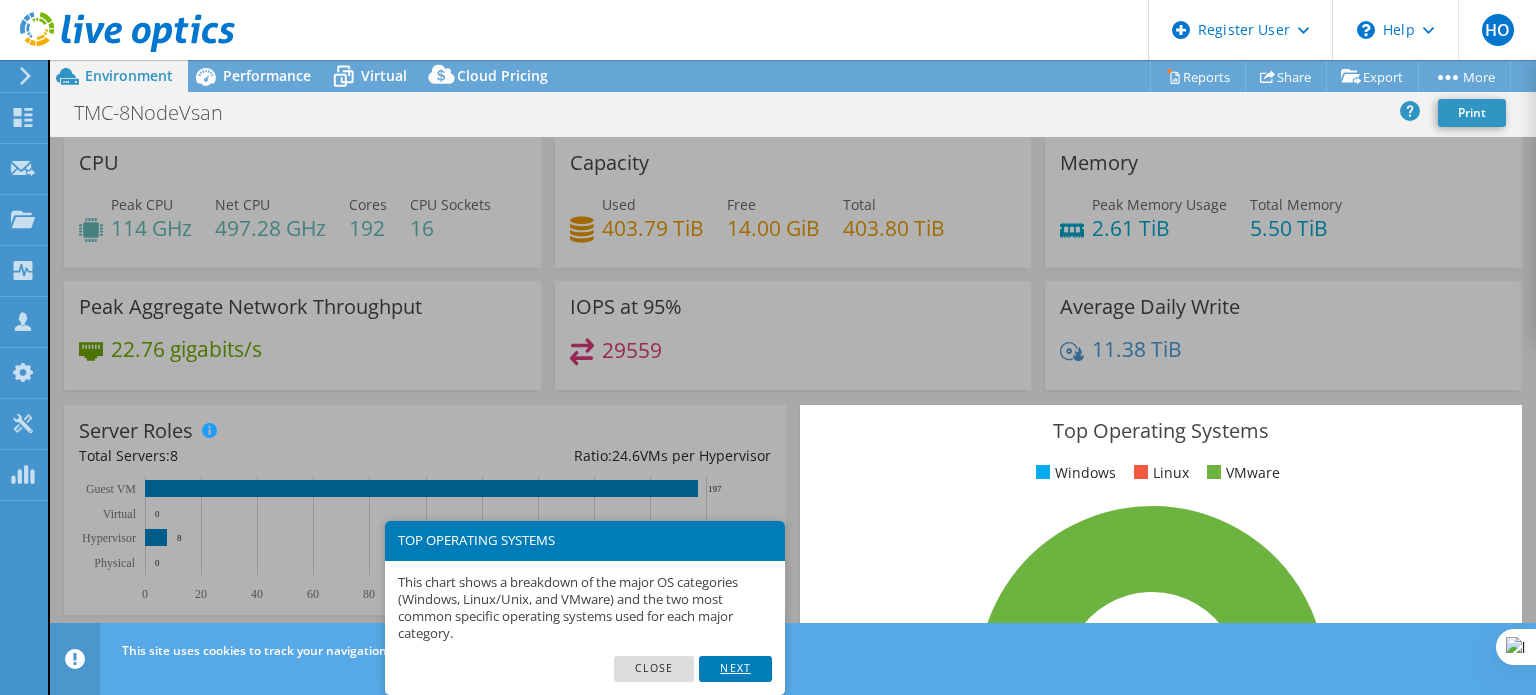 click on "Next" at bounding box center [735, 669] 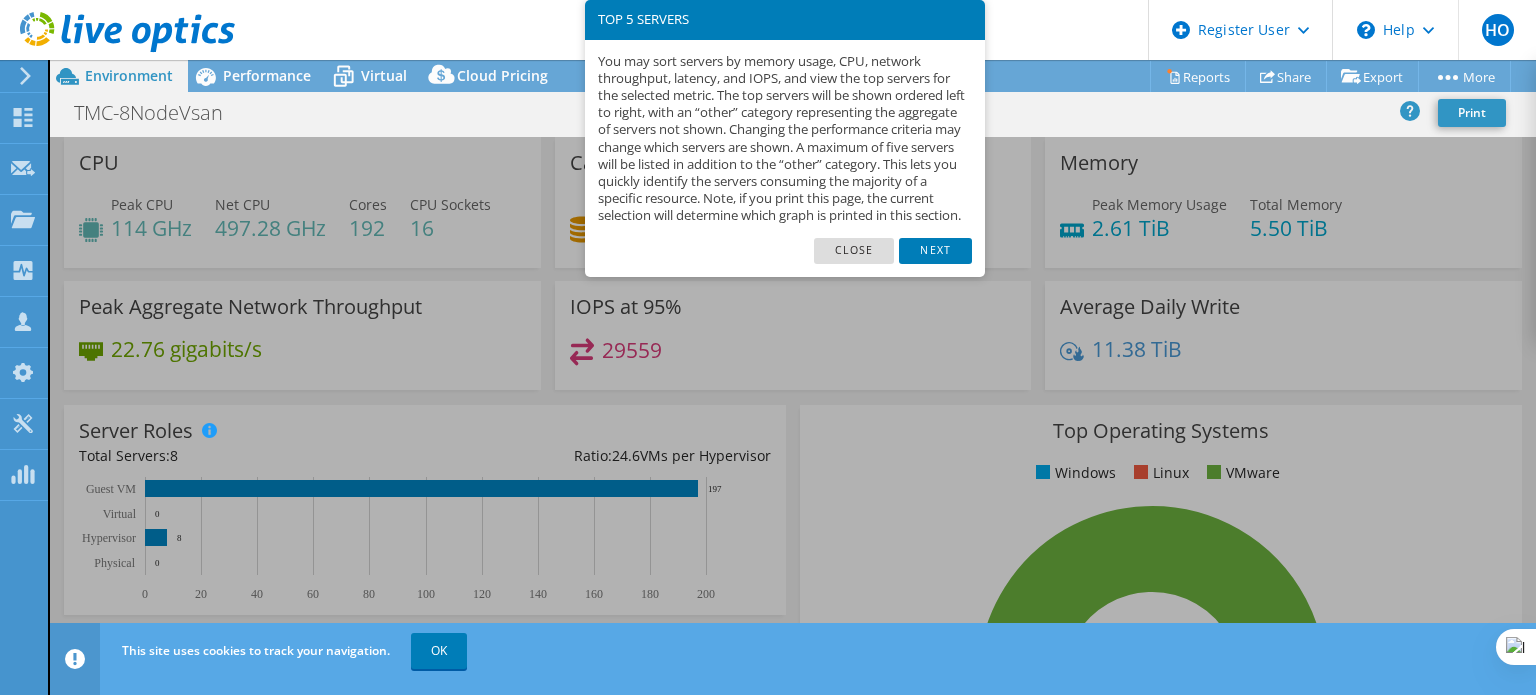 scroll, scrollTop: 639, scrollLeft: 0, axis: vertical 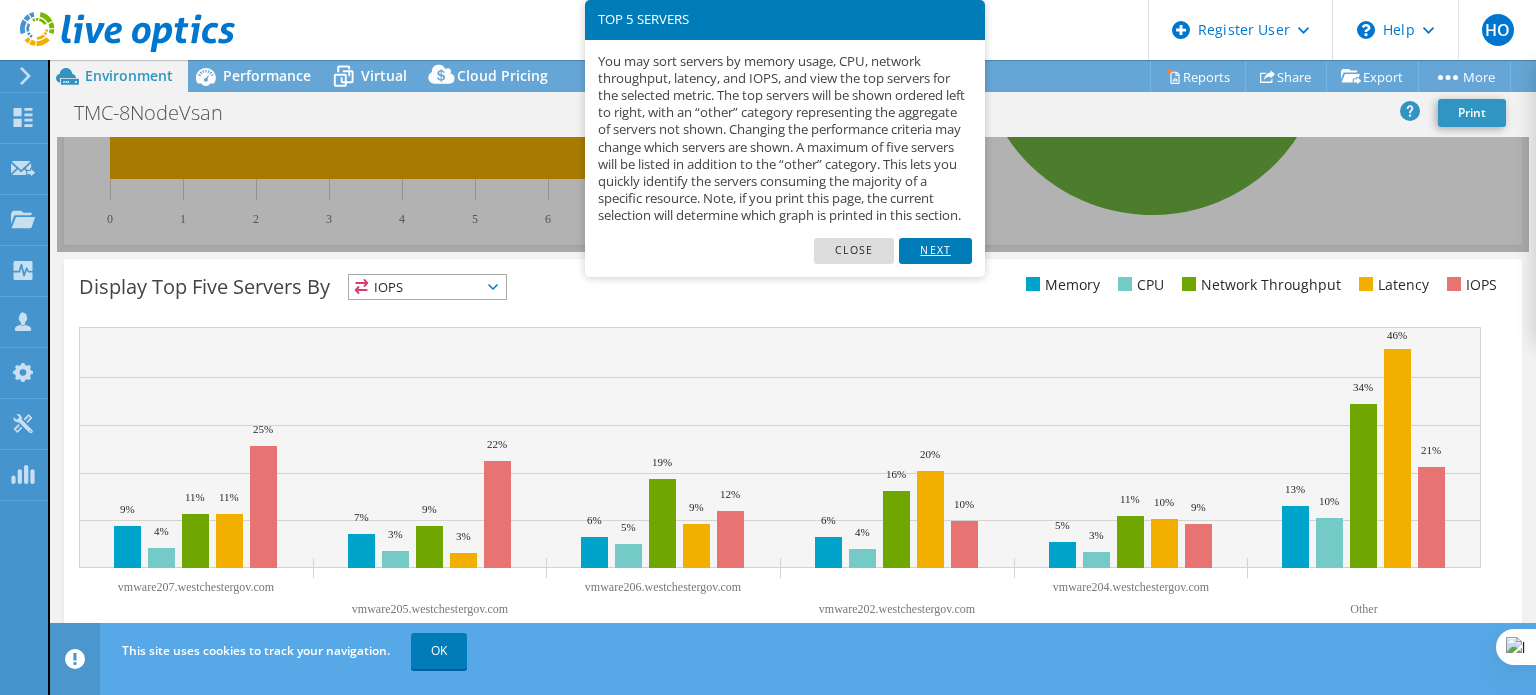 click on "Next" at bounding box center [935, 251] 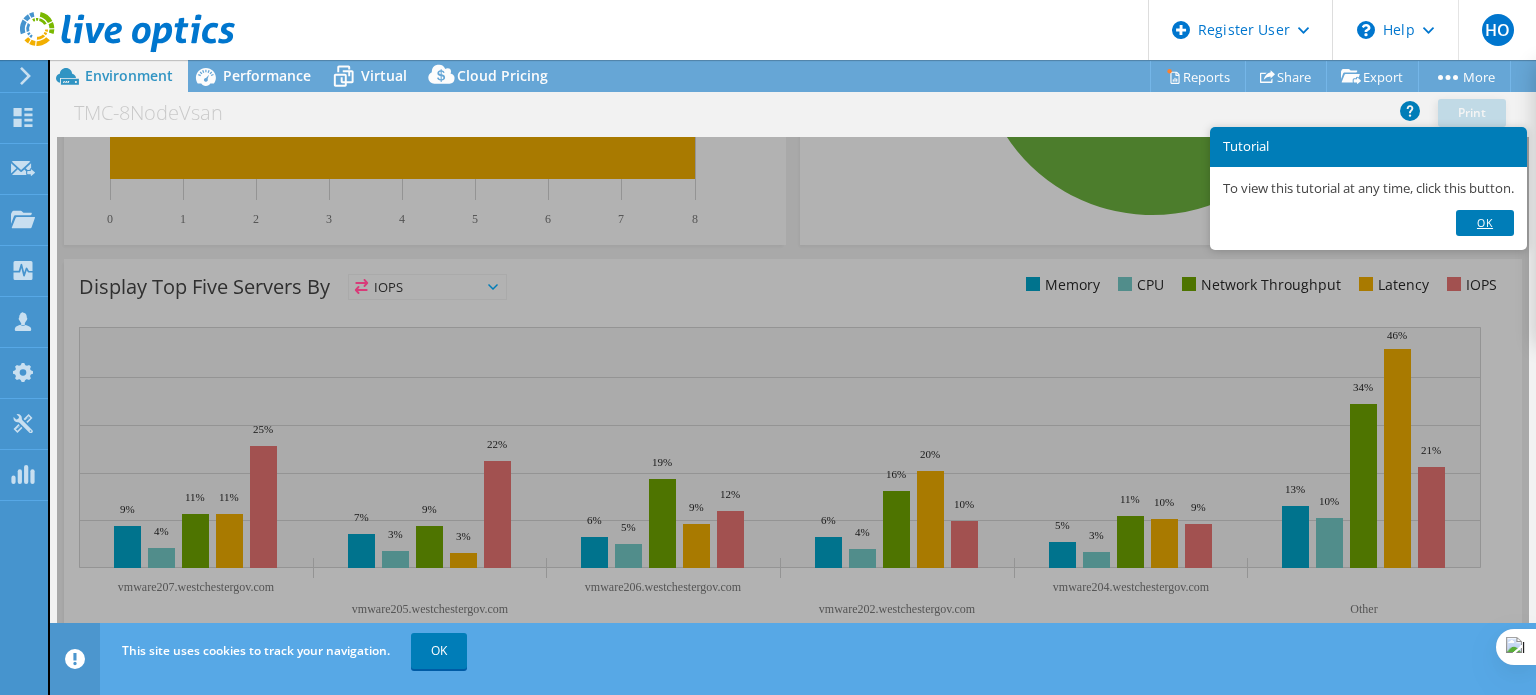 click on "Ok" at bounding box center (1485, 223) 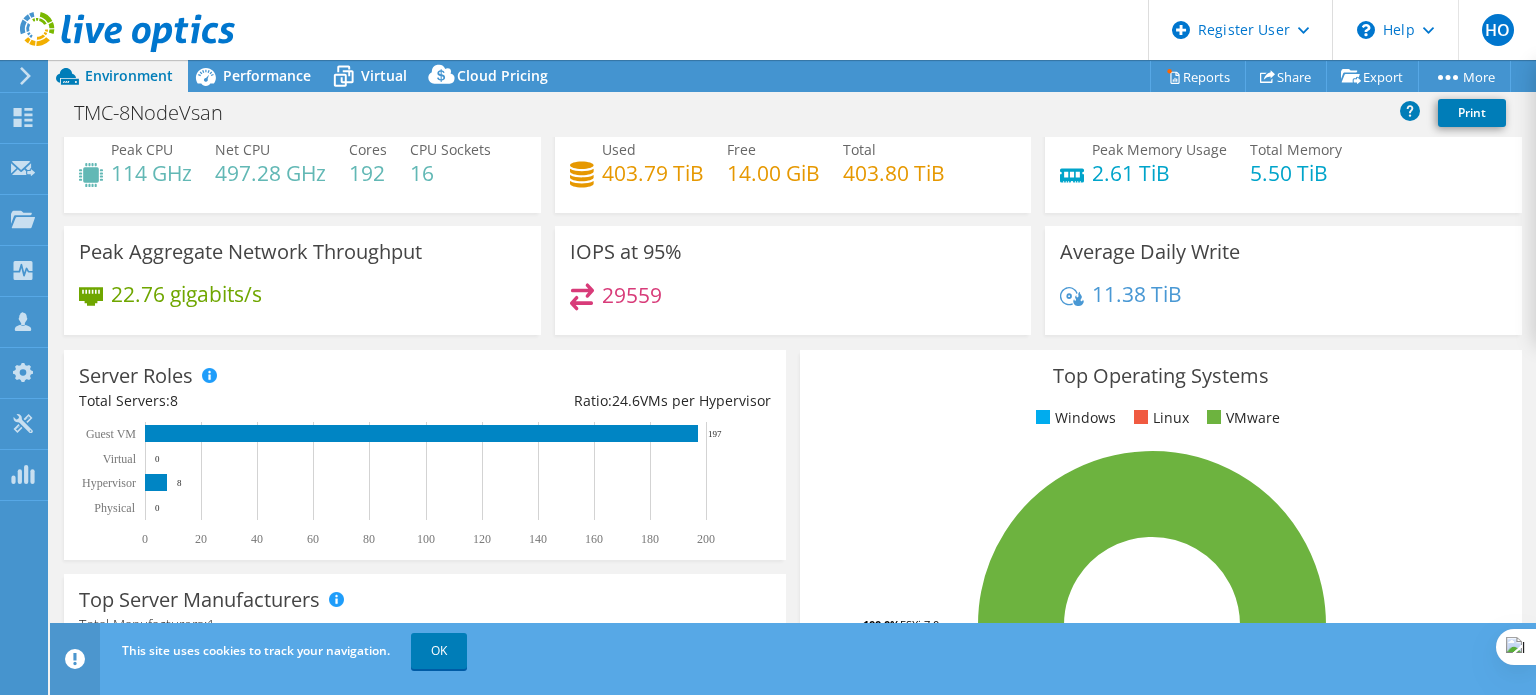 scroll, scrollTop: 54, scrollLeft: 0, axis: vertical 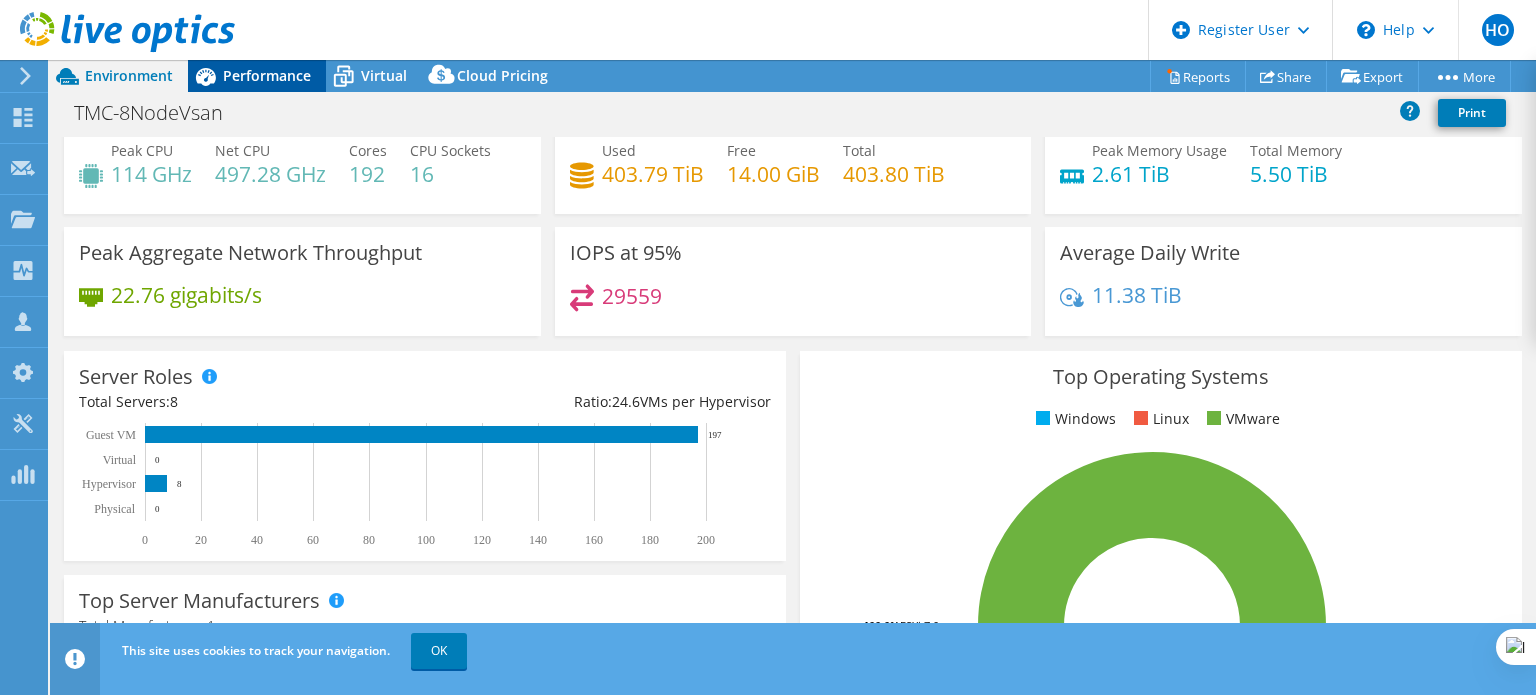 click on "Performance" at bounding box center [267, 75] 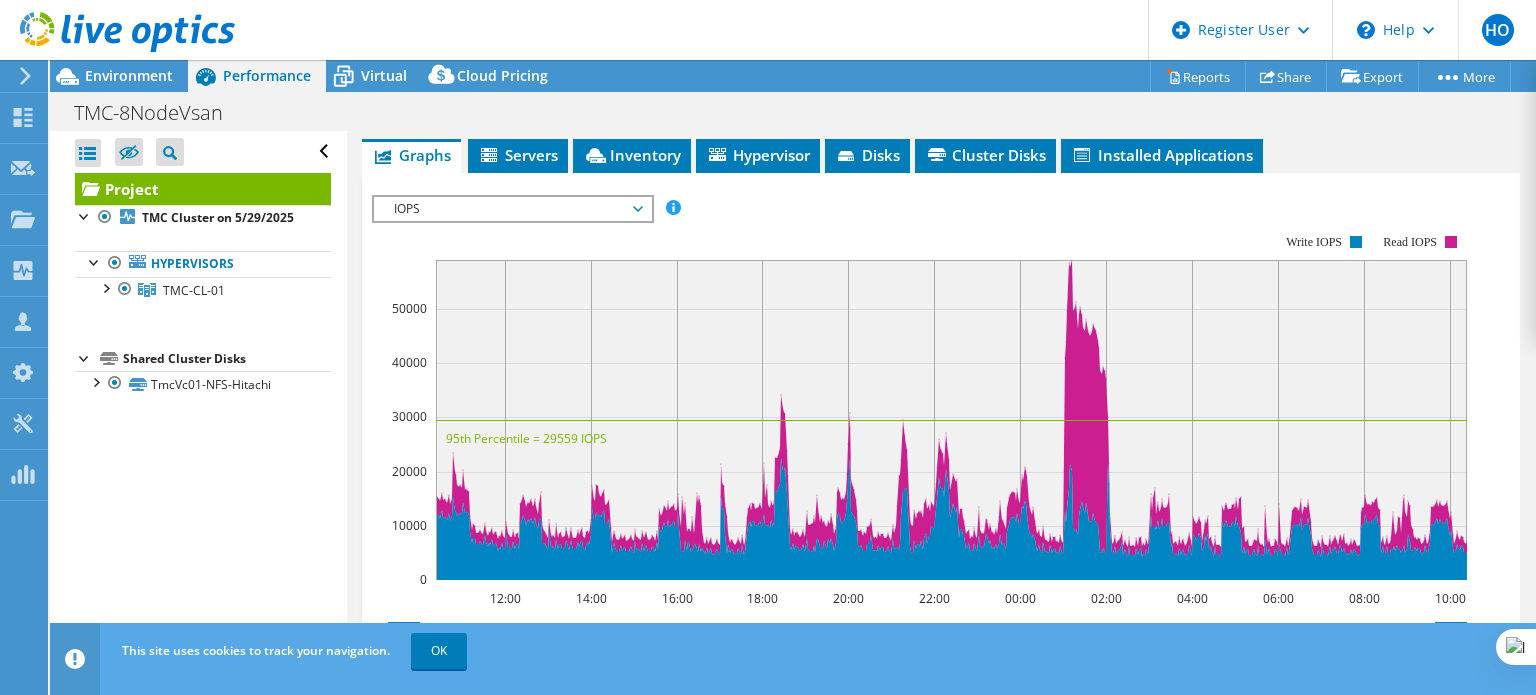 scroll, scrollTop: 411, scrollLeft: 0, axis: vertical 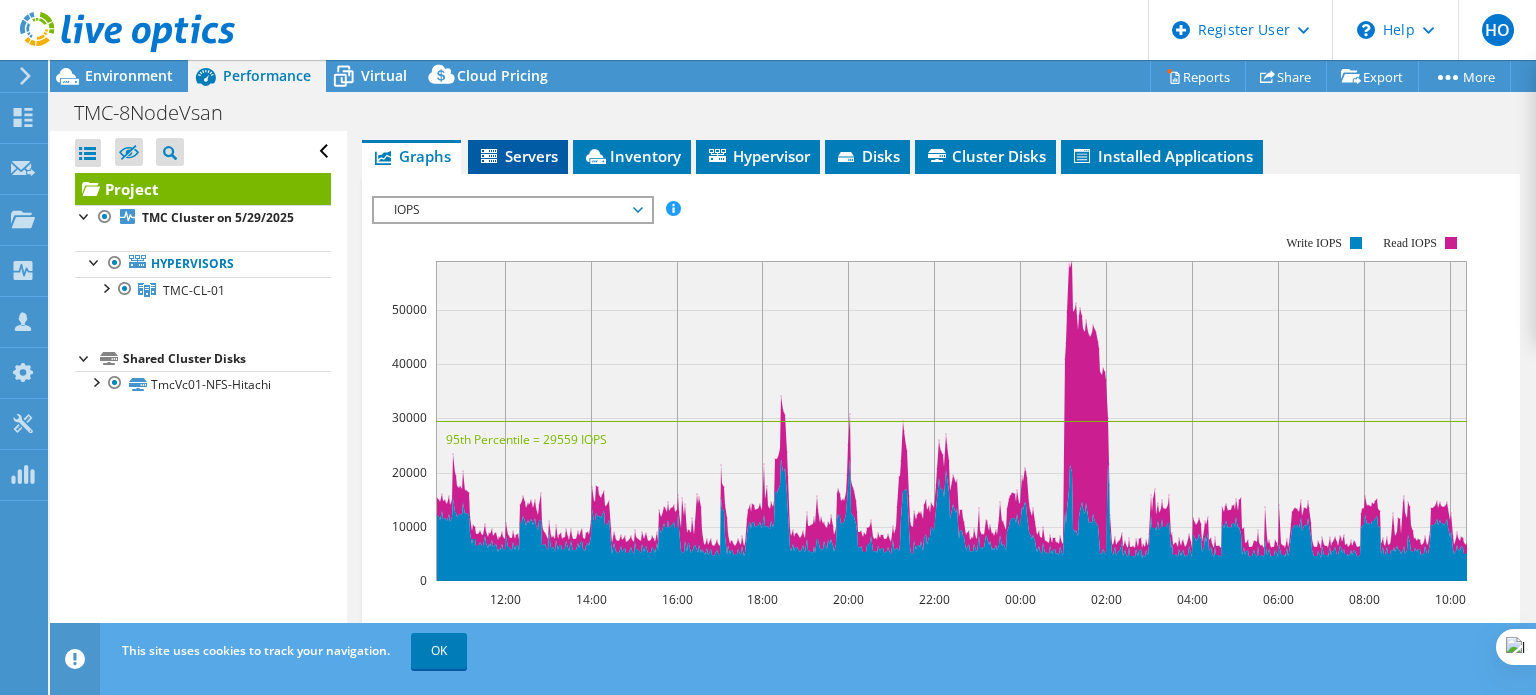 click on "Servers" at bounding box center [518, 156] 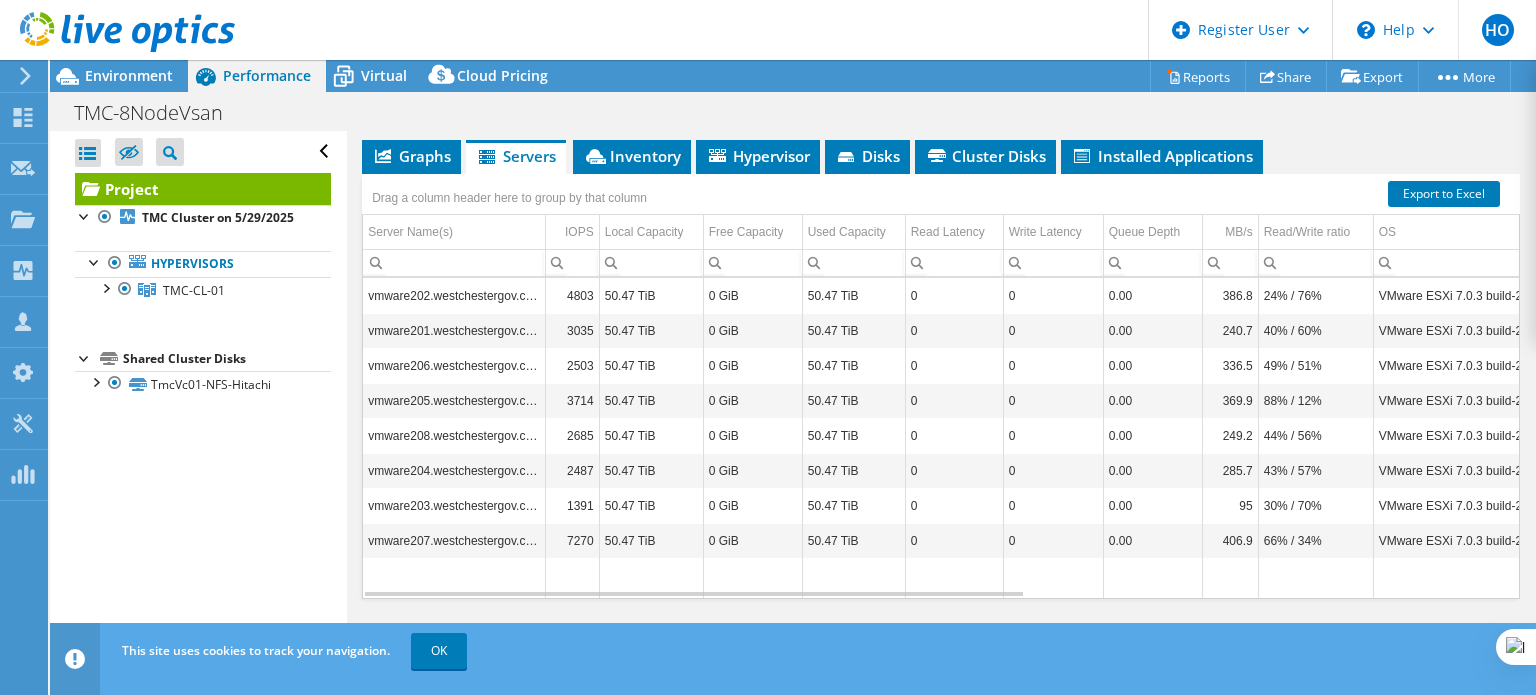 scroll, scrollTop: 0, scrollLeft: 0, axis: both 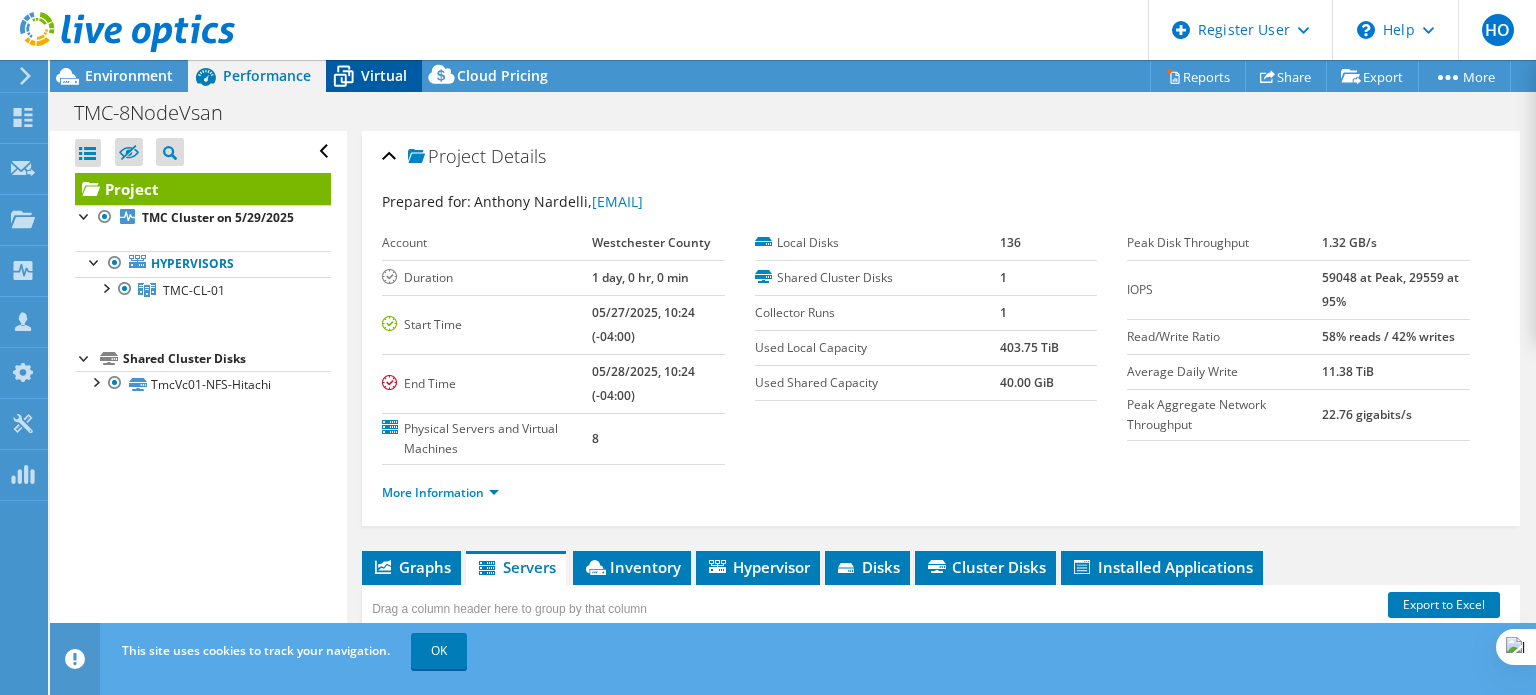 click on "Virtual" at bounding box center [384, 75] 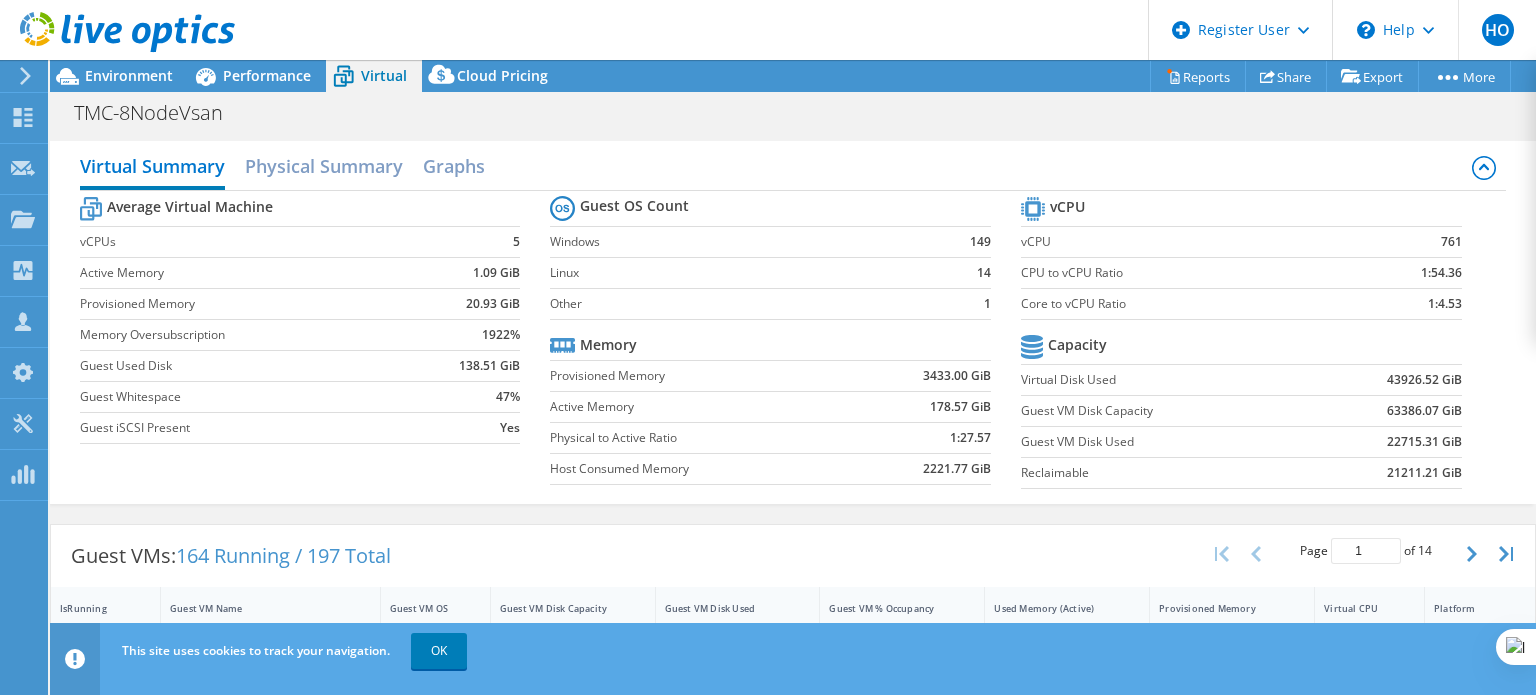 scroll, scrollTop: 20, scrollLeft: 0, axis: vertical 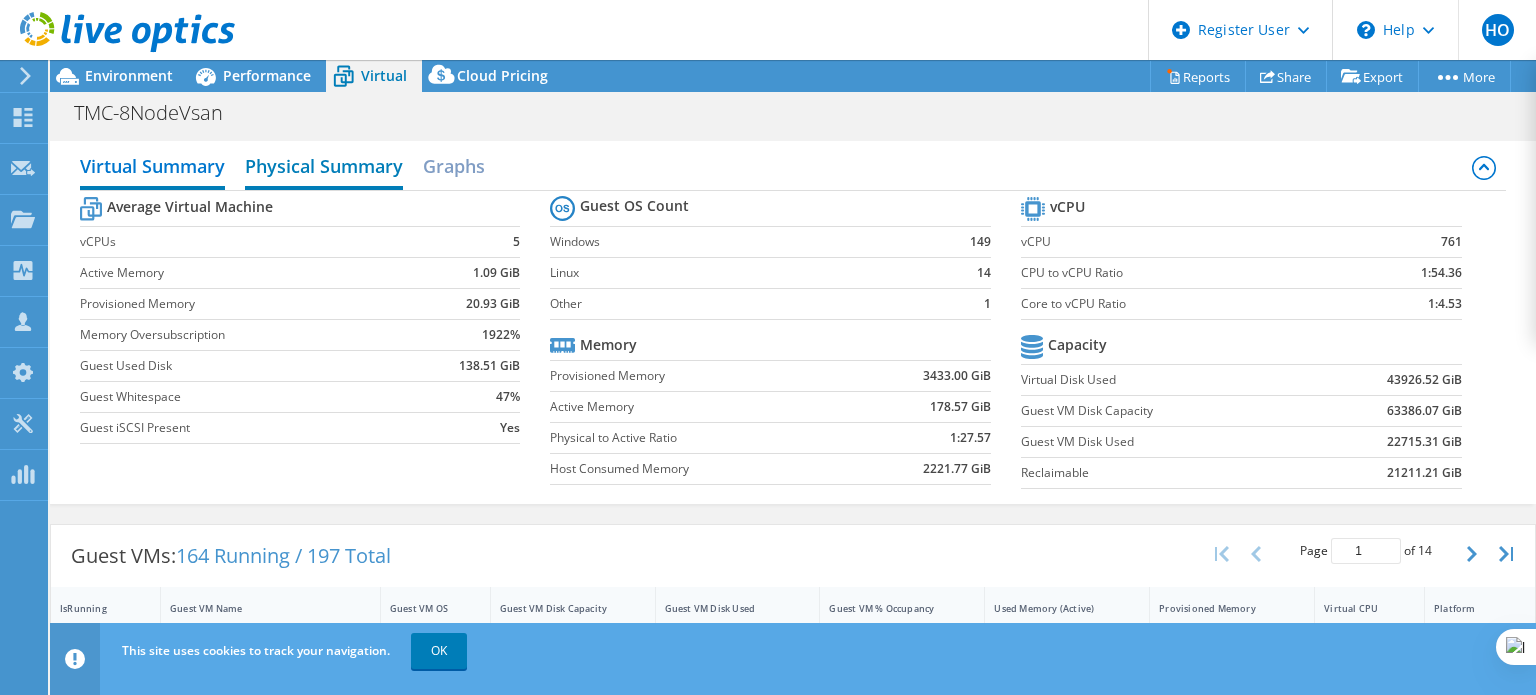 click on "Physical Summary" at bounding box center (324, 168) 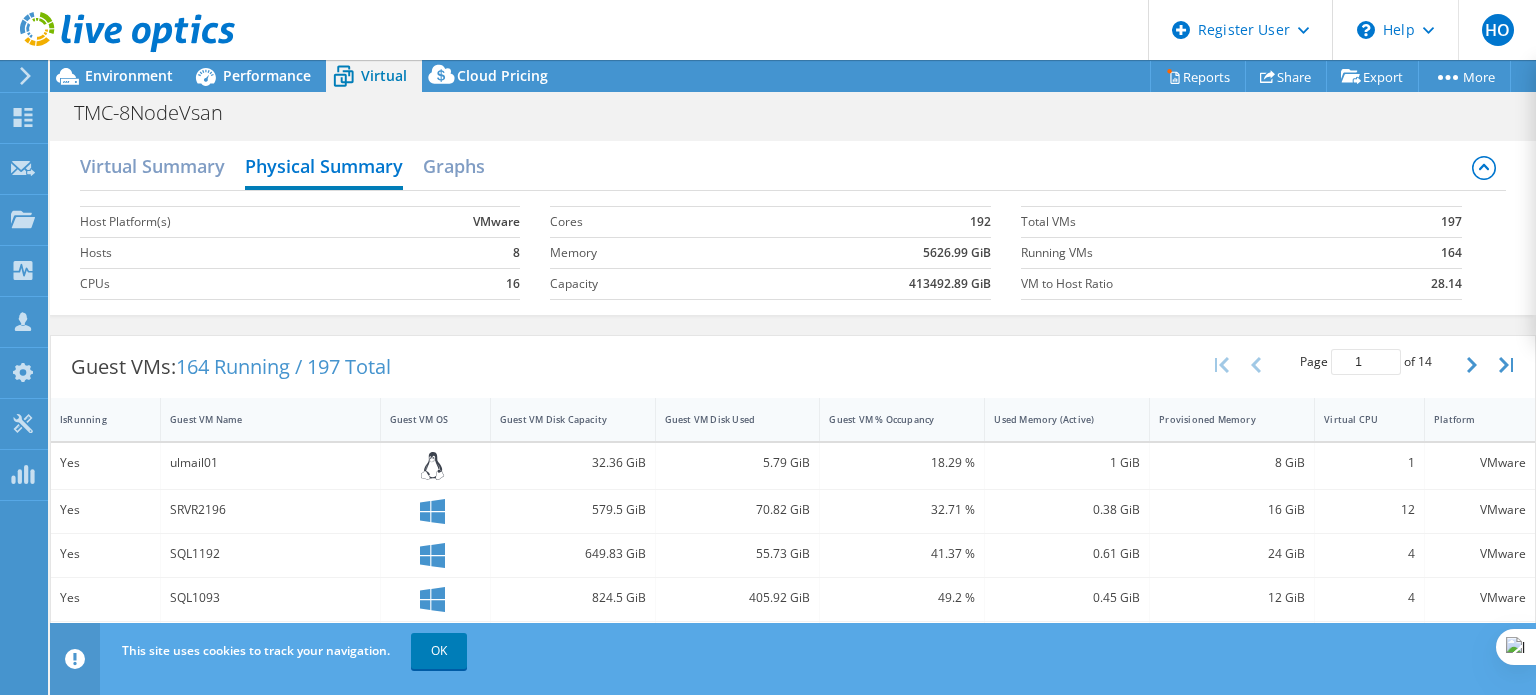 scroll, scrollTop: 0, scrollLeft: 0, axis: both 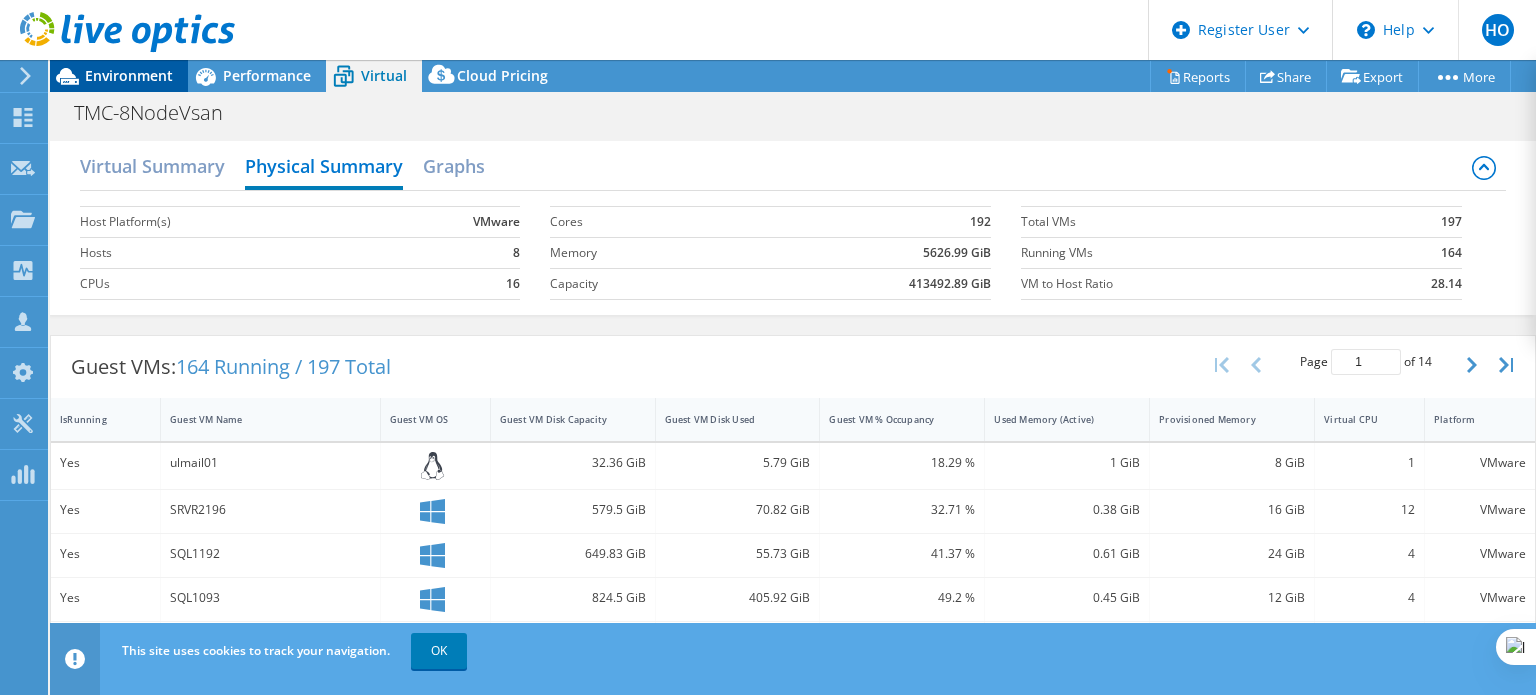 click on "Environment" at bounding box center [129, 75] 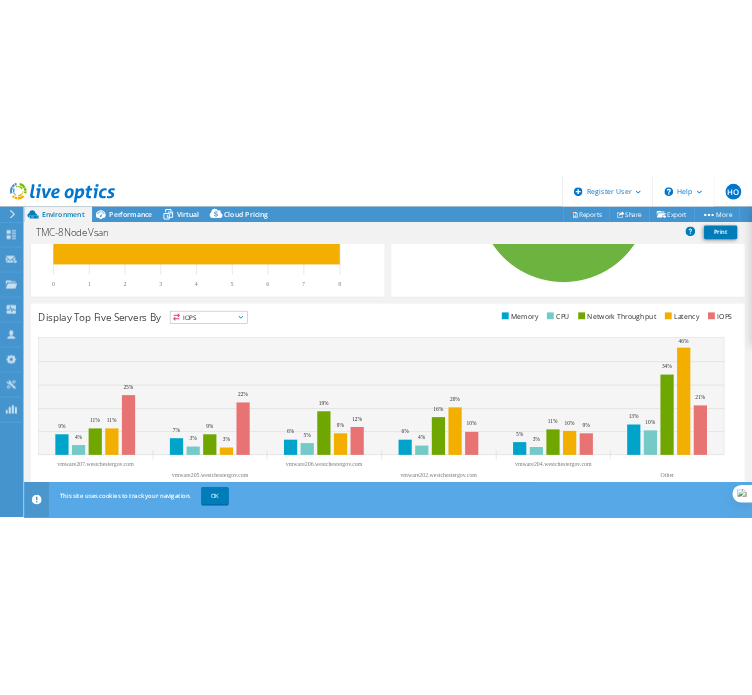 scroll, scrollTop: 0, scrollLeft: 0, axis: both 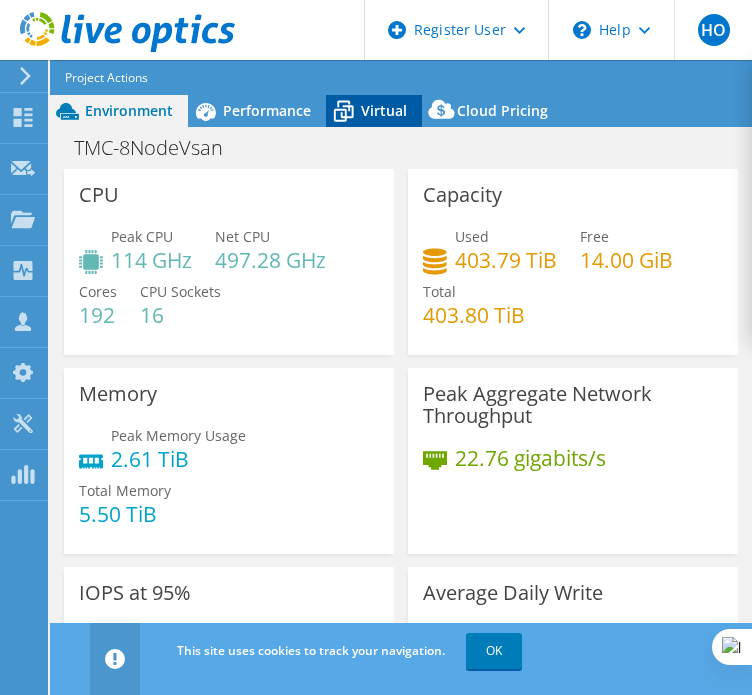 click on "Virtual" at bounding box center [384, 110] 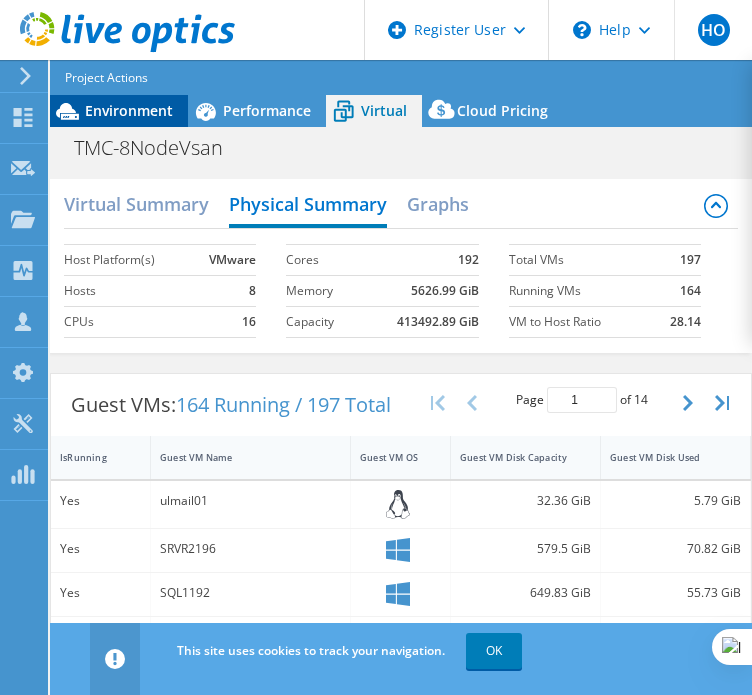 click on "Environment" at bounding box center (129, 110) 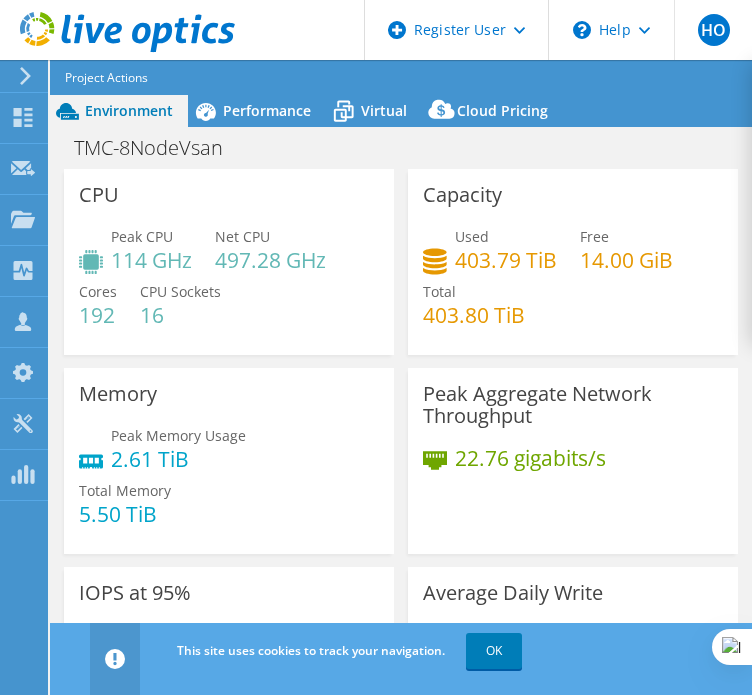 click on "497.28 GHz" at bounding box center (270, 260) 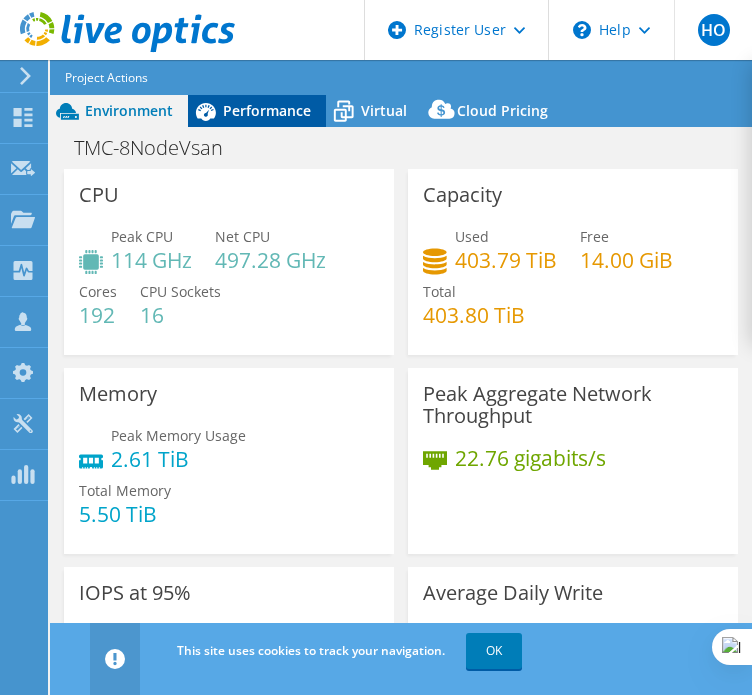 click on "Performance" at bounding box center [267, 110] 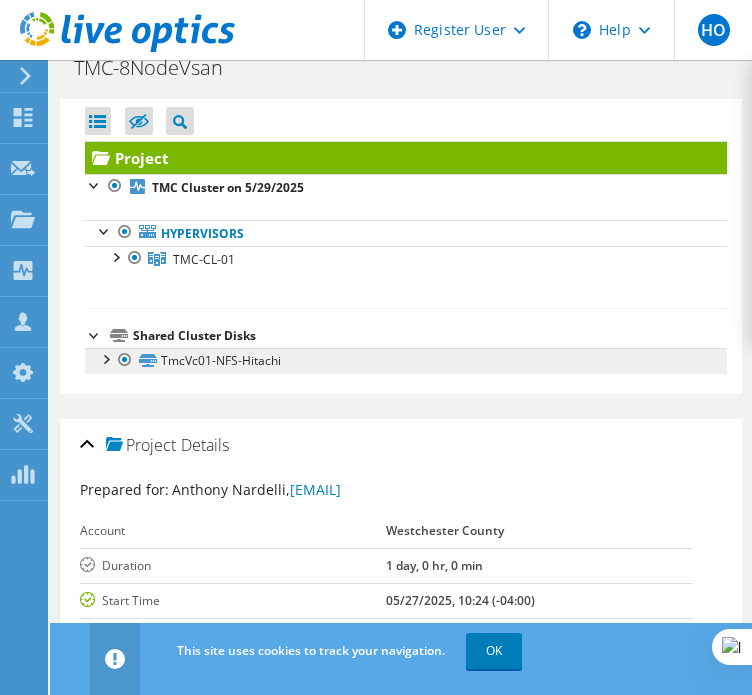 scroll, scrollTop: 0, scrollLeft: 0, axis: both 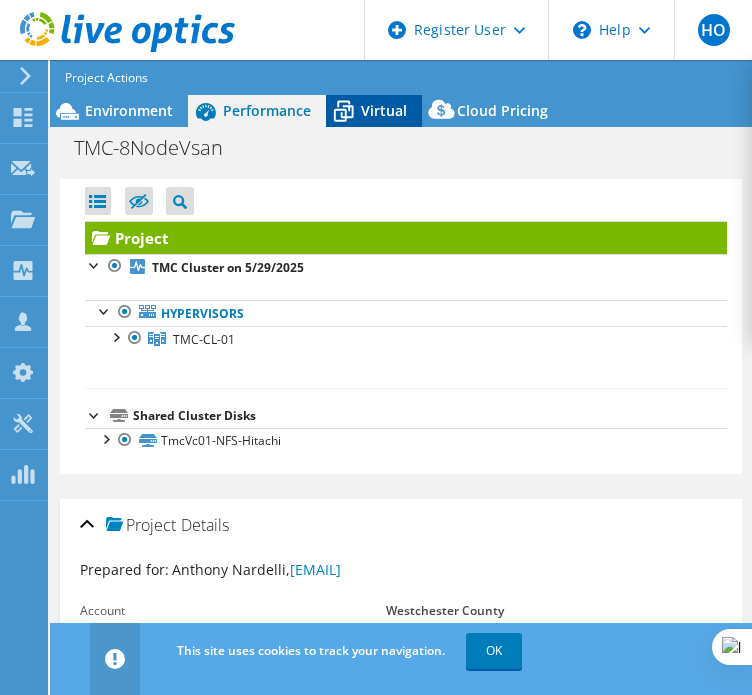 click on "Virtual" at bounding box center (384, 110) 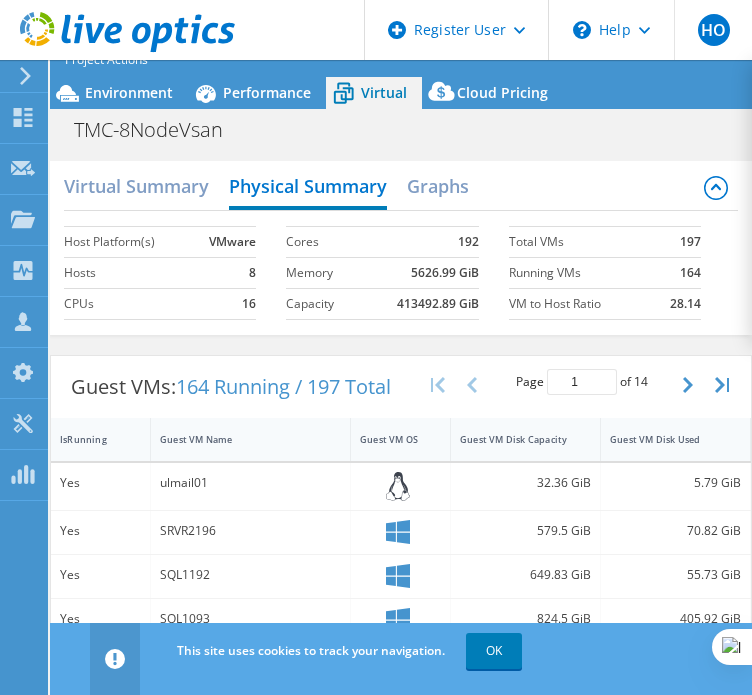 scroll, scrollTop: 16, scrollLeft: 0, axis: vertical 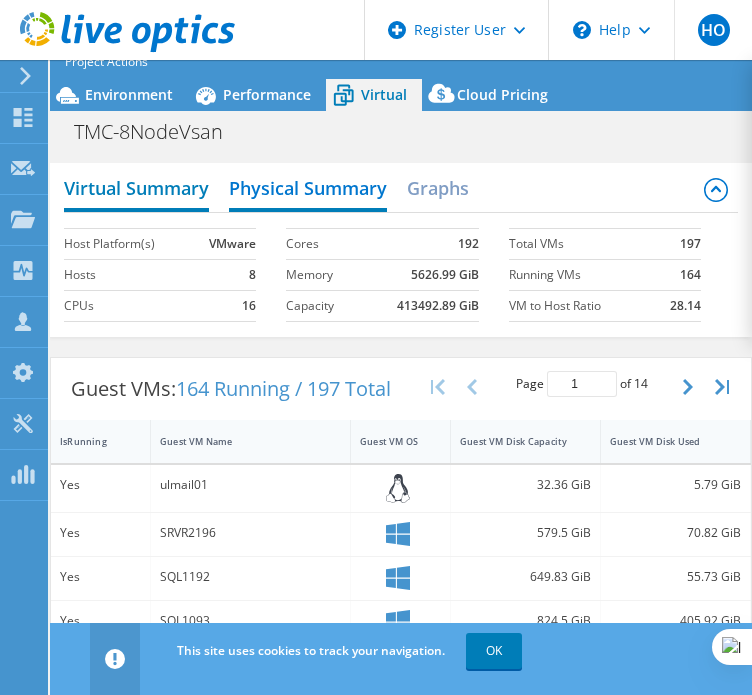click on "Virtual Summary" at bounding box center (136, 190) 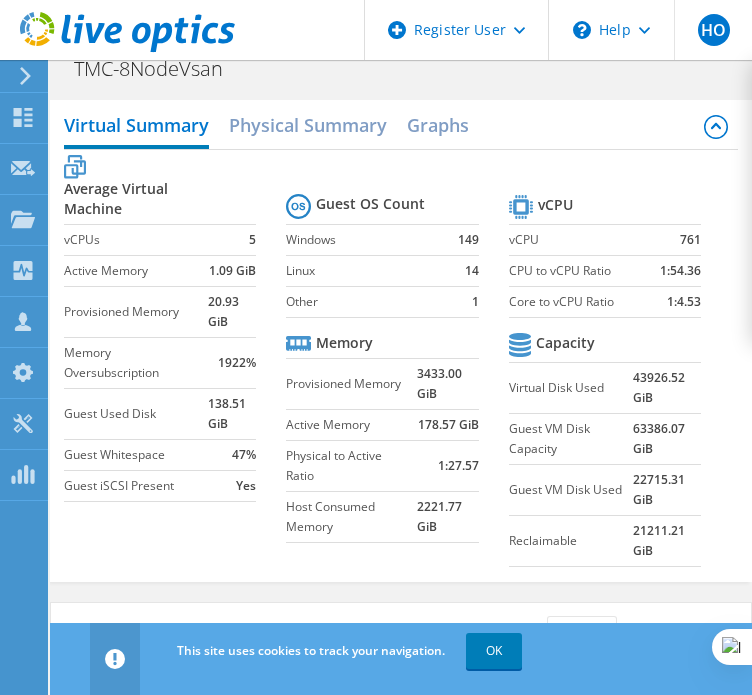 scroll, scrollTop: 80, scrollLeft: 0, axis: vertical 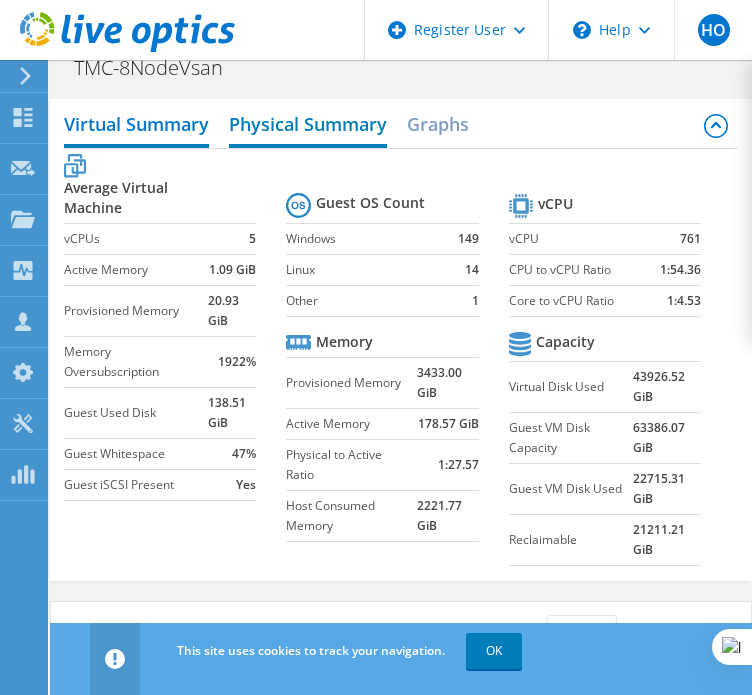 click on "Physical Summary" at bounding box center [308, 126] 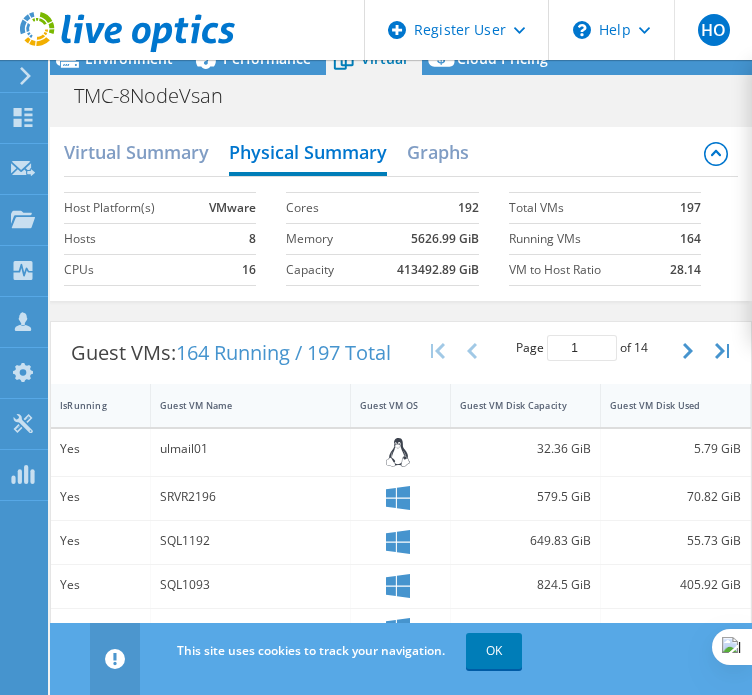 scroll, scrollTop: 60, scrollLeft: 0, axis: vertical 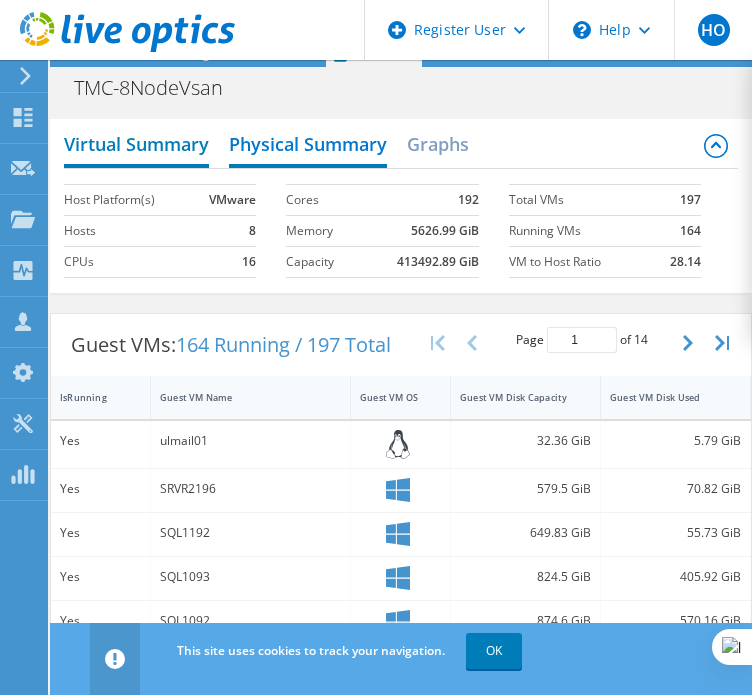 click on "Virtual Summary" at bounding box center (136, 146) 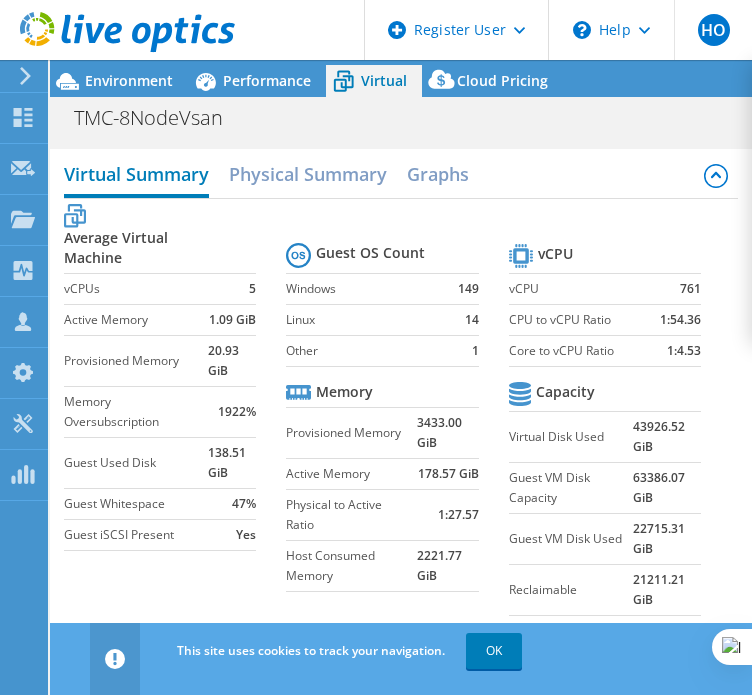 scroll, scrollTop: 0, scrollLeft: 0, axis: both 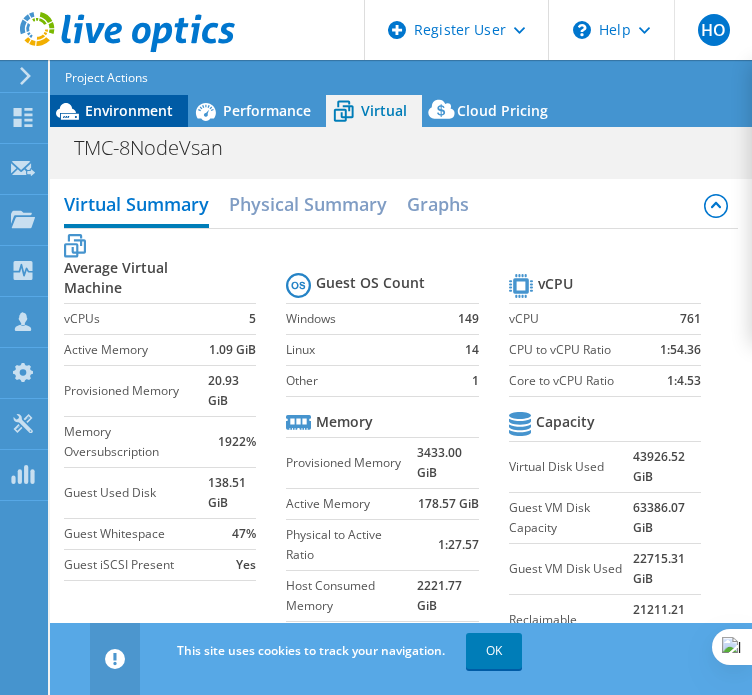 click on "Environment" at bounding box center (129, 110) 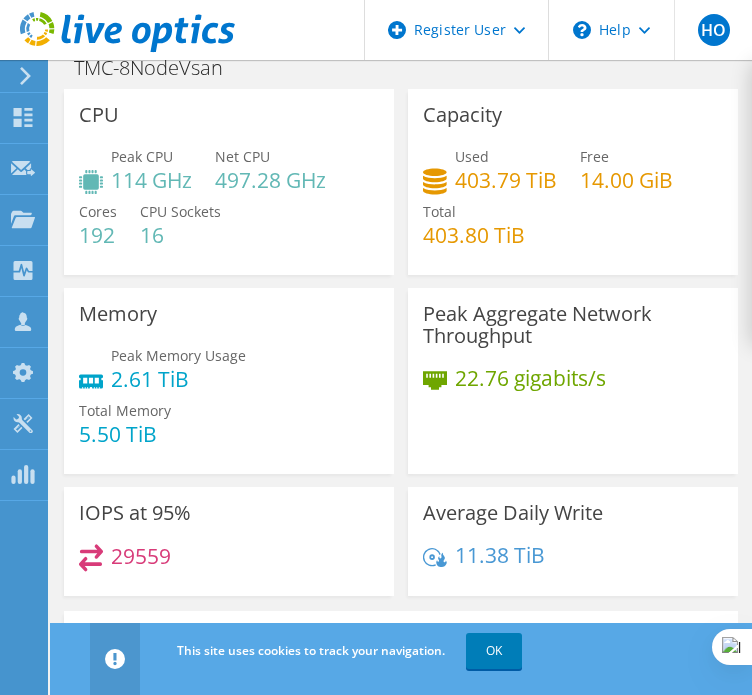 scroll, scrollTop: 0, scrollLeft: 0, axis: both 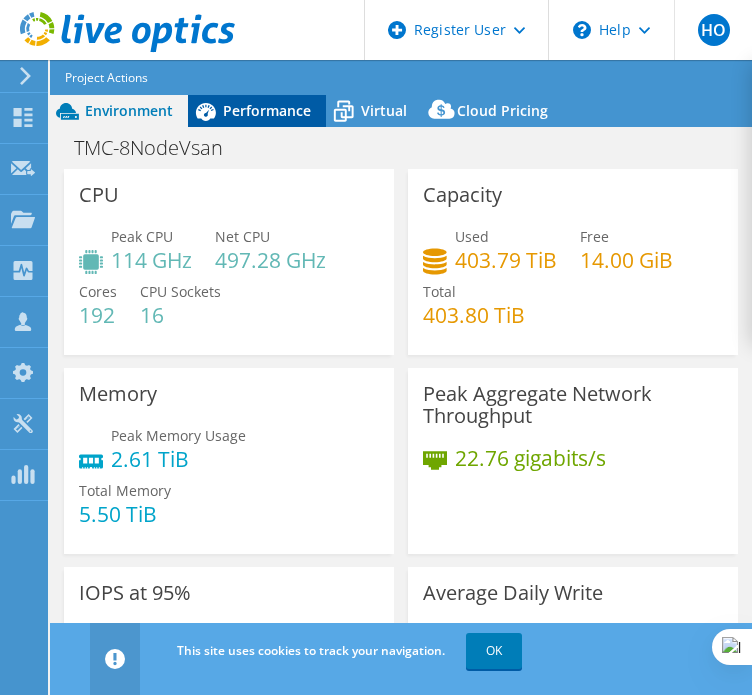 click on "Performance" at bounding box center [267, 110] 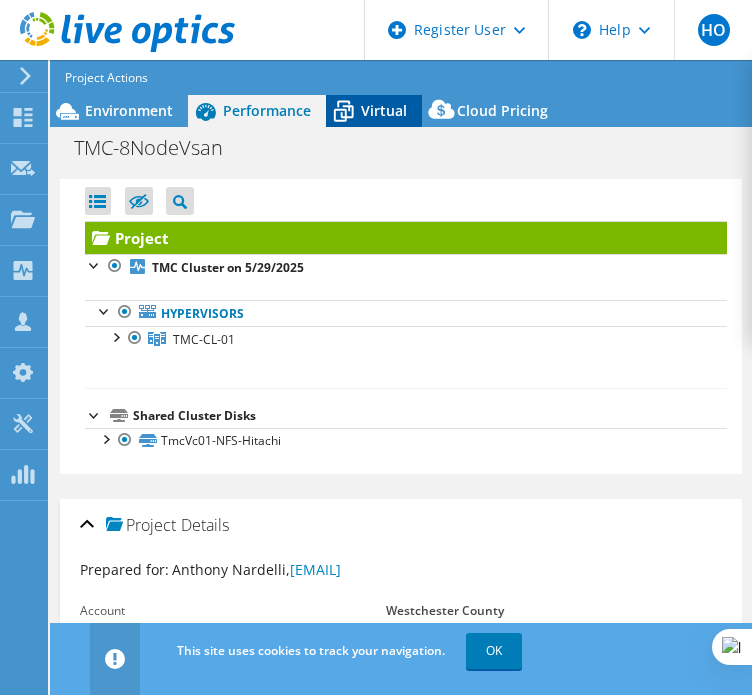 click on "Virtual" at bounding box center (384, 110) 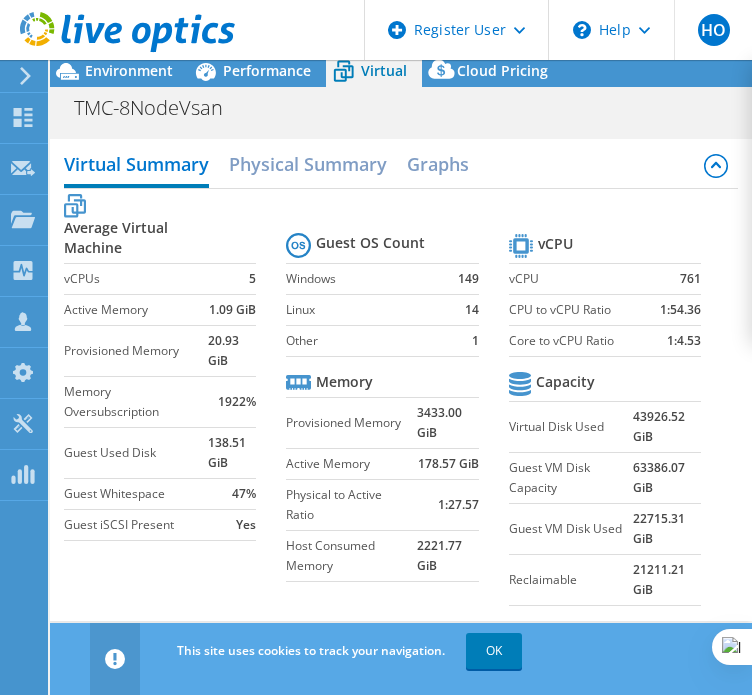scroll, scrollTop: 40, scrollLeft: 0, axis: vertical 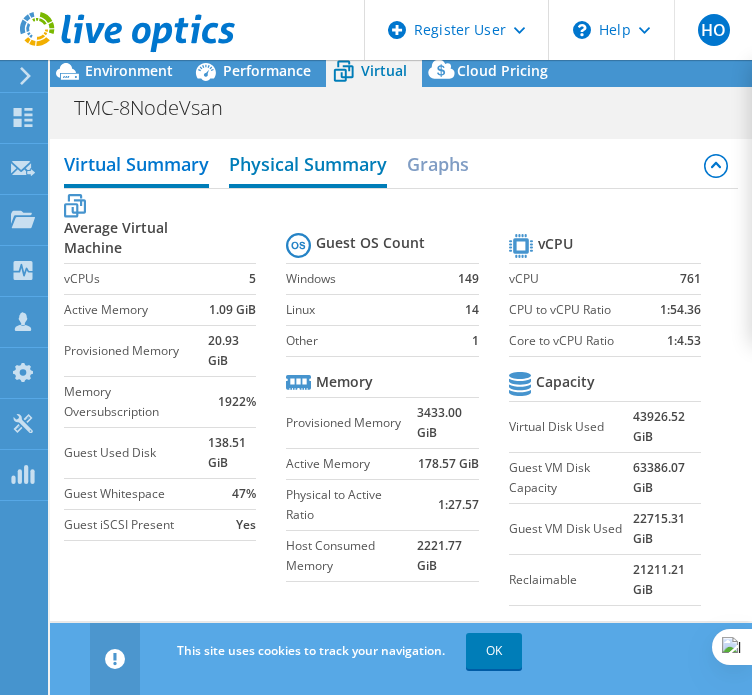 click on "Physical Summary" at bounding box center [308, 166] 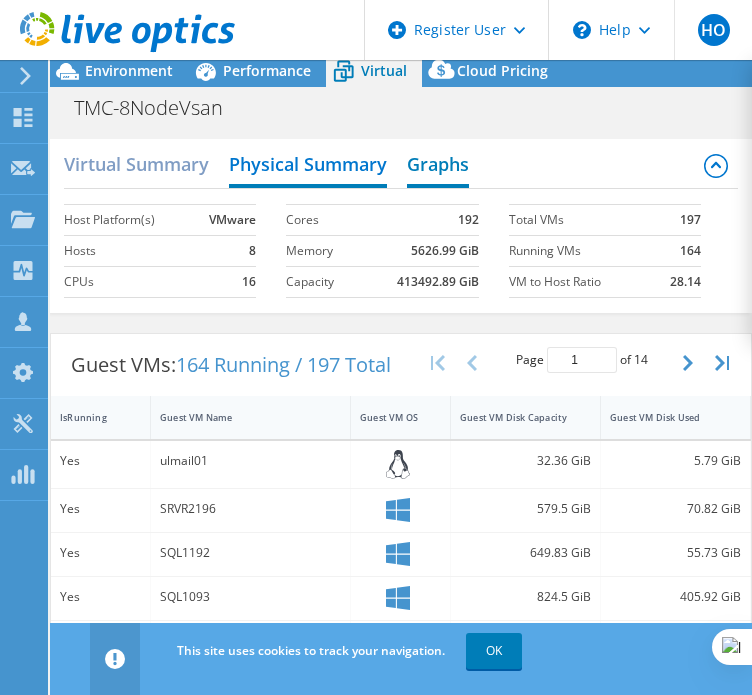 click on "Graphs" at bounding box center (438, 166) 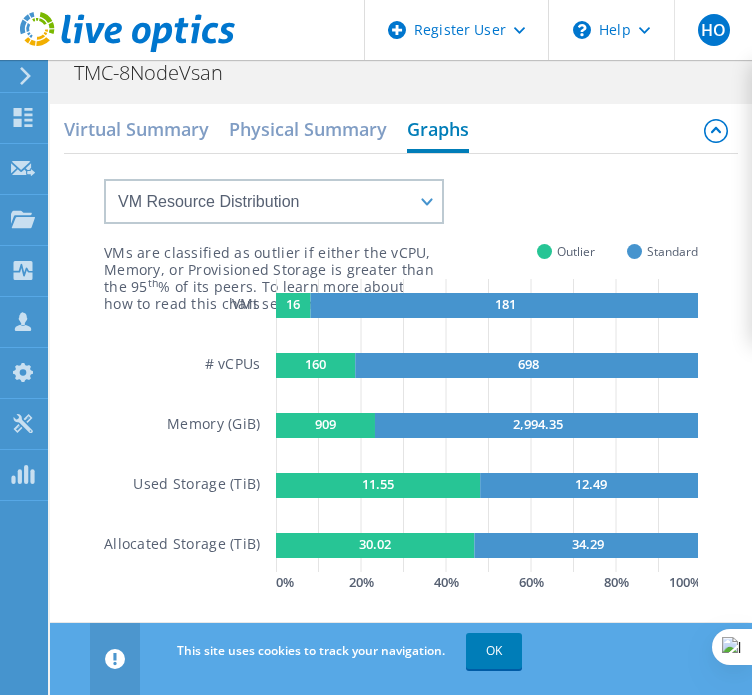 scroll, scrollTop: 76, scrollLeft: 0, axis: vertical 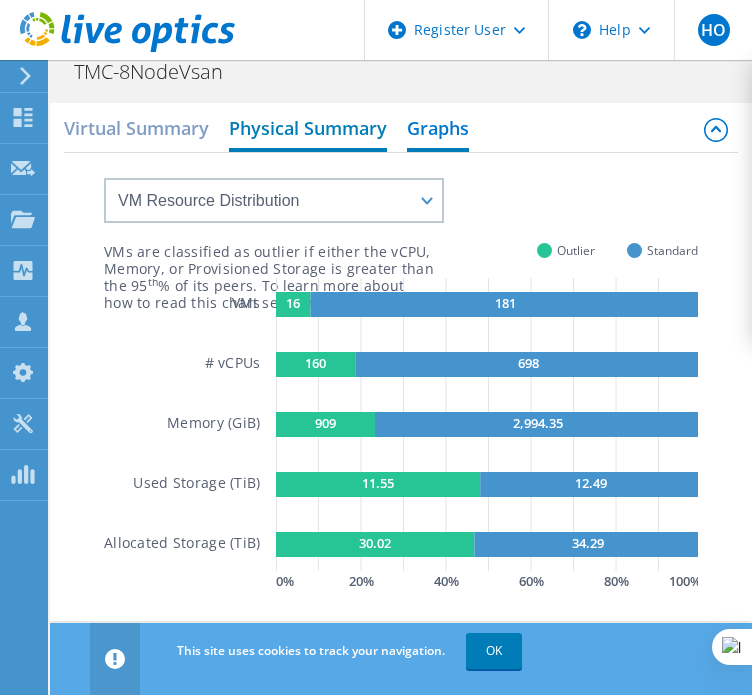 click on "Physical Summary" at bounding box center [308, 130] 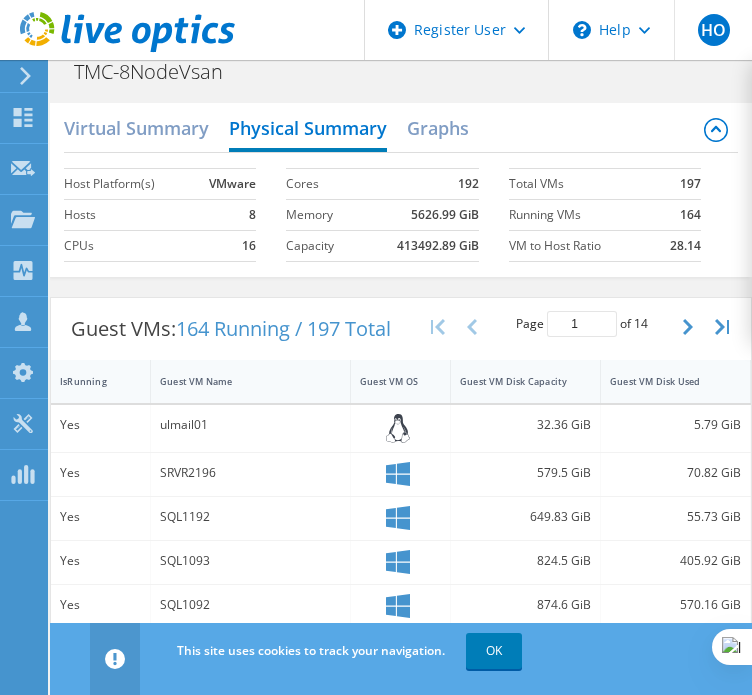 scroll, scrollTop: 20, scrollLeft: 0, axis: vertical 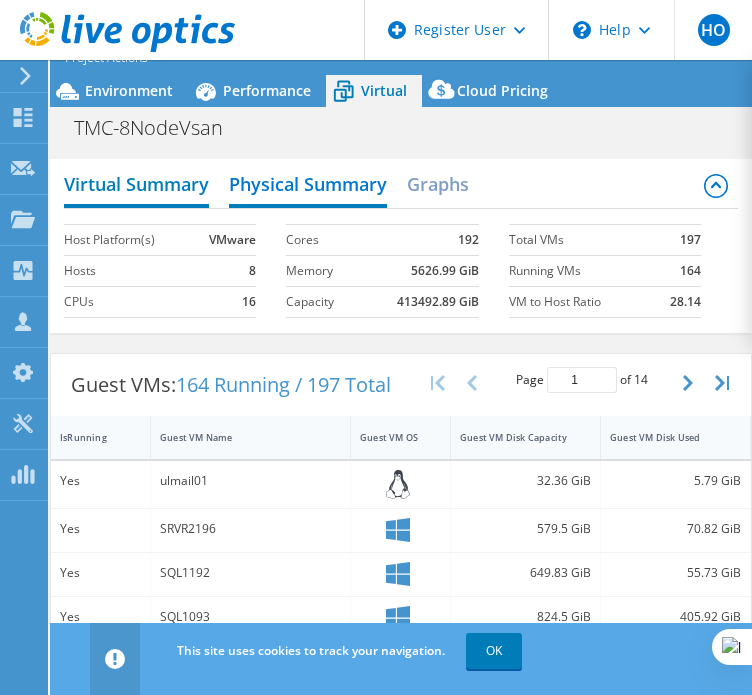 click on "Virtual Summary" at bounding box center (136, 186) 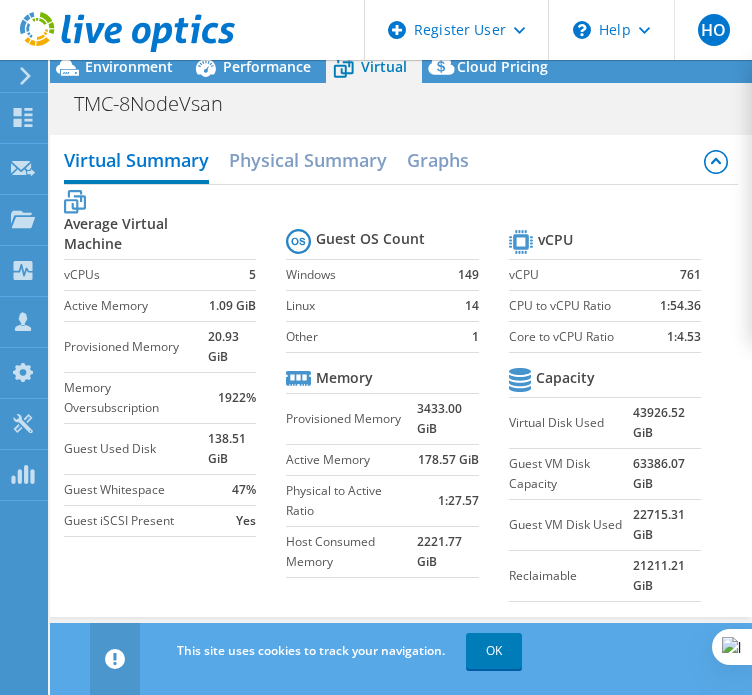scroll, scrollTop: 51, scrollLeft: 0, axis: vertical 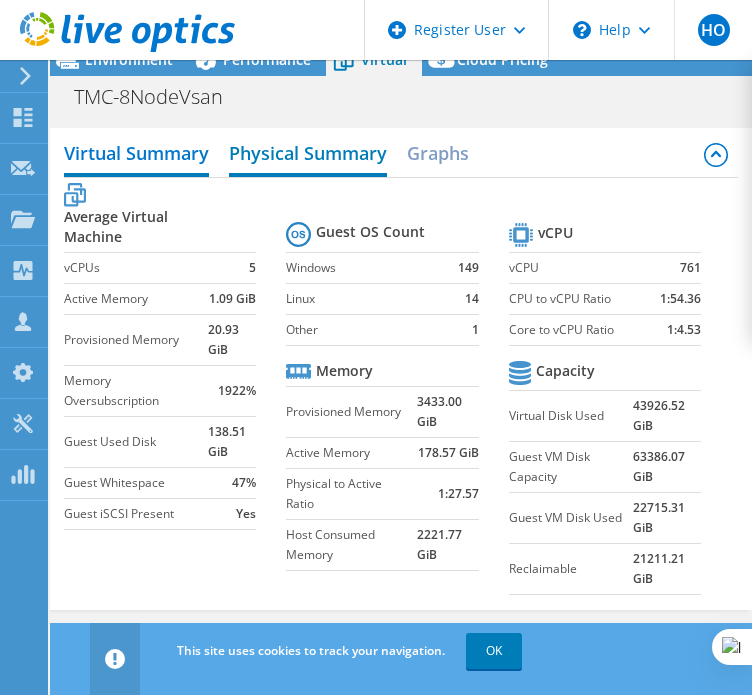click on "Physical Summary" at bounding box center (308, 155) 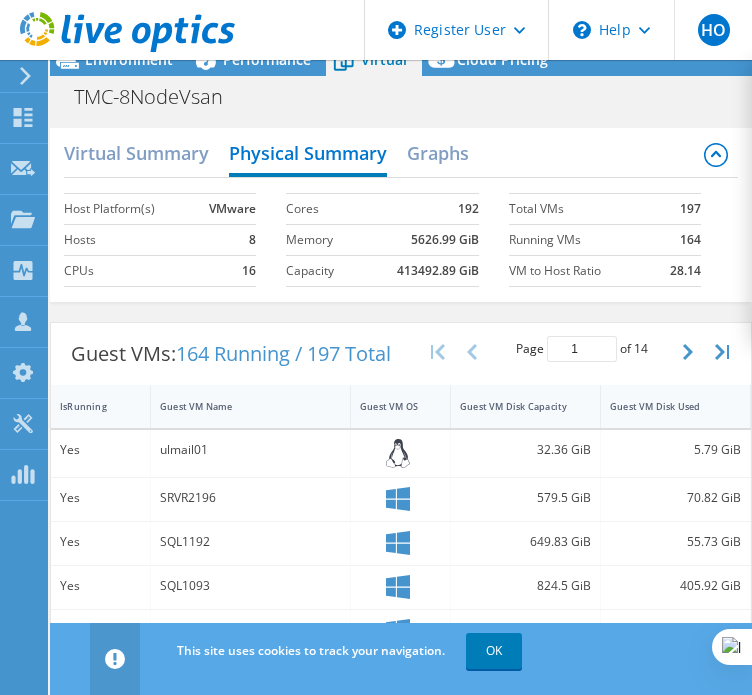 scroll, scrollTop: 80, scrollLeft: 0, axis: vertical 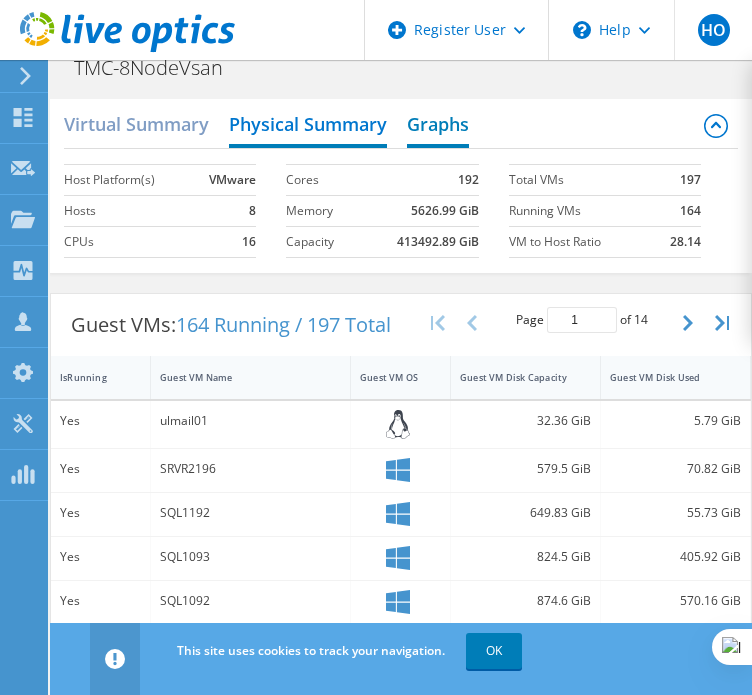 click on "Graphs" at bounding box center [438, 126] 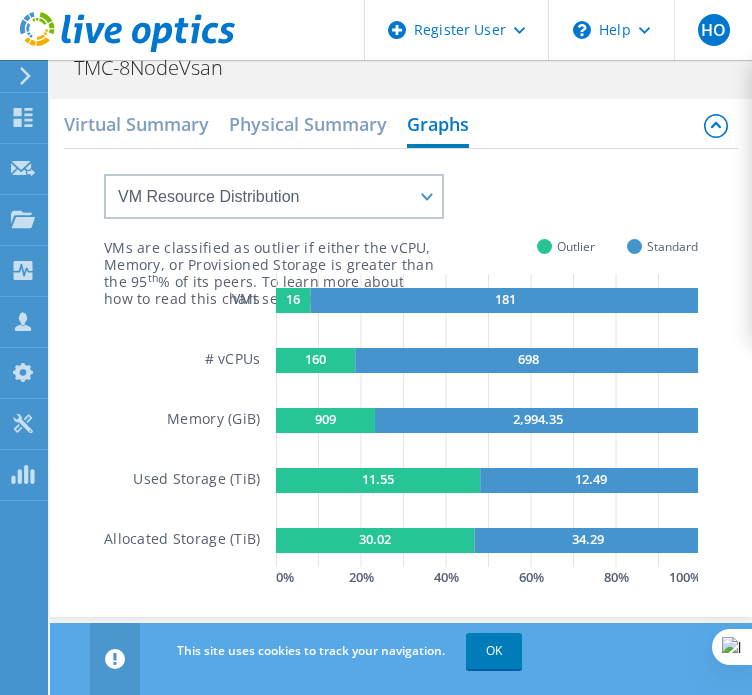 scroll, scrollTop: 0, scrollLeft: 0, axis: both 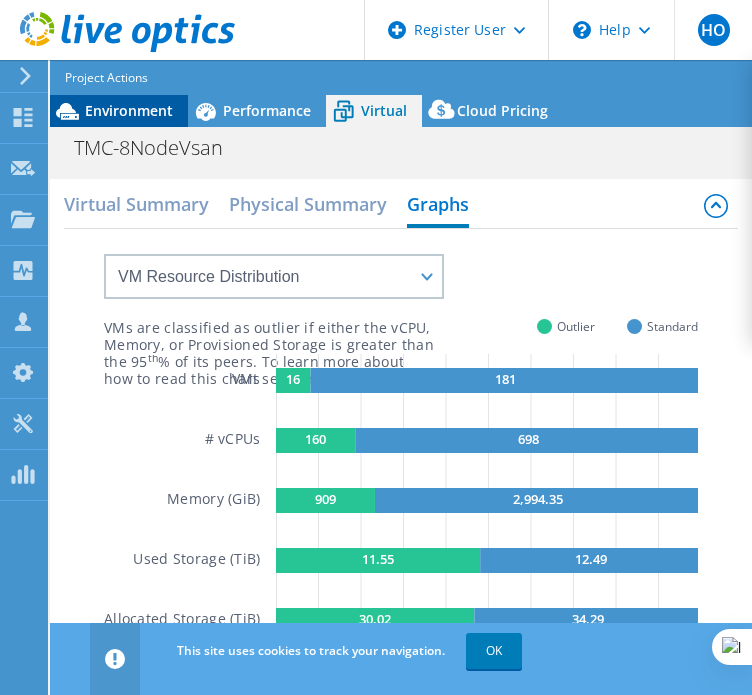 click on "Environment" at bounding box center [129, 110] 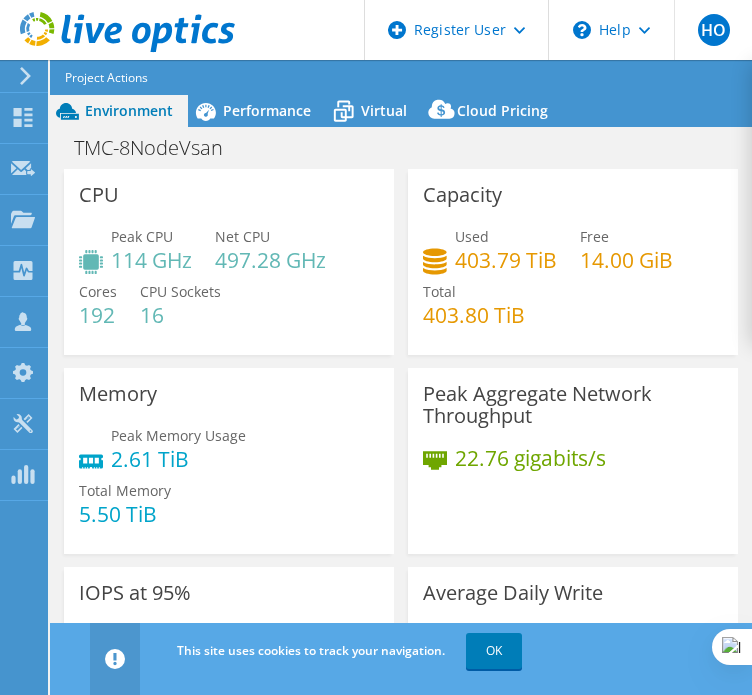 click on "16" at bounding box center (180, 315) 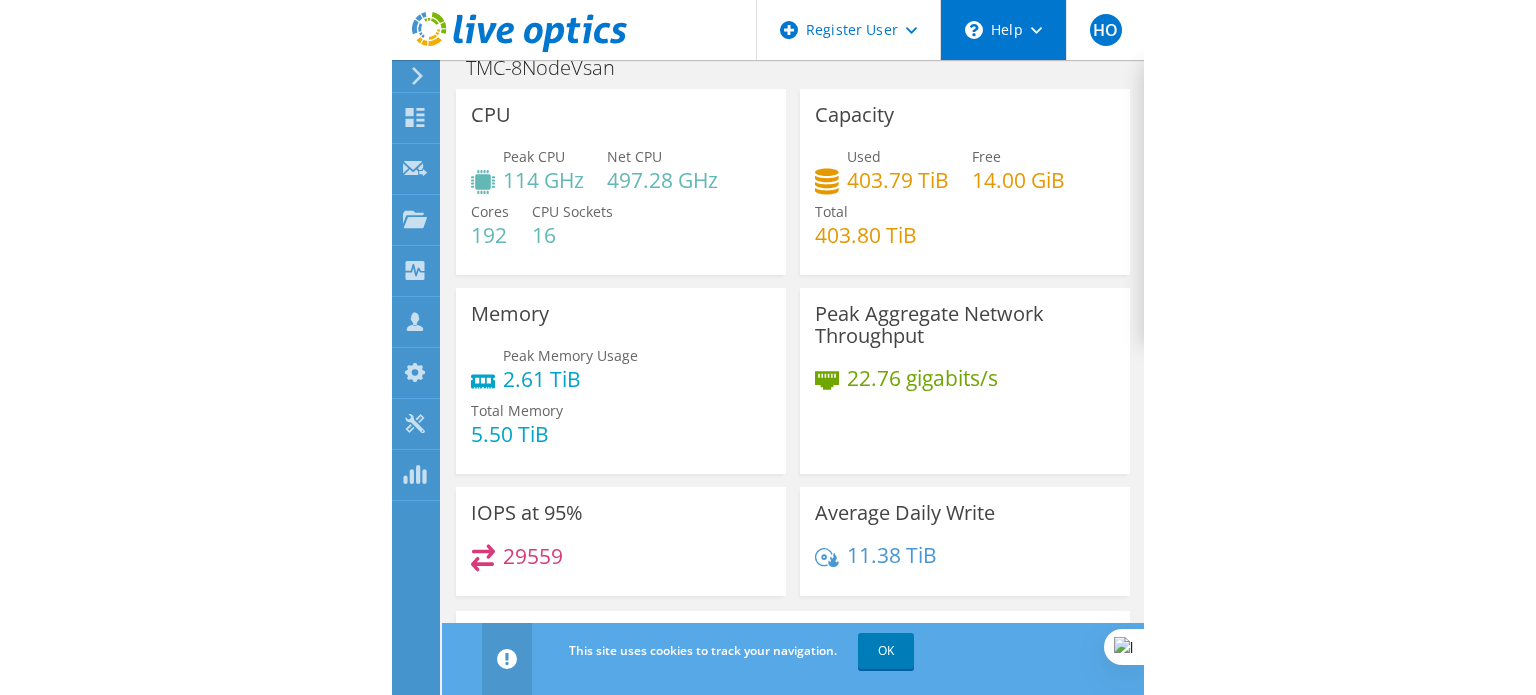 scroll, scrollTop: 0, scrollLeft: 0, axis: both 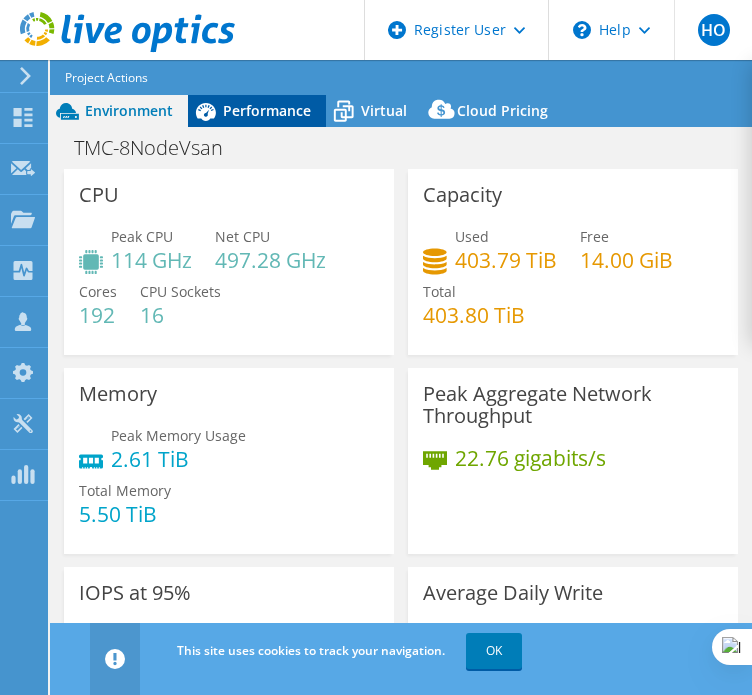 click on "Performance" at bounding box center (257, 111) 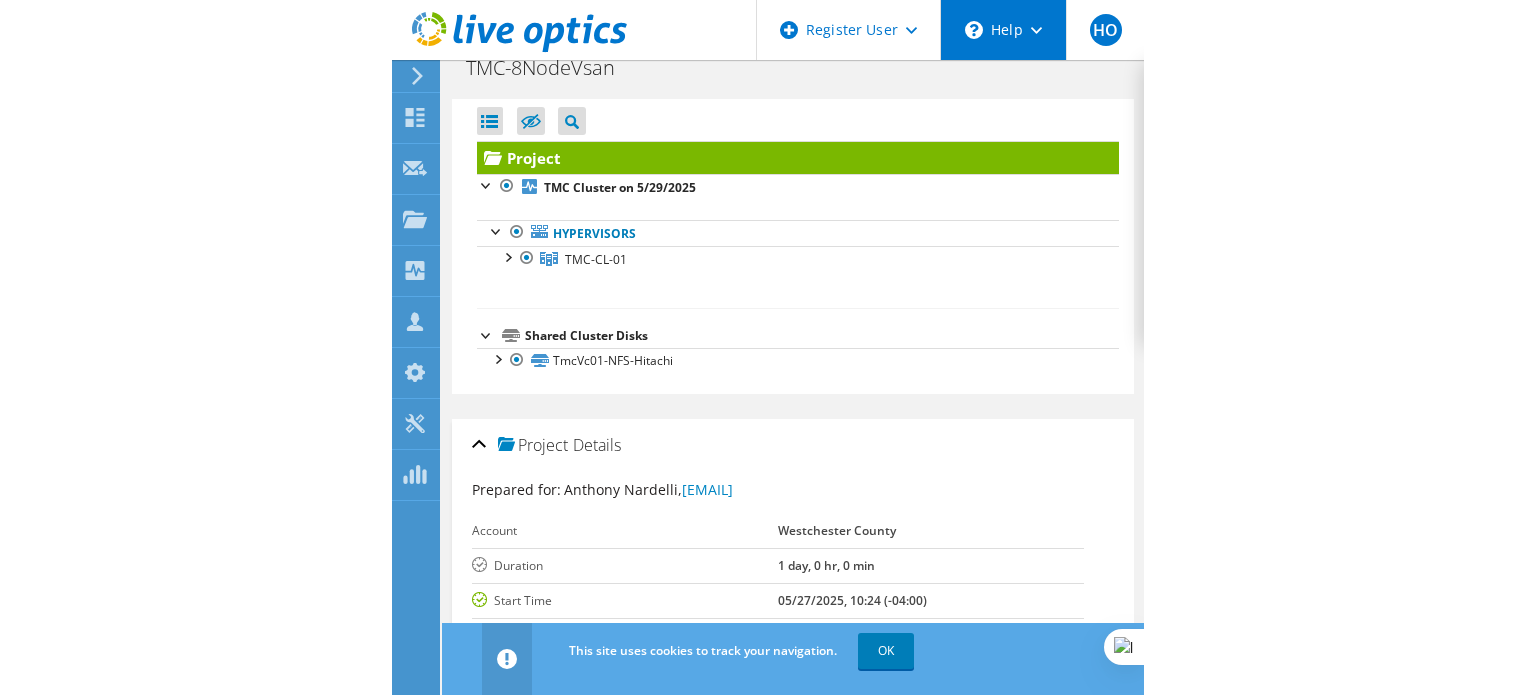 scroll, scrollTop: 0, scrollLeft: 0, axis: both 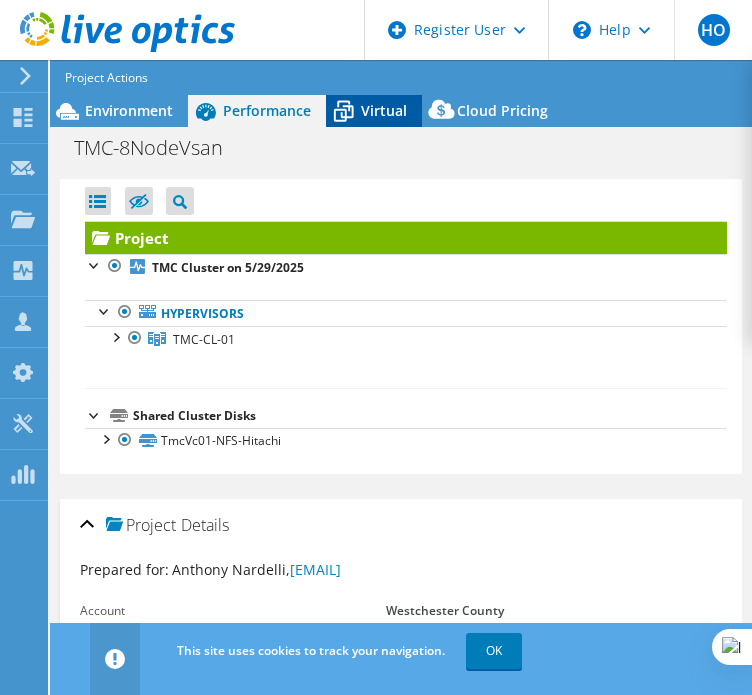 click on "Virtual" at bounding box center (374, 111) 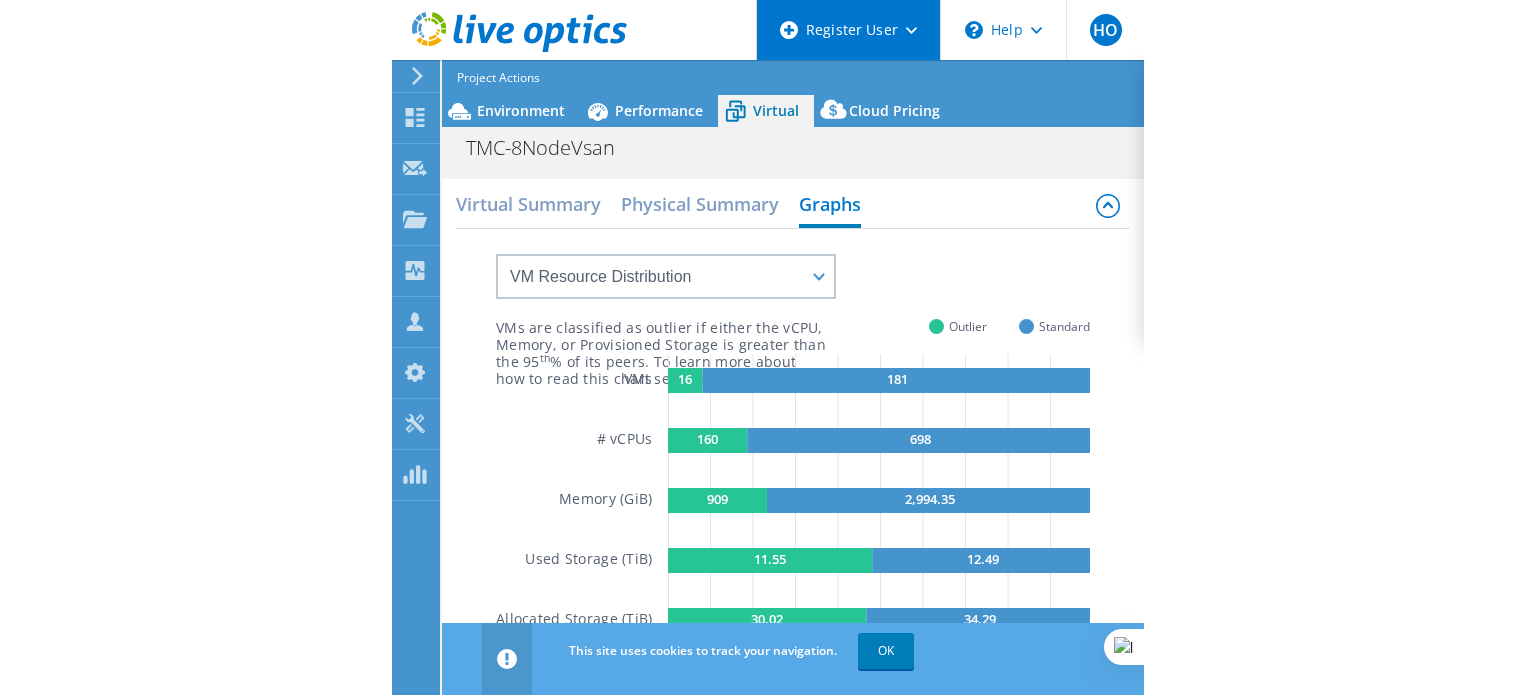 scroll, scrollTop: 363, scrollLeft: 0, axis: vertical 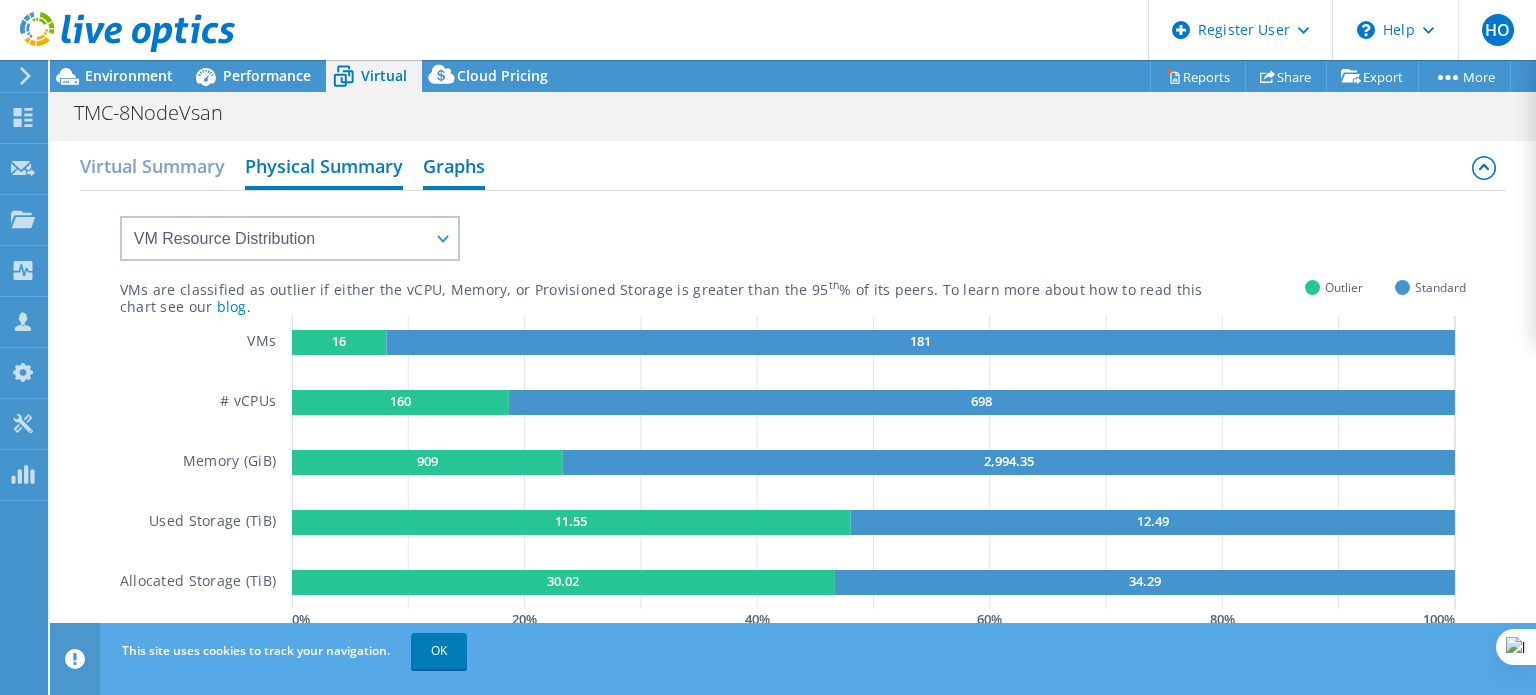 click on "Physical Summary" at bounding box center (324, 168) 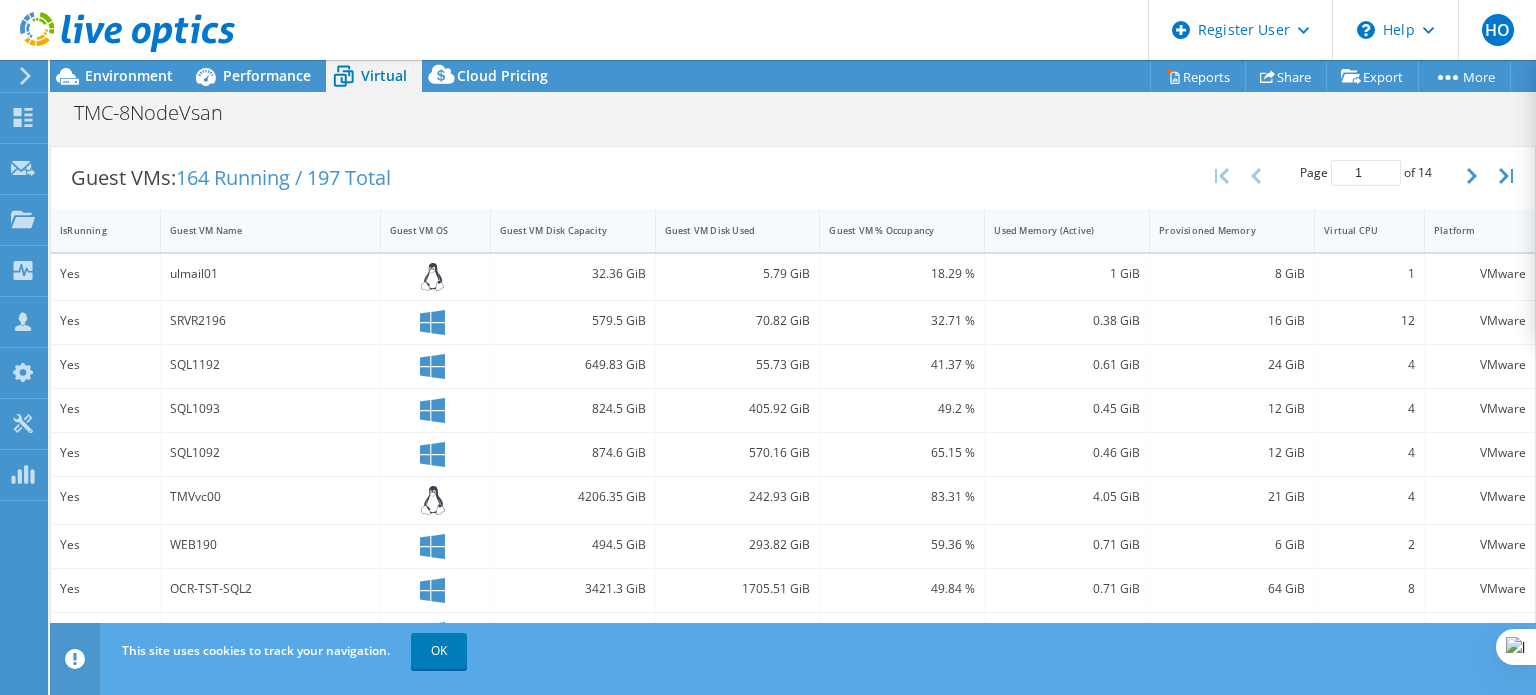 scroll, scrollTop: 0, scrollLeft: 0, axis: both 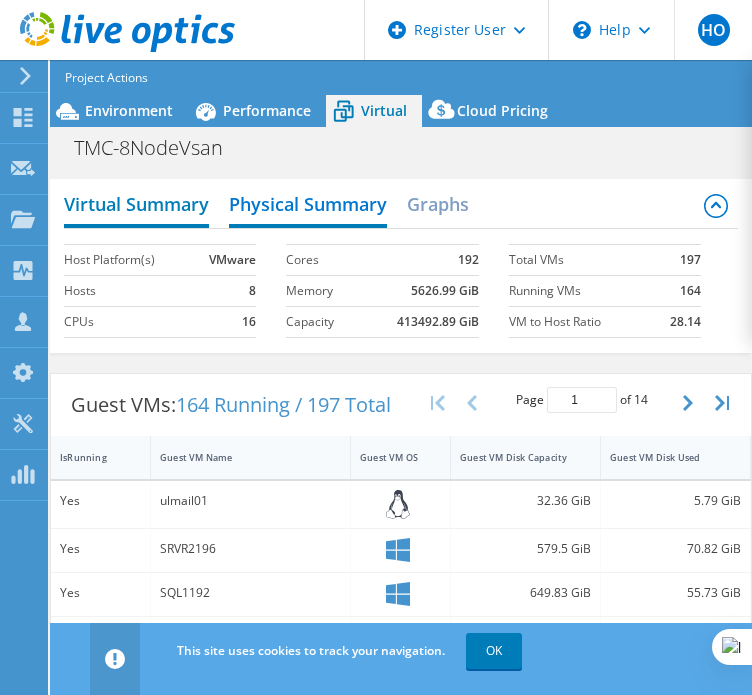 click on "Virtual Summary" at bounding box center [136, 206] 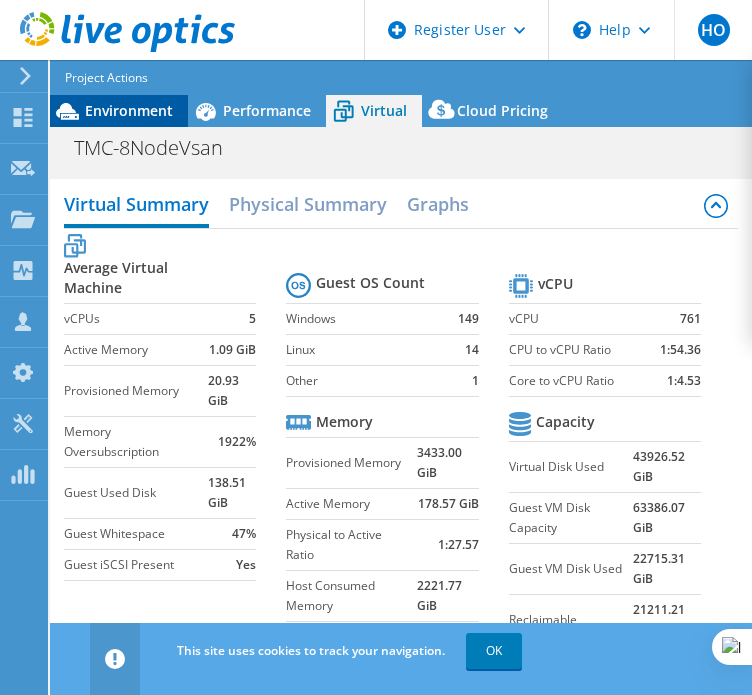 click on "Environment" at bounding box center (129, 110) 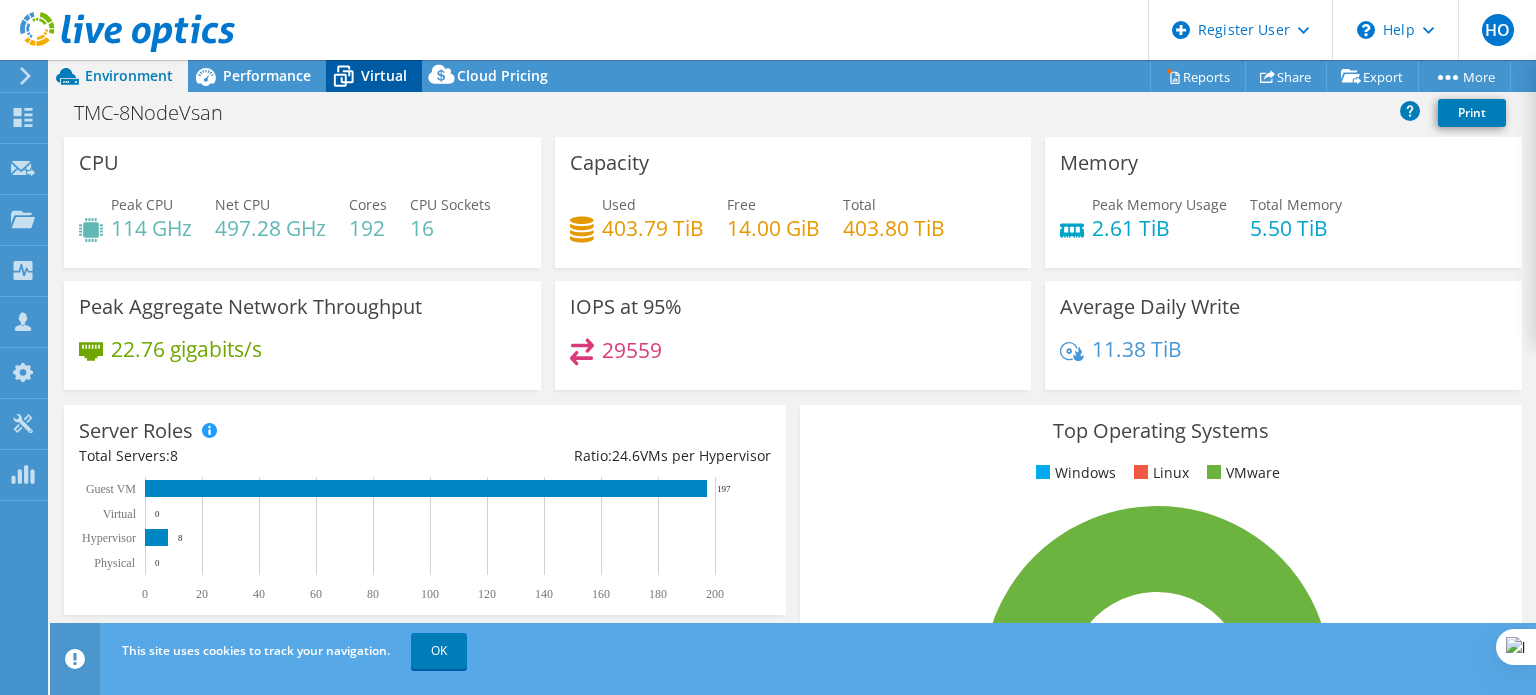 click on "Virtual" at bounding box center [384, 75] 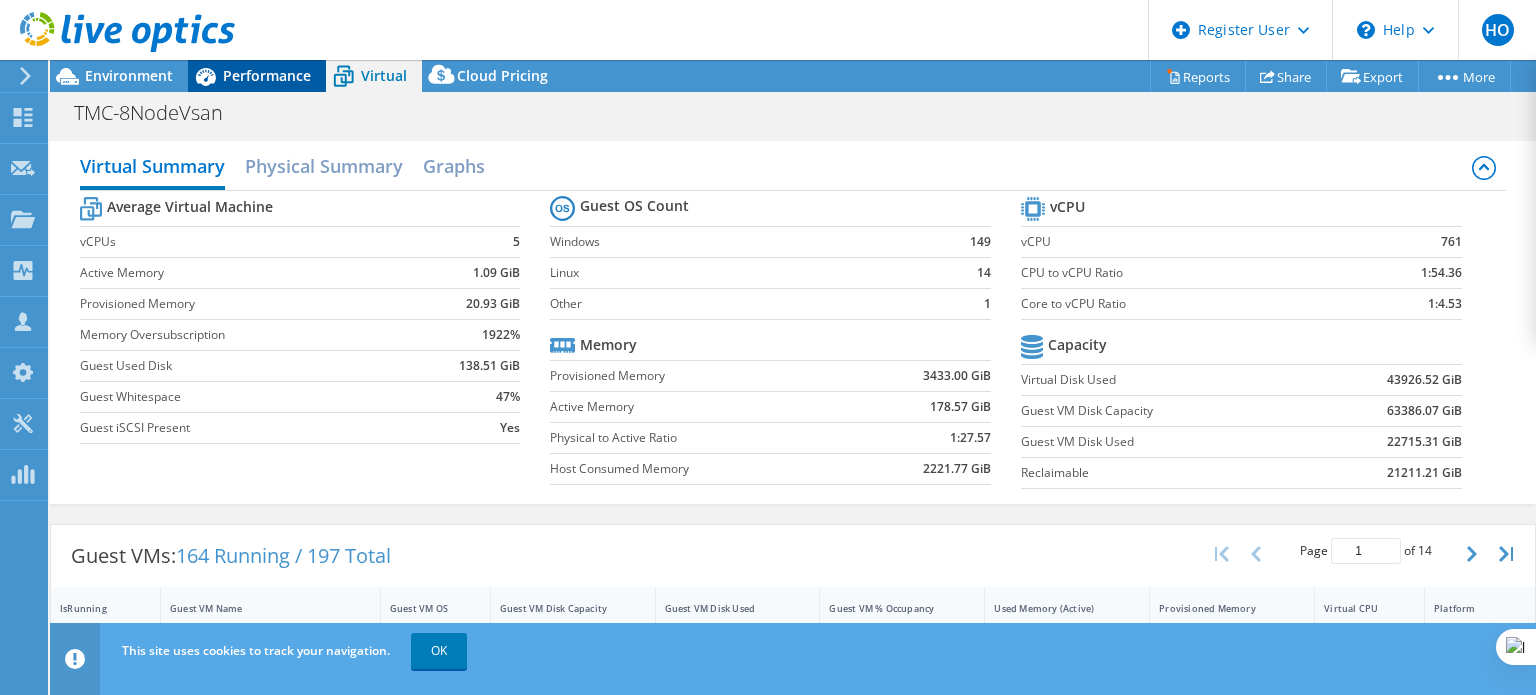 click on "Performance" at bounding box center [267, 75] 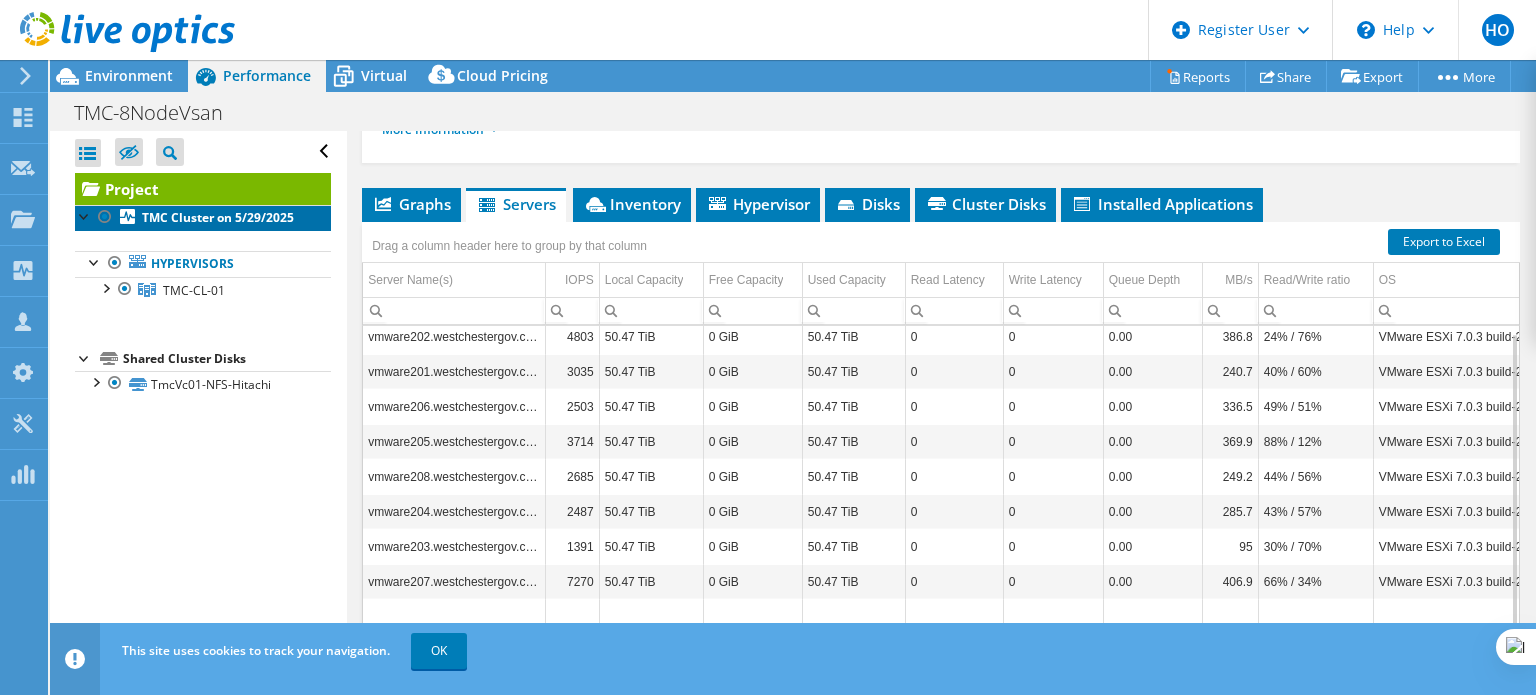 click on "TMC Cluster on 5/29/2025" at bounding box center [218, 217] 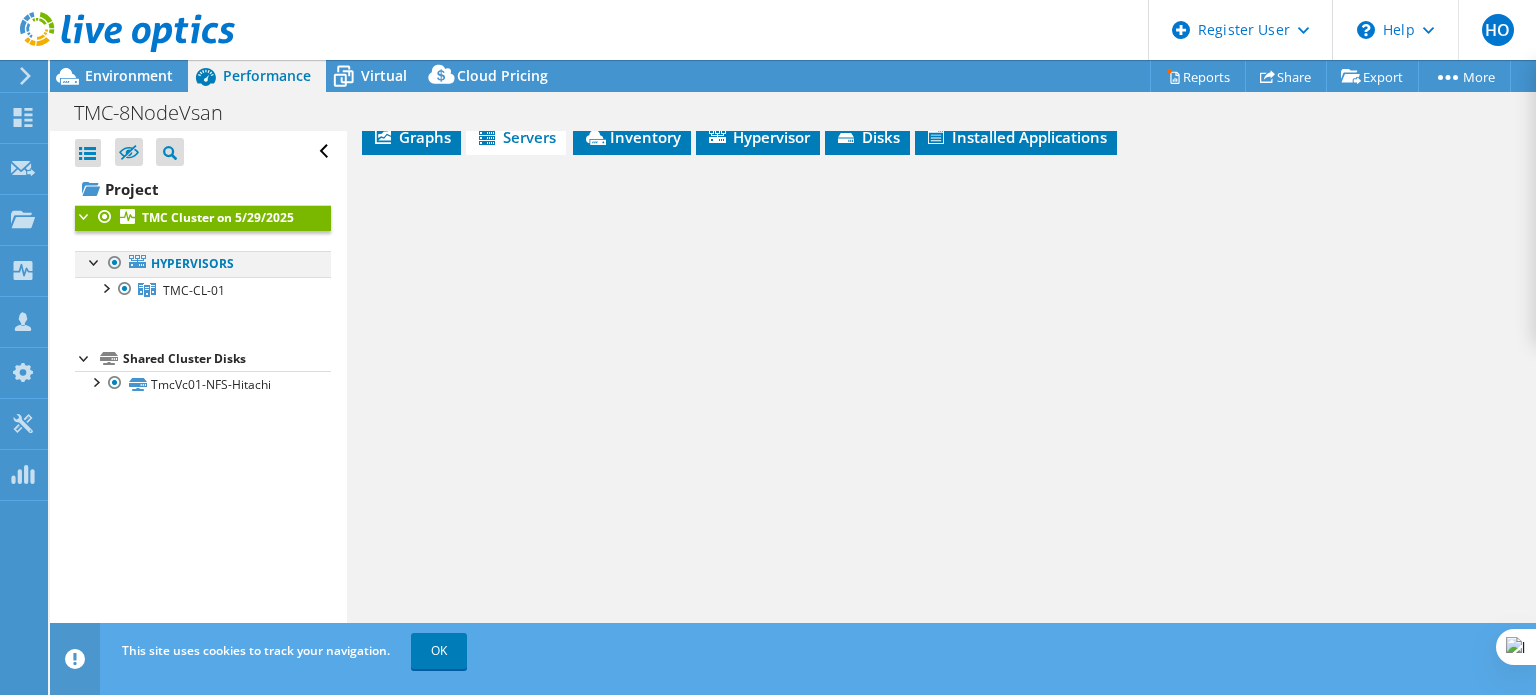 scroll, scrollTop: 347, scrollLeft: 0, axis: vertical 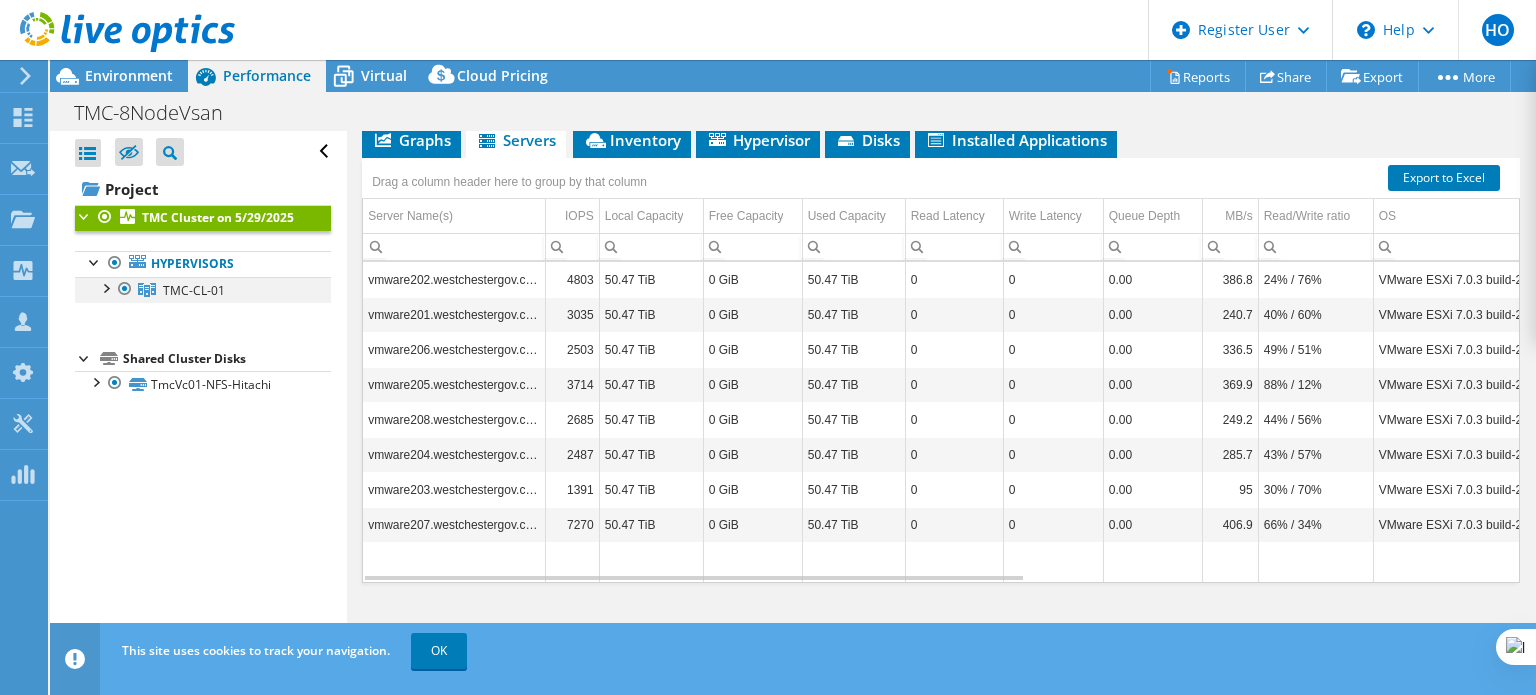 click at bounding box center [105, 287] 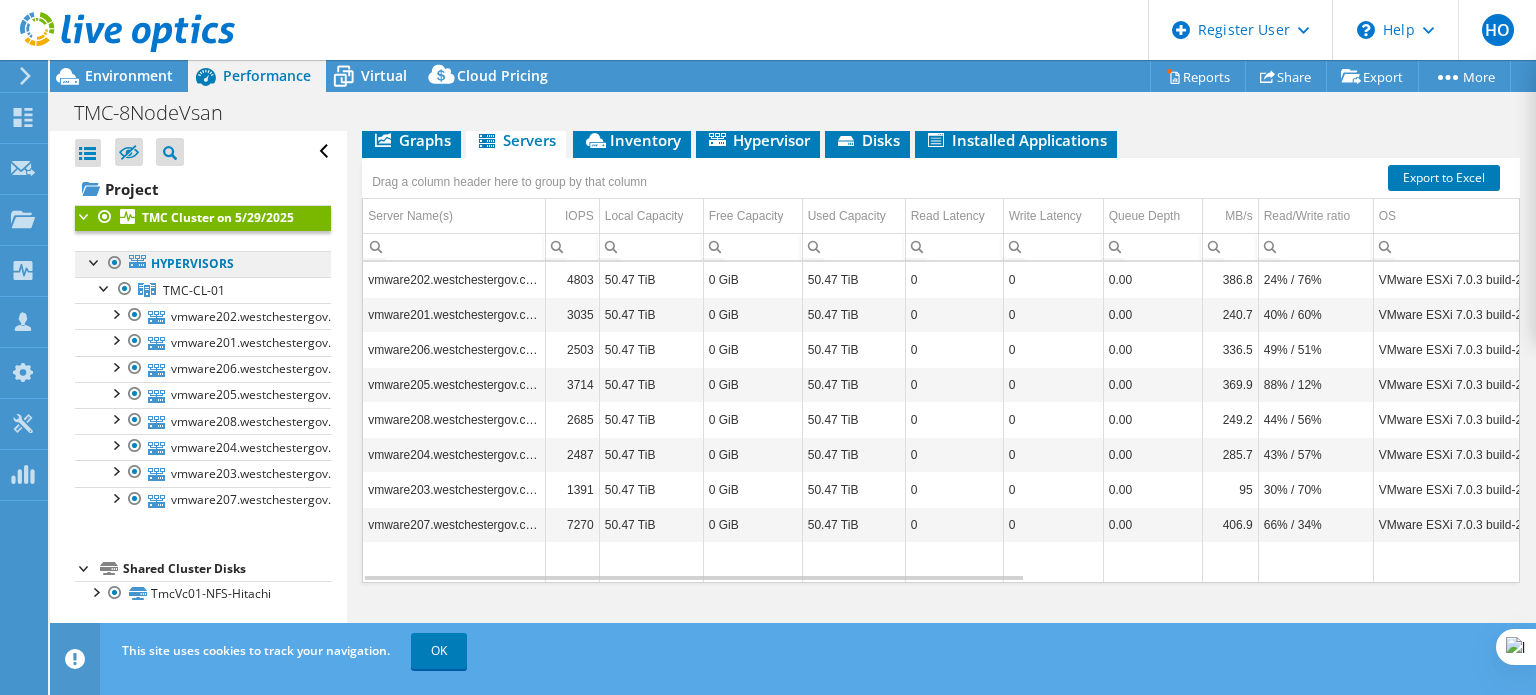 click on "Hypervisors" at bounding box center [203, 264] 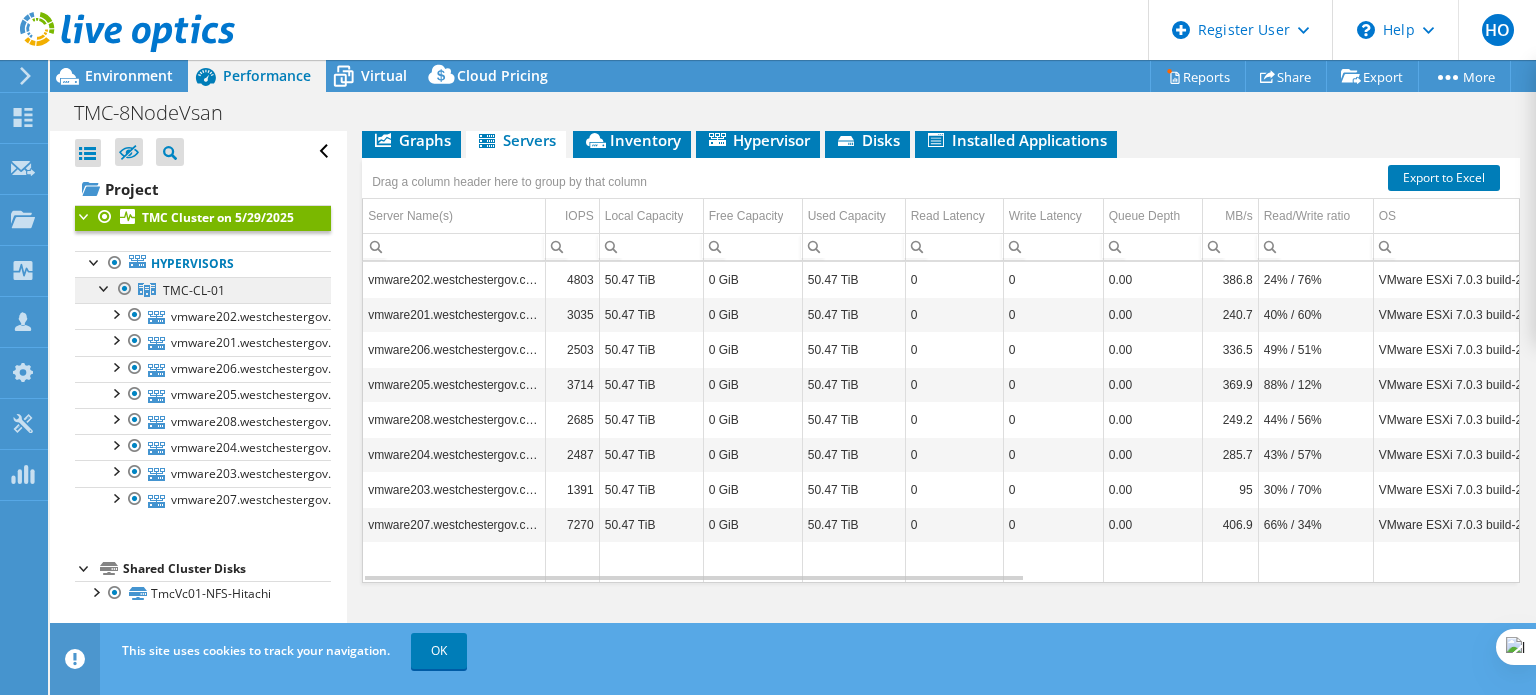 click on "TMC-CL-01" at bounding box center (194, 290) 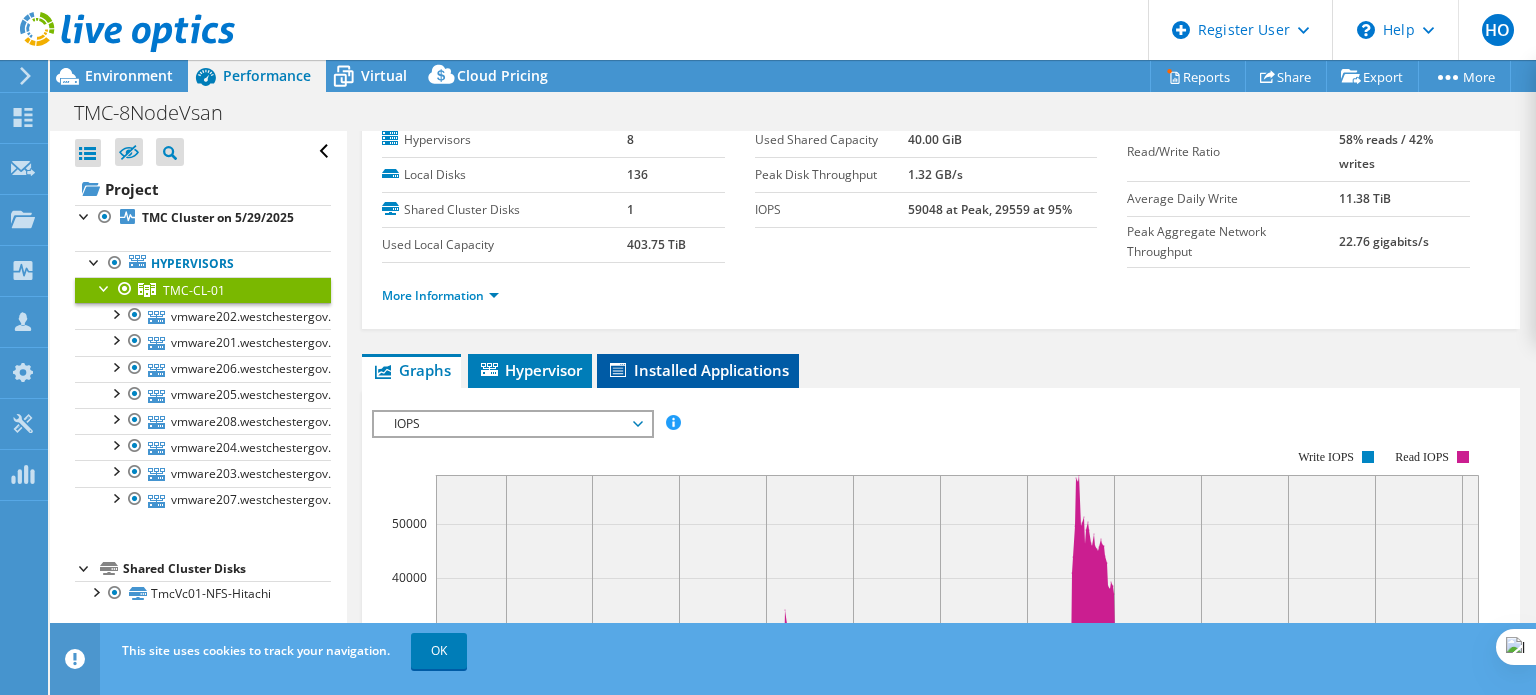 scroll, scrollTop: 88, scrollLeft: 0, axis: vertical 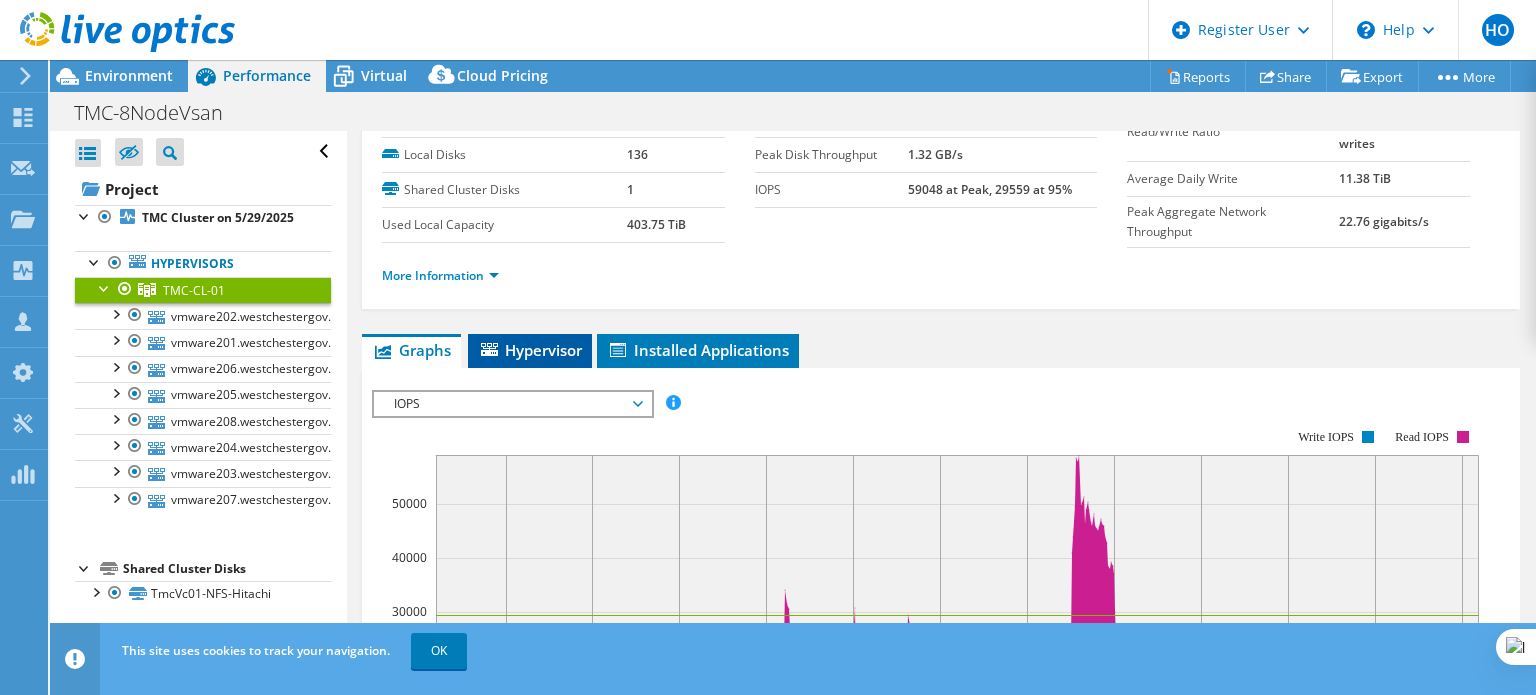 click on "Hypervisor" at bounding box center [530, 350] 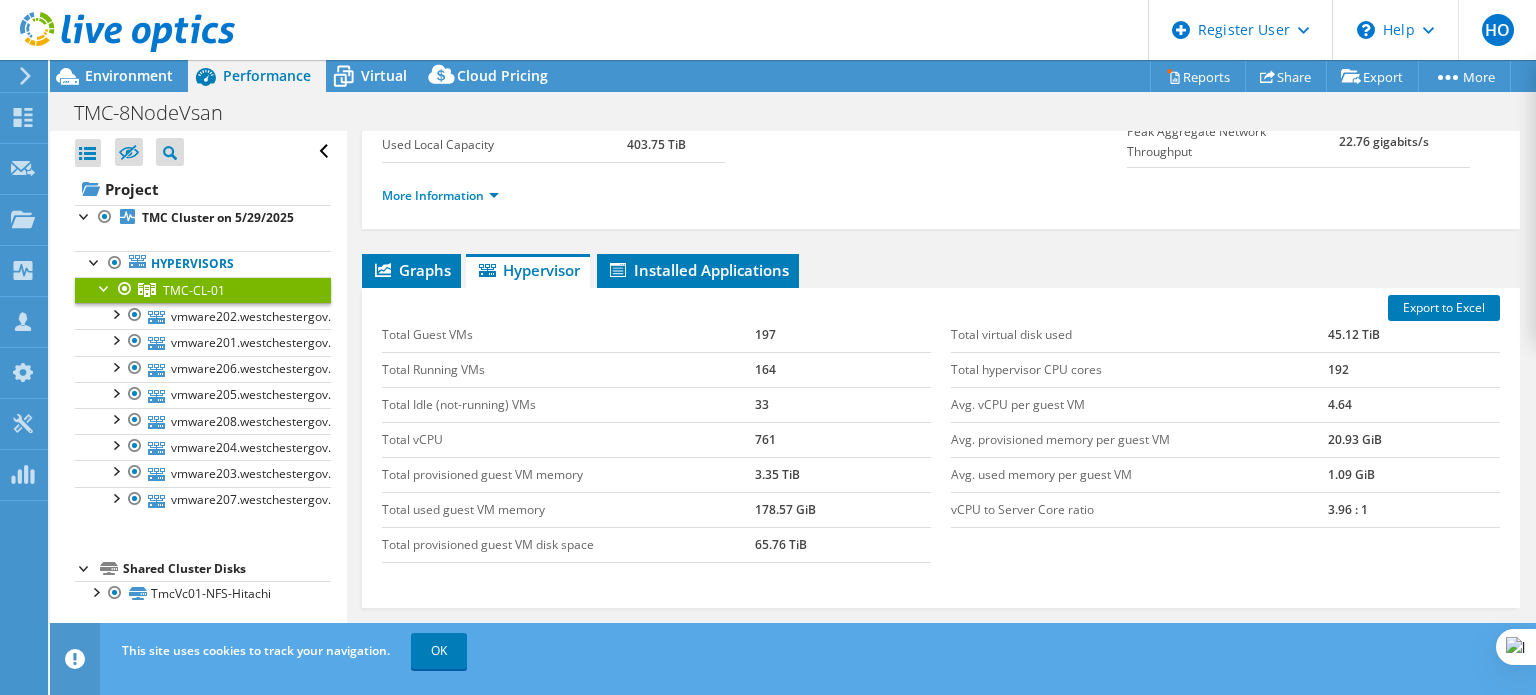 scroll, scrollTop: 168, scrollLeft: 0, axis: vertical 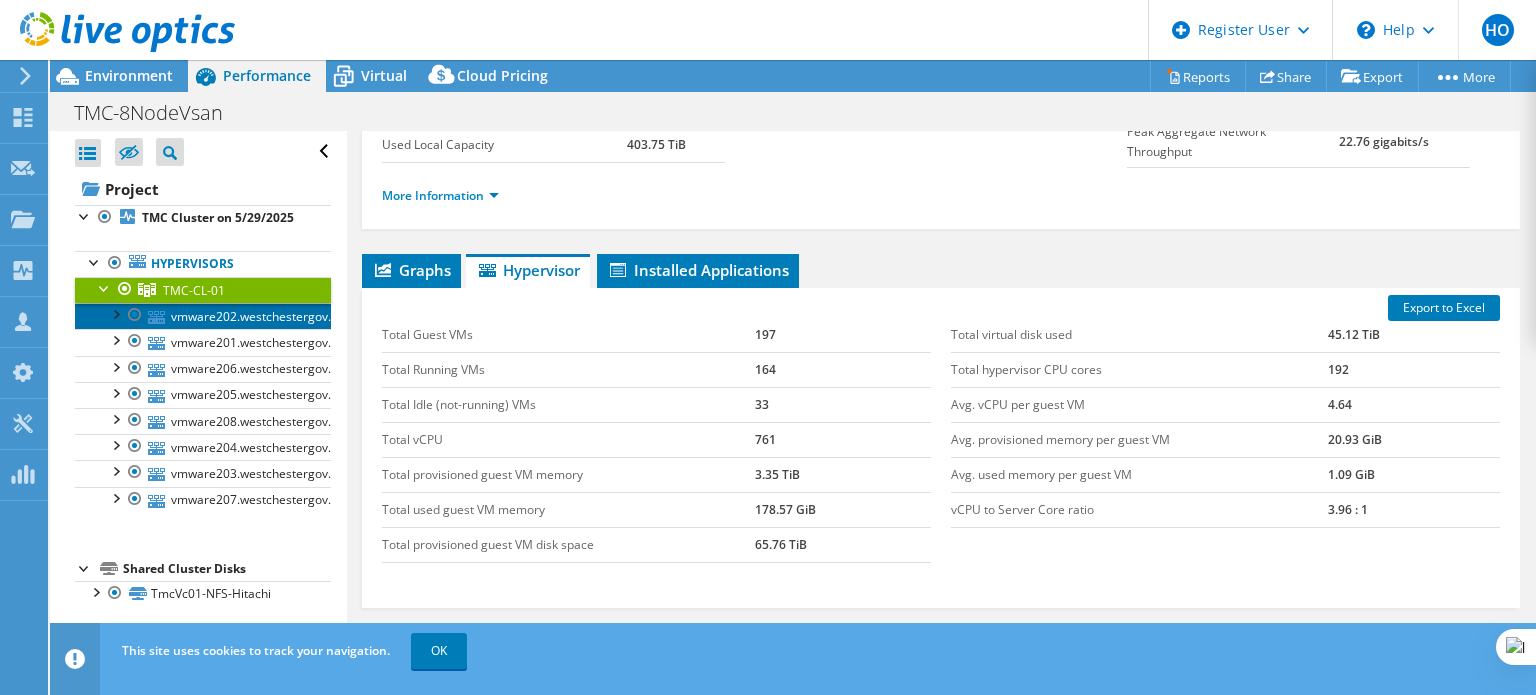 click on "vmware202.westchestergov.com" at bounding box center (203, 316) 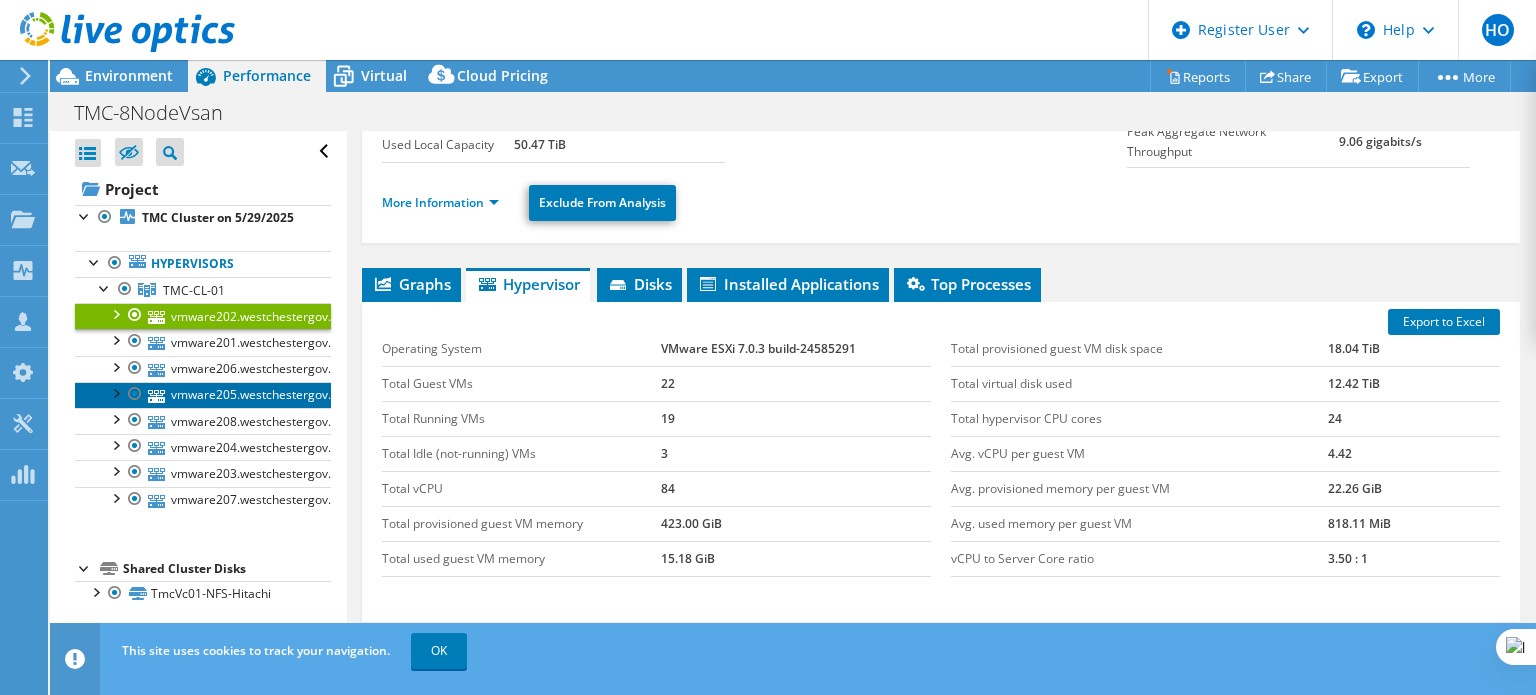 click on "vmware205.westchestergov.com" at bounding box center [203, 395] 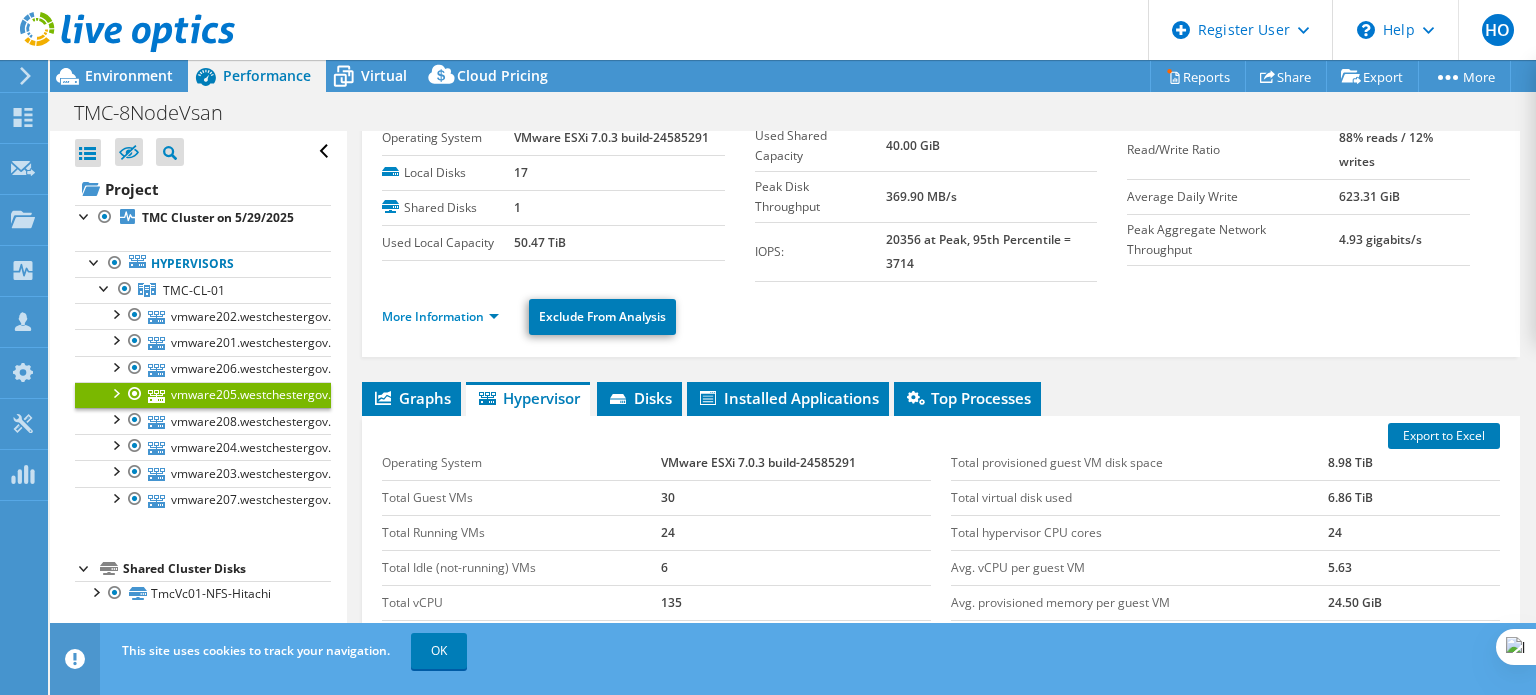 scroll, scrollTop: 68, scrollLeft: 0, axis: vertical 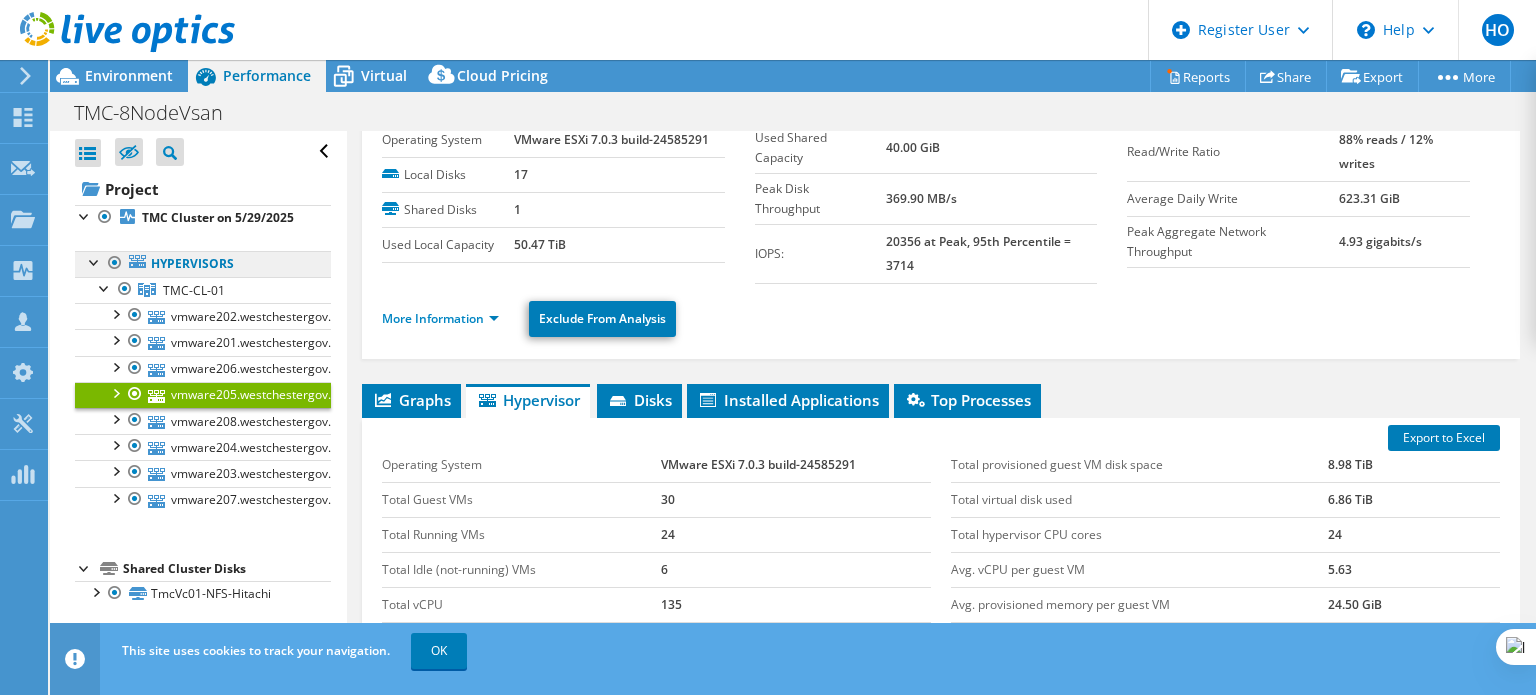 click on "Hypervisors" at bounding box center (203, 264) 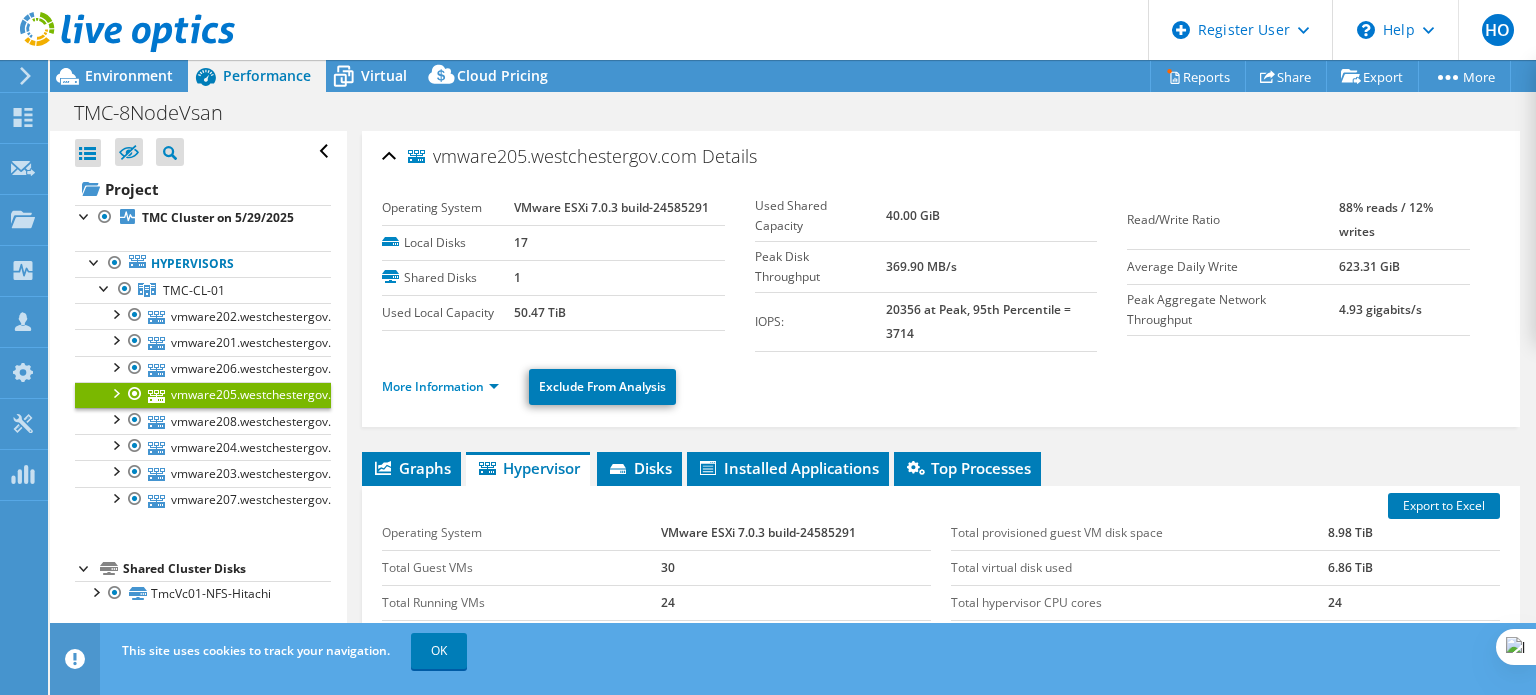 scroll, scrollTop: 0, scrollLeft: 0, axis: both 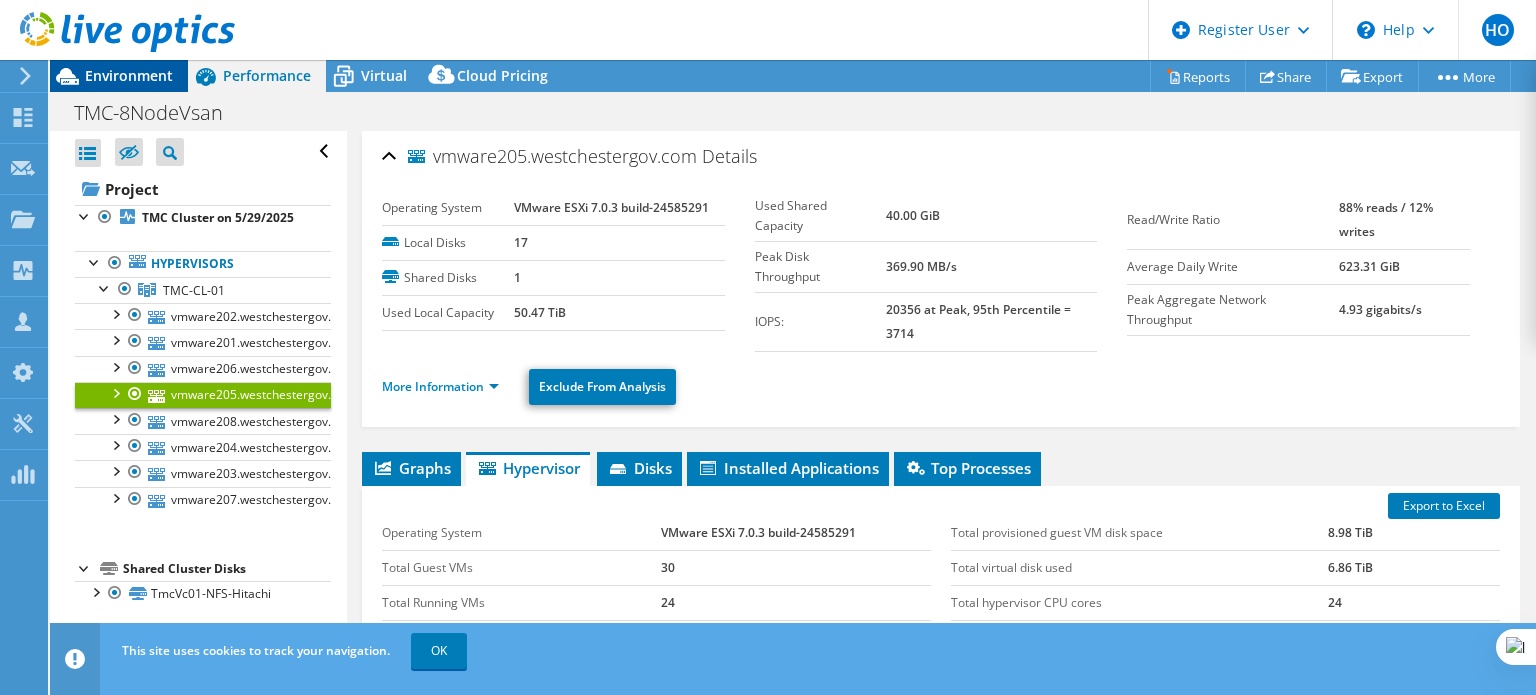 click on "Environment" at bounding box center (129, 75) 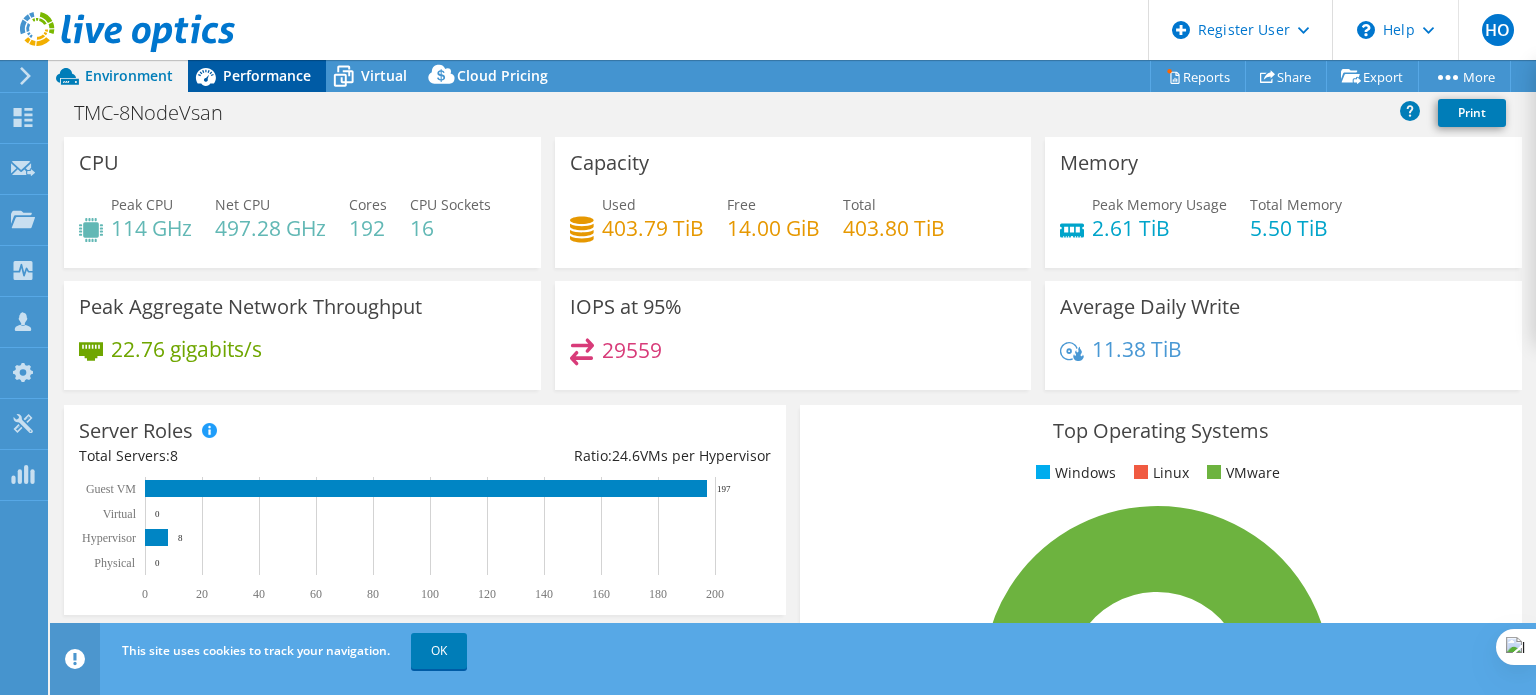 click on "Performance" at bounding box center [267, 75] 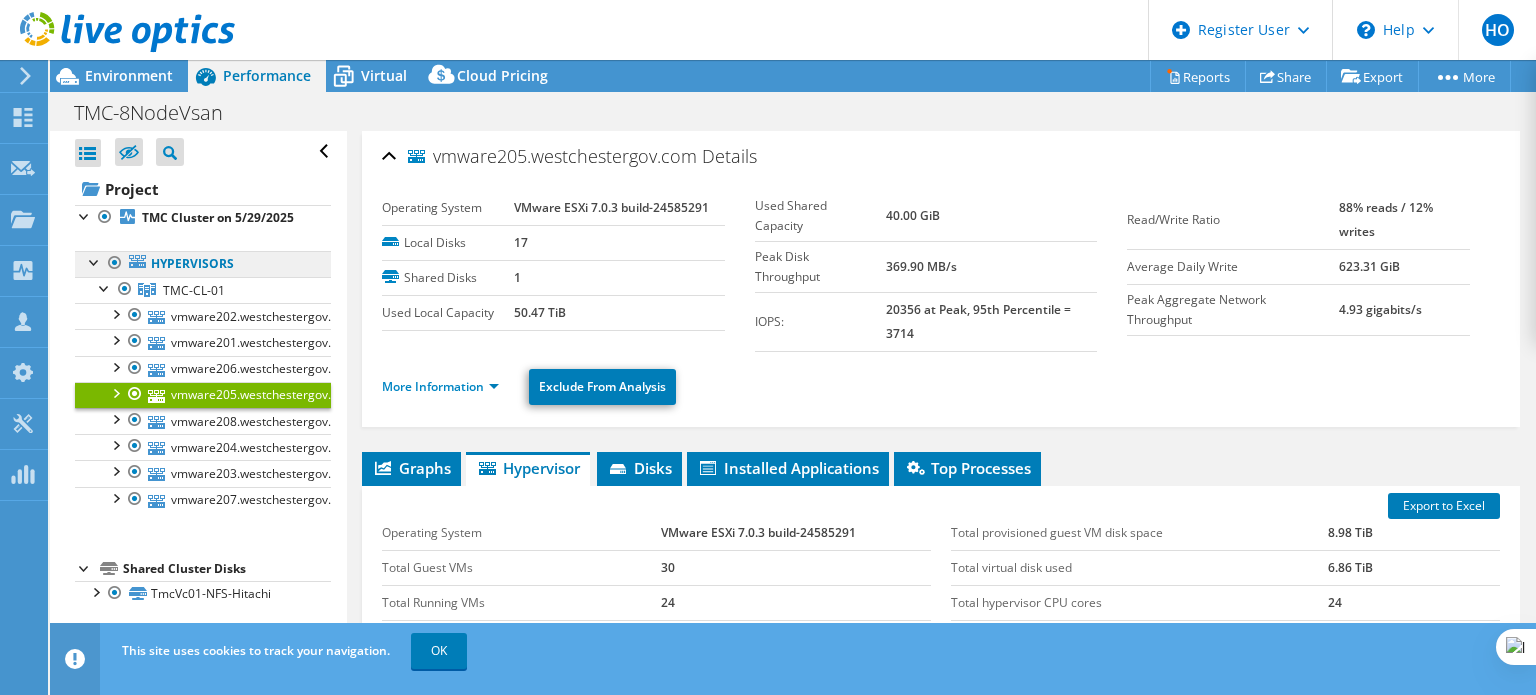 click on "Hypervisors" at bounding box center [203, 264] 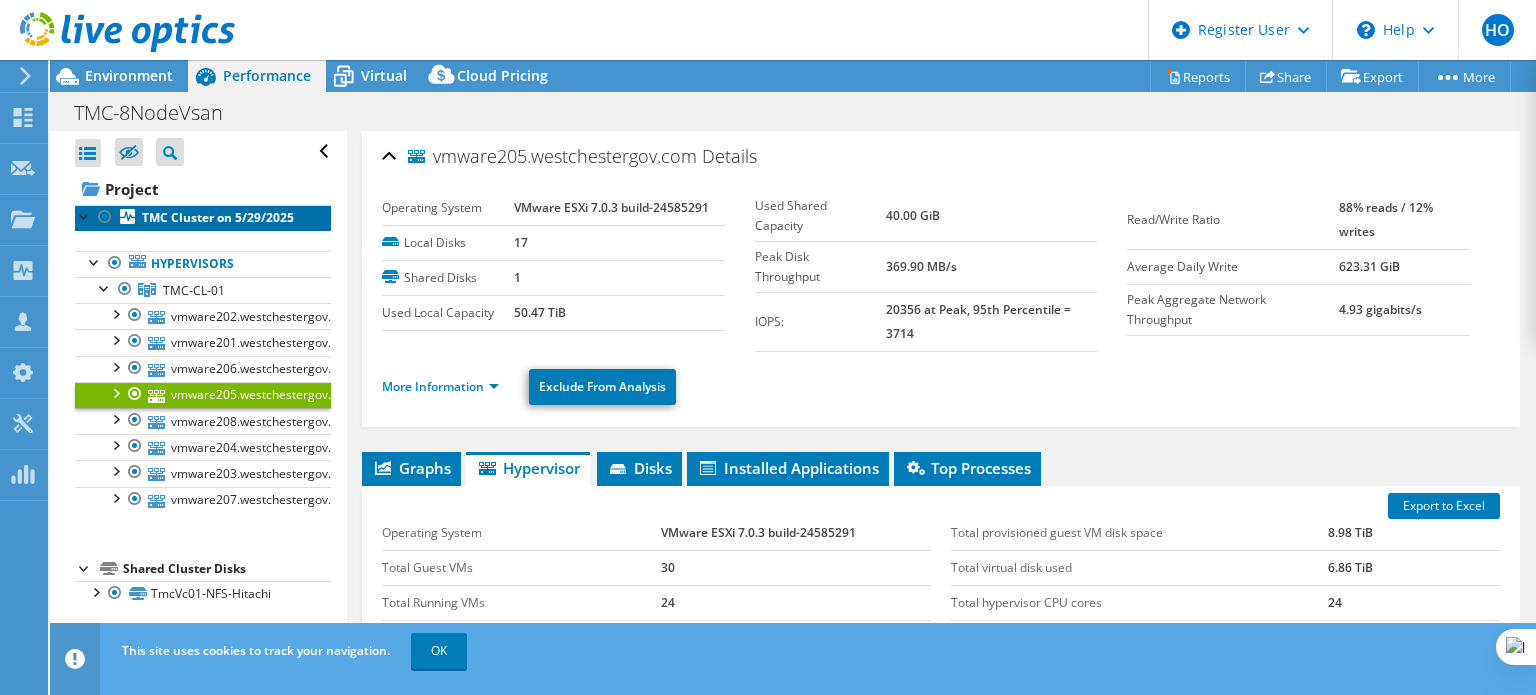 click on "TMC Cluster on 5/29/2025" at bounding box center [218, 217] 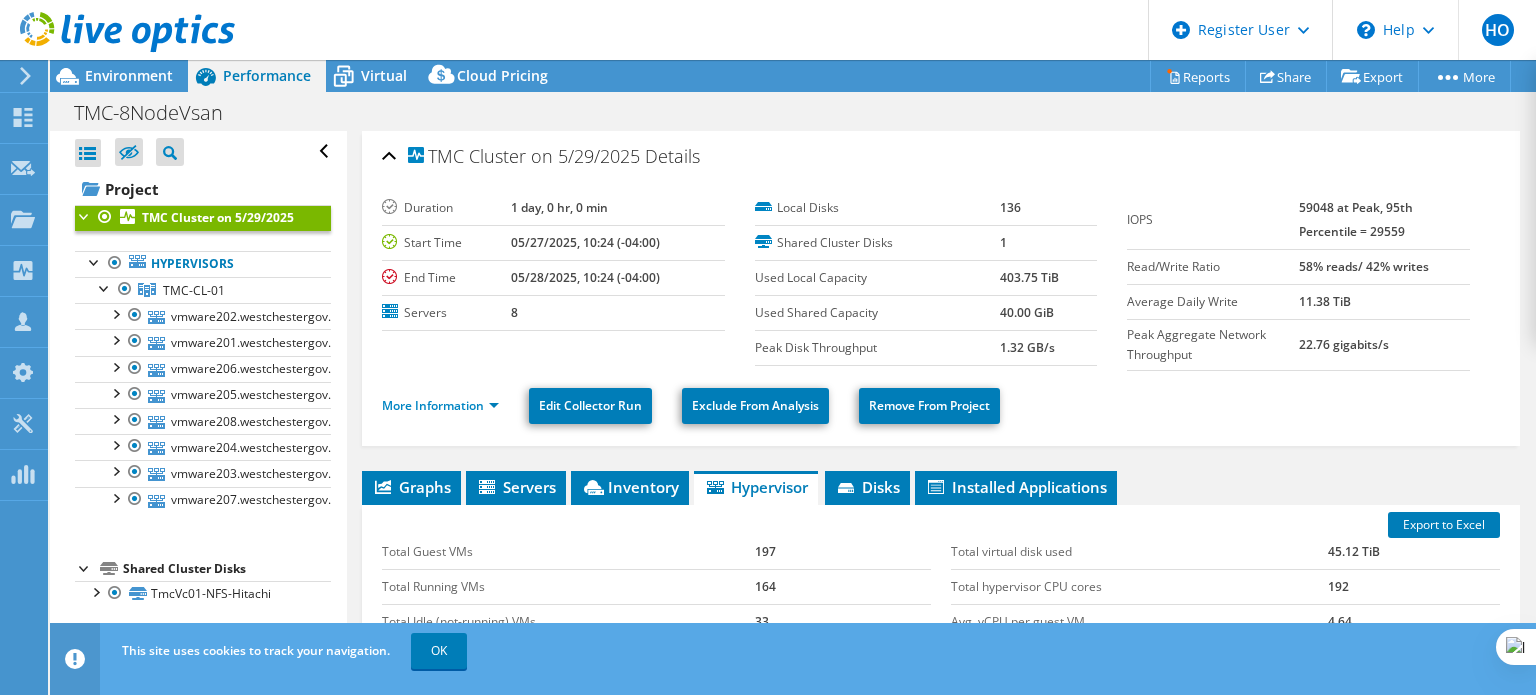 click on "TMC Cluster on 5/29/2025
Details
Duration
1 day, 0 hr, 0 min
Start Time
05/27/2025, 10:24 (-04:00)
End Time
05/28/2025, 10:24 (-04:00)
Servers
8
136 1" at bounding box center [941, 568] 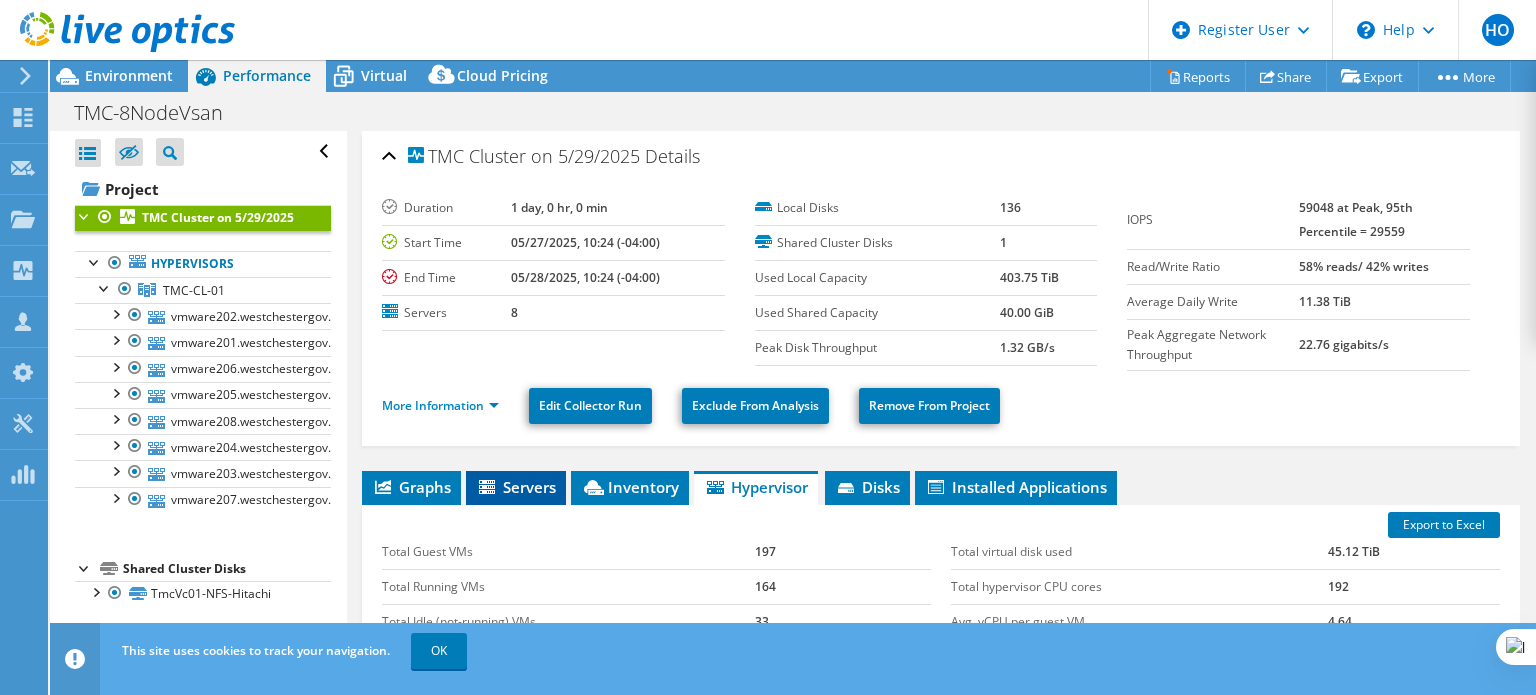 click on "Servers" at bounding box center [516, 488] 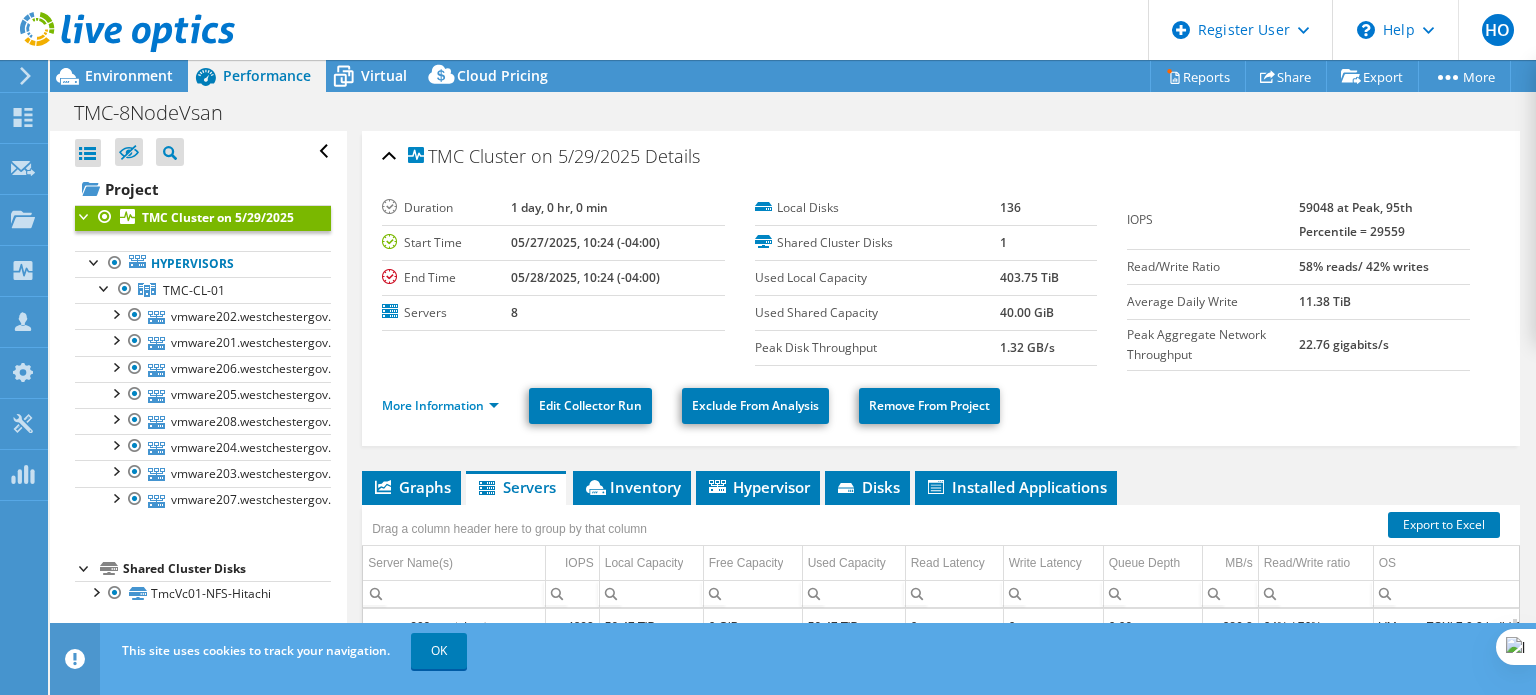 scroll, scrollTop: 7, scrollLeft: 0, axis: vertical 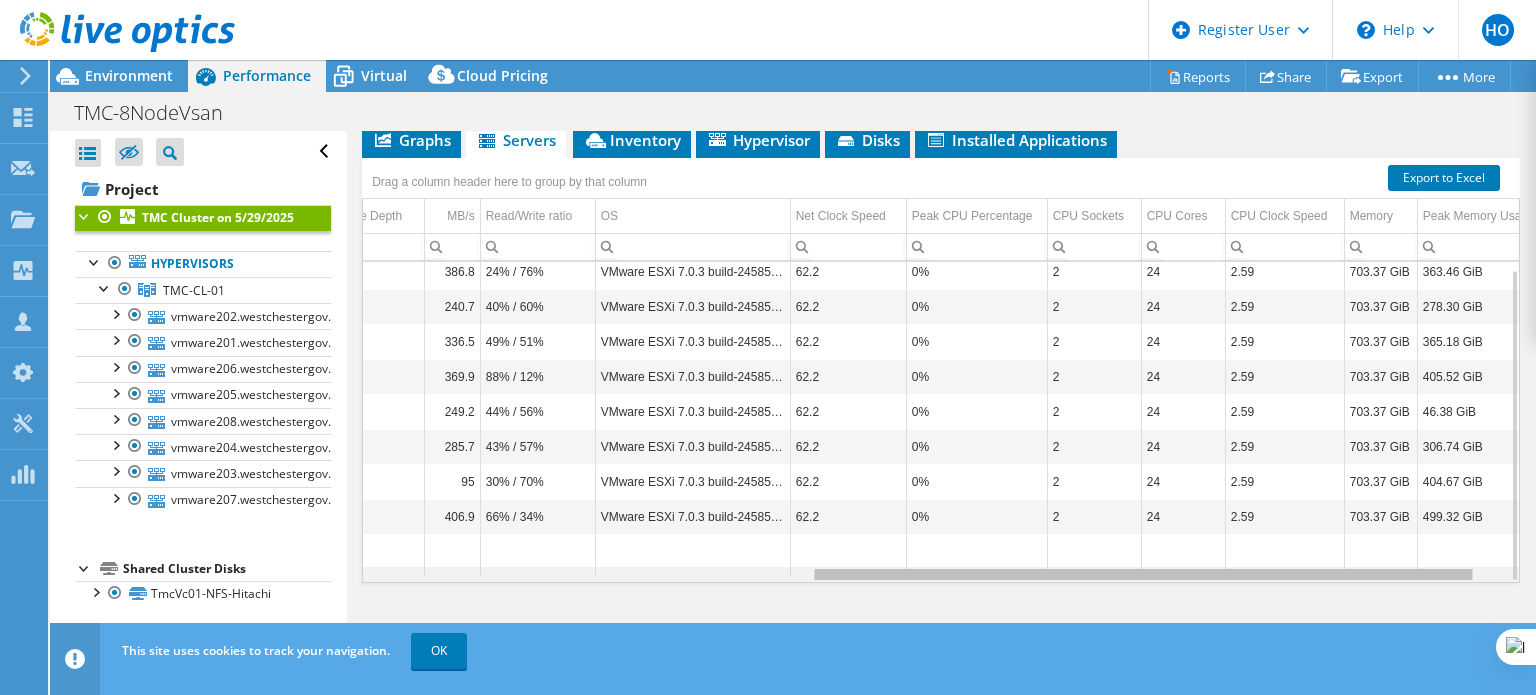 drag, startPoint x: 905, startPoint y: 575, endPoint x: 1374, endPoint y: 569, distance: 469.0384 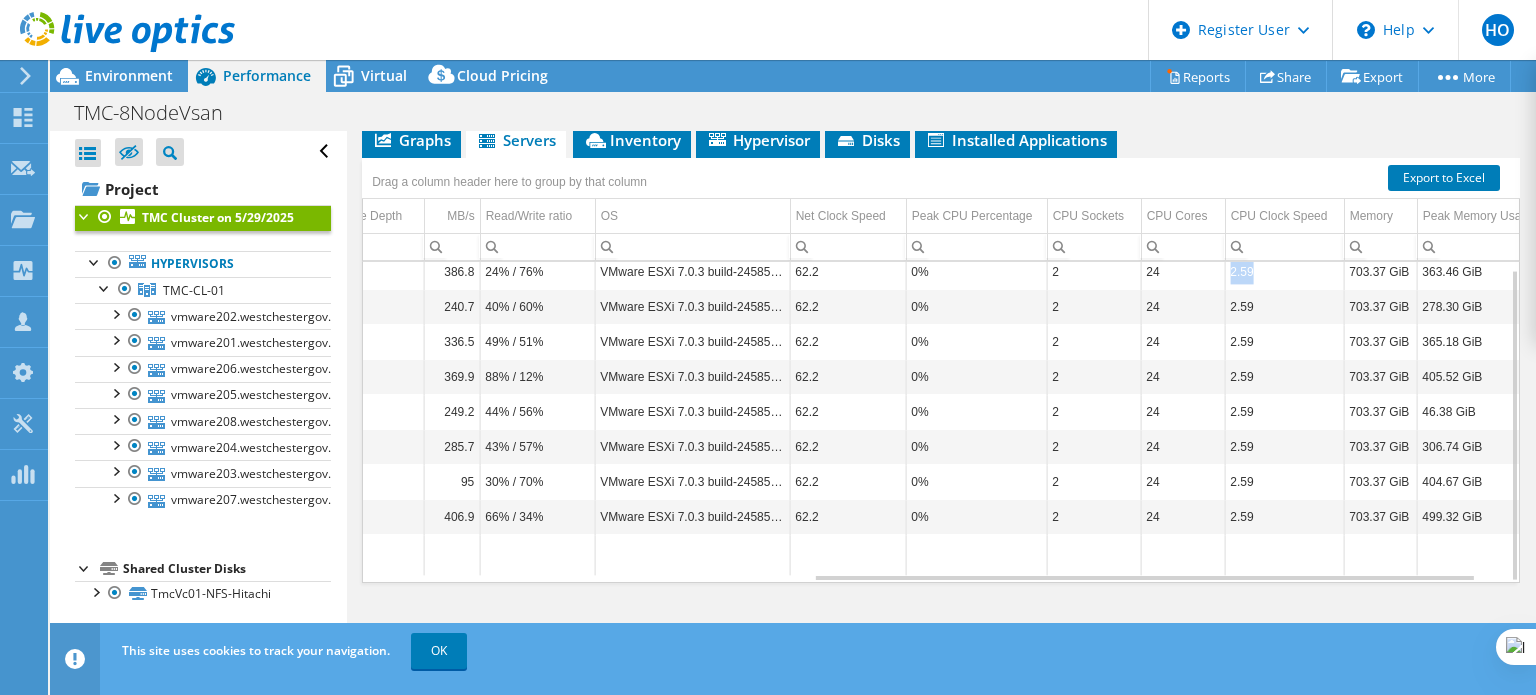 drag, startPoint x: 1286, startPoint y: 267, endPoint x: 1228, endPoint y: 264, distance: 58.077534 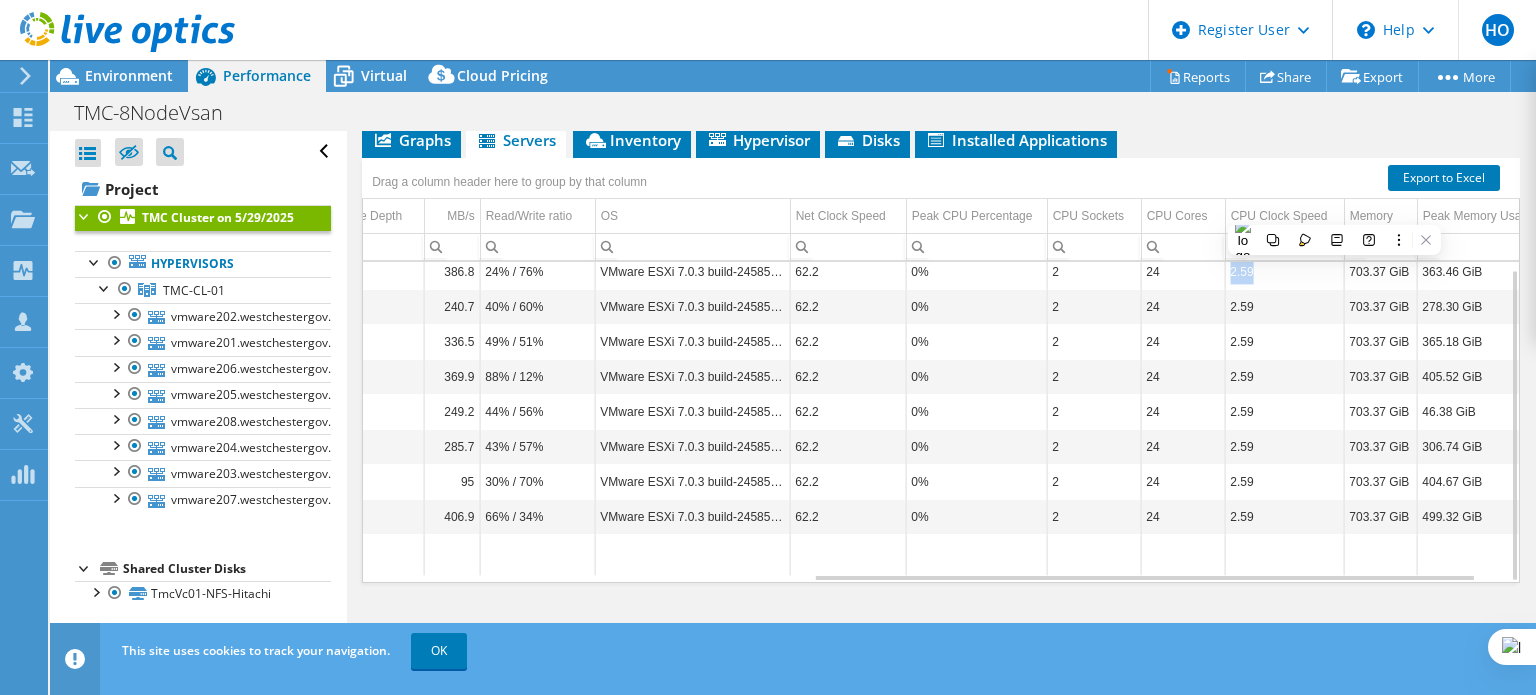 copy on "2.59" 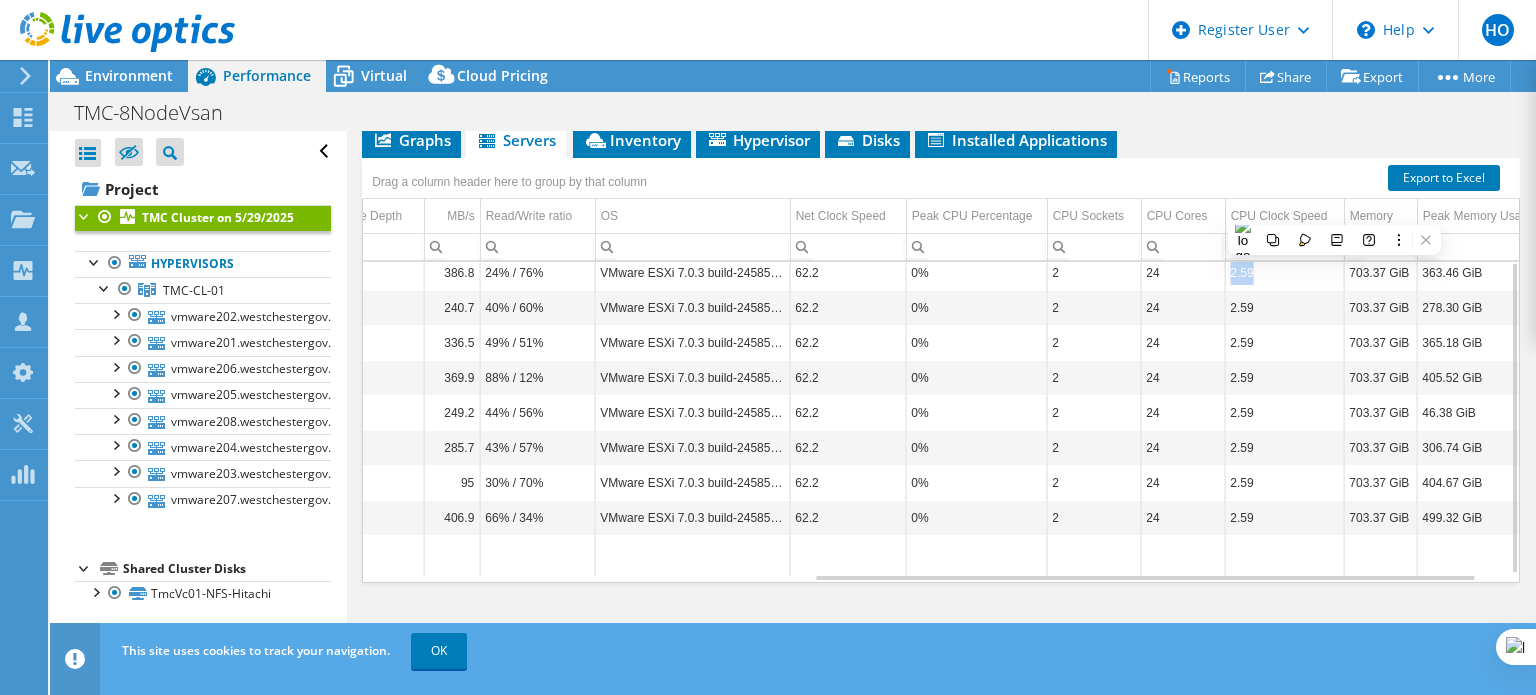 scroll, scrollTop: 0, scrollLeft: 784, axis: horizontal 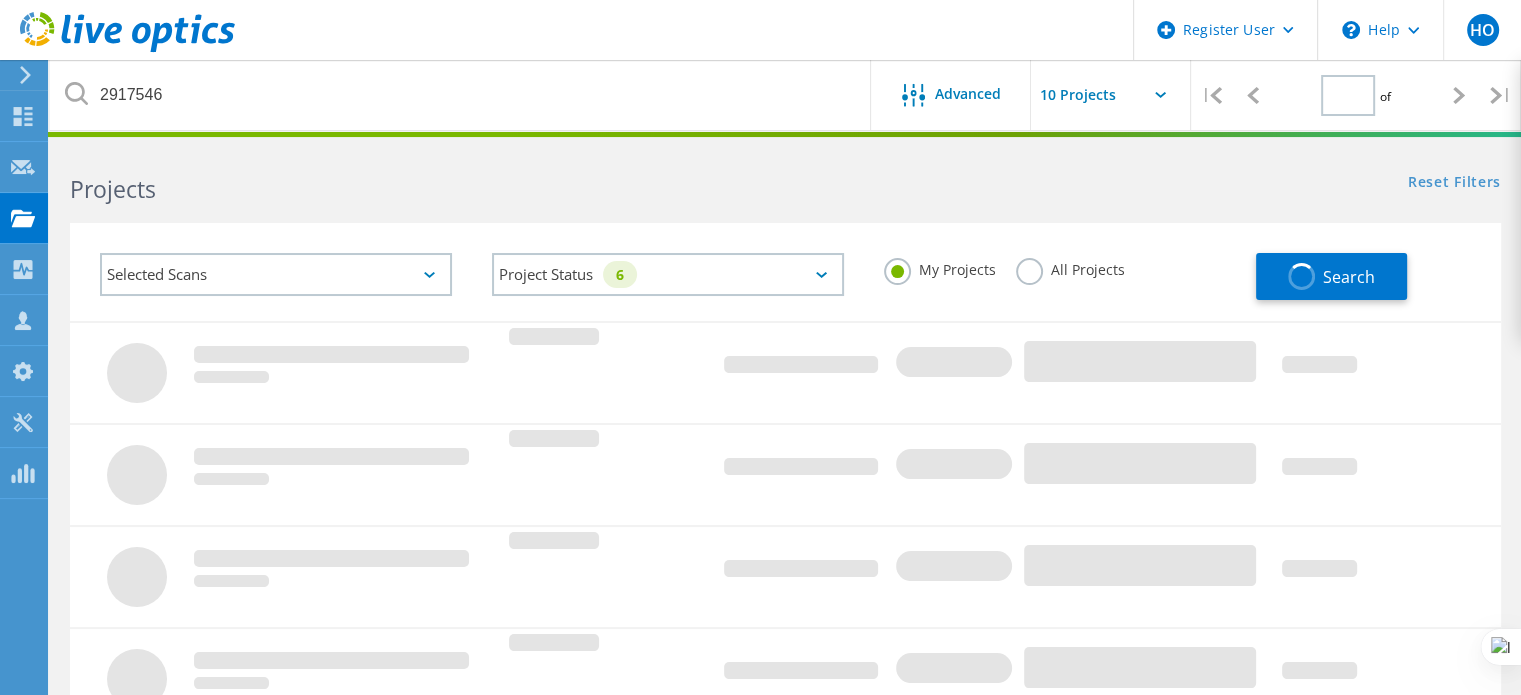 type on "1" 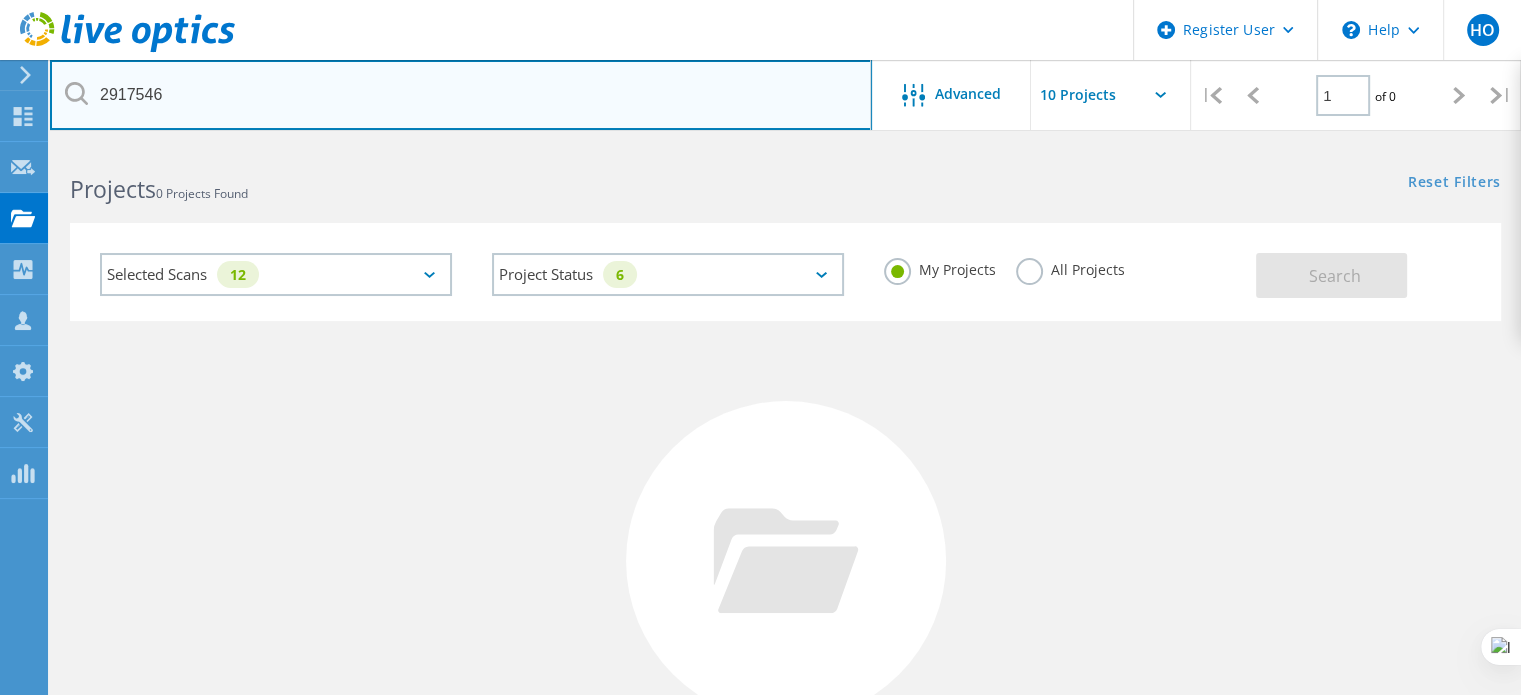 click on "2917546" at bounding box center (461, 95) 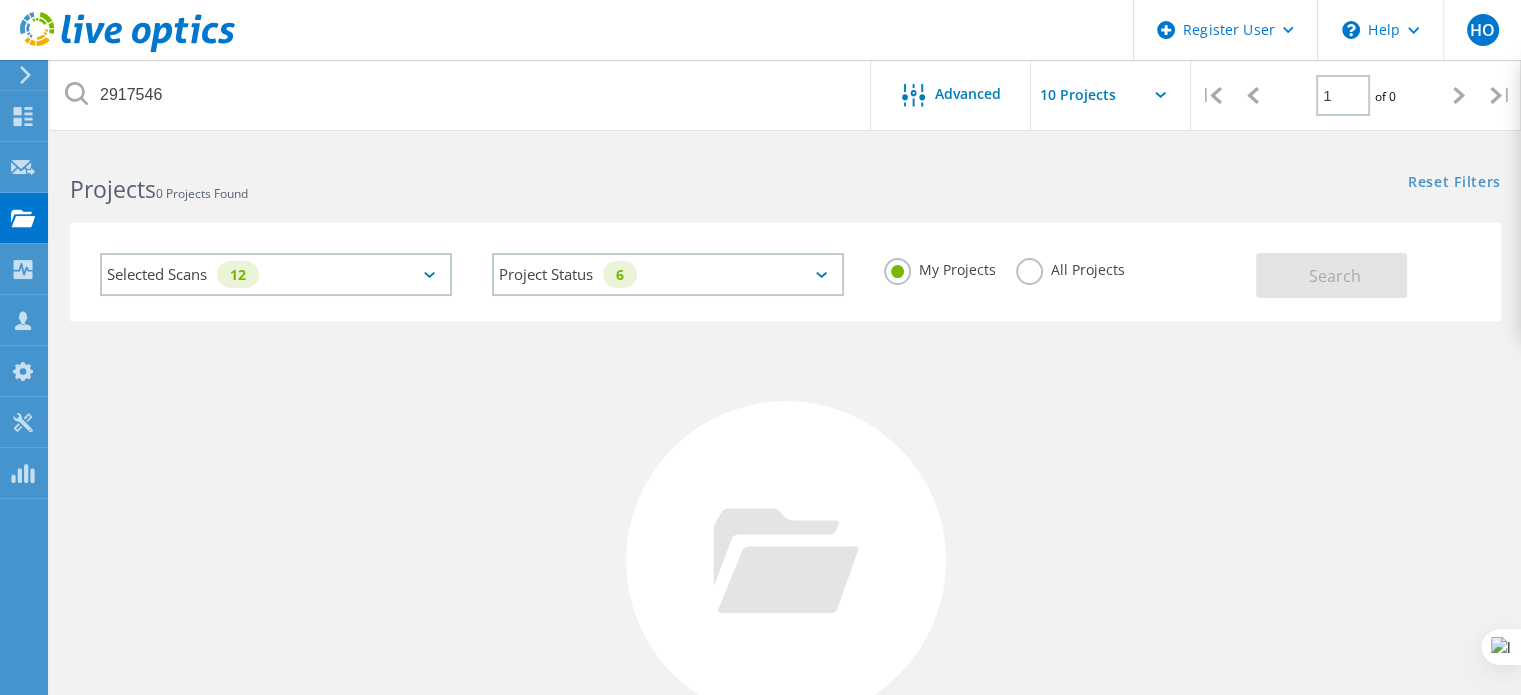 click on "All Projects" 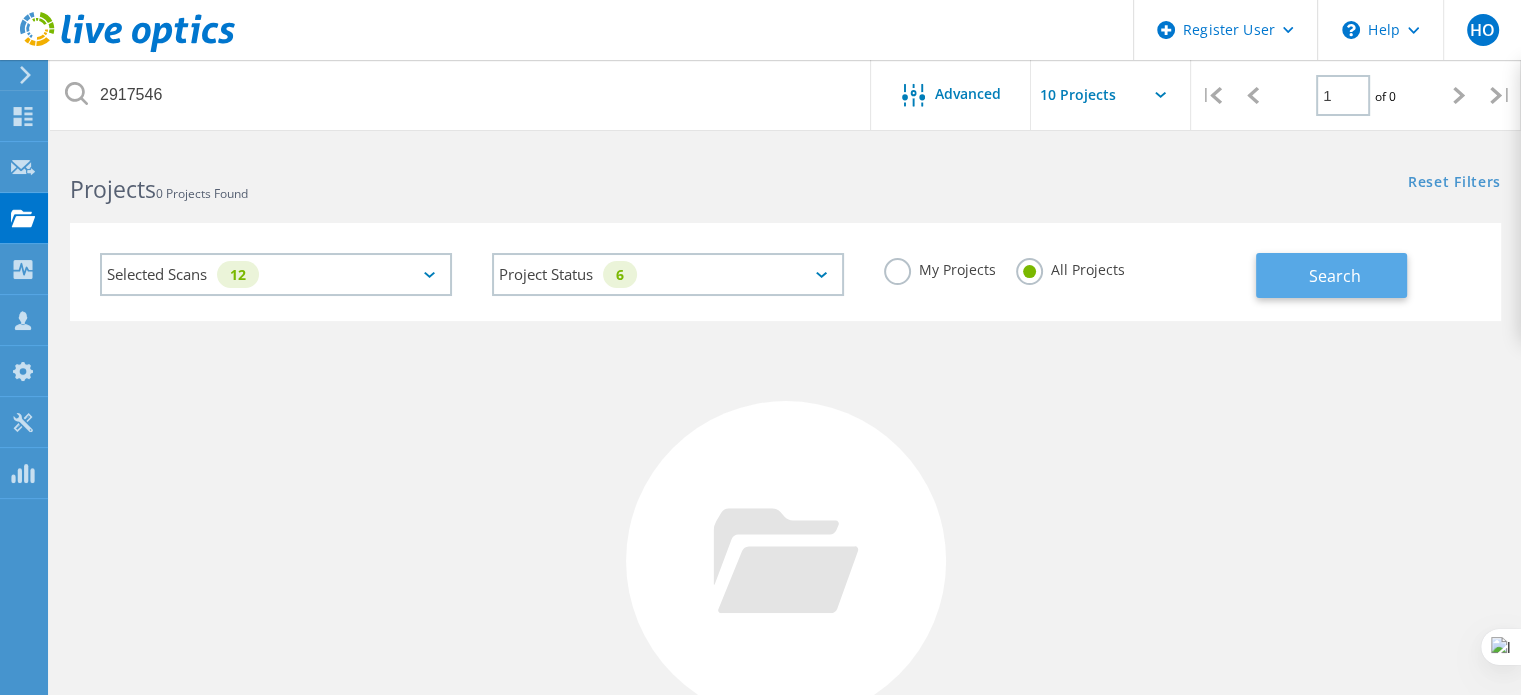 click on "Search" 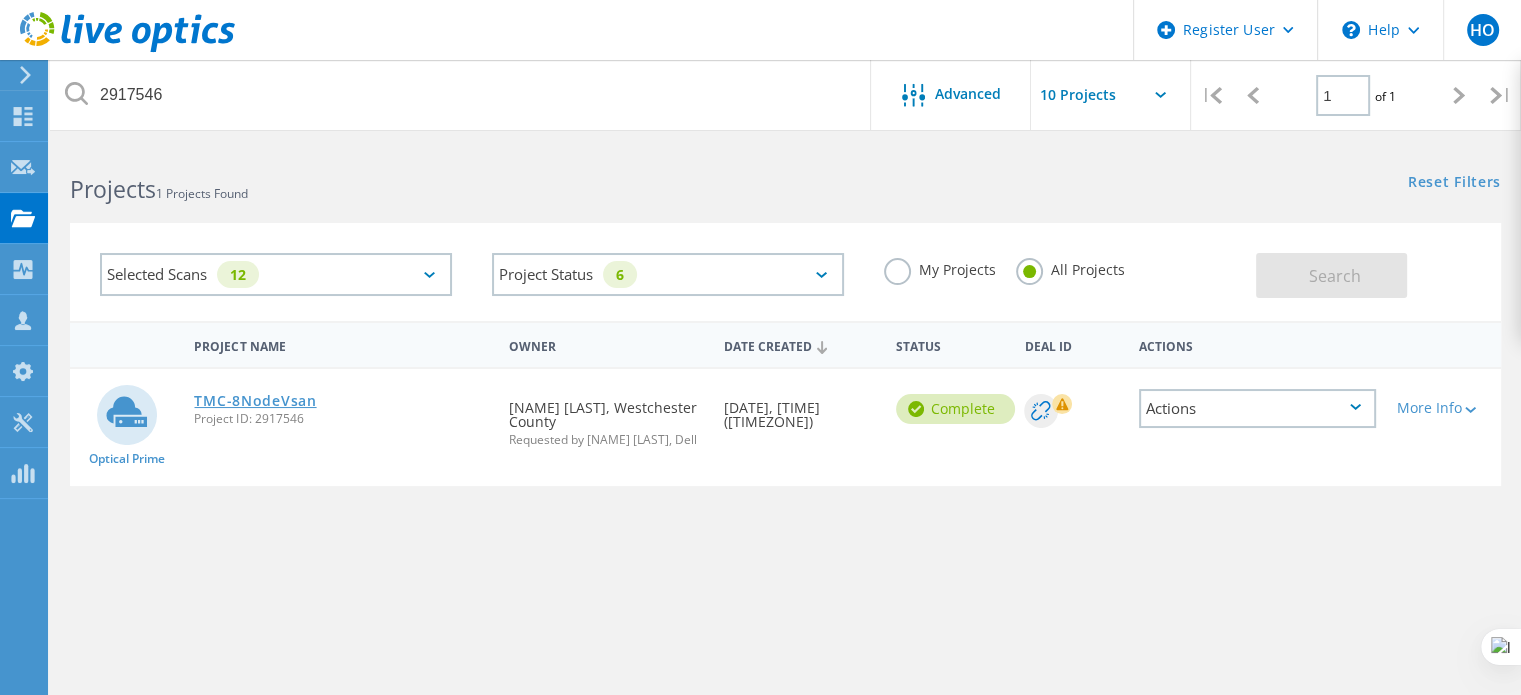 click on "TMC-8NodeVsan" 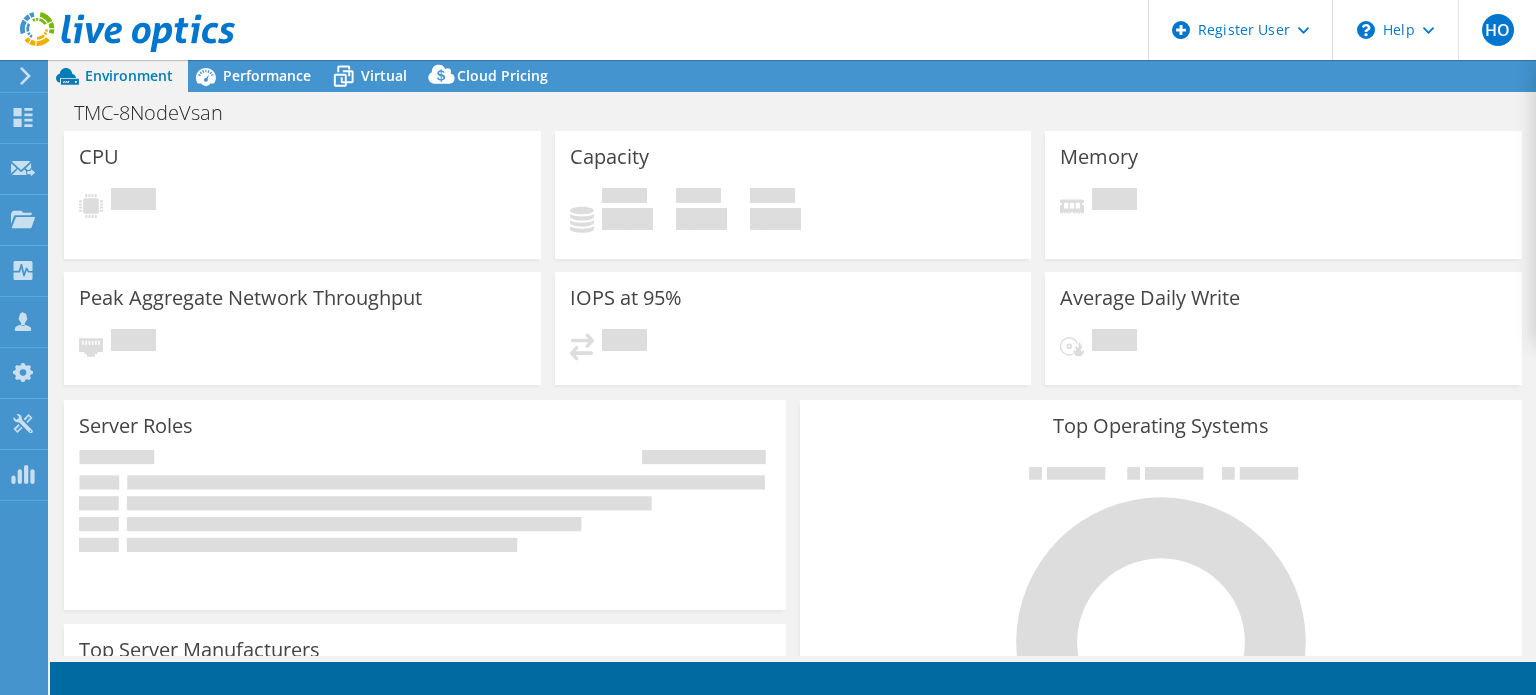 select on "USD" 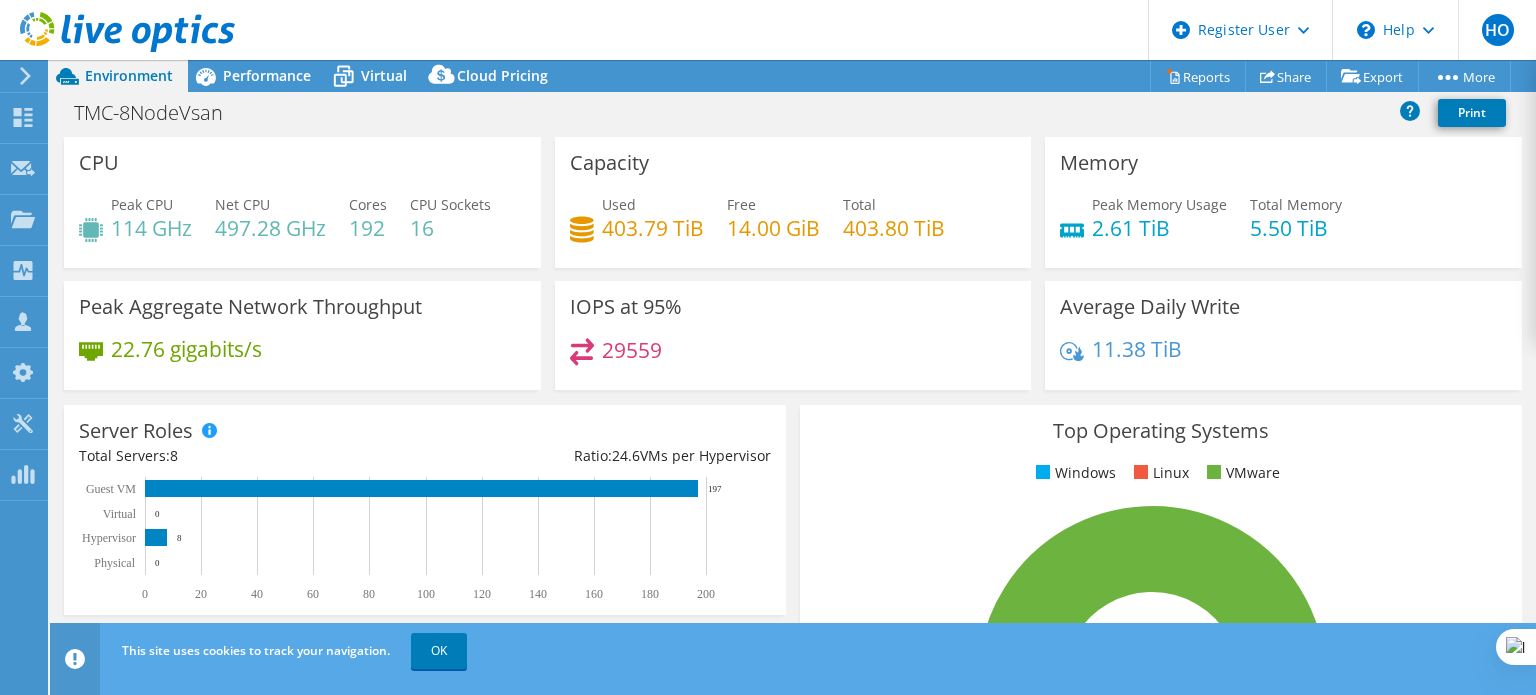 scroll, scrollTop: 0, scrollLeft: 0, axis: both 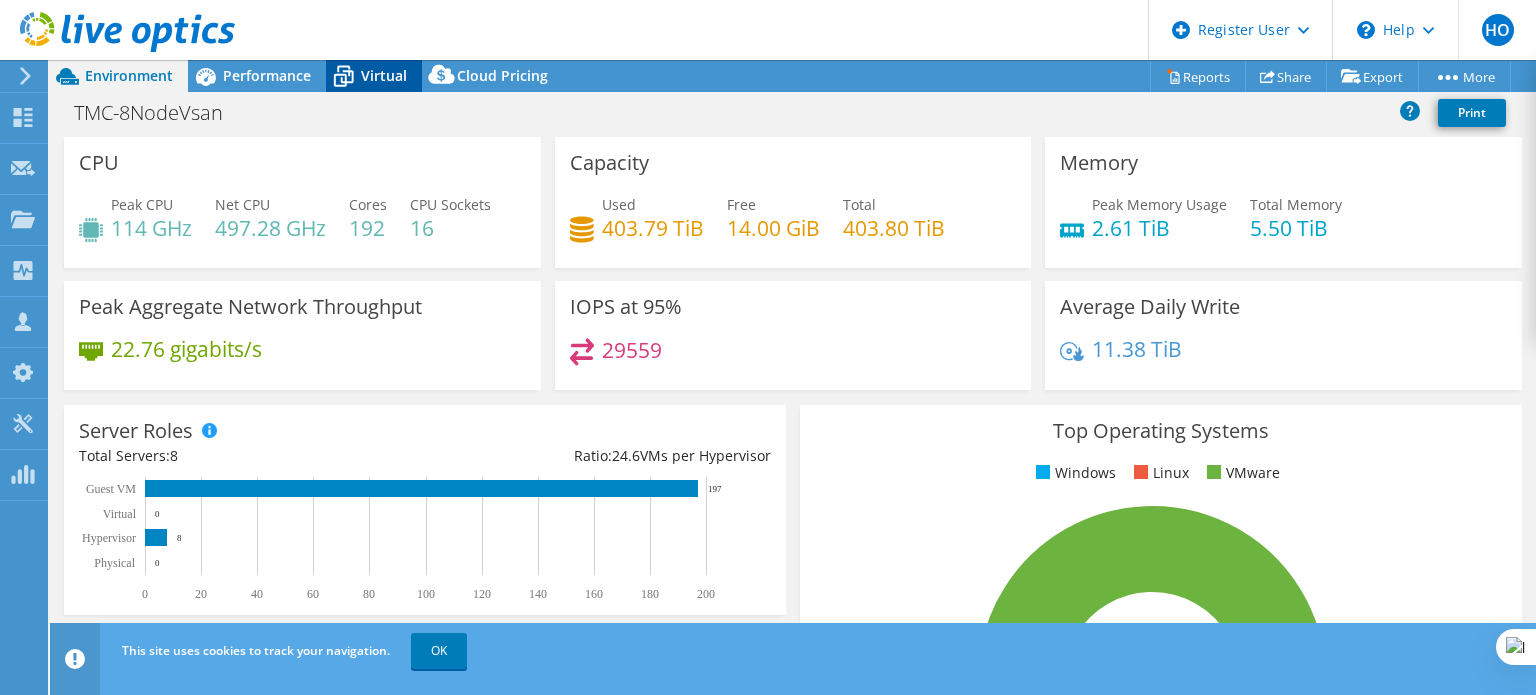 click 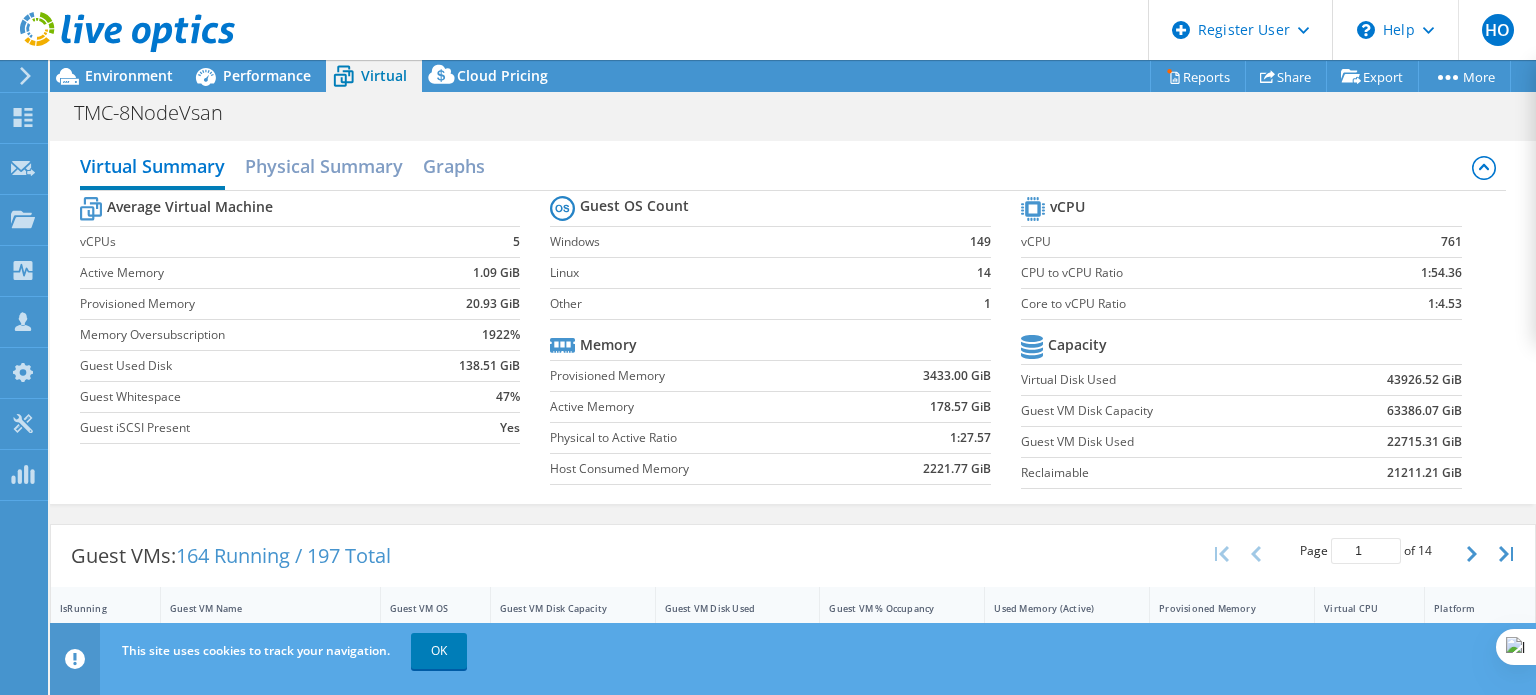 scroll, scrollTop: 144, scrollLeft: 0, axis: vertical 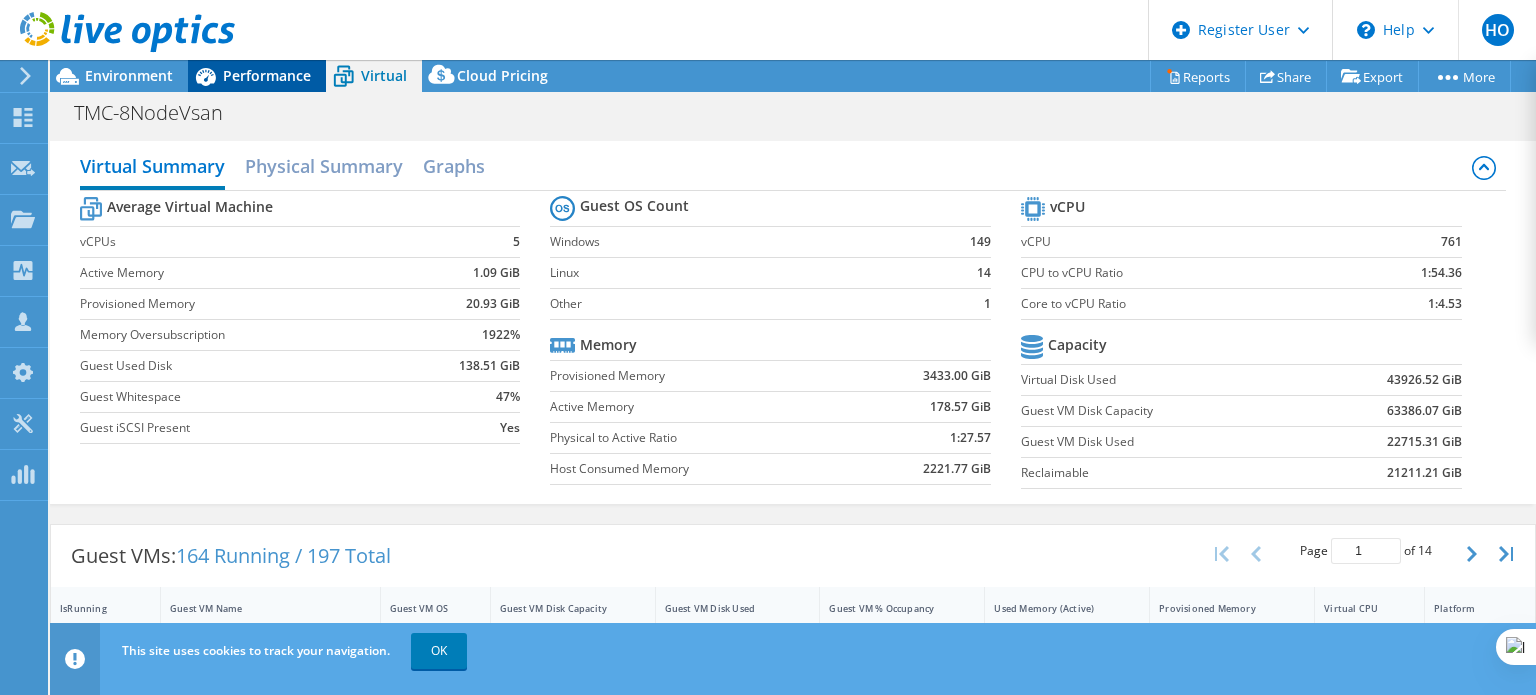 click on "Performance" at bounding box center [267, 75] 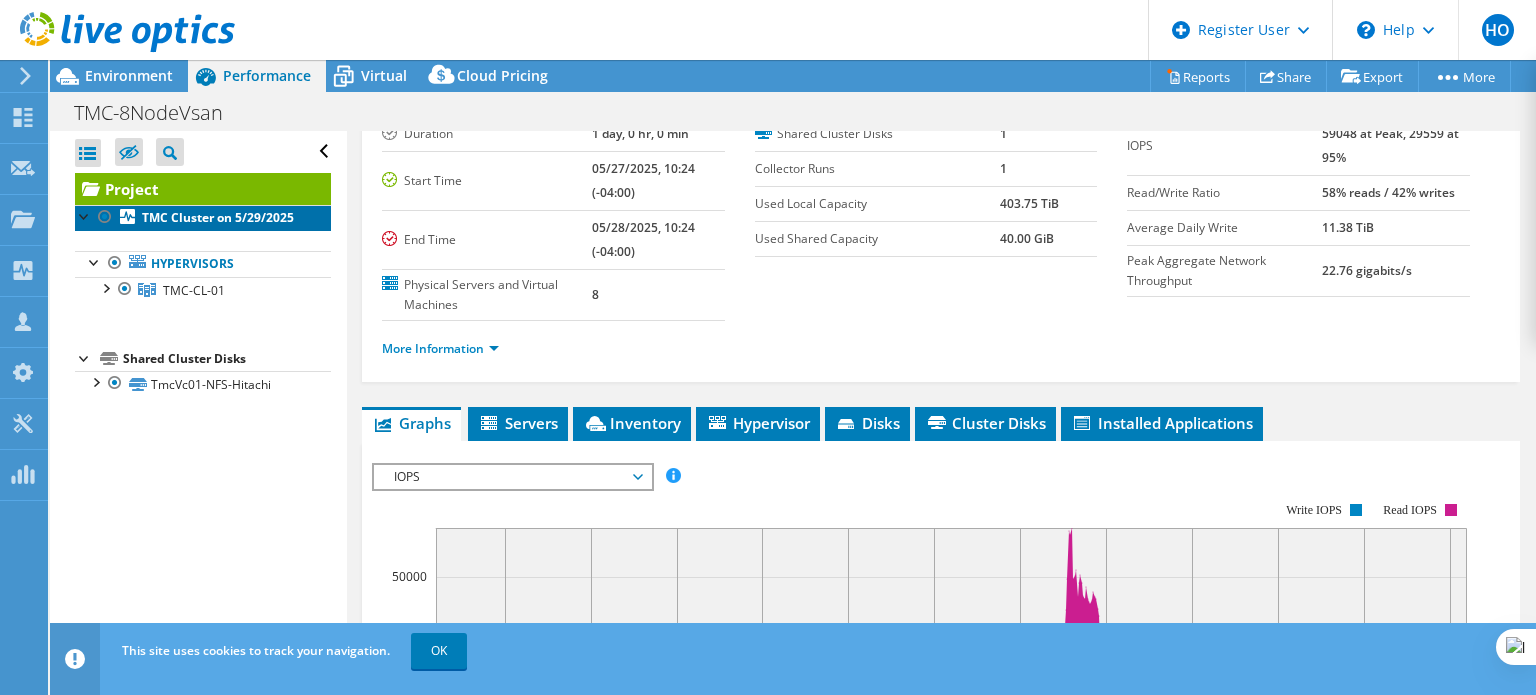 click on "TMC Cluster on 5/29/2025" at bounding box center [218, 217] 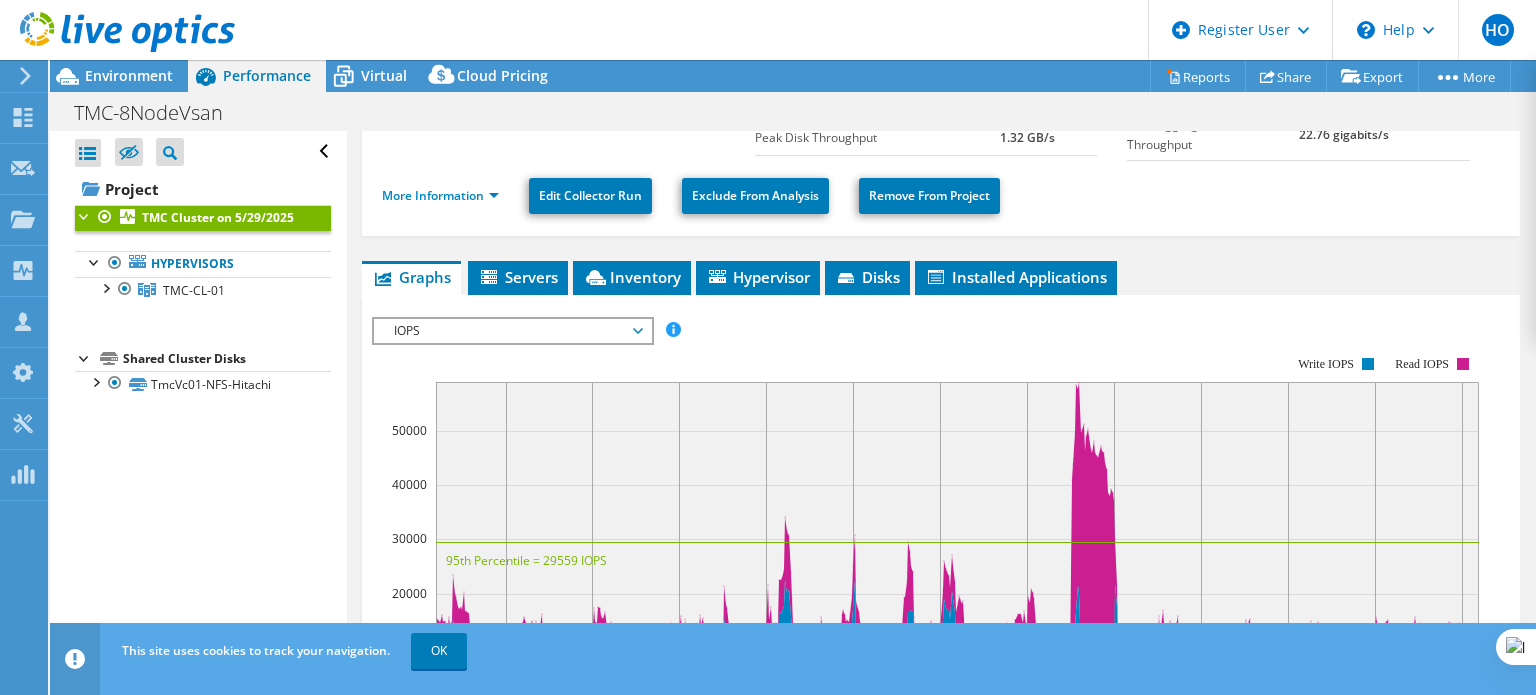 scroll, scrollTop: 208, scrollLeft: 0, axis: vertical 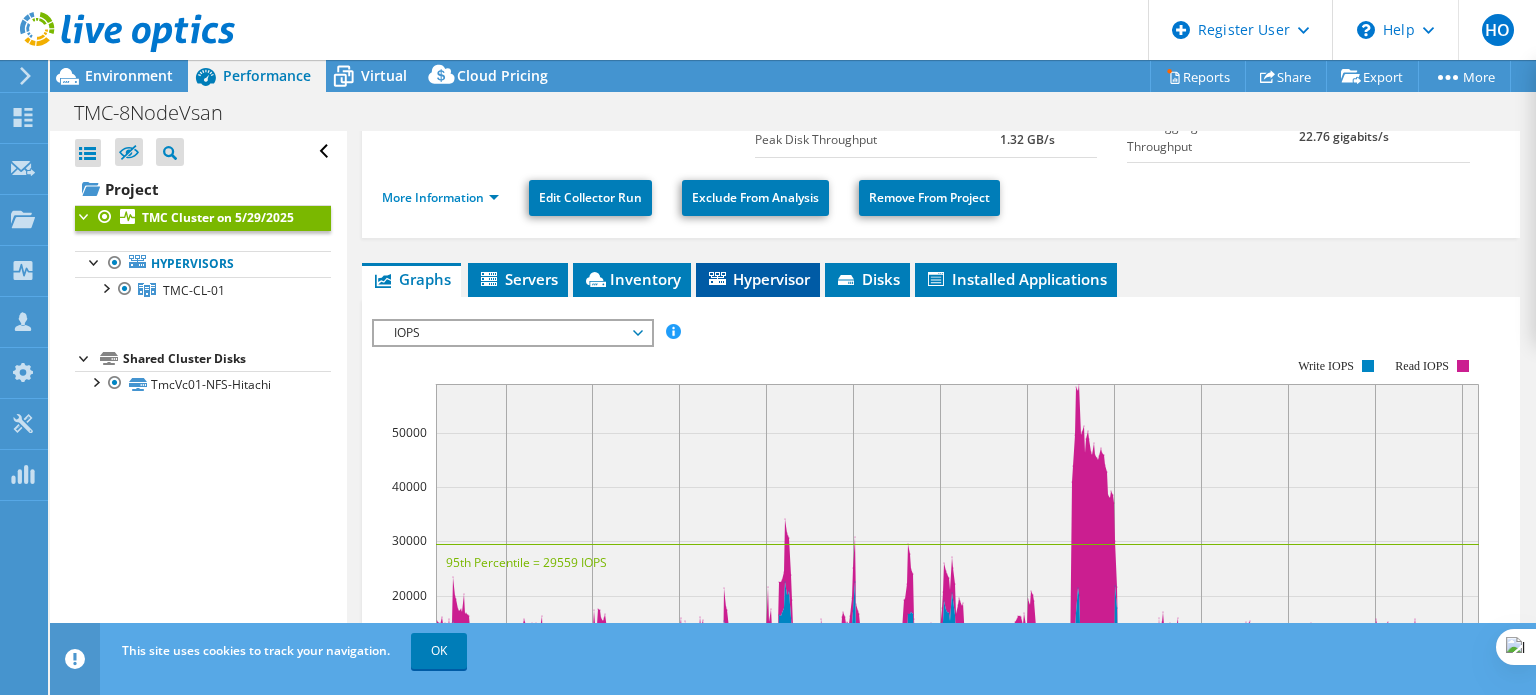 click on "Hypervisor" at bounding box center (758, 279) 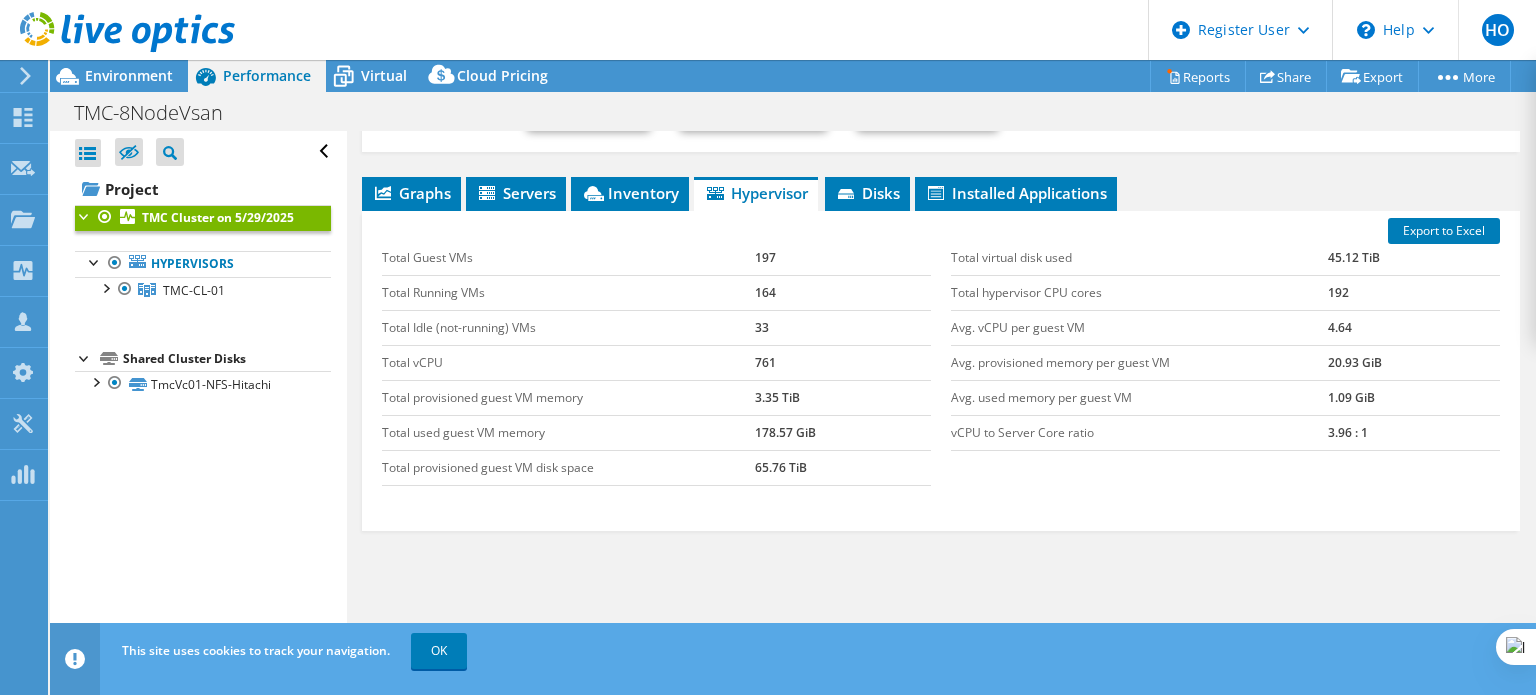 scroll, scrollTop: 296, scrollLeft: 0, axis: vertical 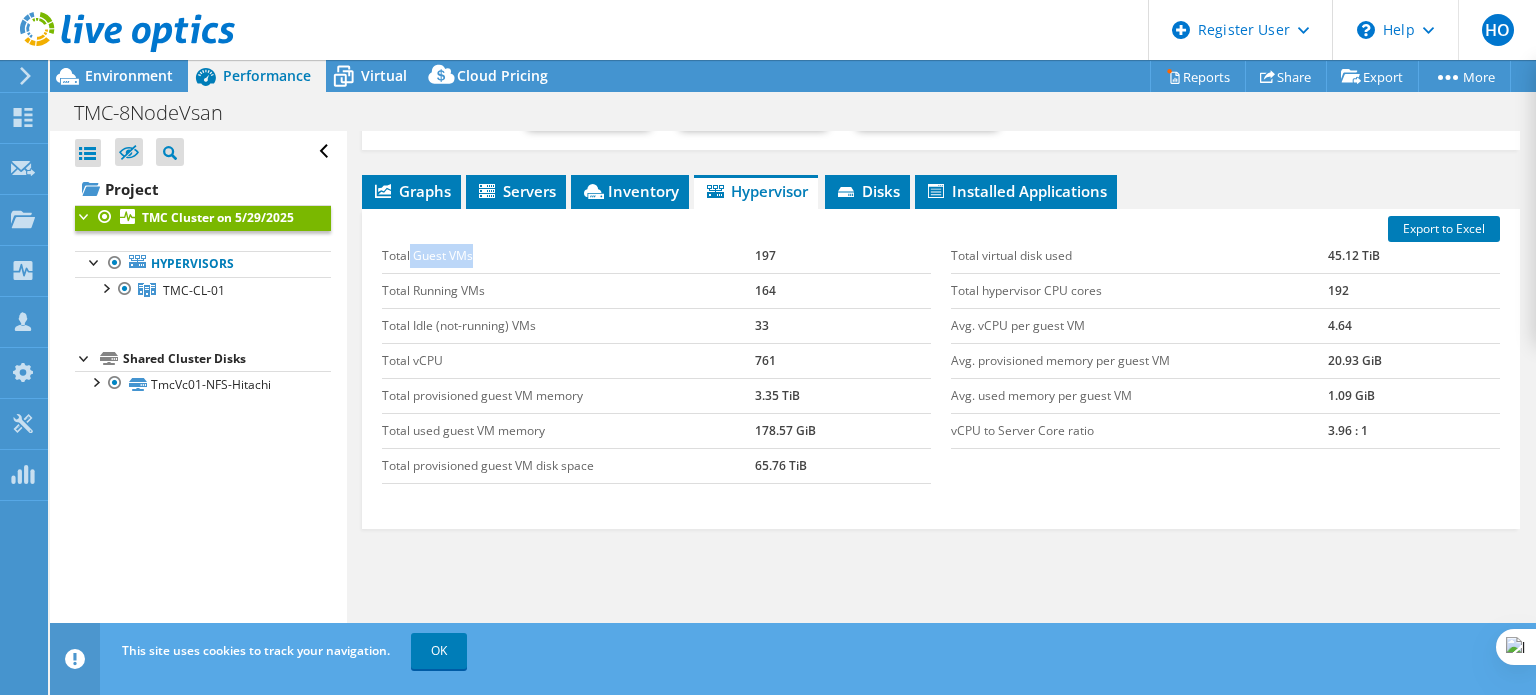 drag, startPoint x: 411, startPoint y: 251, endPoint x: 580, endPoint y: 279, distance: 171.30382 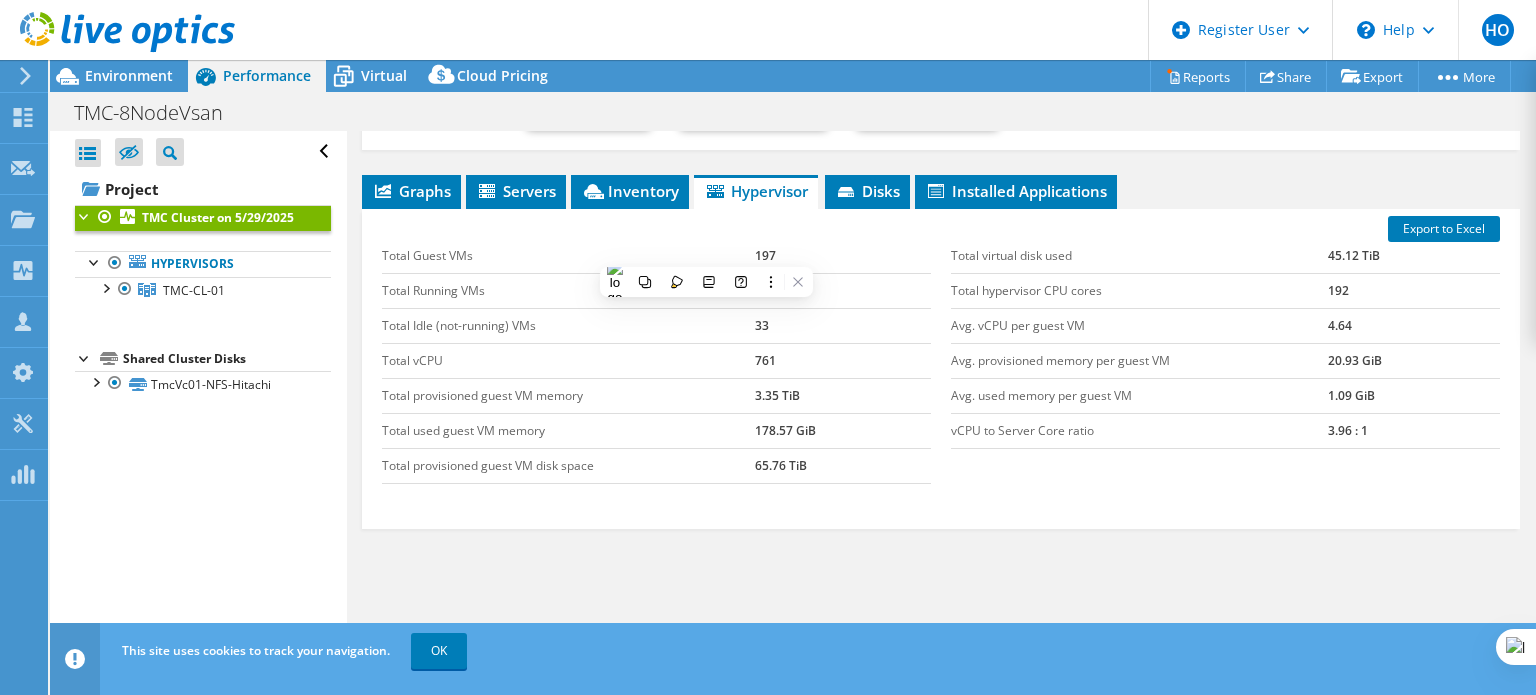 drag, startPoint x: 551, startPoint y: 281, endPoint x: 549, endPoint y: 303, distance: 22.090721 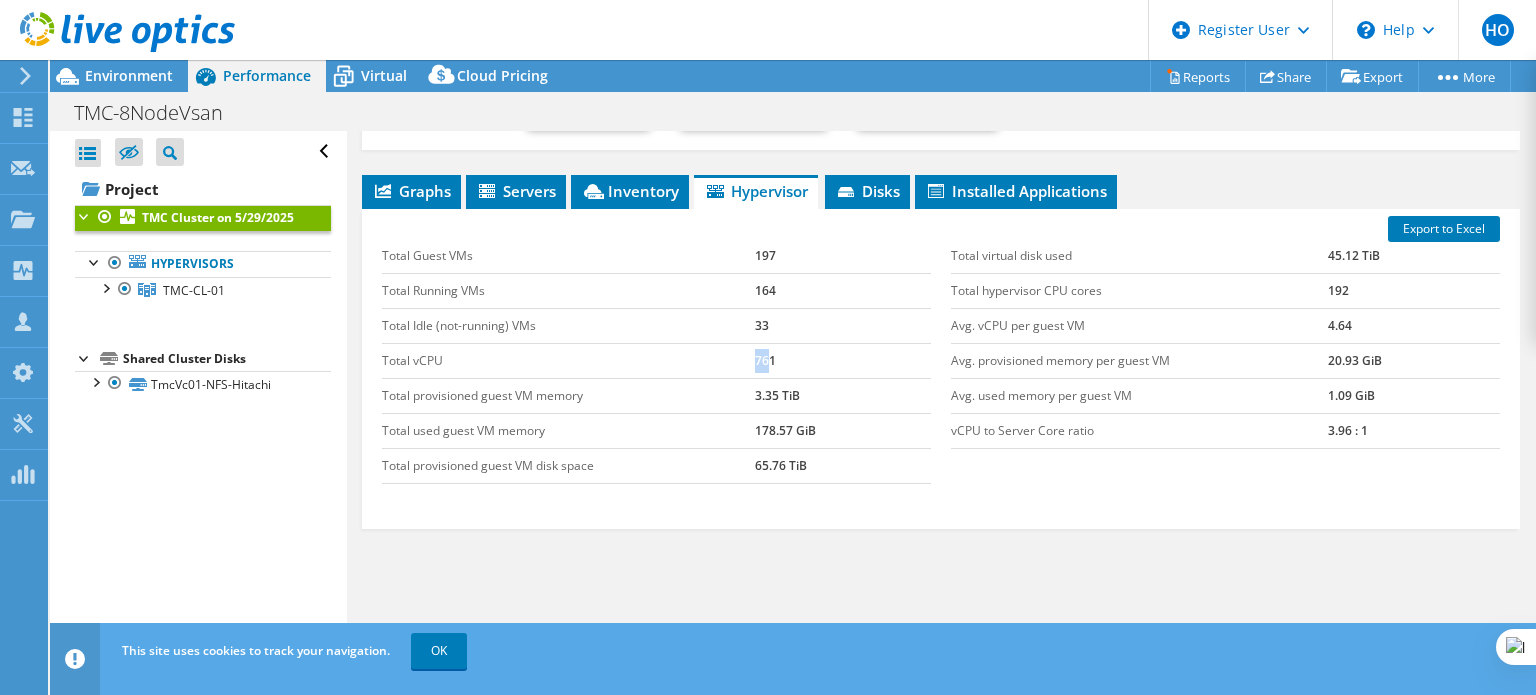 drag, startPoint x: 669, startPoint y: 367, endPoint x: 764, endPoint y: 370, distance: 95.047356 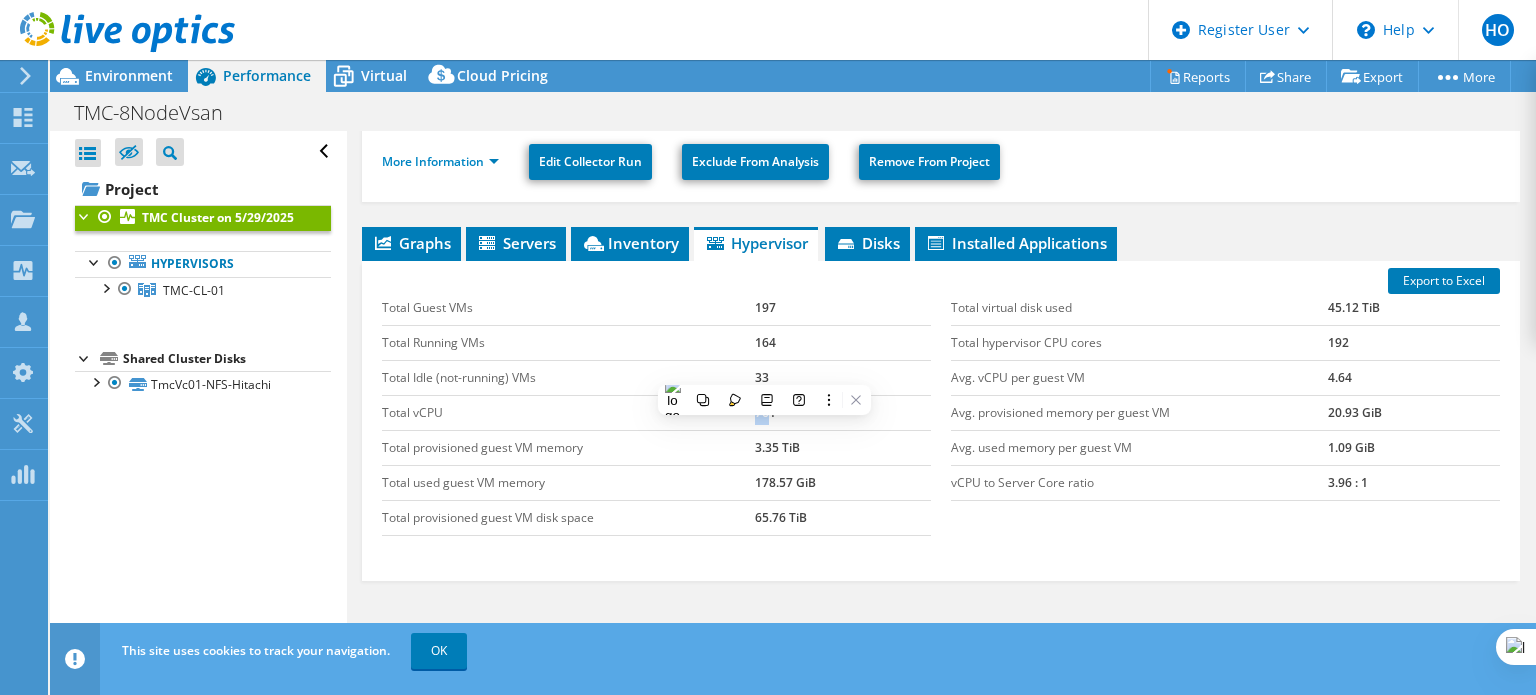 scroll, scrollTop: 243, scrollLeft: 0, axis: vertical 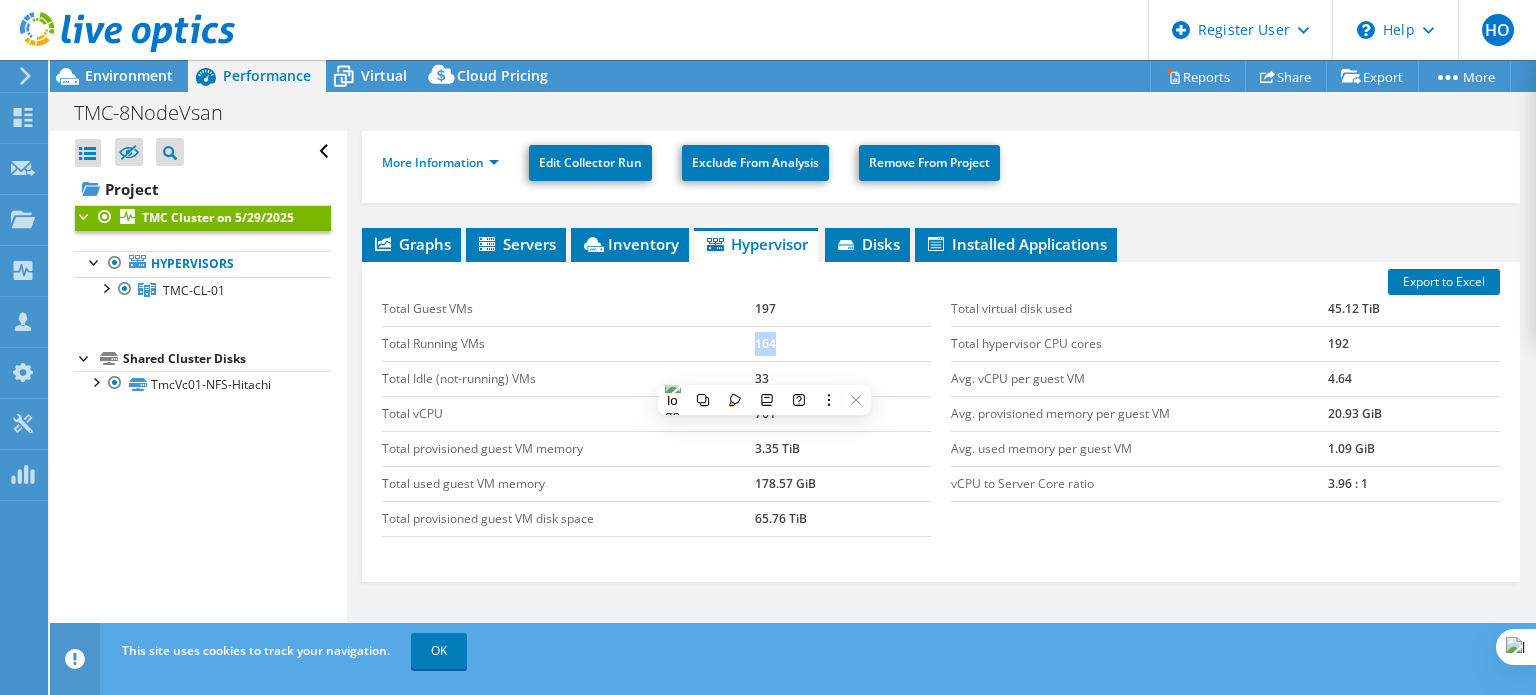drag, startPoint x: 743, startPoint y: 334, endPoint x: 803, endPoint y: 330, distance: 60.133186 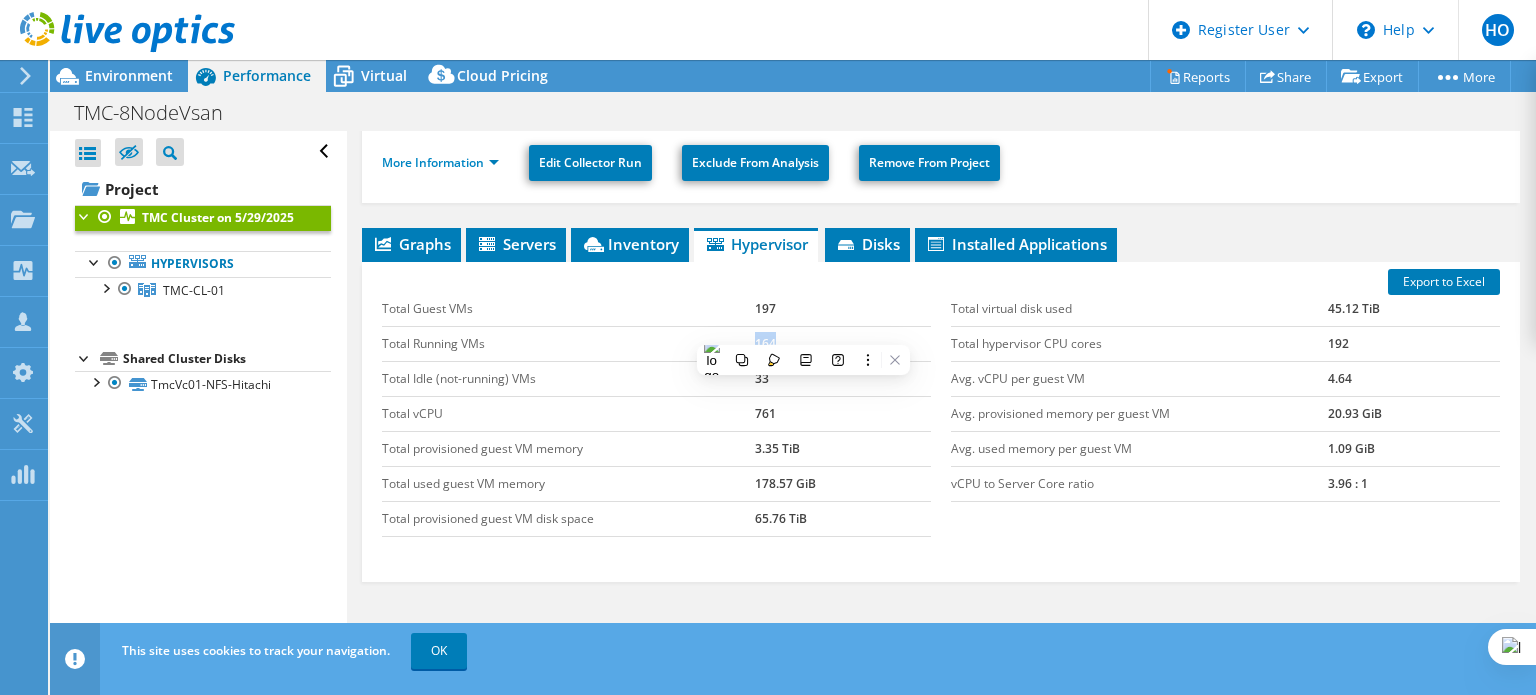 copy on "164" 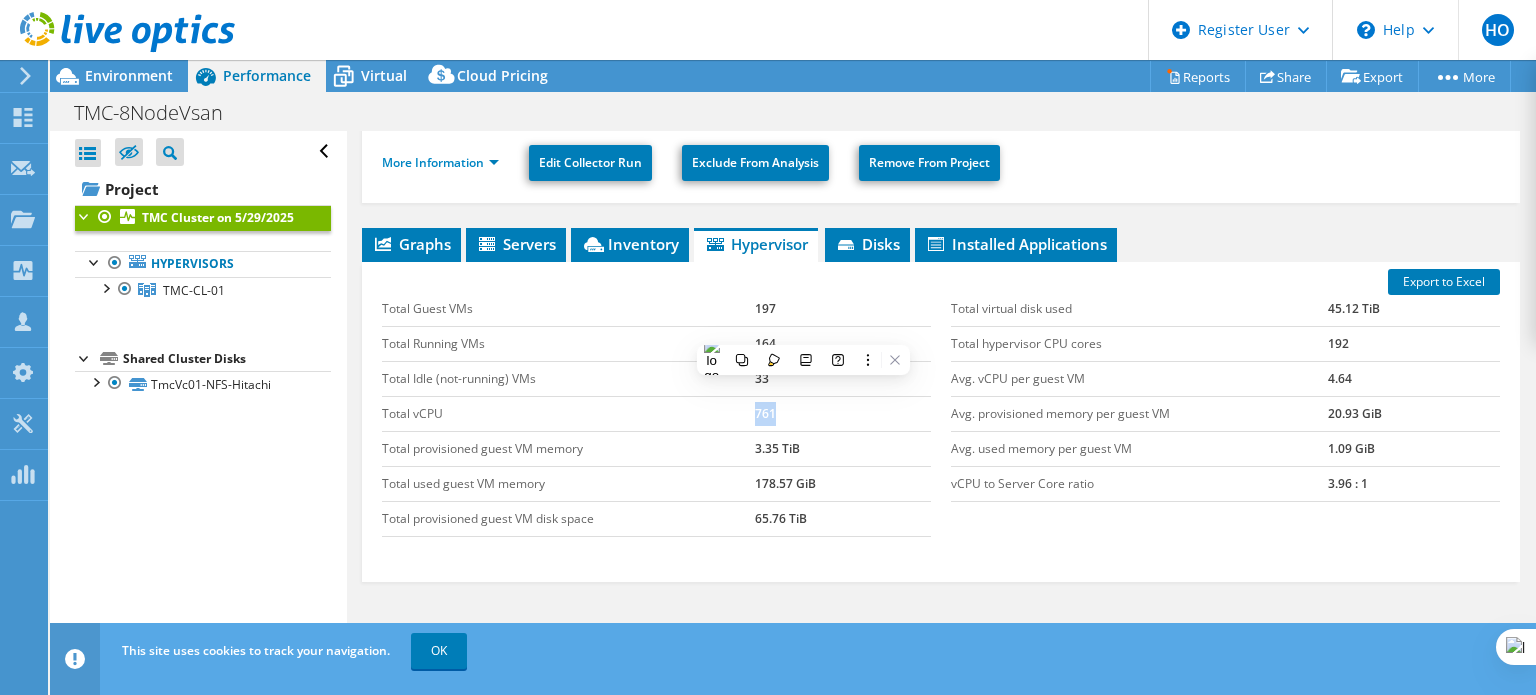 drag, startPoint x: 743, startPoint y: 403, endPoint x: 781, endPoint y: 411, distance: 38.832977 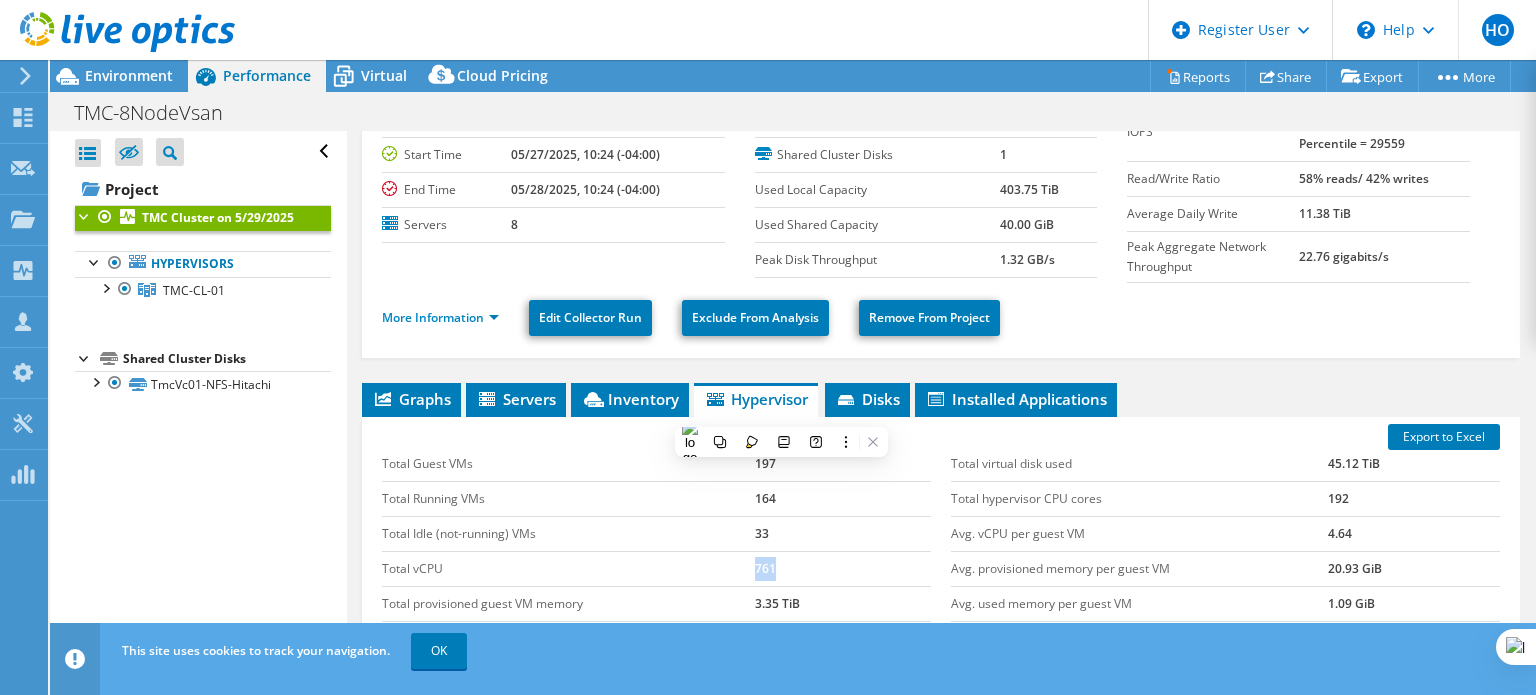 scroll, scrollTop: 0, scrollLeft: 0, axis: both 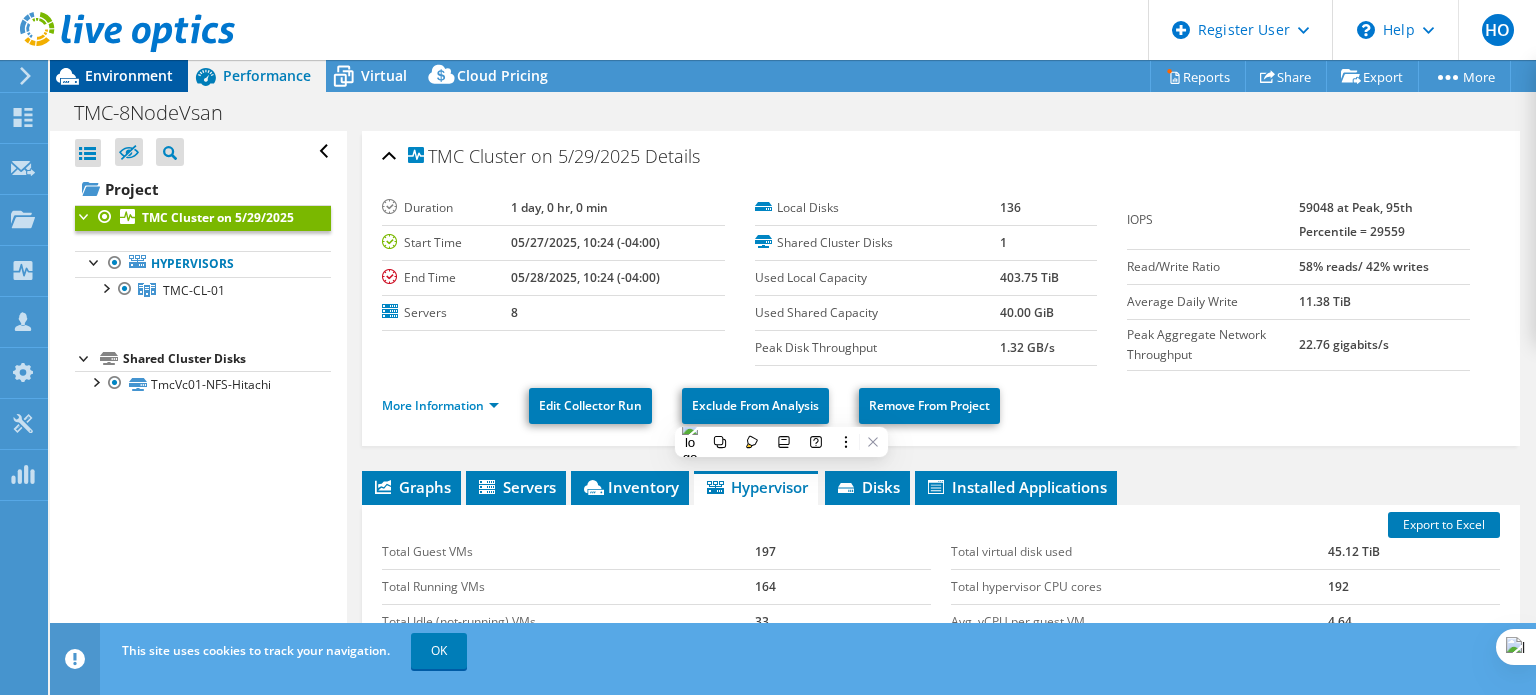 click on "Environment" at bounding box center [129, 75] 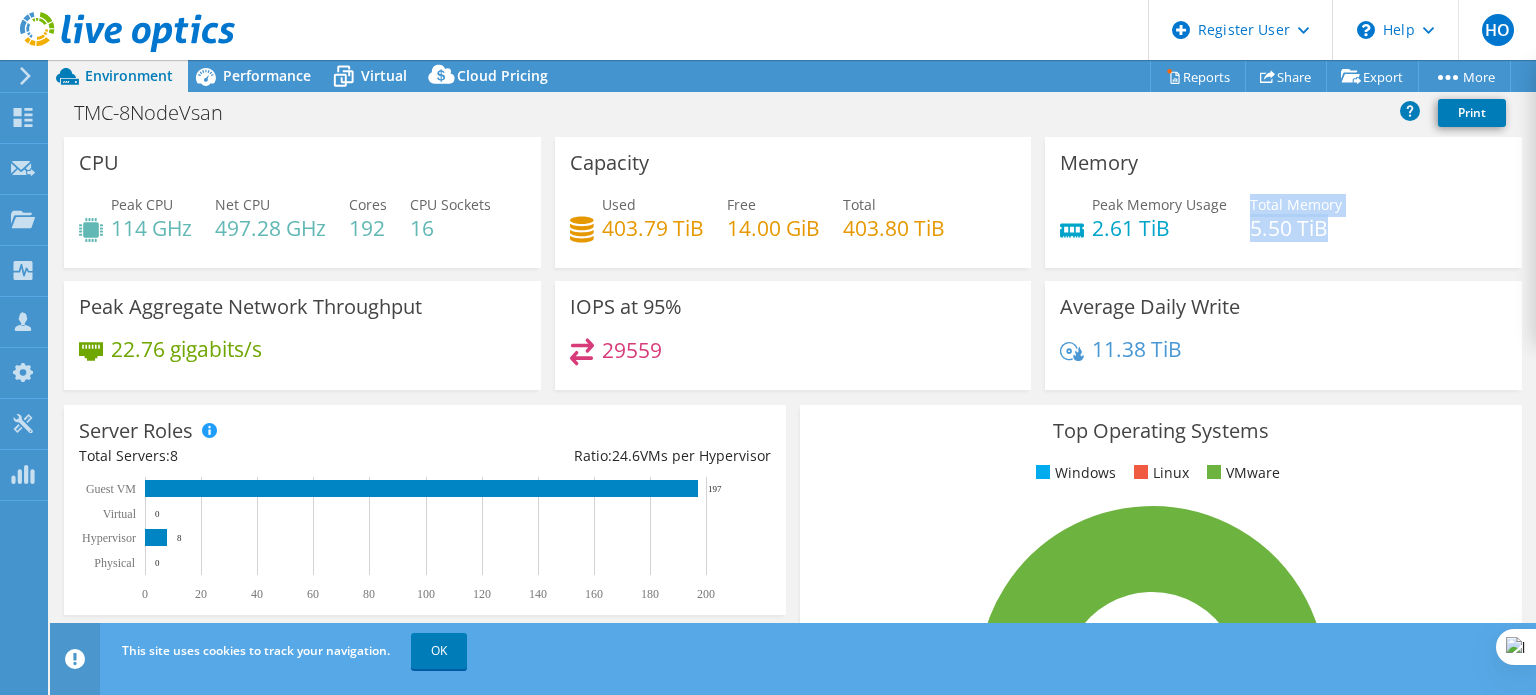 drag, startPoint x: 1237, startPoint y: 228, endPoint x: 1315, endPoint y: 225, distance: 78.05767 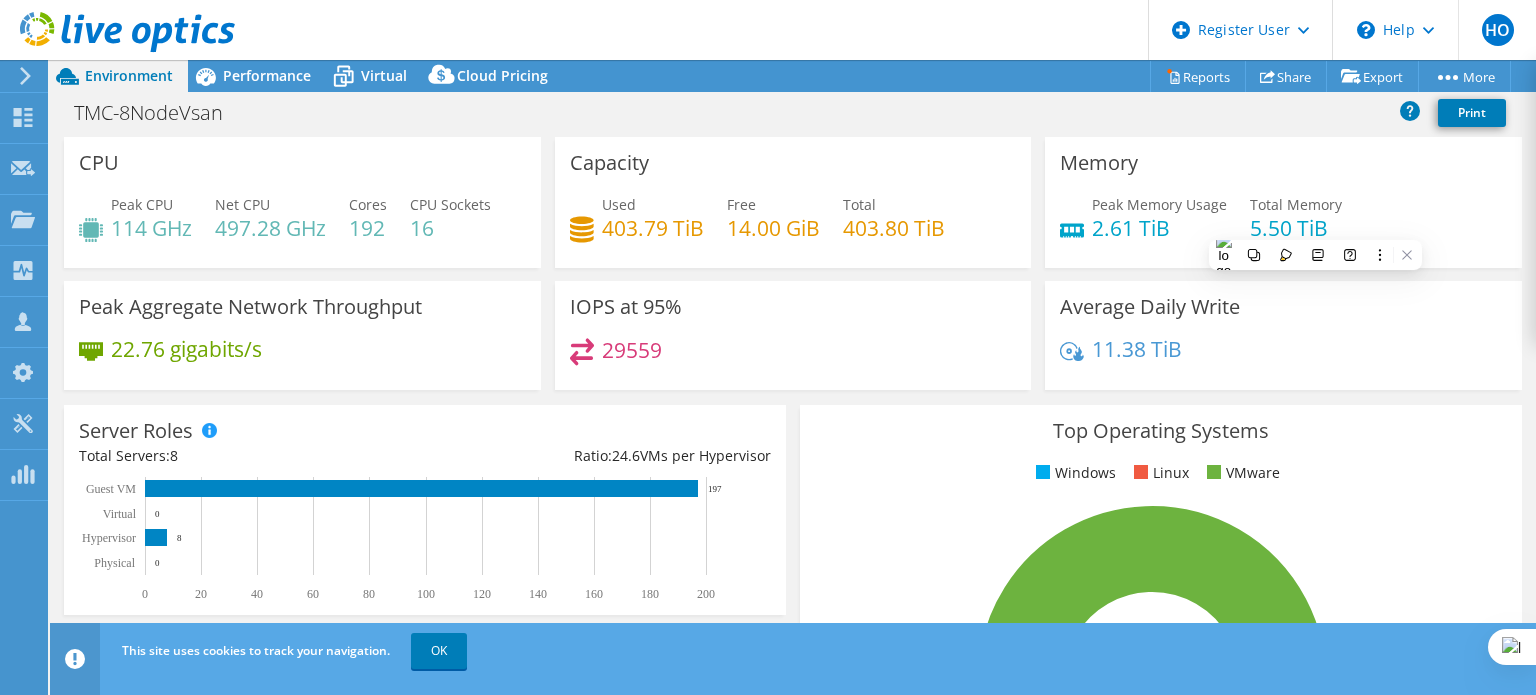 click on "2.61 TiB" at bounding box center [1159, 228] 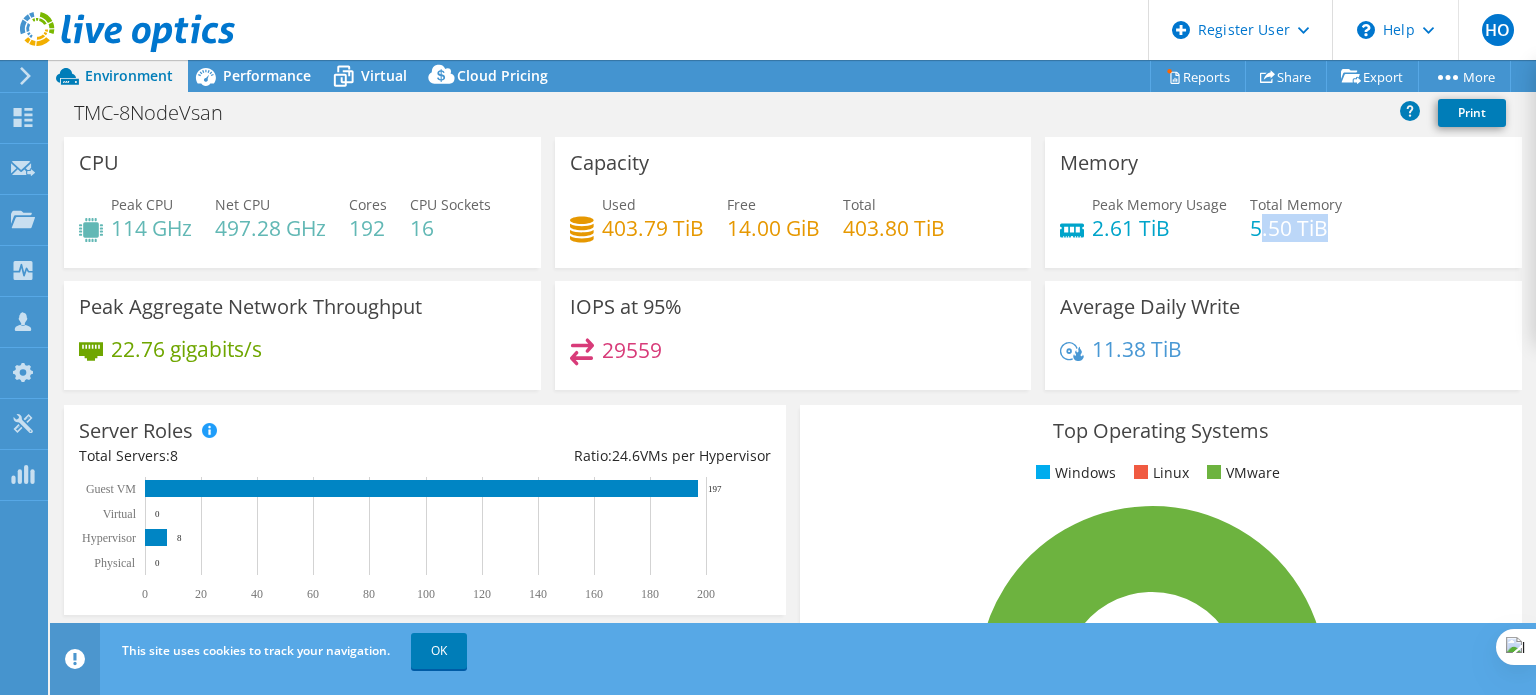 drag, startPoint x: 1244, startPoint y: 226, endPoint x: 1317, endPoint y: 233, distance: 73.33485 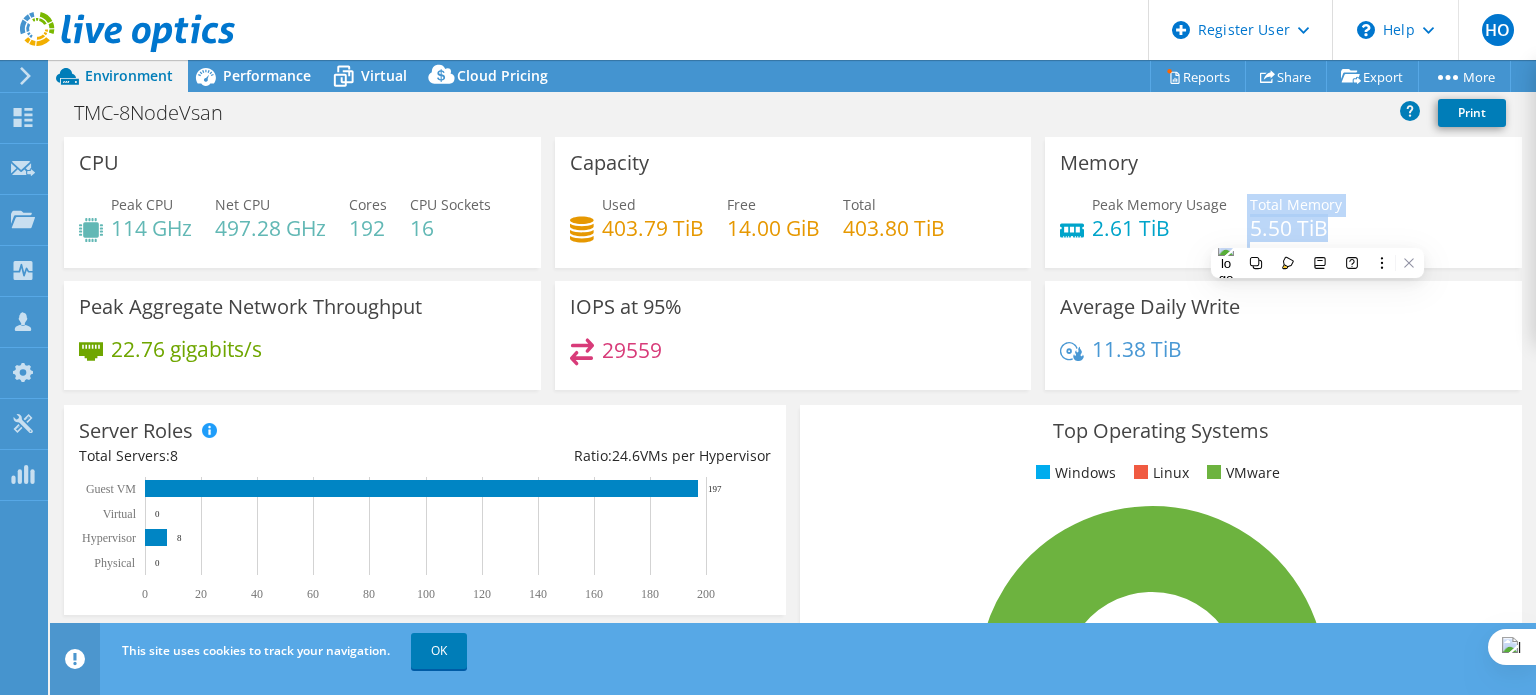 drag, startPoint x: 1236, startPoint y: 224, endPoint x: 1324, endPoint y: 232, distance: 88.362885 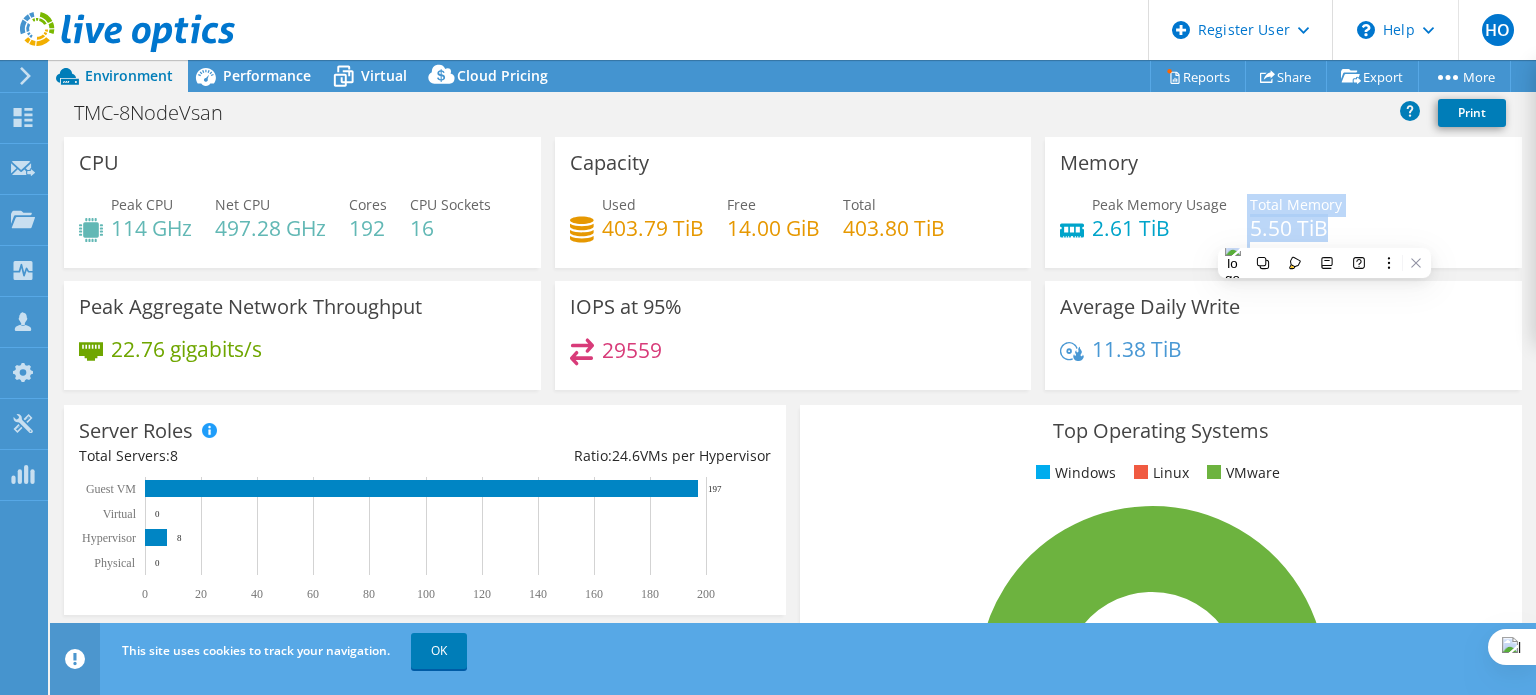 click on "5.50 TiB" at bounding box center [1296, 228] 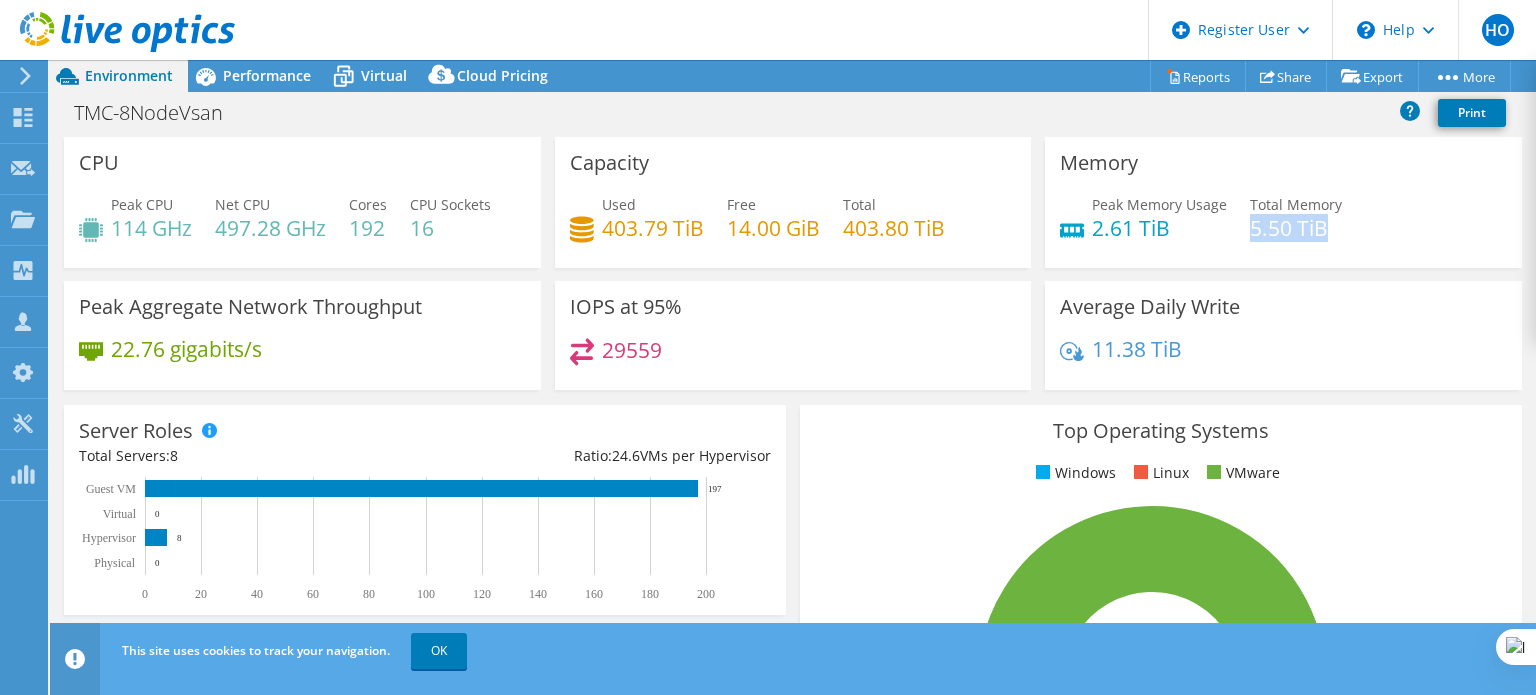 drag, startPoint x: 1317, startPoint y: 232, endPoint x: 1242, endPoint y: 232, distance: 75 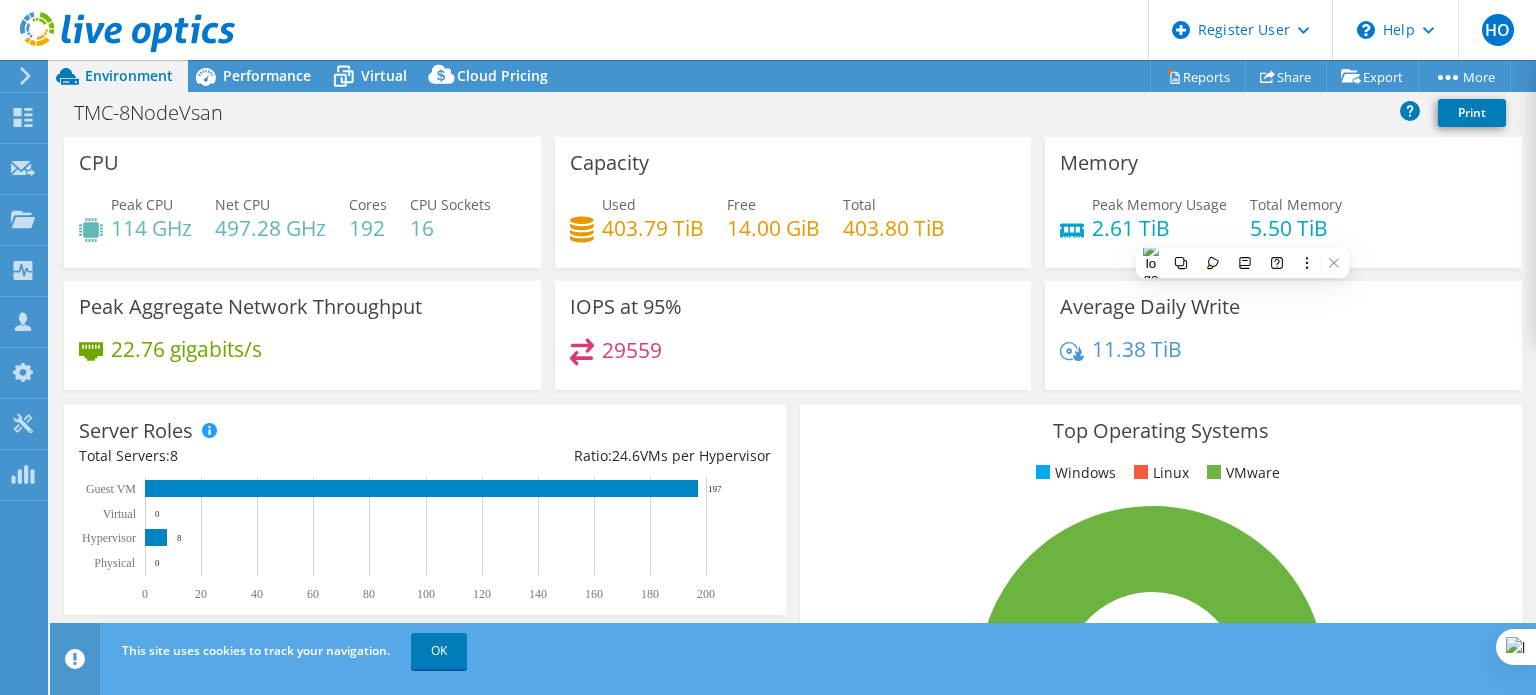 click on "Average Daily Write
11.38 TiB" at bounding box center (1283, 335) 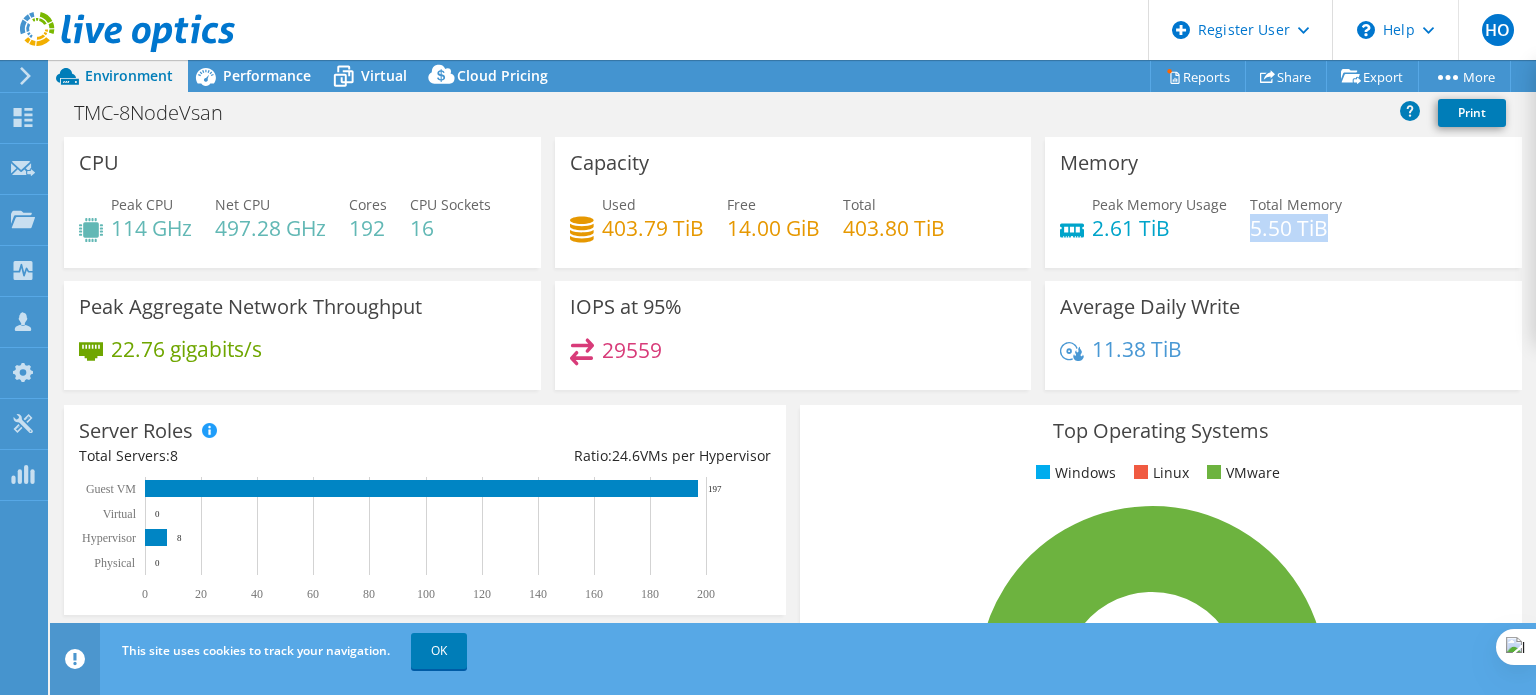 drag, startPoint x: 1344, startPoint y: 229, endPoint x: 1243, endPoint y: 231, distance: 101.0198 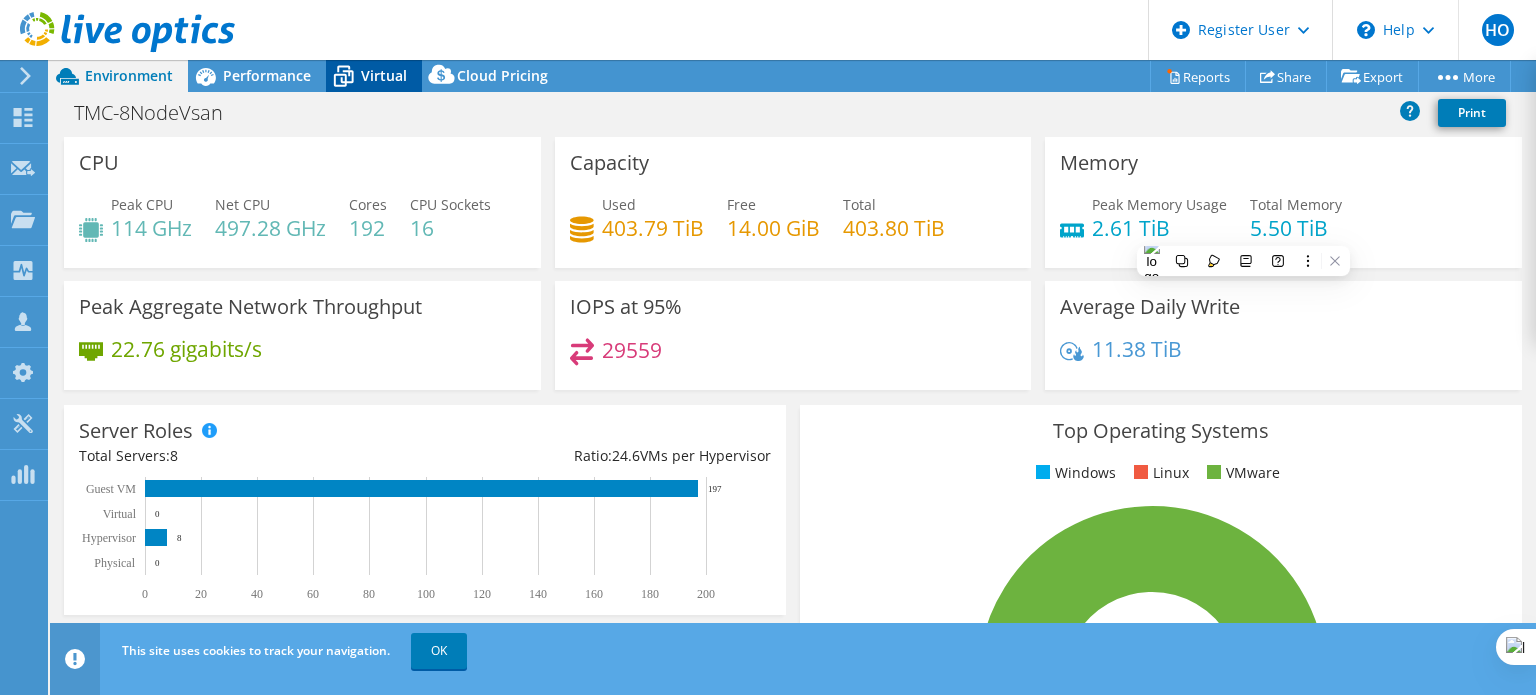 click on "Virtual" at bounding box center [384, 75] 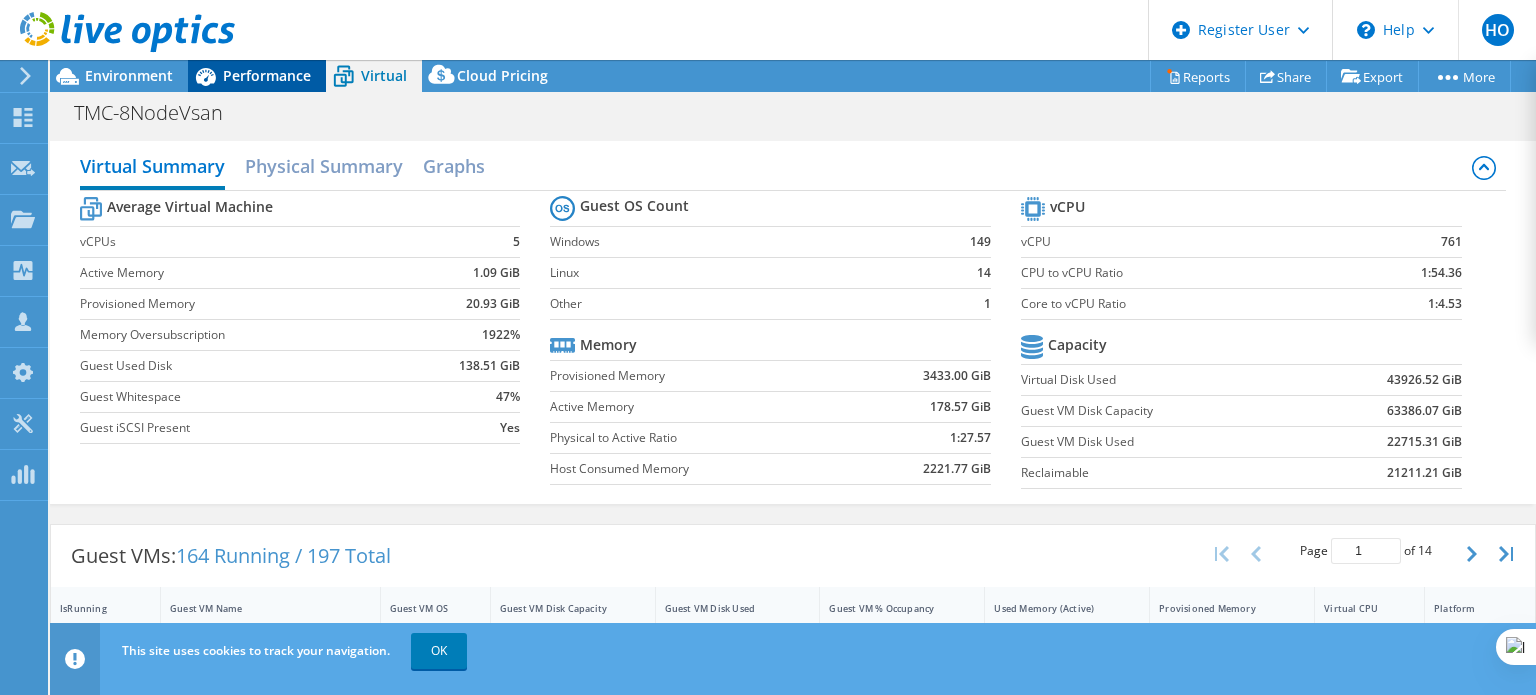 click on "Performance" at bounding box center (267, 75) 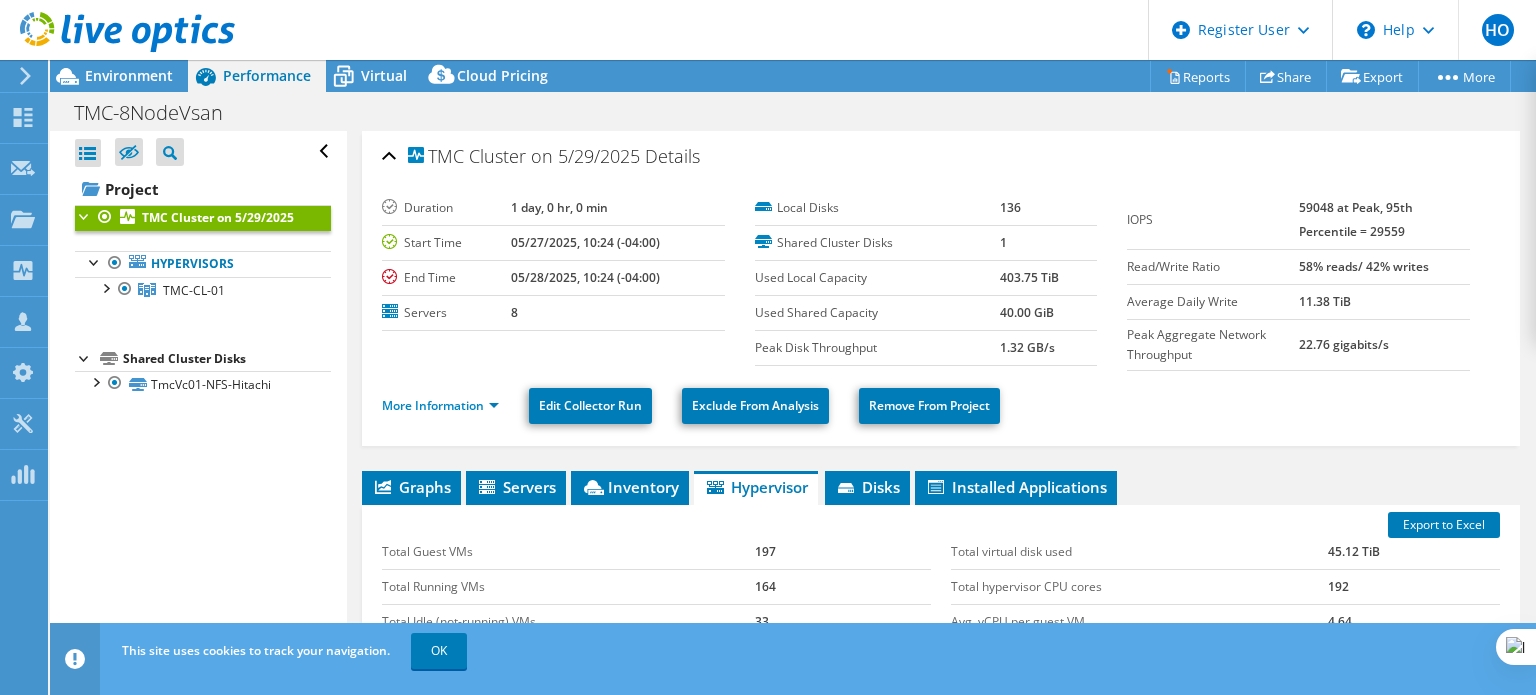 click on "TMC Cluster on 5/29/2025" at bounding box center (218, 217) 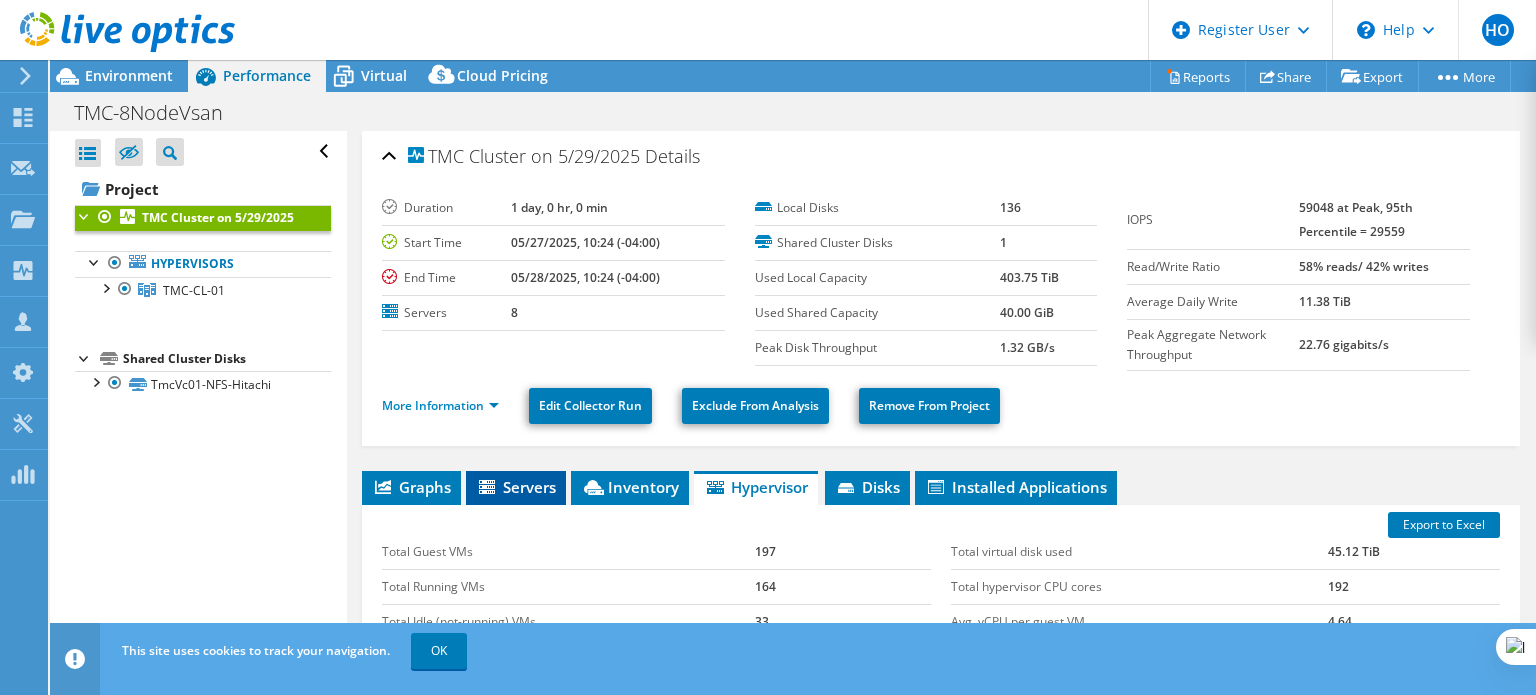 click on "Servers" at bounding box center [516, 488] 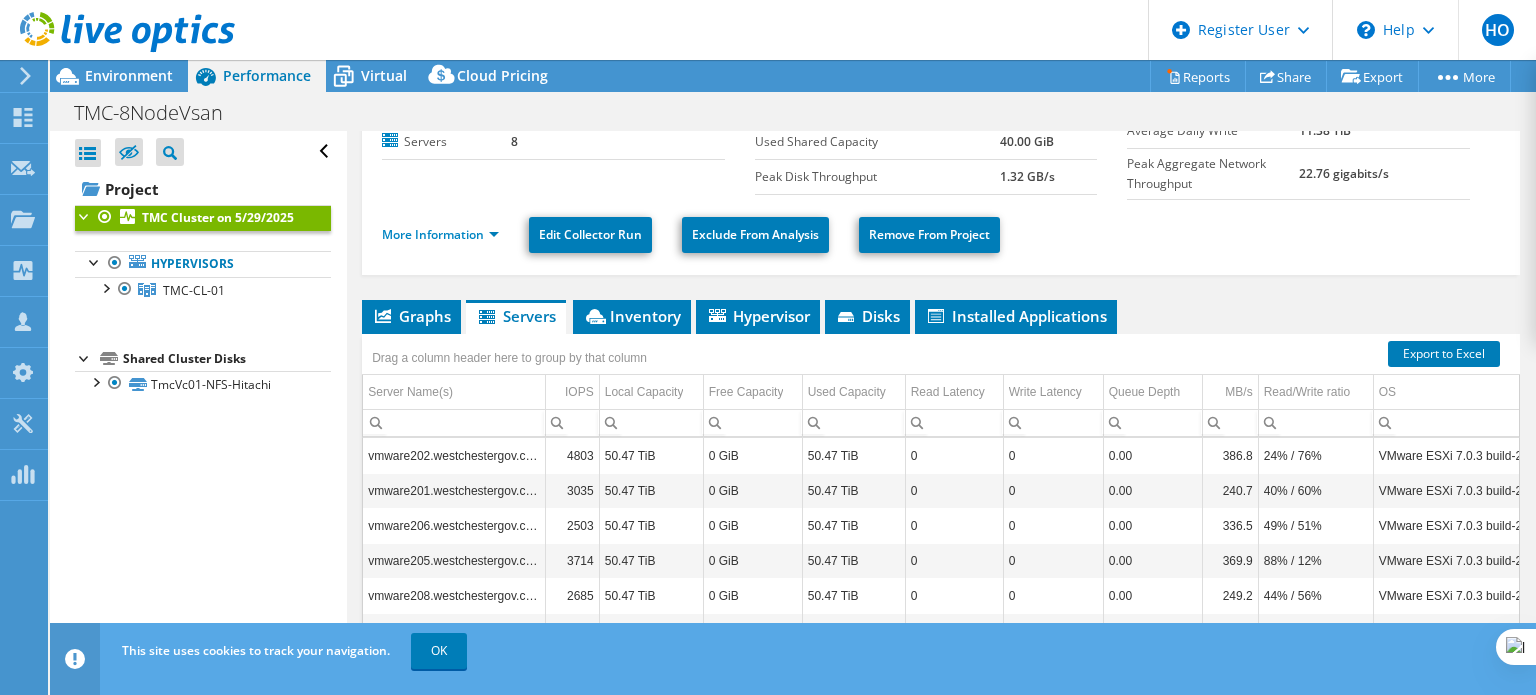 scroll, scrollTop: 178, scrollLeft: 0, axis: vertical 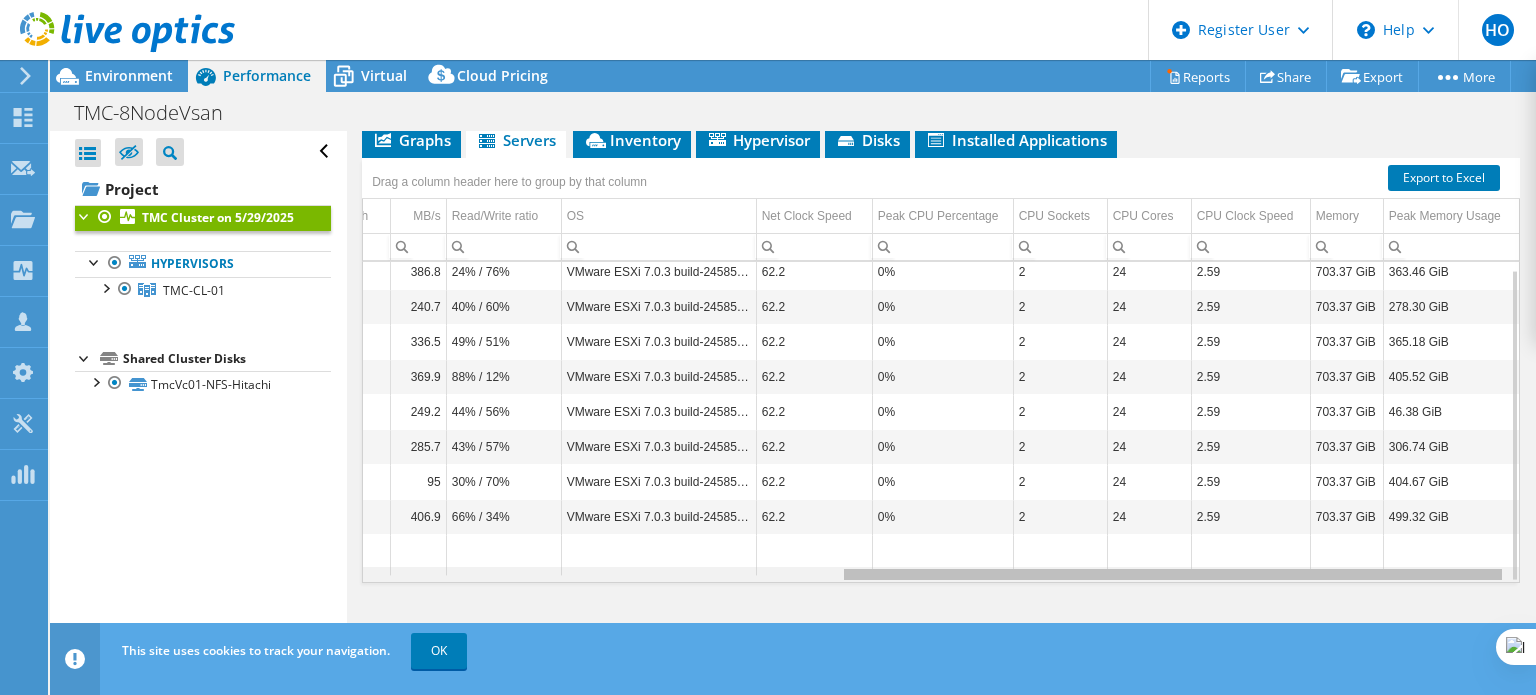 drag, startPoint x: 928, startPoint y: 571, endPoint x: 1453, endPoint y: 611, distance: 526.5216 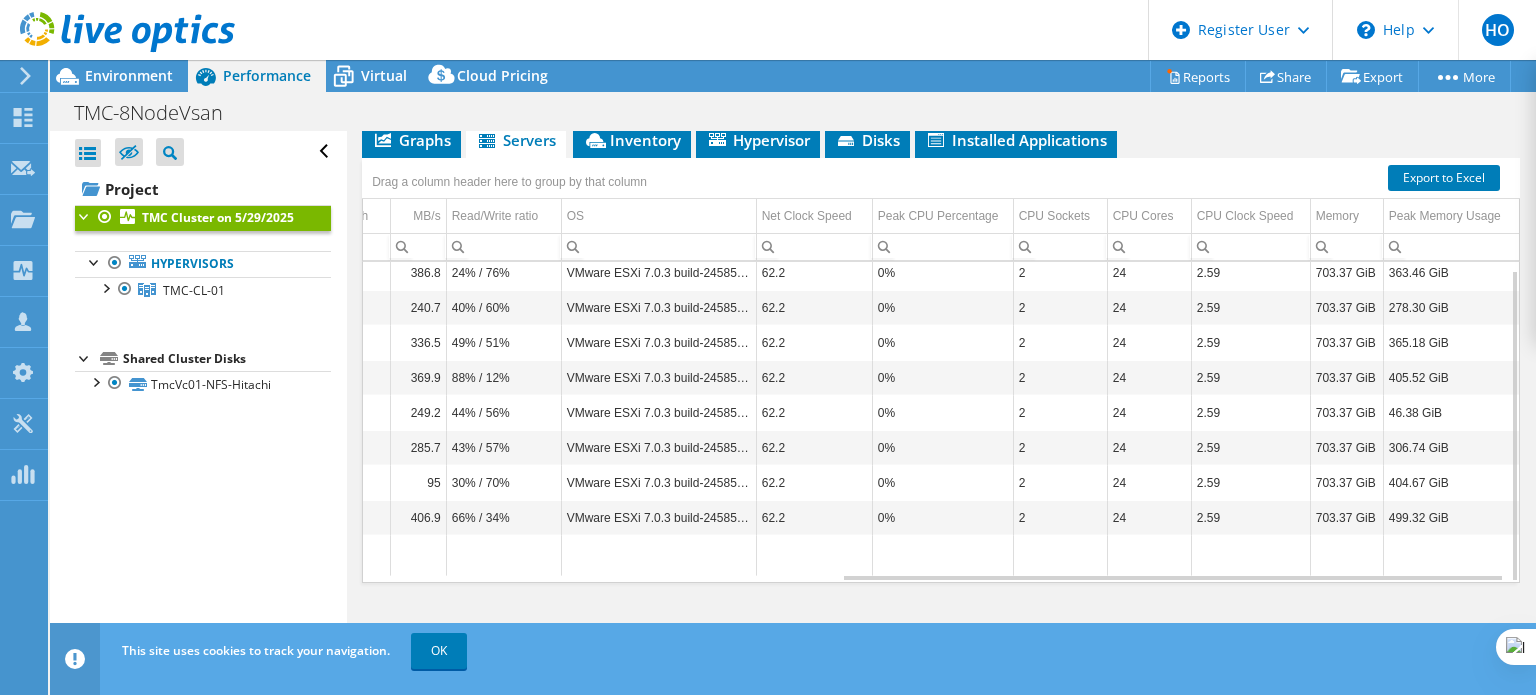 scroll, scrollTop: 0, scrollLeft: 827, axis: horizontal 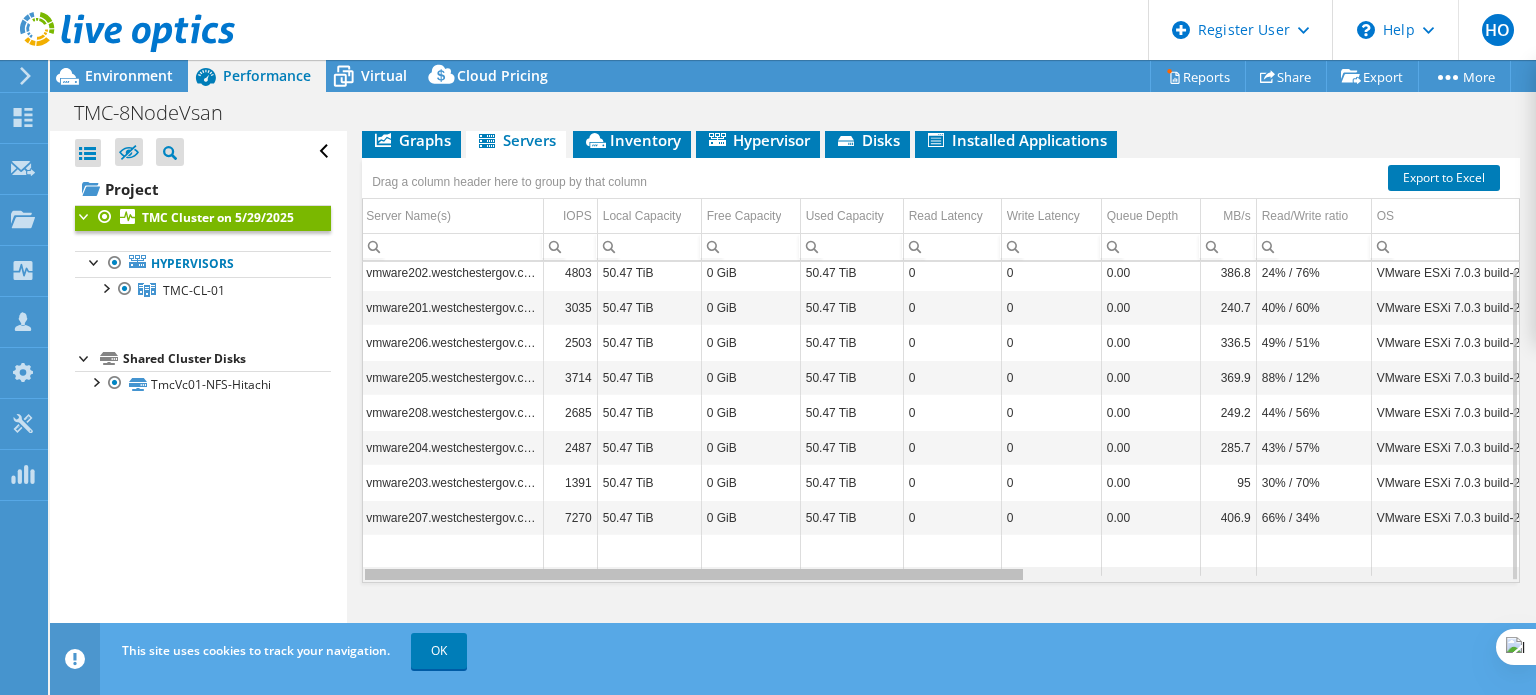 drag, startPoint x: 968, startPoint y: 572, endPoint x: 282, endPoint y: 551, distance: 686.32135 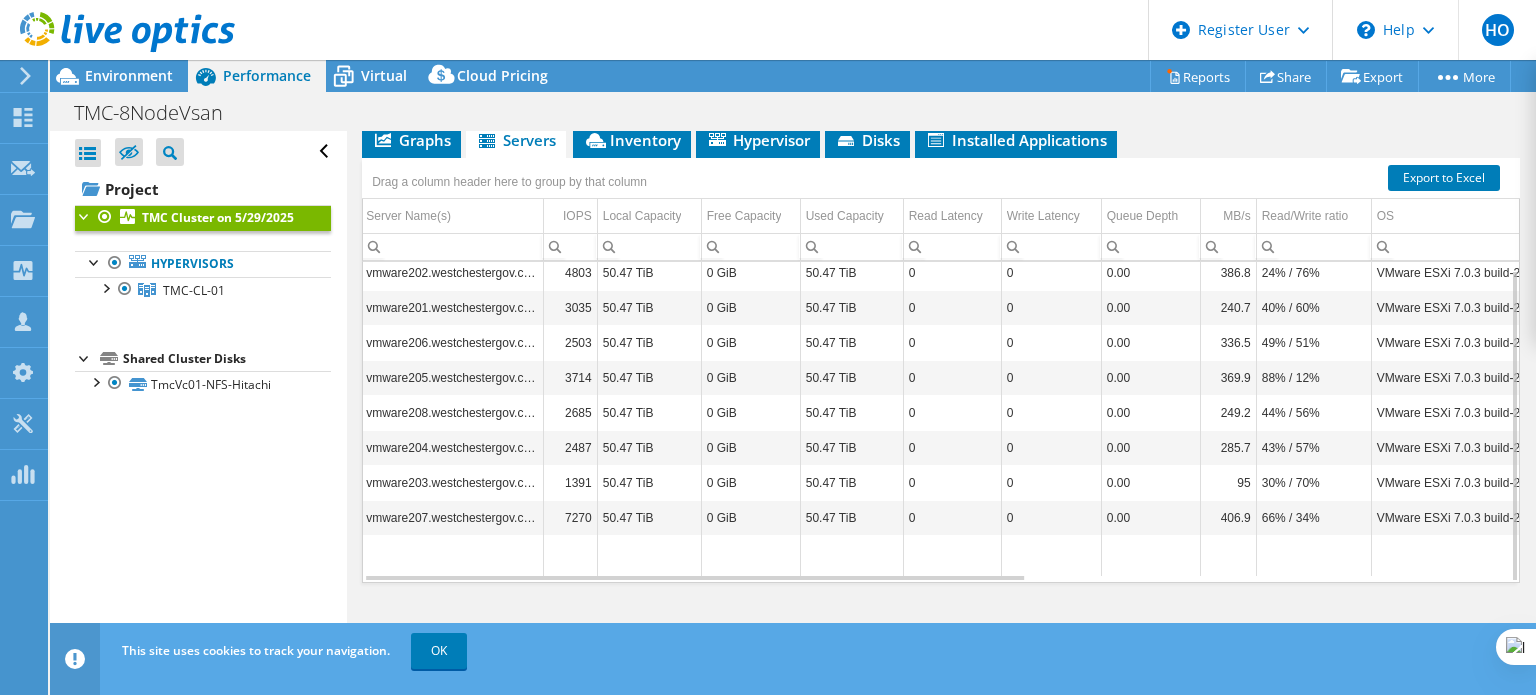 scroll, scrollTop: 7, scrollLeft: 3, axis: both 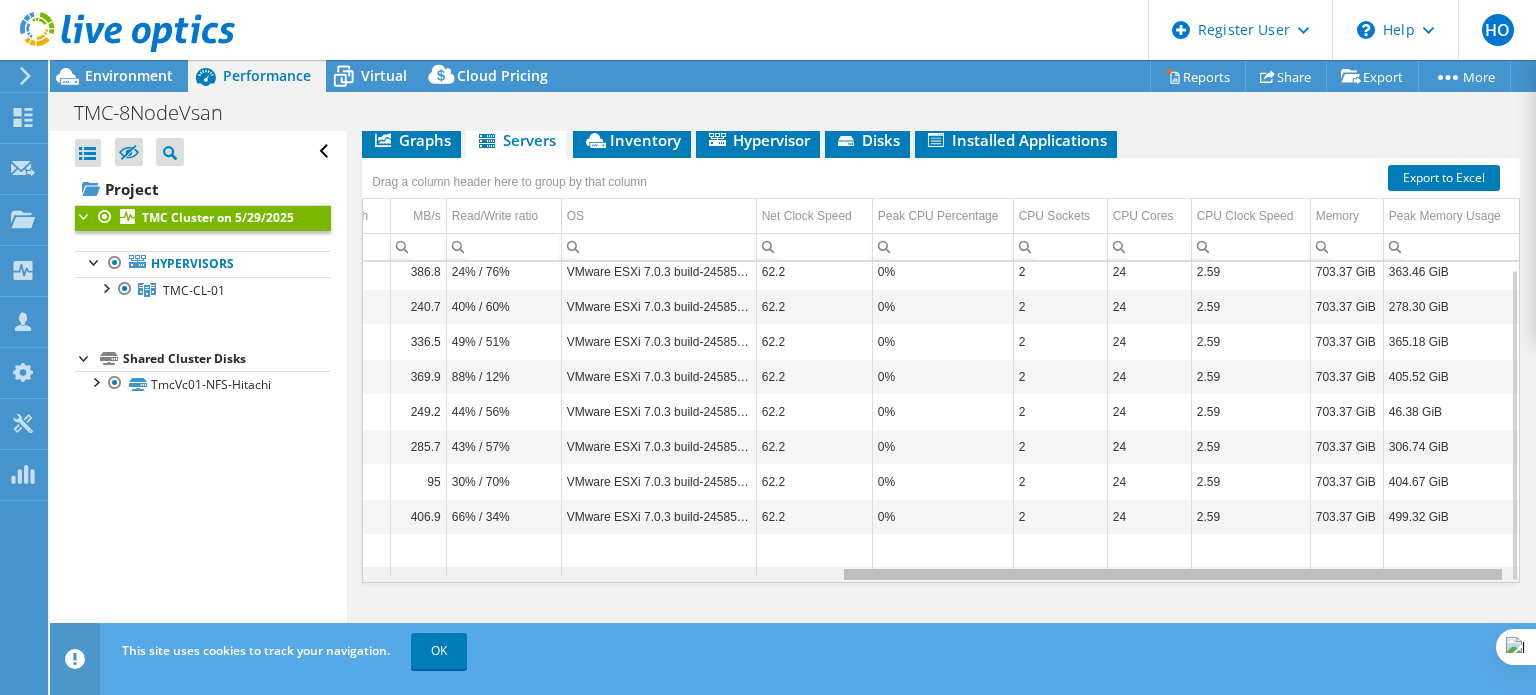 drag, startPoint x: 893, startPoint y: 573, endPoint x: 1535, endPoint y: 467, distance: 650.69196 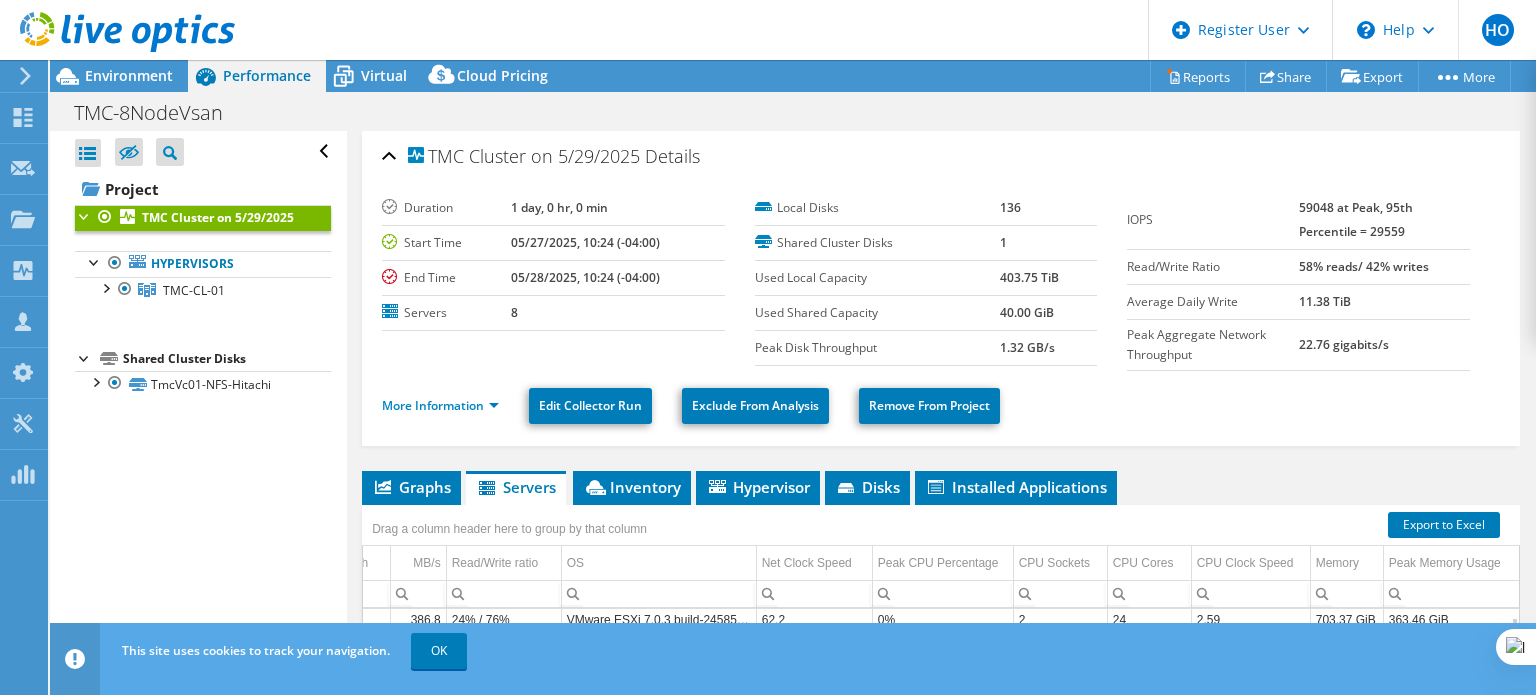 click on "TMC Cluster on 5/29/2025" at bounding box center (218, 217) 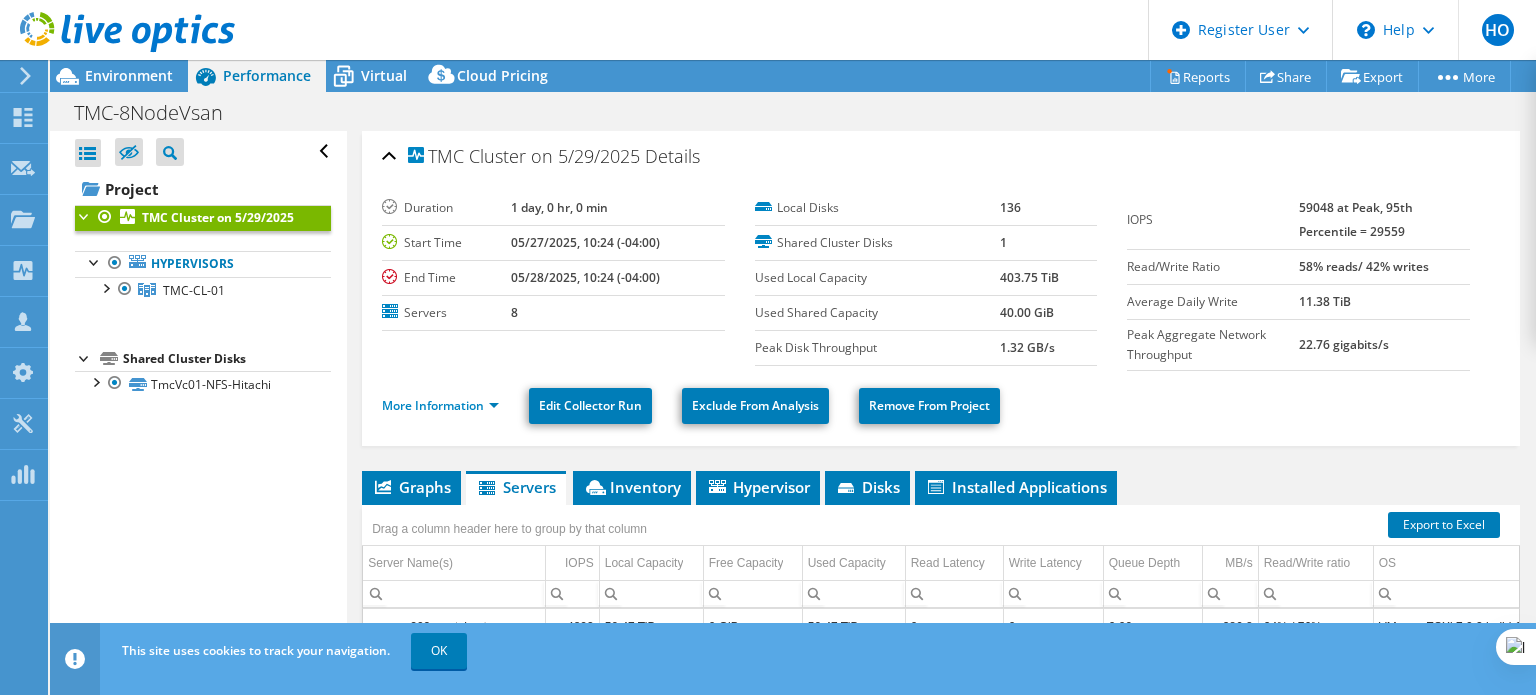 click on "TMC Cluster on 5/29/2025" at bounding box center [218, 217] 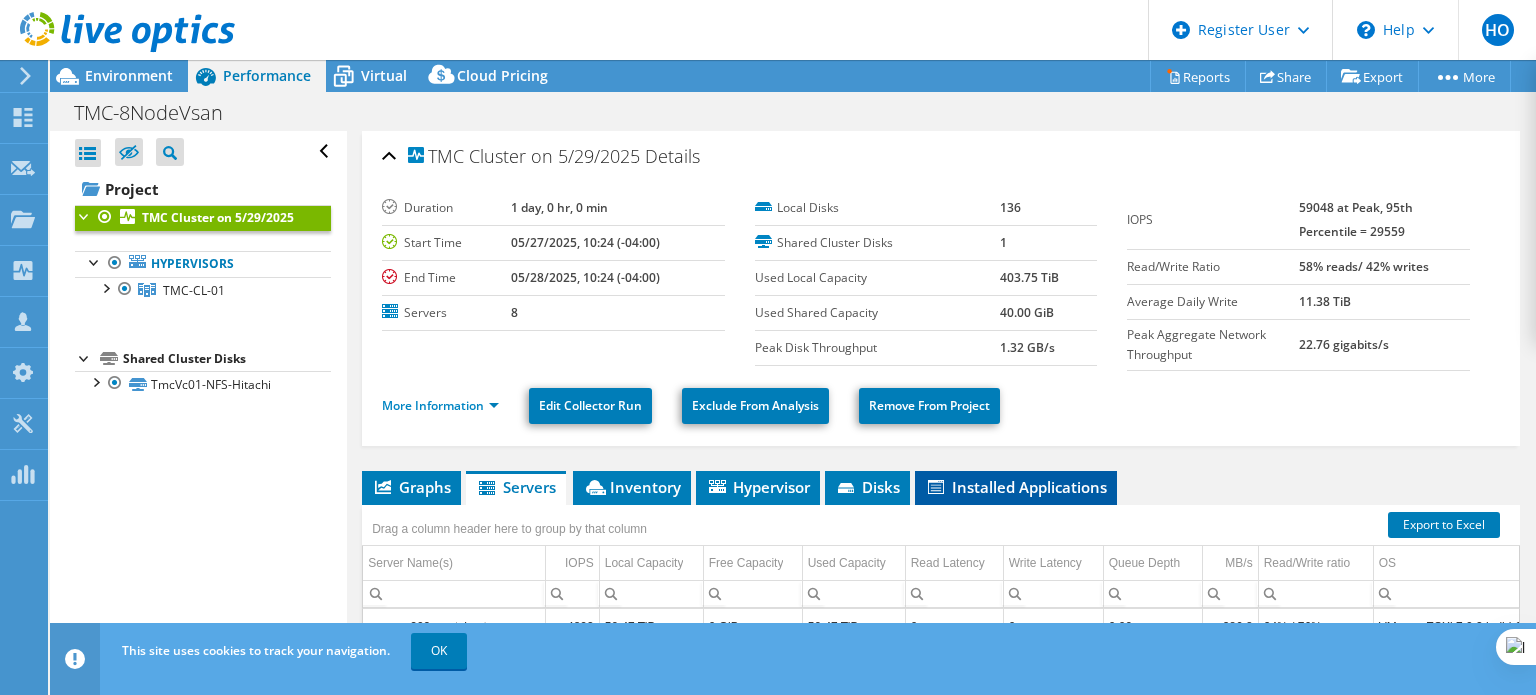 click on "Installed Applications" at bounding box center (1016, 487) 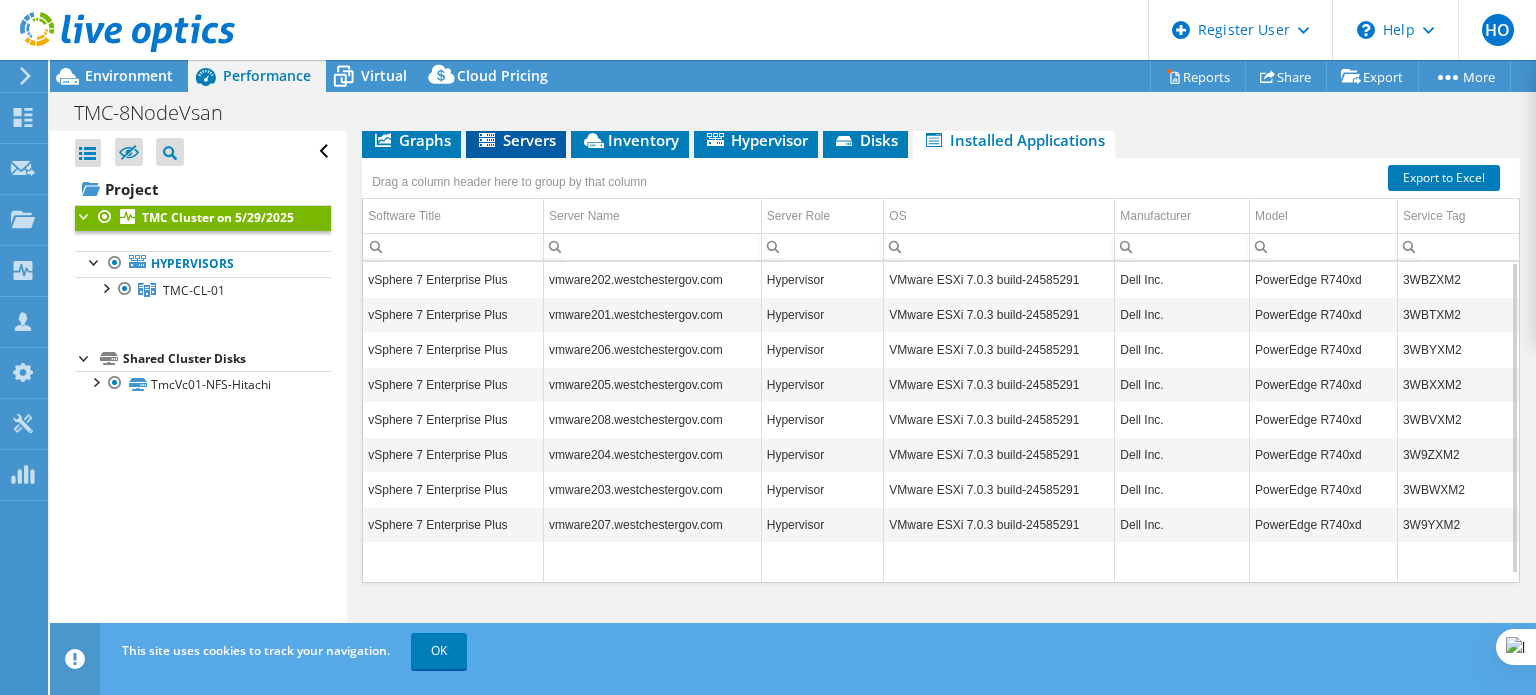 click on "Servers" at bounding box center [516, 140] 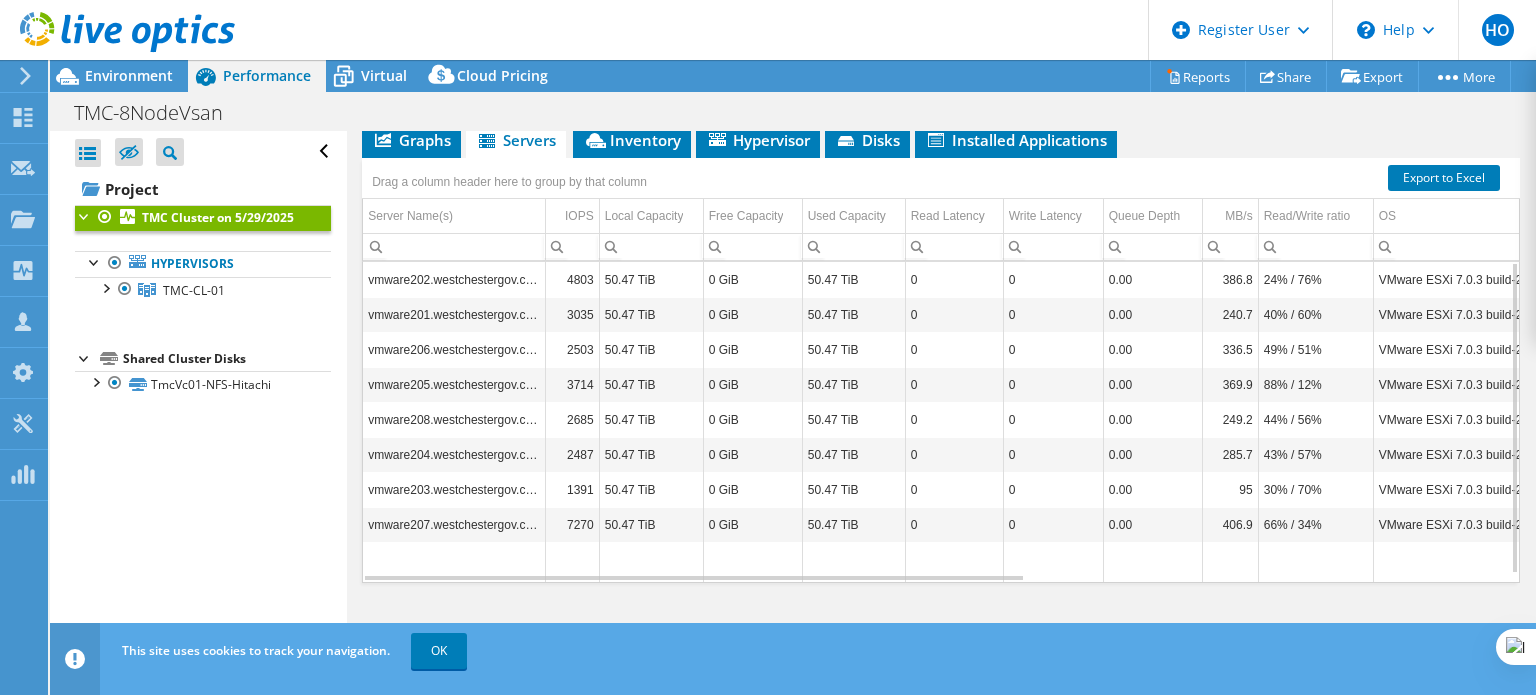 click on "vmware202.westchestergov.com" at bounding box center (454, 279) 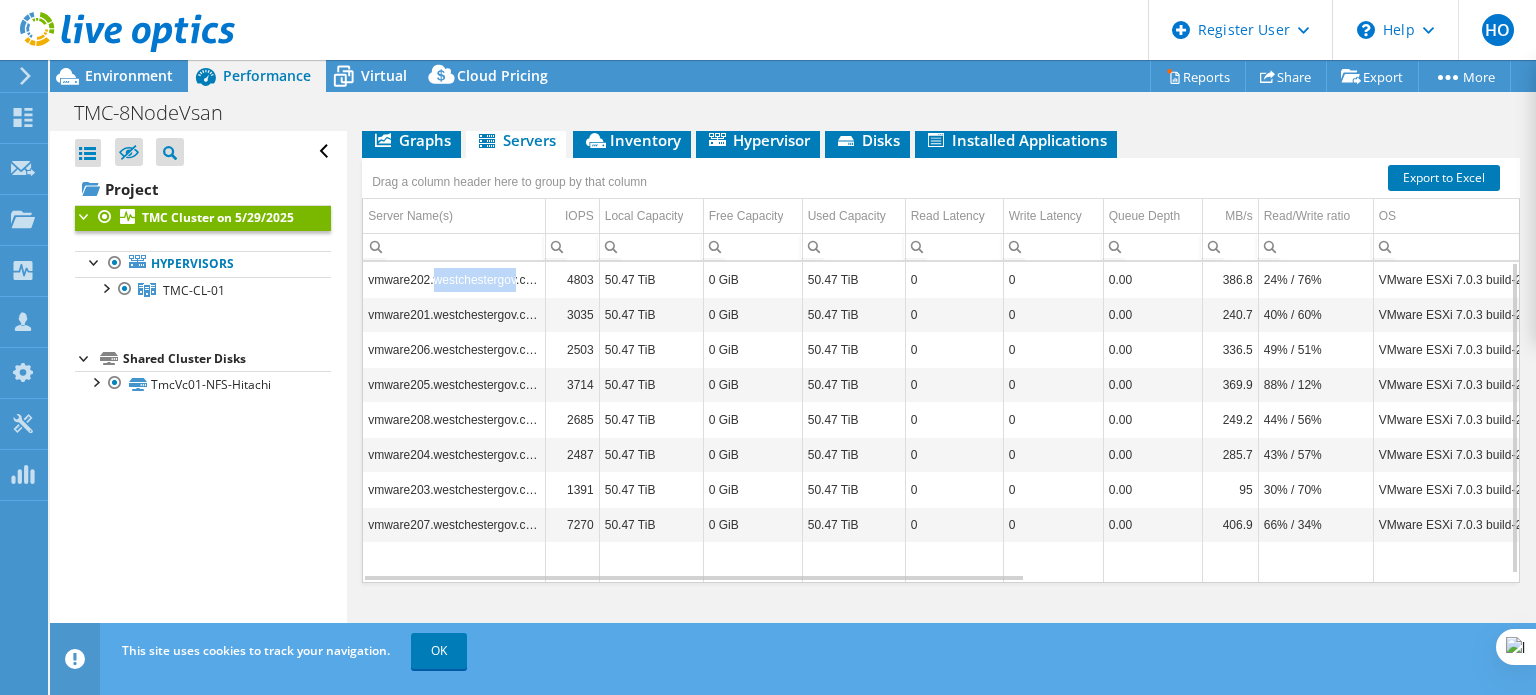 click on "vmware202.westchestergov.com" at bounding box center (454, 279) 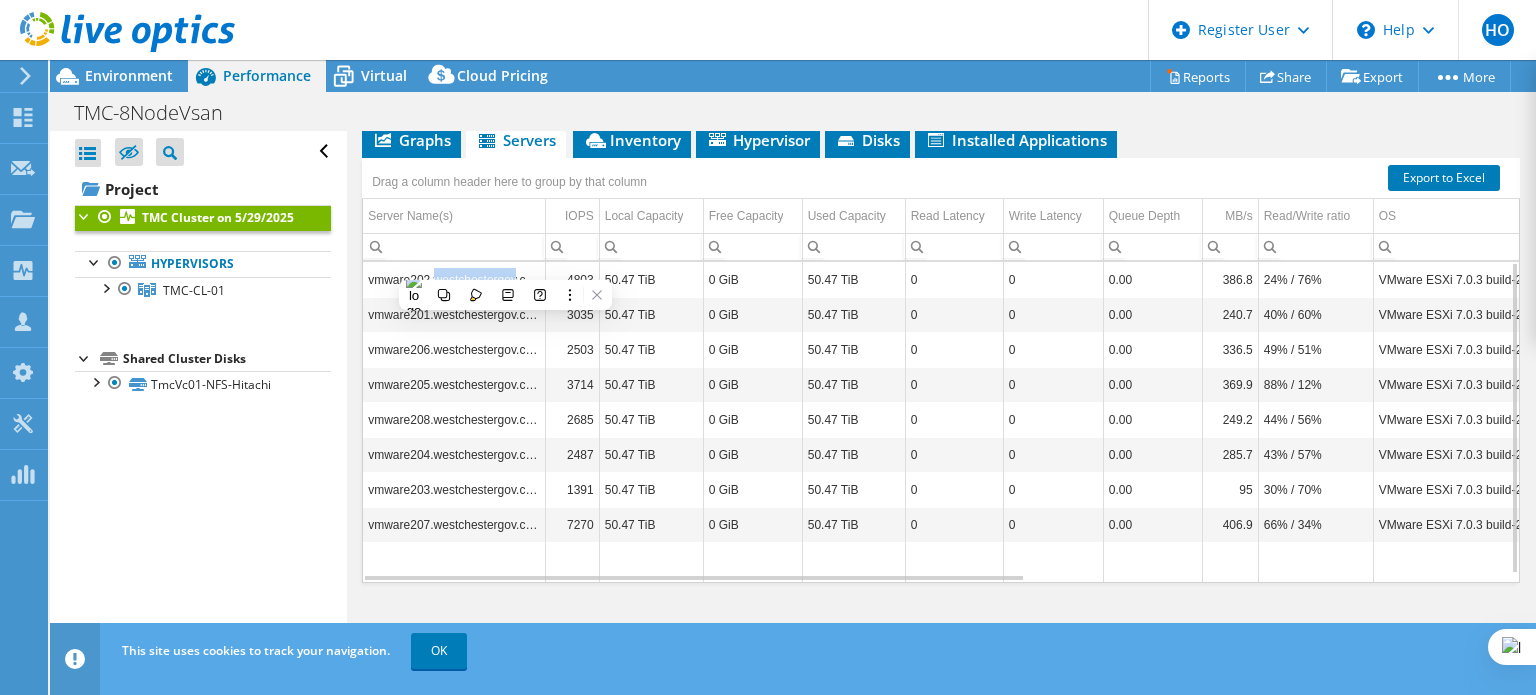 click at bounding box center [492, 240] 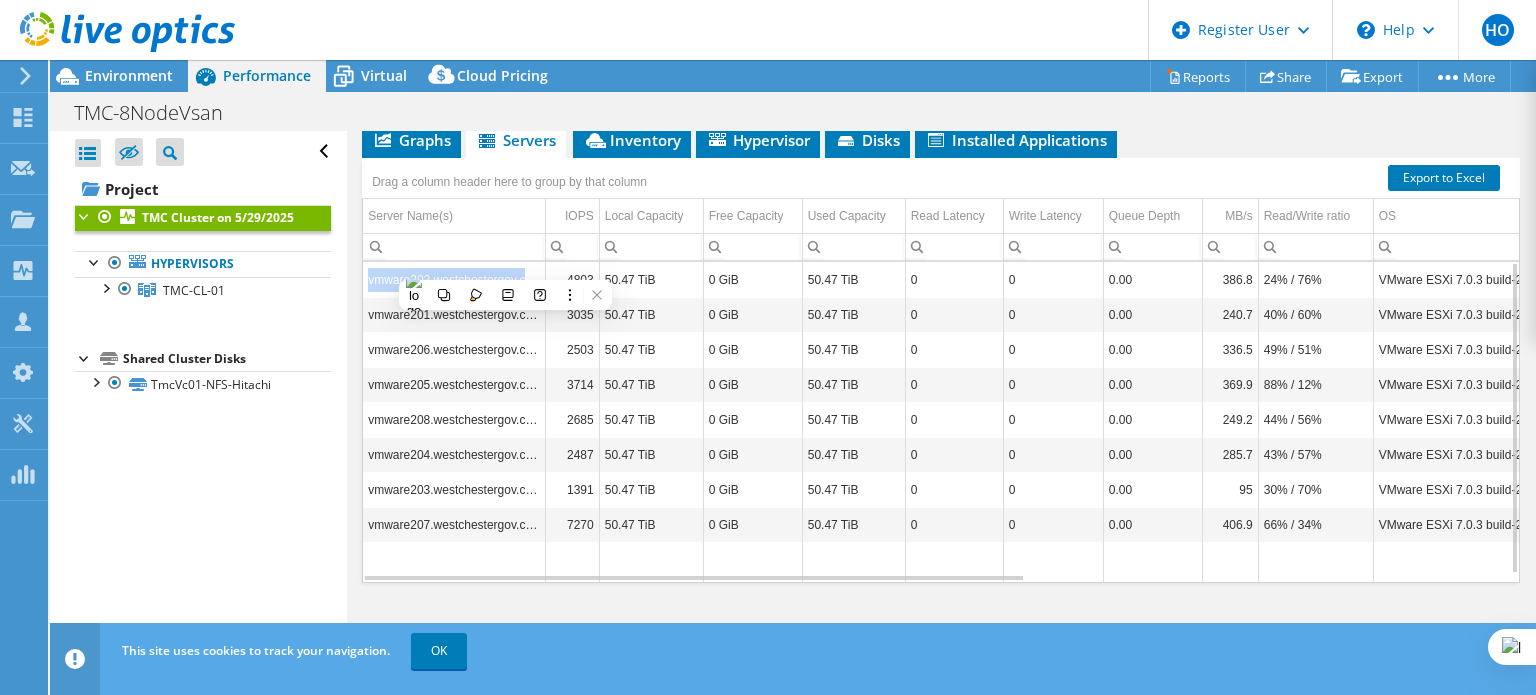 click on "vmware202.westchestergov.com" at bounding box center (454, 279) 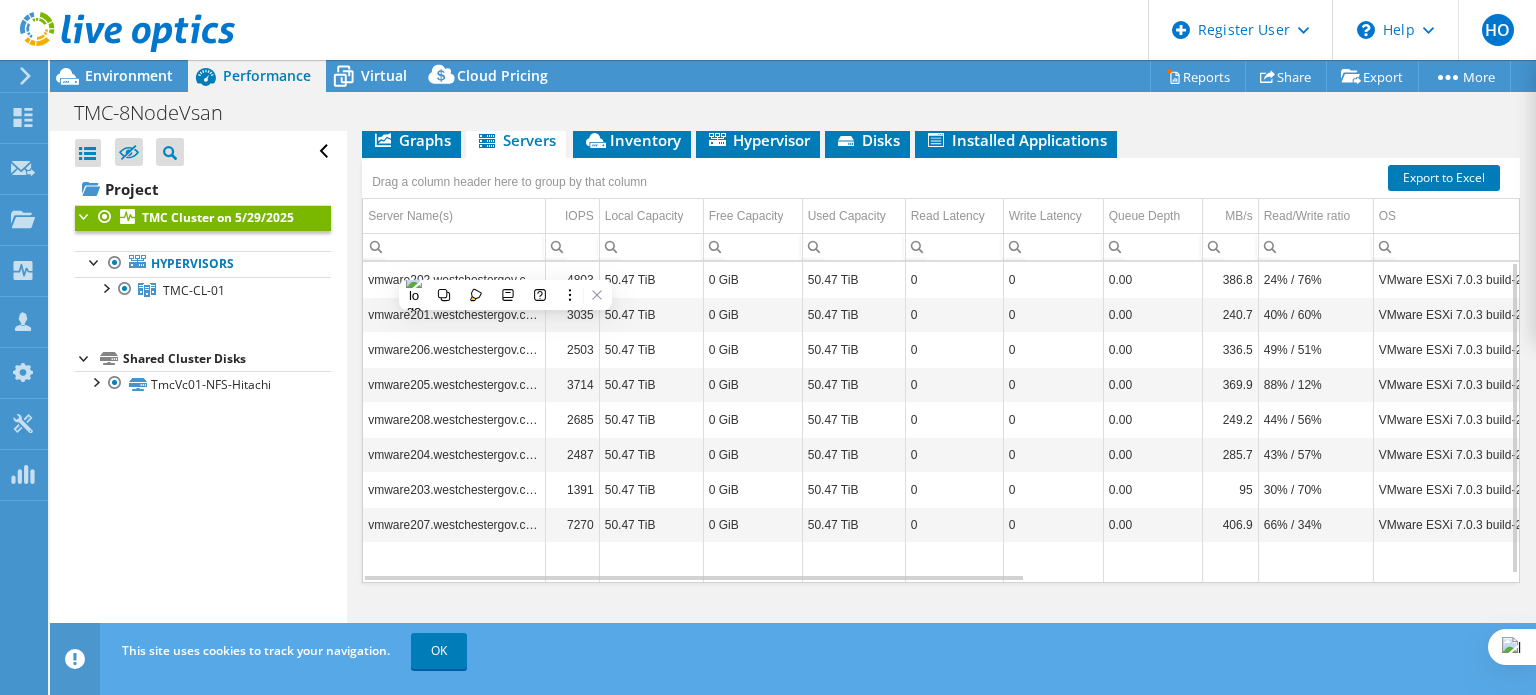 click on "0" at bounding box center [954, 314] 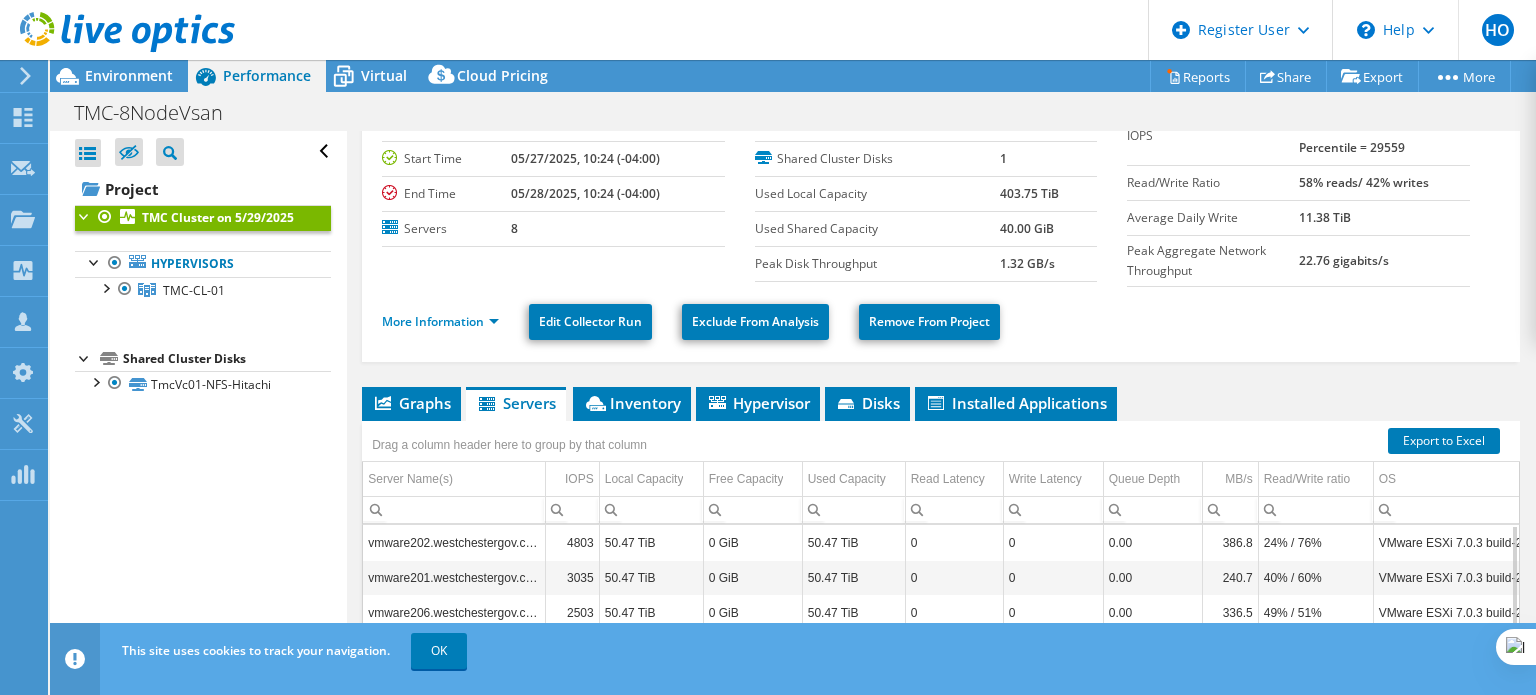 scroll, scrollTop: 0, scrollLeft: 0, axis: both 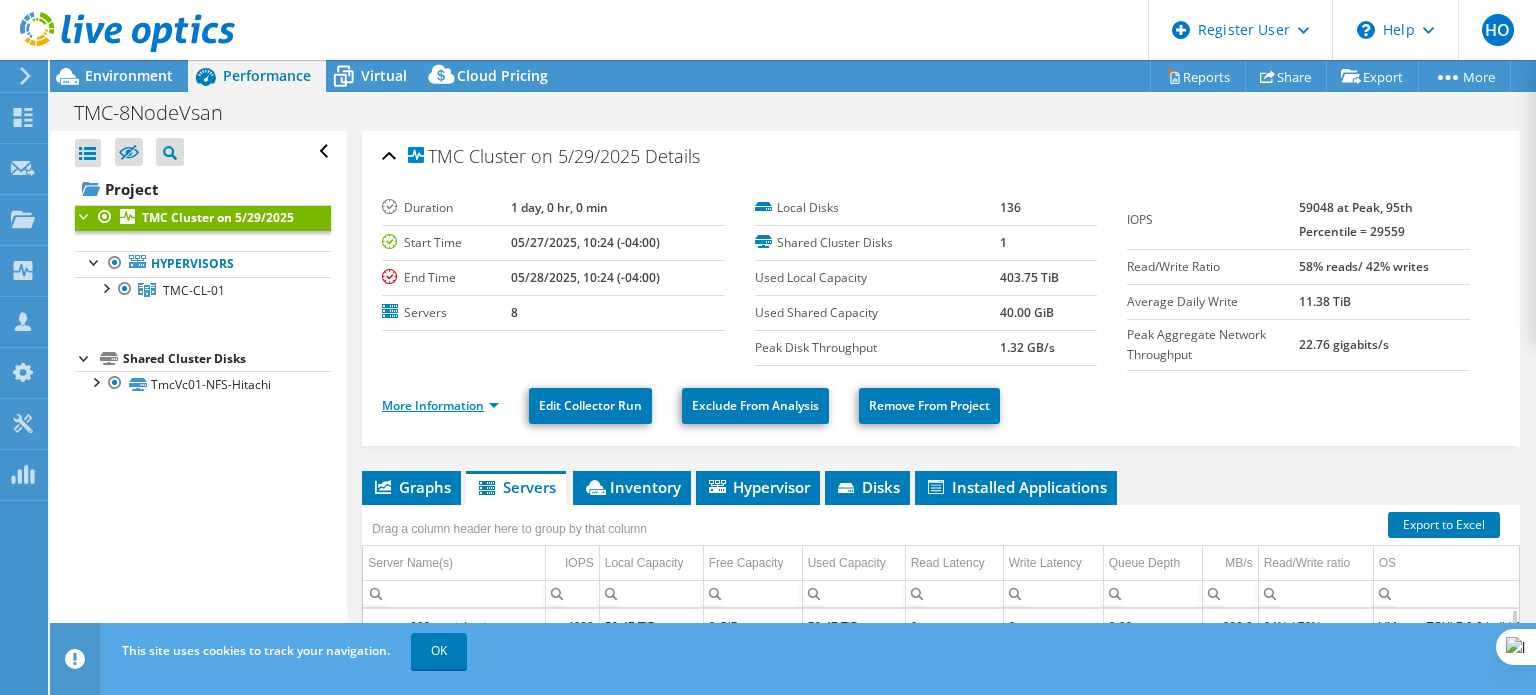 click on "More Information" at bounding box center (440, 405) 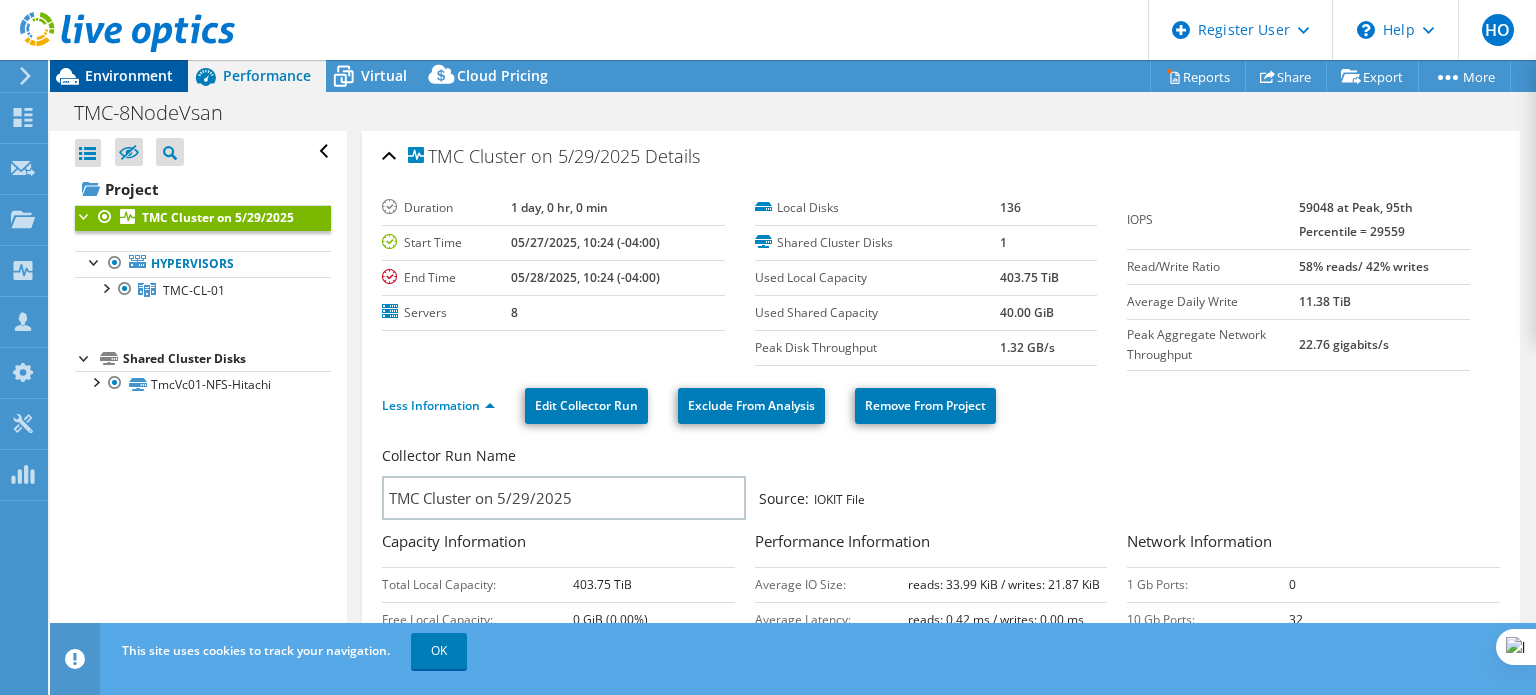 click on "Environment" at bounding box center (129, 75) 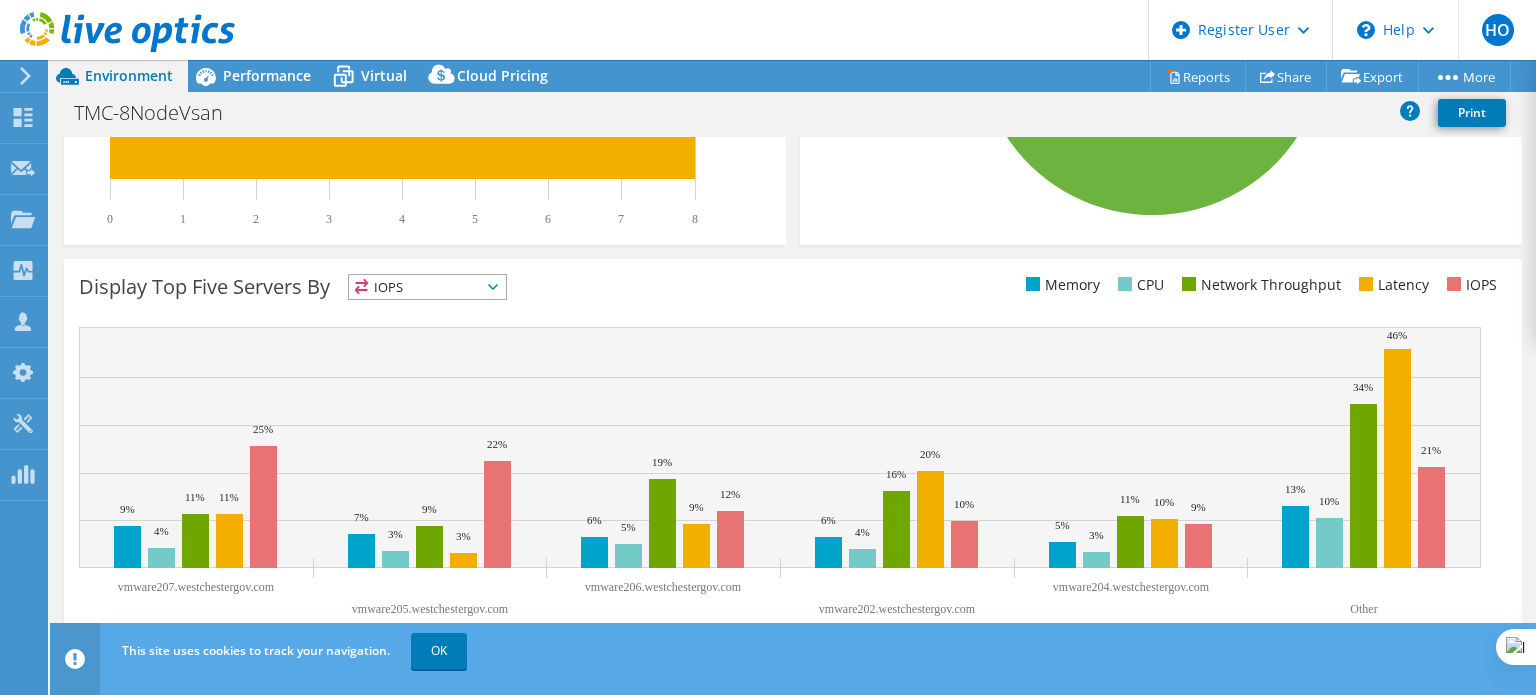 scroll, scrollTop: 0, scrollLeft: 0, axis: both 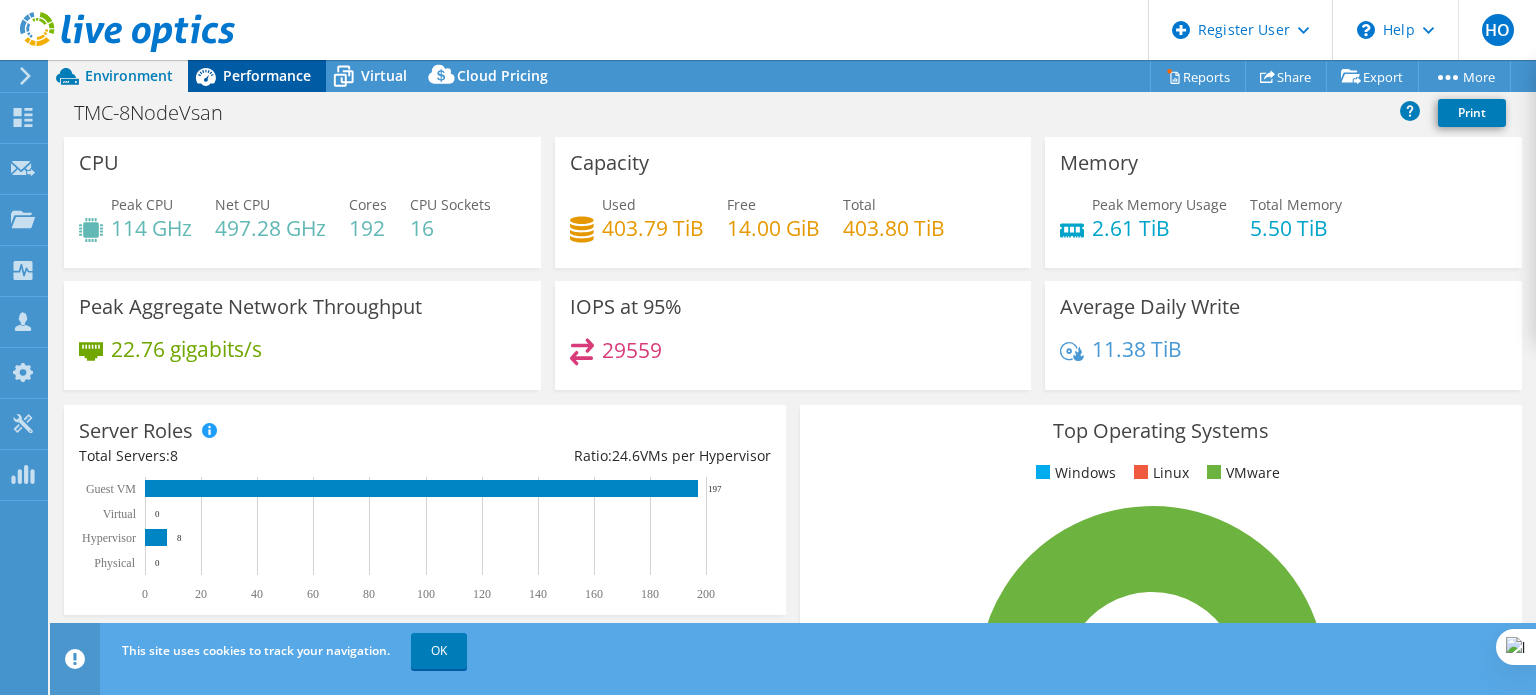 click on "Performance" at bounding box center (267, 75) 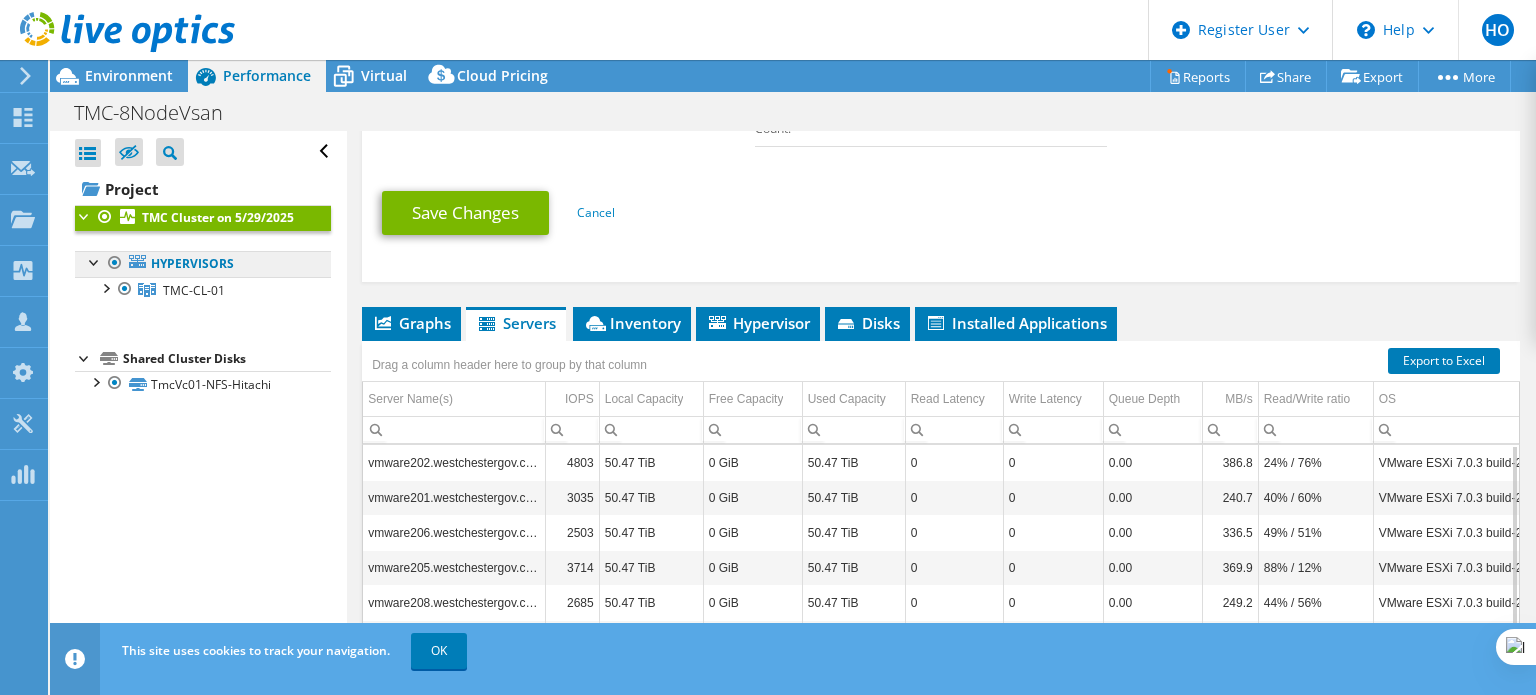 click on "Hypervisors" at bounding box center [203, 264] 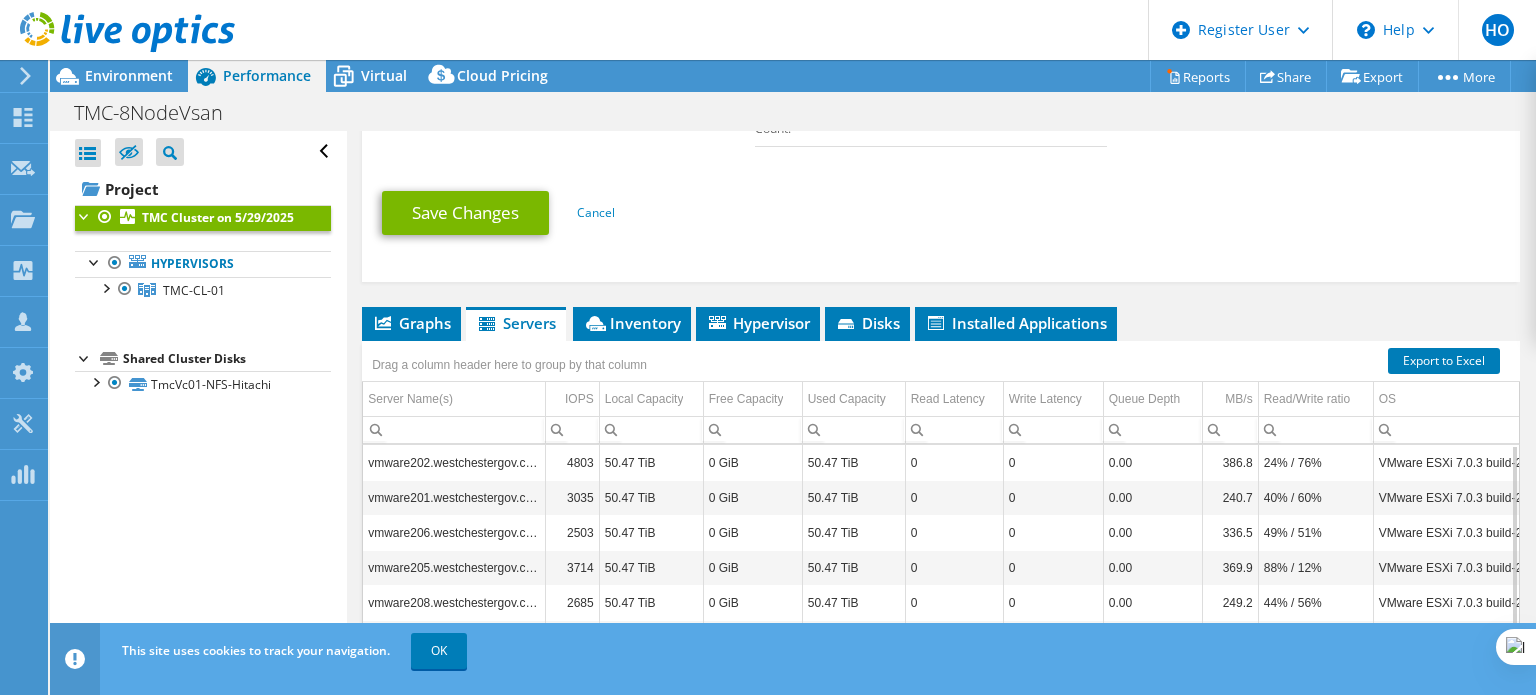 click on "TMC Cluster on 5/29/2025" at bounding box center [218, 217] 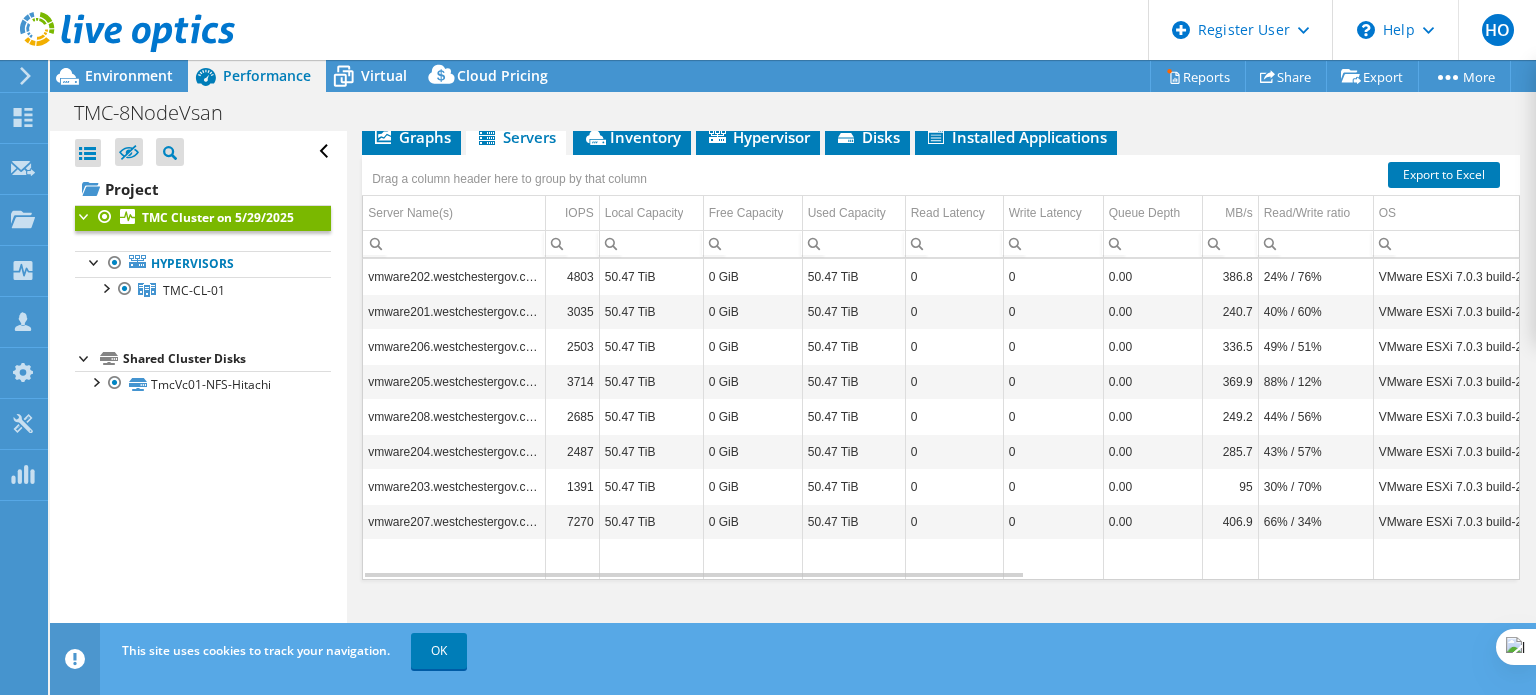 scroll, scrollTop: 347, scrollLeft: 0, axis: vertical 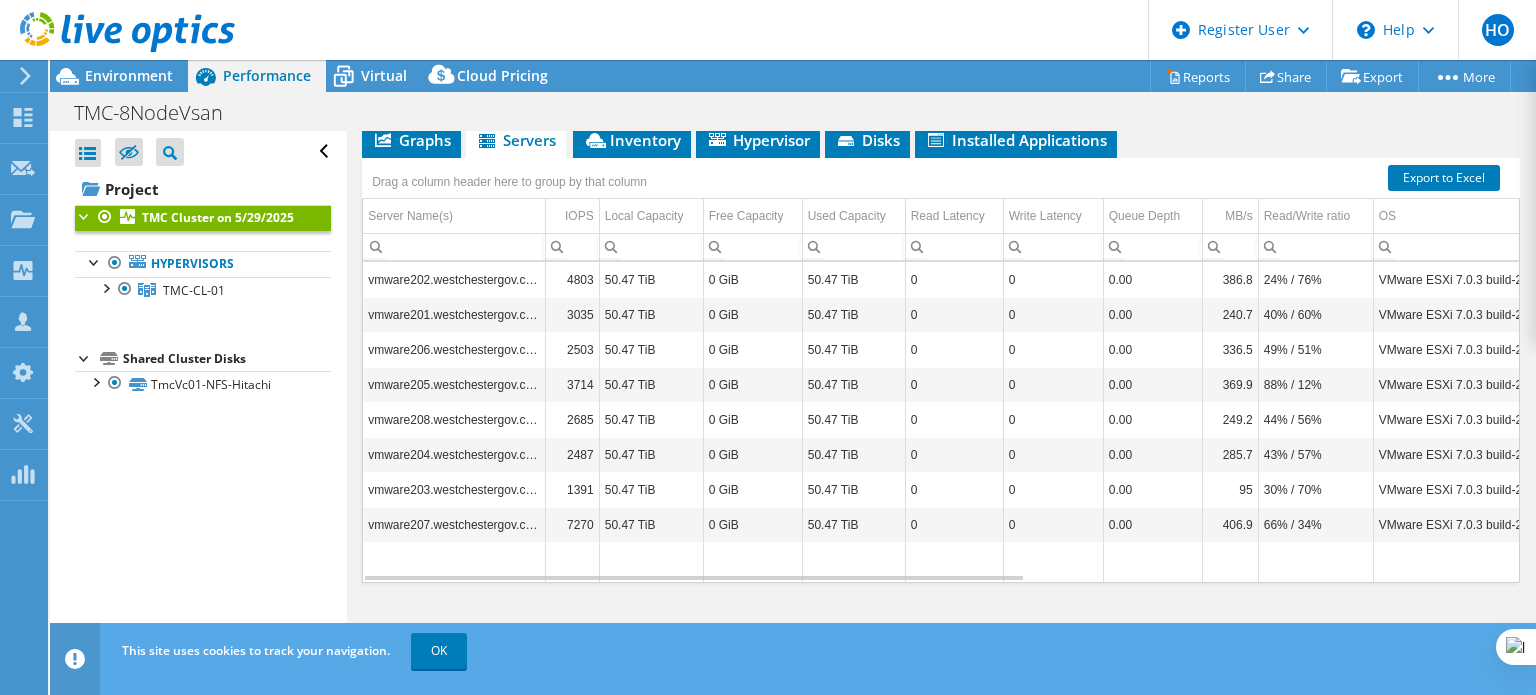 click on "TMC Cluster on 5/29/2025" at bounding box center [218, 217] 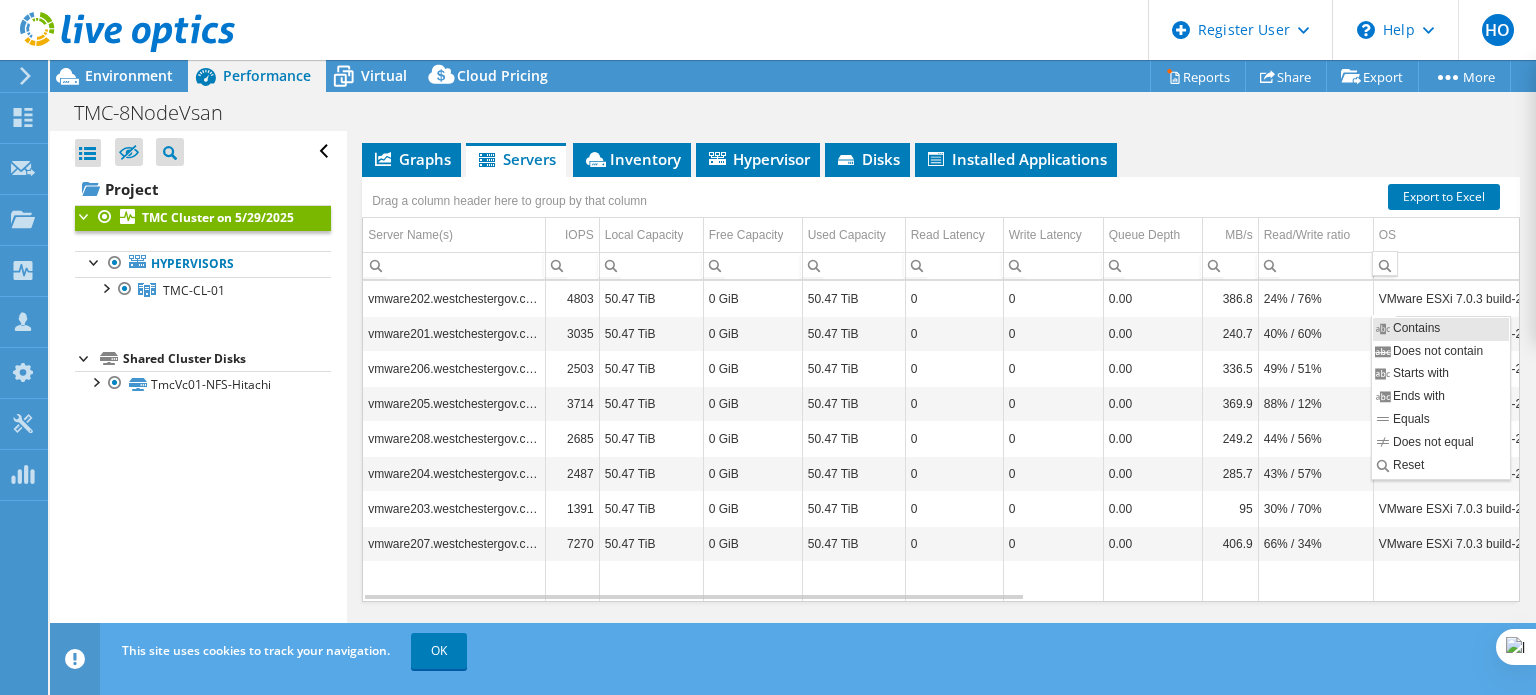 scroll, scrollTop: 336, scrollLeft: 0, axis: vertical 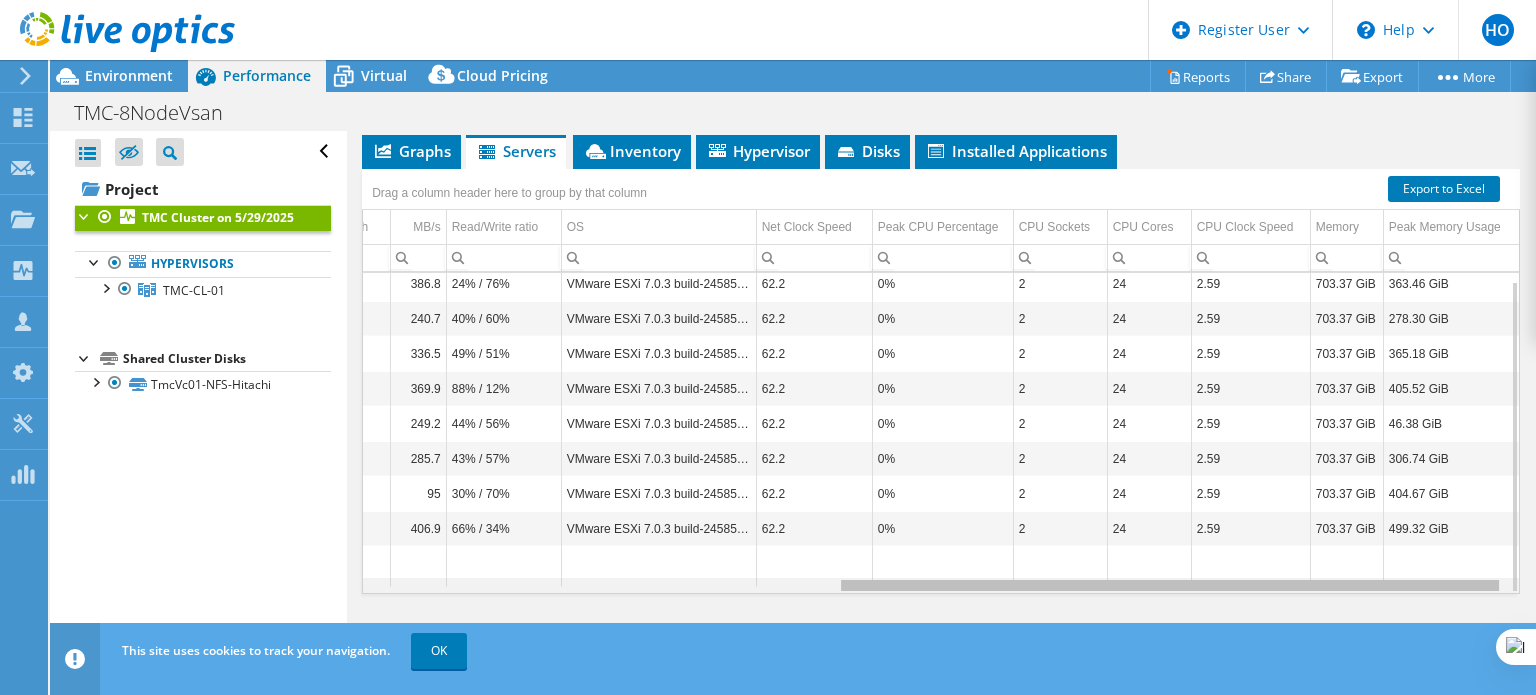 drag, startPoint x: 954, startPoint y: 579, endPoint x: 1488, endPoint y: 534, distance: 535.8927 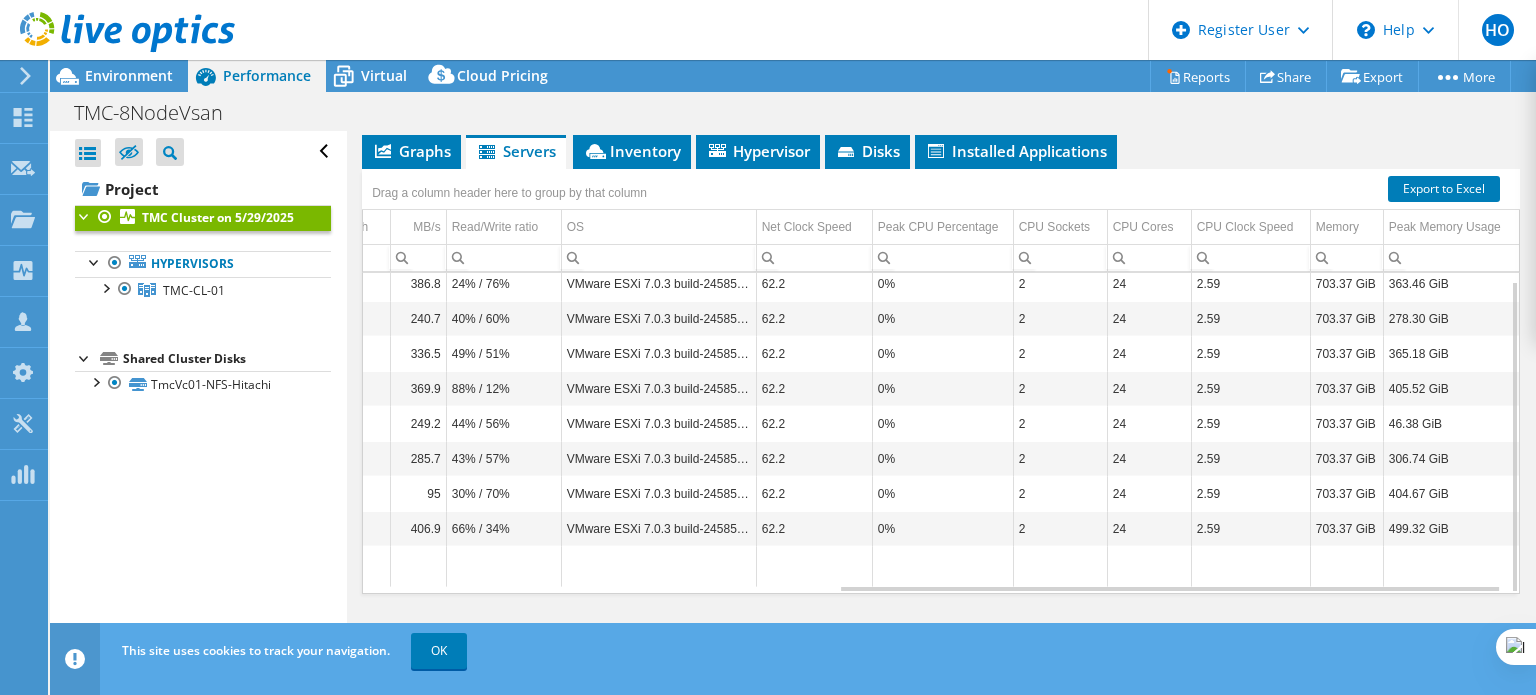 scroll, scrollTop: 0, scrollLeft: 824, axis: horizontal 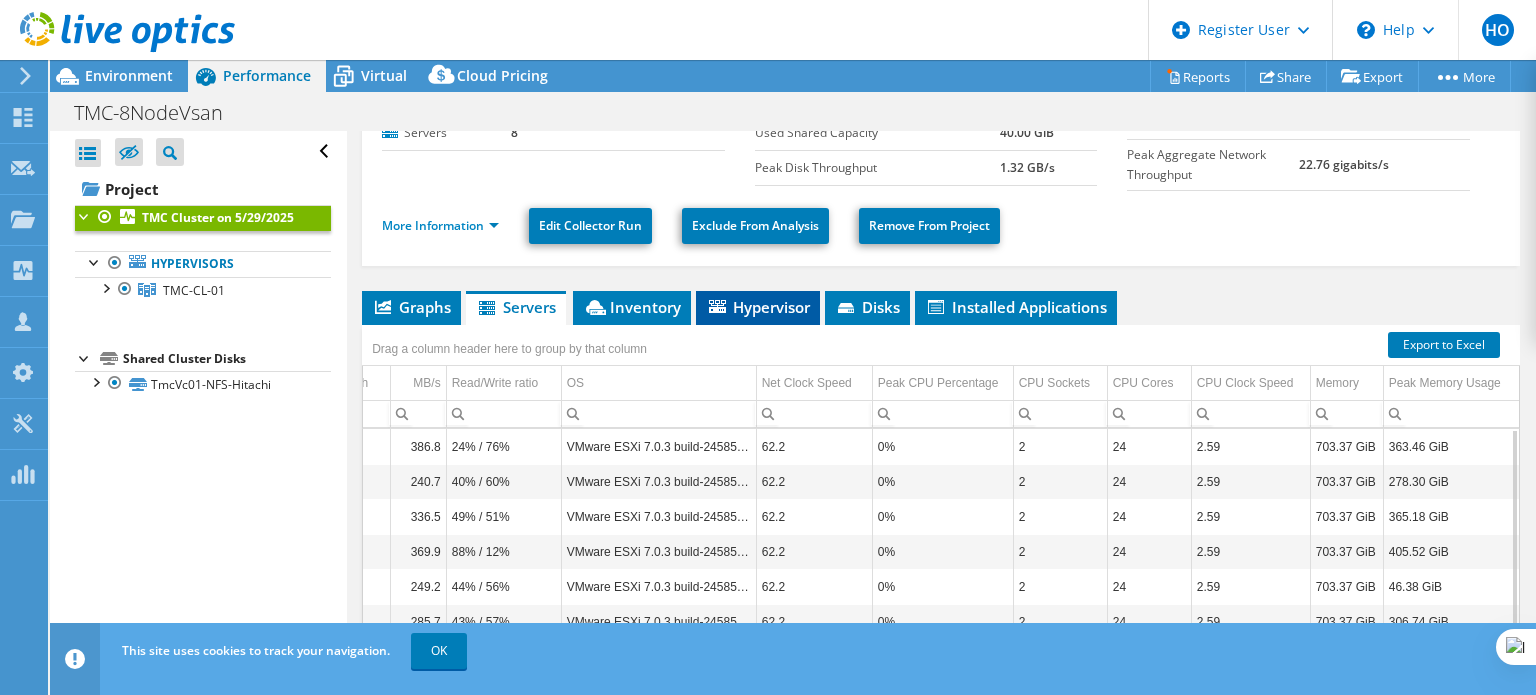 click on "Hypervisor" at bounding box center [758, 307] 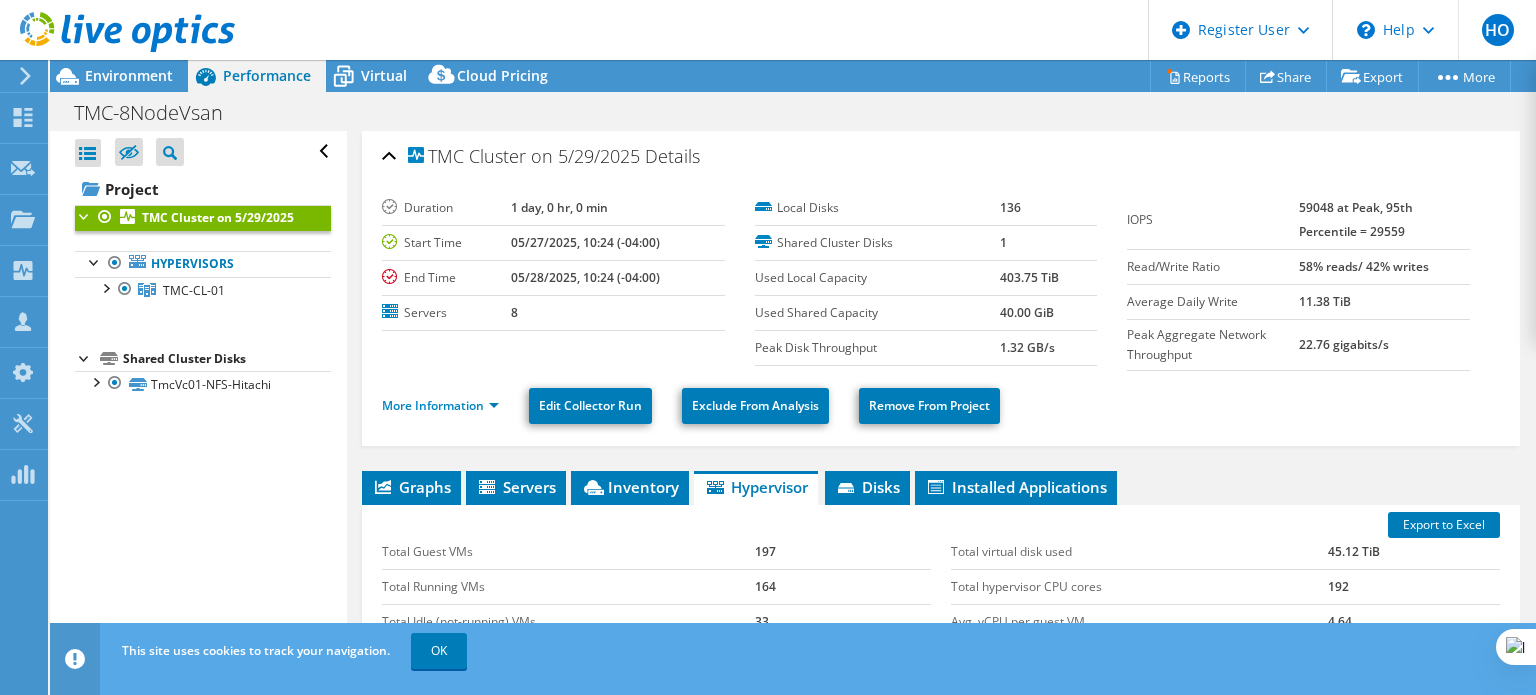scroll, scrollTop: 0, scrollLeft: 0, axis: both 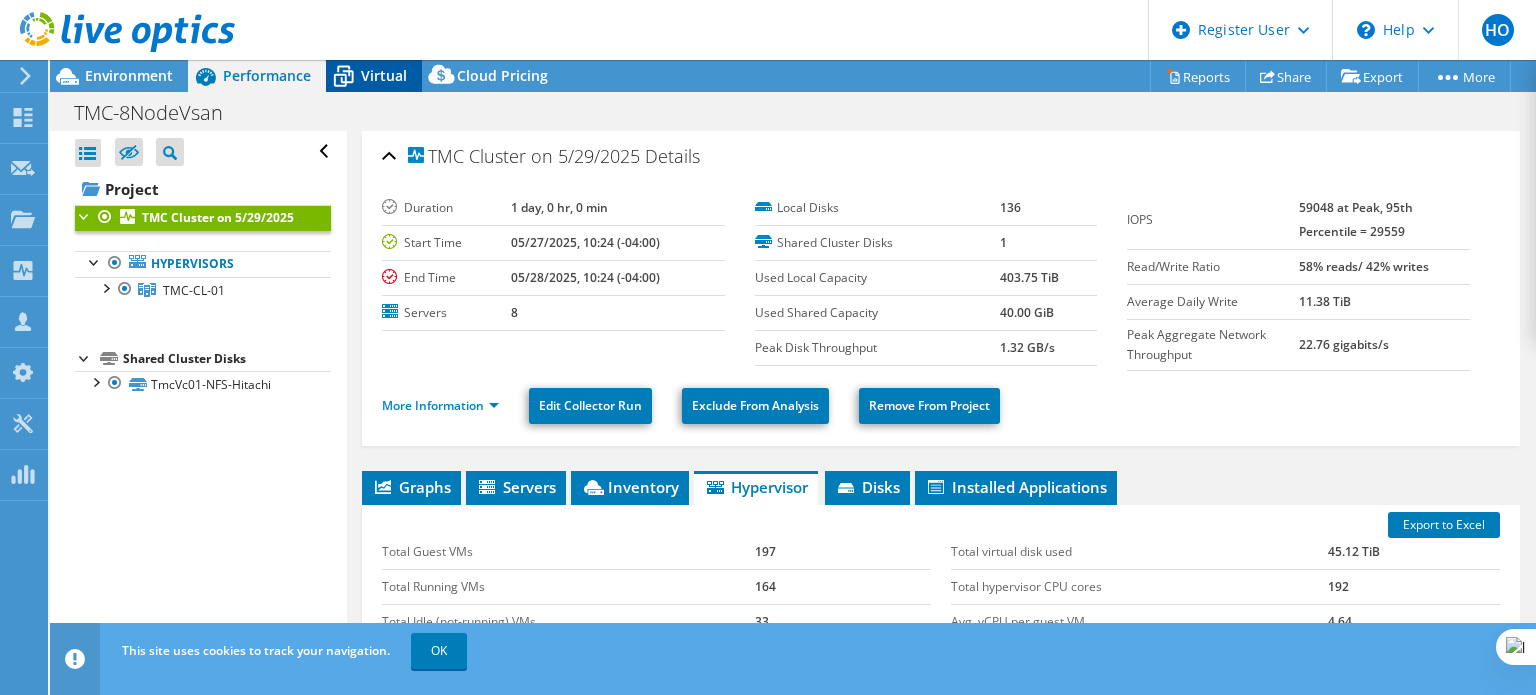 click on "Virtual" at bounding box center (384, 75) 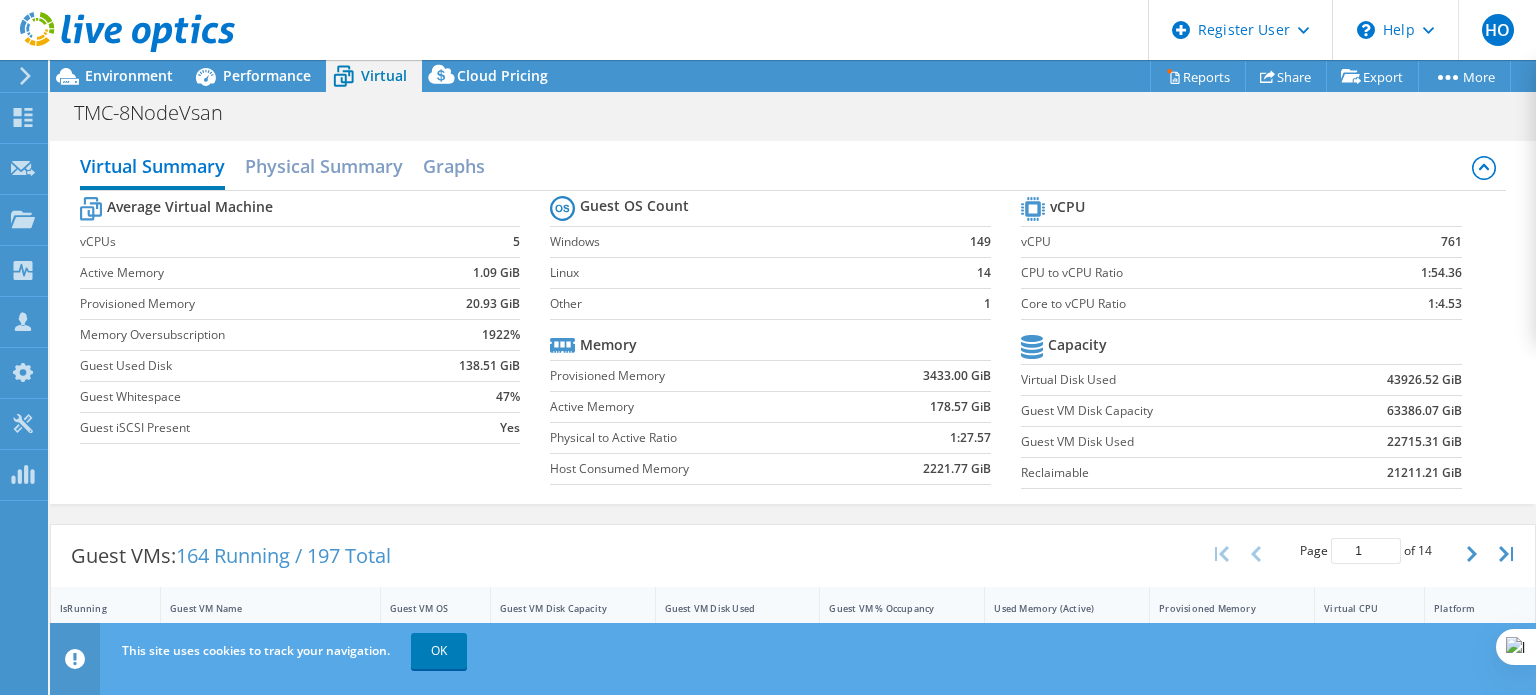 scroll, scrollTop: 0, scrollLeft: 0, axis: both 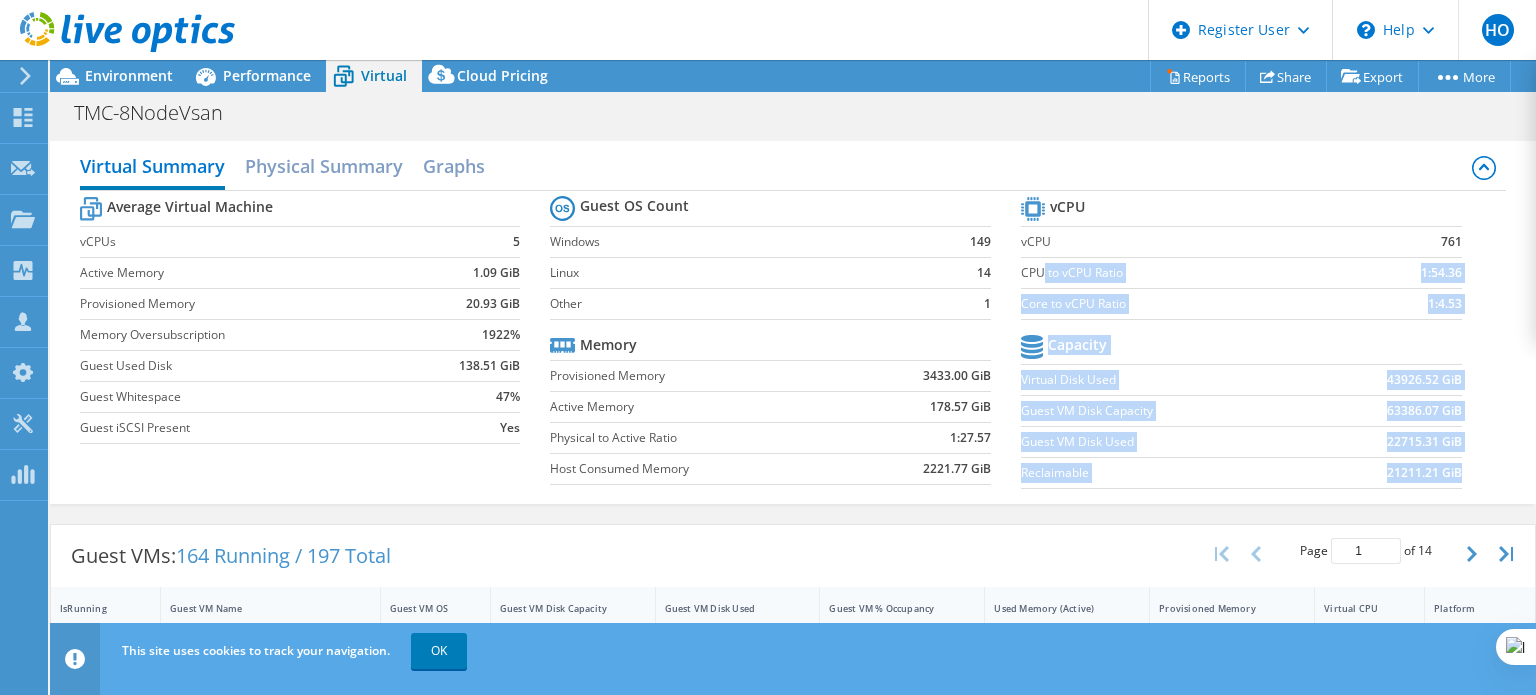 drag, startPoint x: 1031, startPoint y: 273, endPoint x: 1479, endPoint y: 274, distance: 448.00113 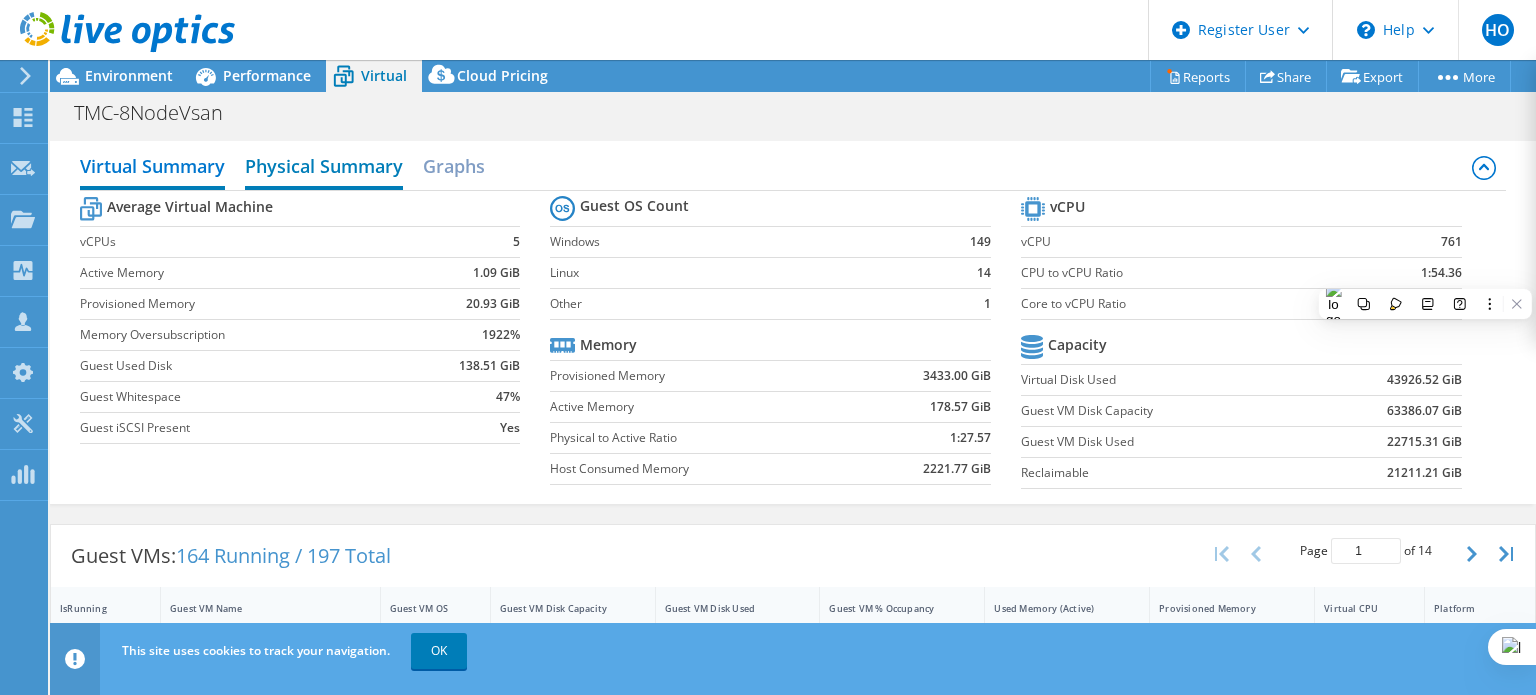 click on "Physical Summary" at bounding box center [324, 168] 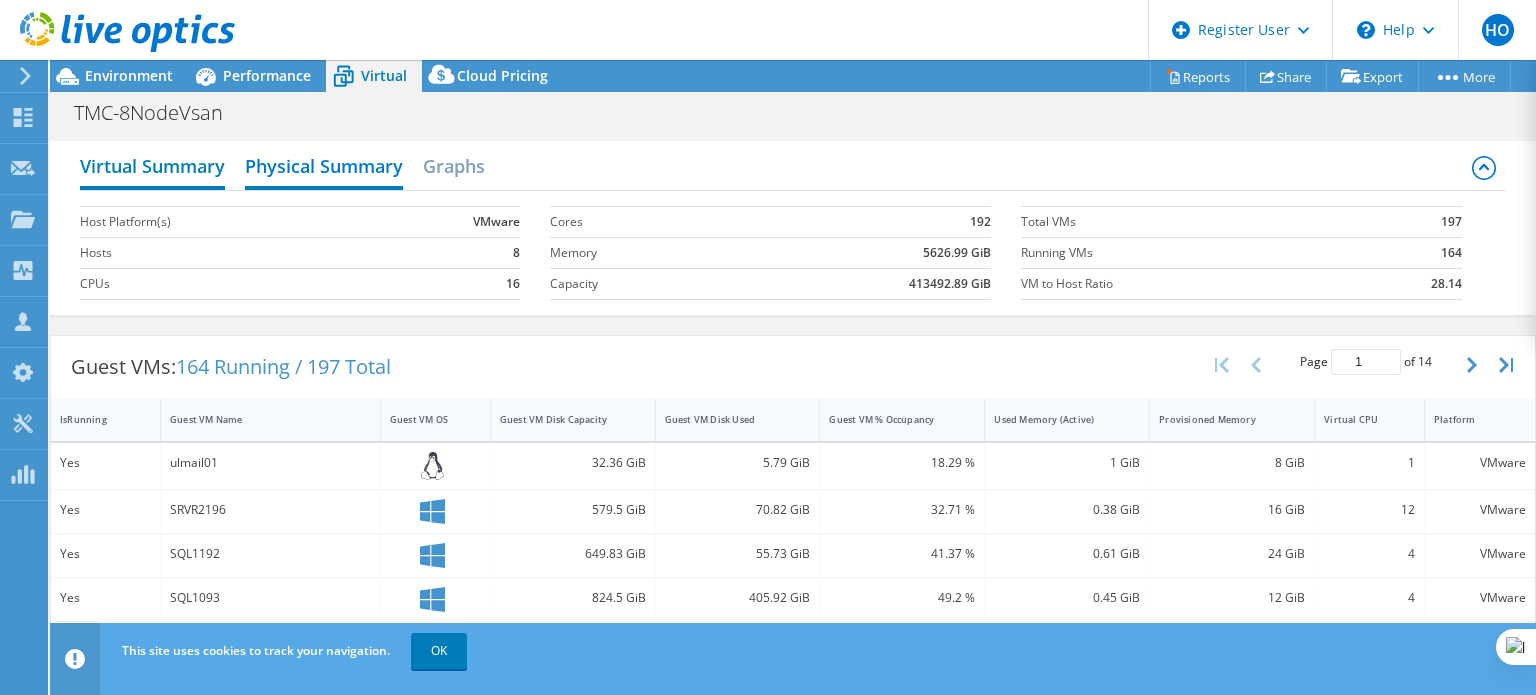 click on "Virtual Summary" at bounding box center [152, 168] 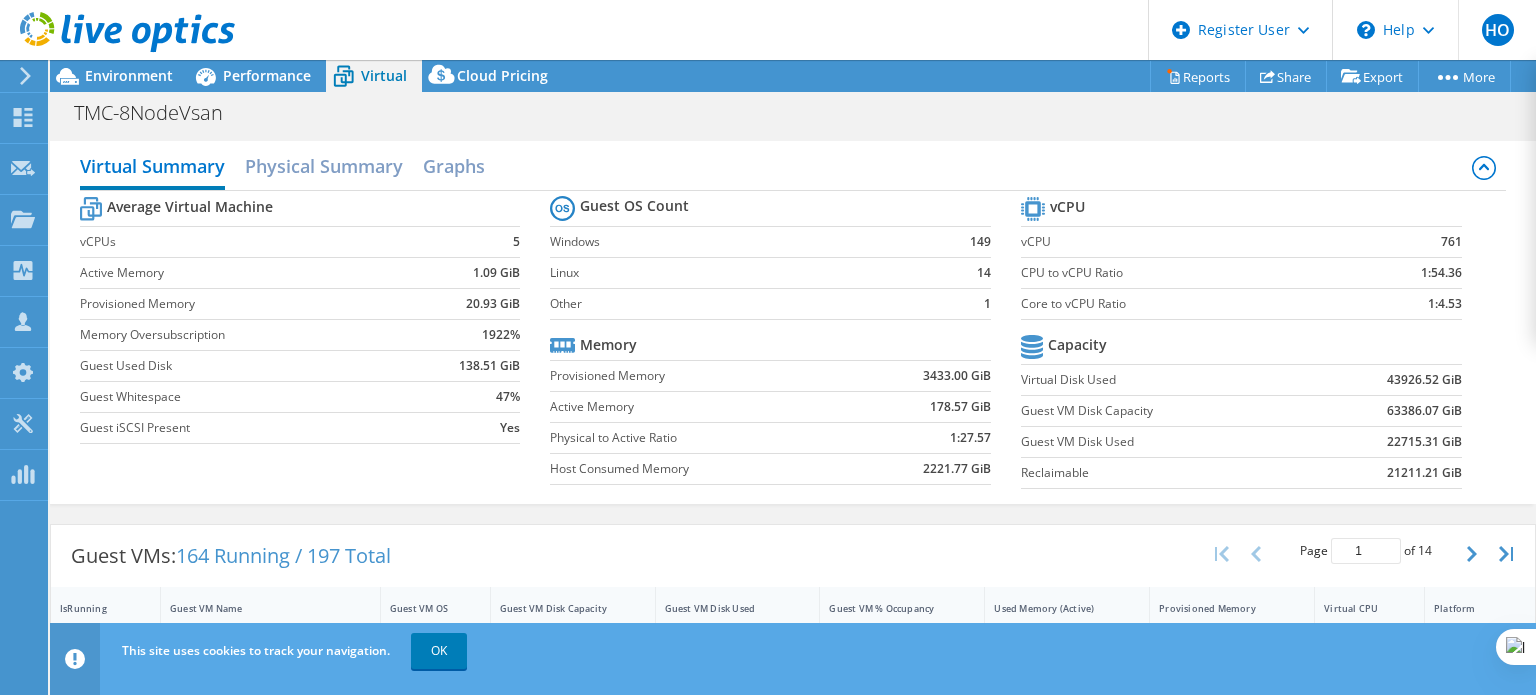scroll, scrollTop: 72, scrollLeft: 0, axis: vertical 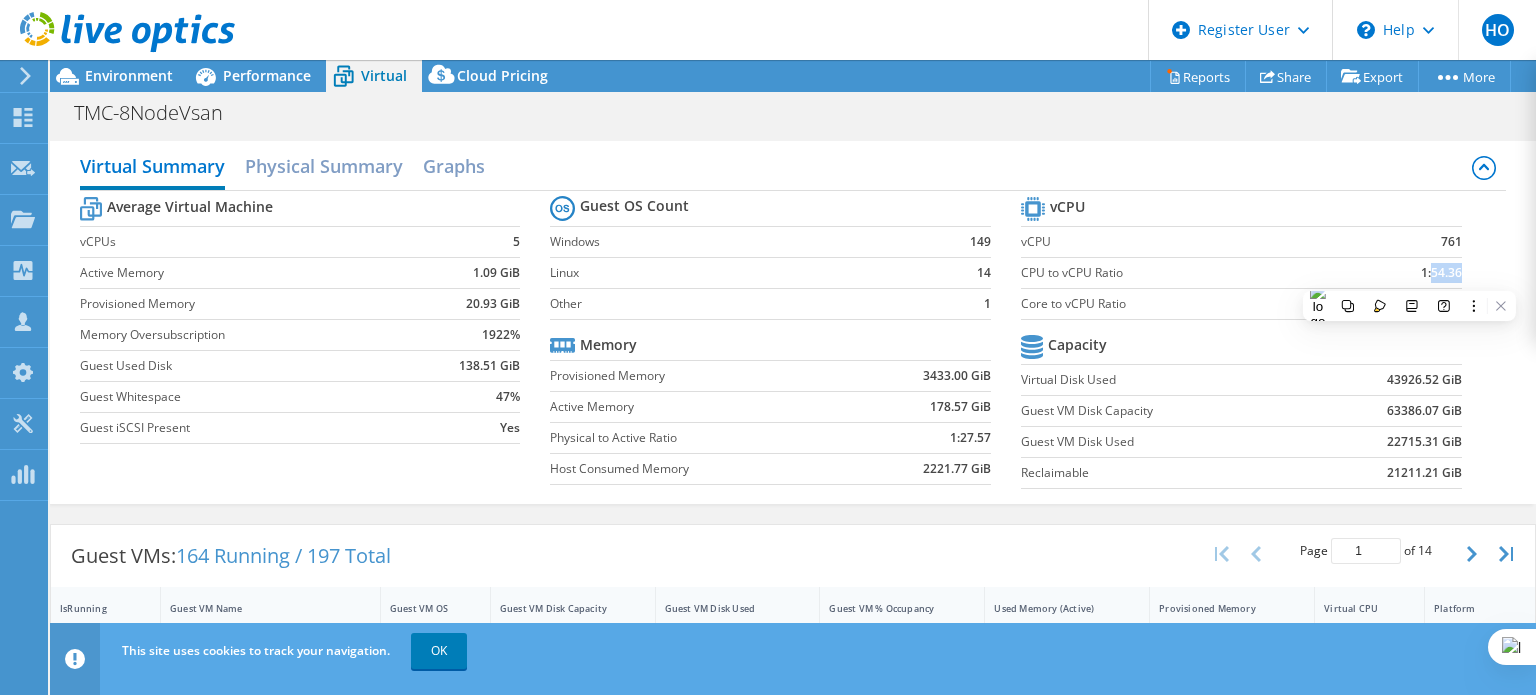 click on "1:54.36" at bounding box center [1441, 273] 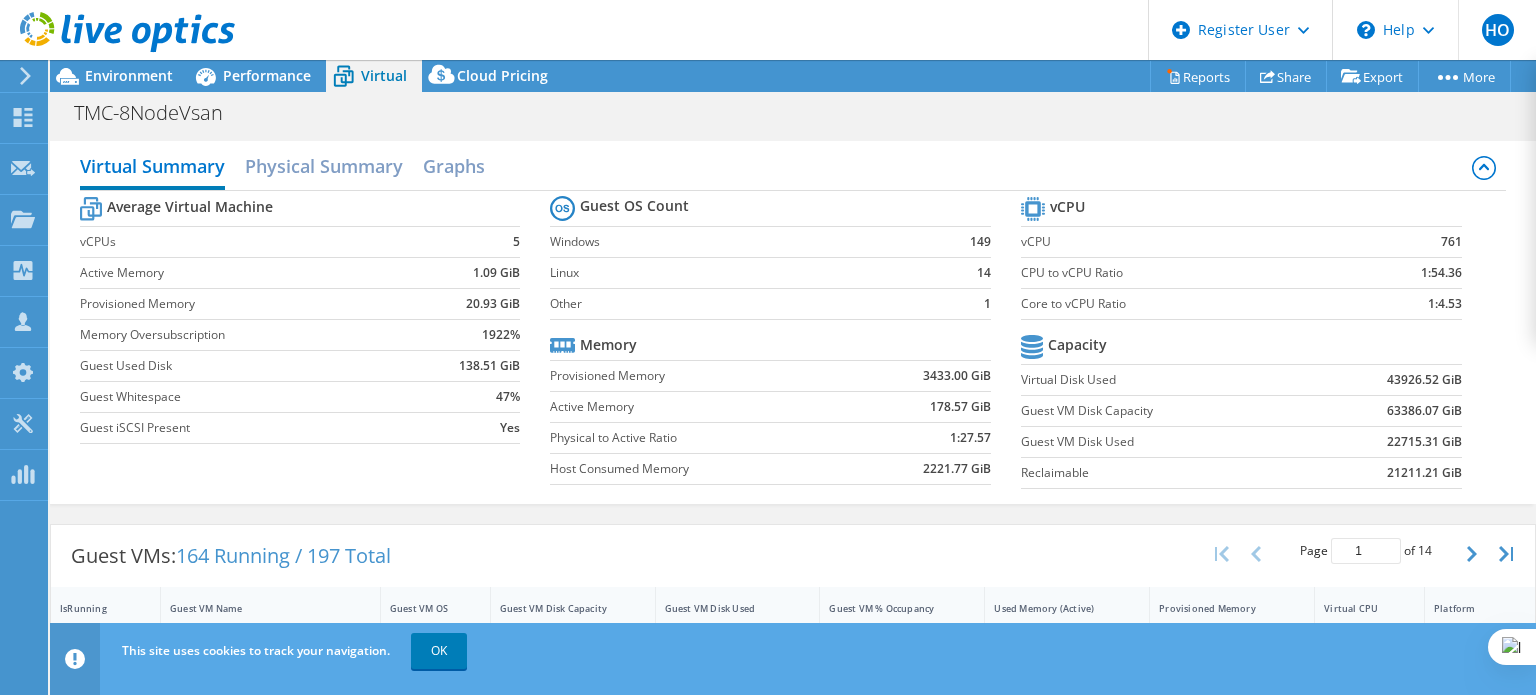 click on "vCPU vCPU 761 CPU to vCPU Ratio 1:54.36 Core to vCPU Ratio 1:4.53 Capacity Virtual Disk Used 43926.52 GiB Guest VM Disk Capacity 63386.07 GiB Guest VM Disk Used 22715.31 GiB Reclaimable 21211.21 GiB" at bounding box center [1256, 345] 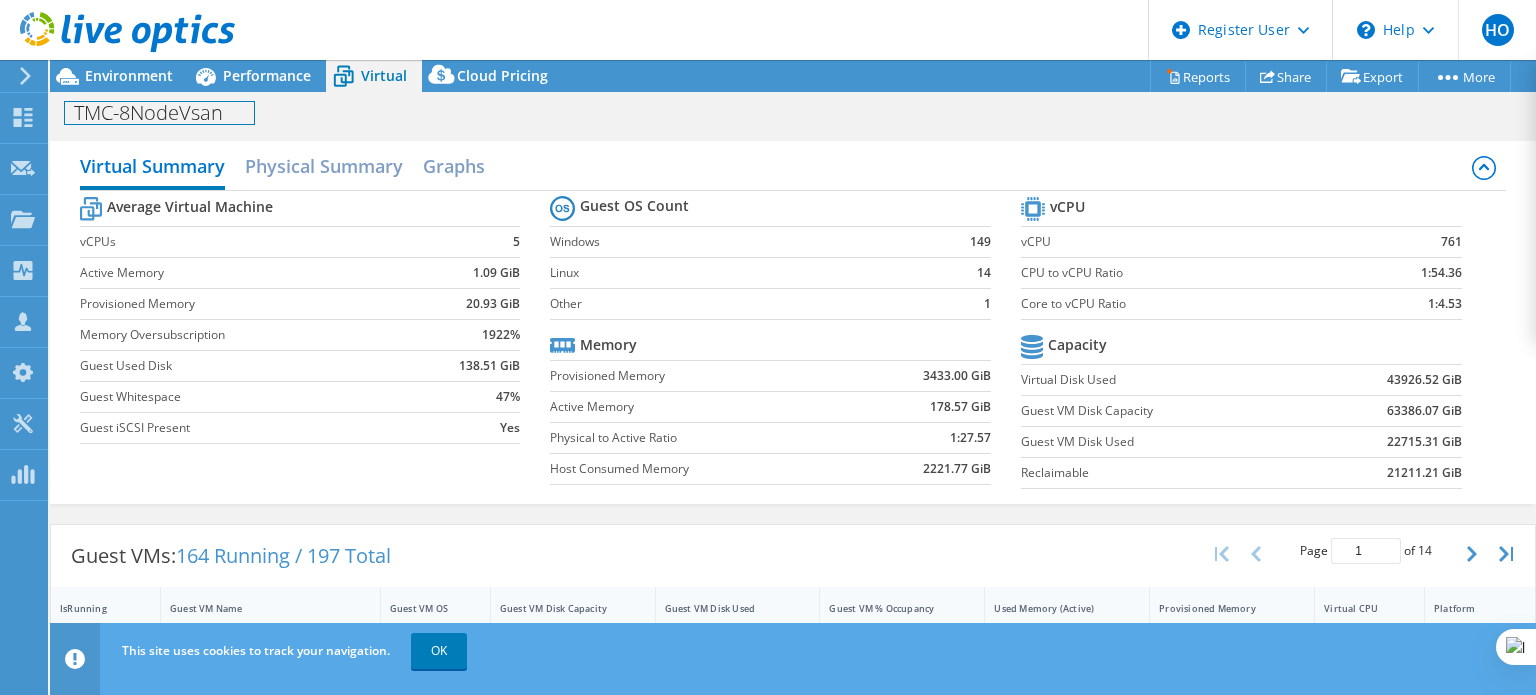 click on "TMC-8NodeVsan" at bounding box center (159, 113) 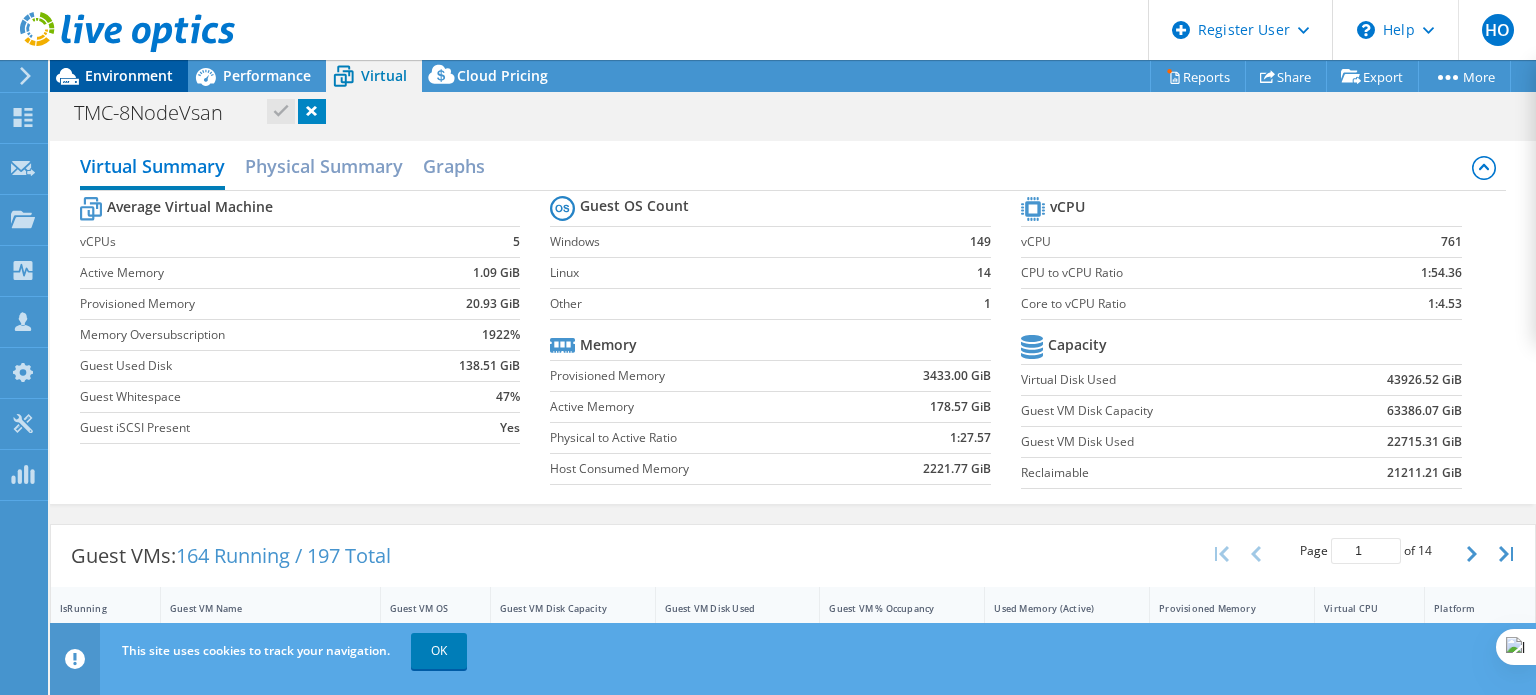 click on "Environment" at bounding box center [129, 75] 